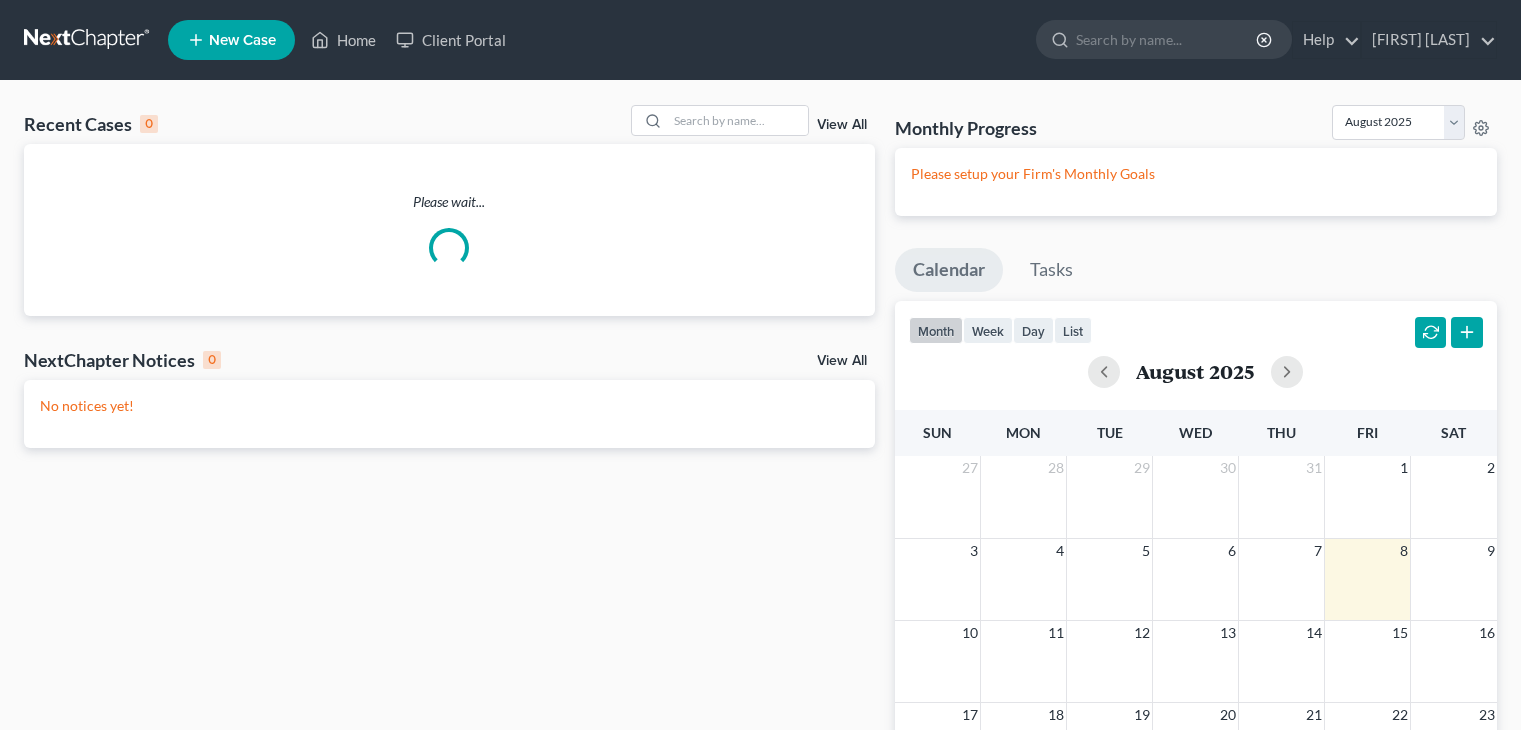 scroll, scrollTop: 0, scrollLeft: 0, axis: both 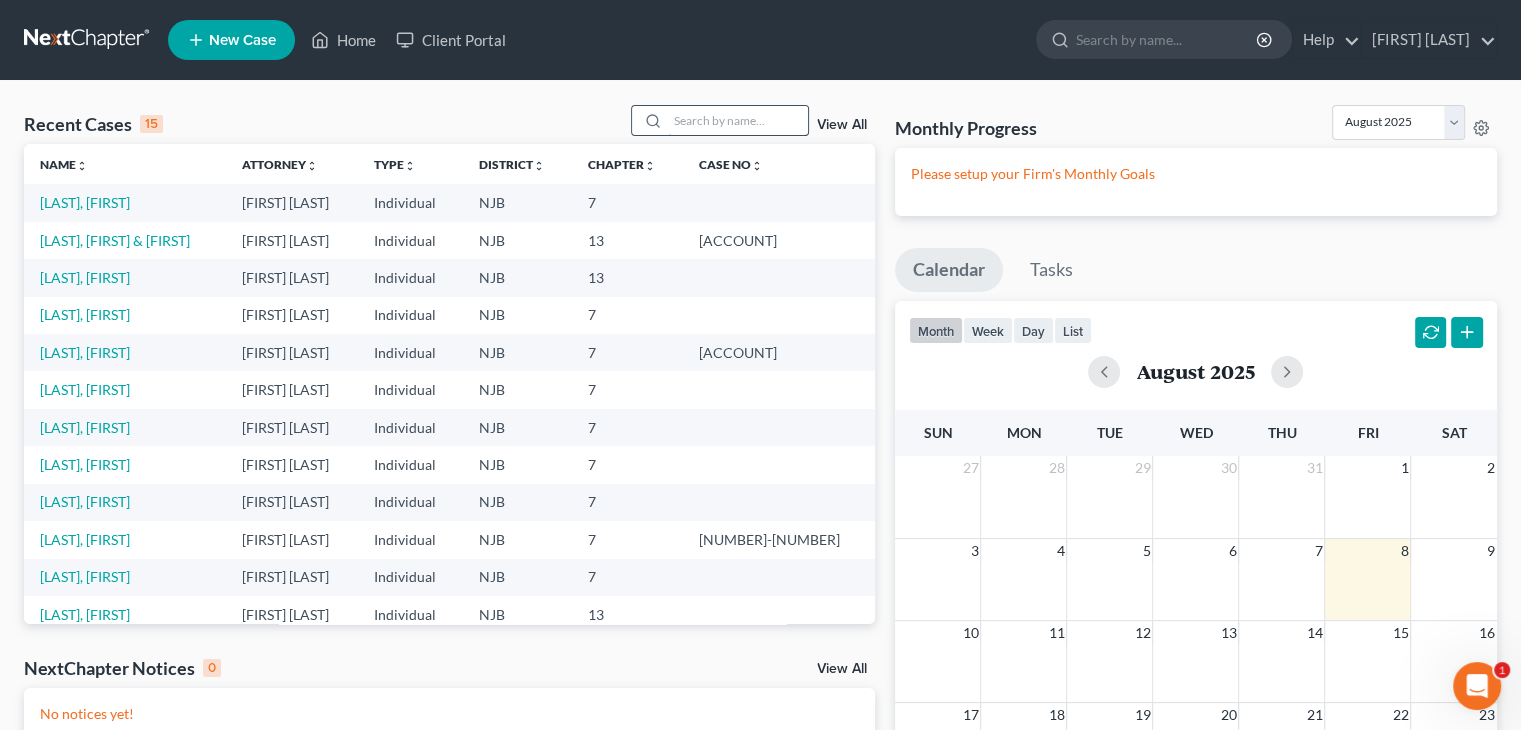 click at bounding box center [738, 120] 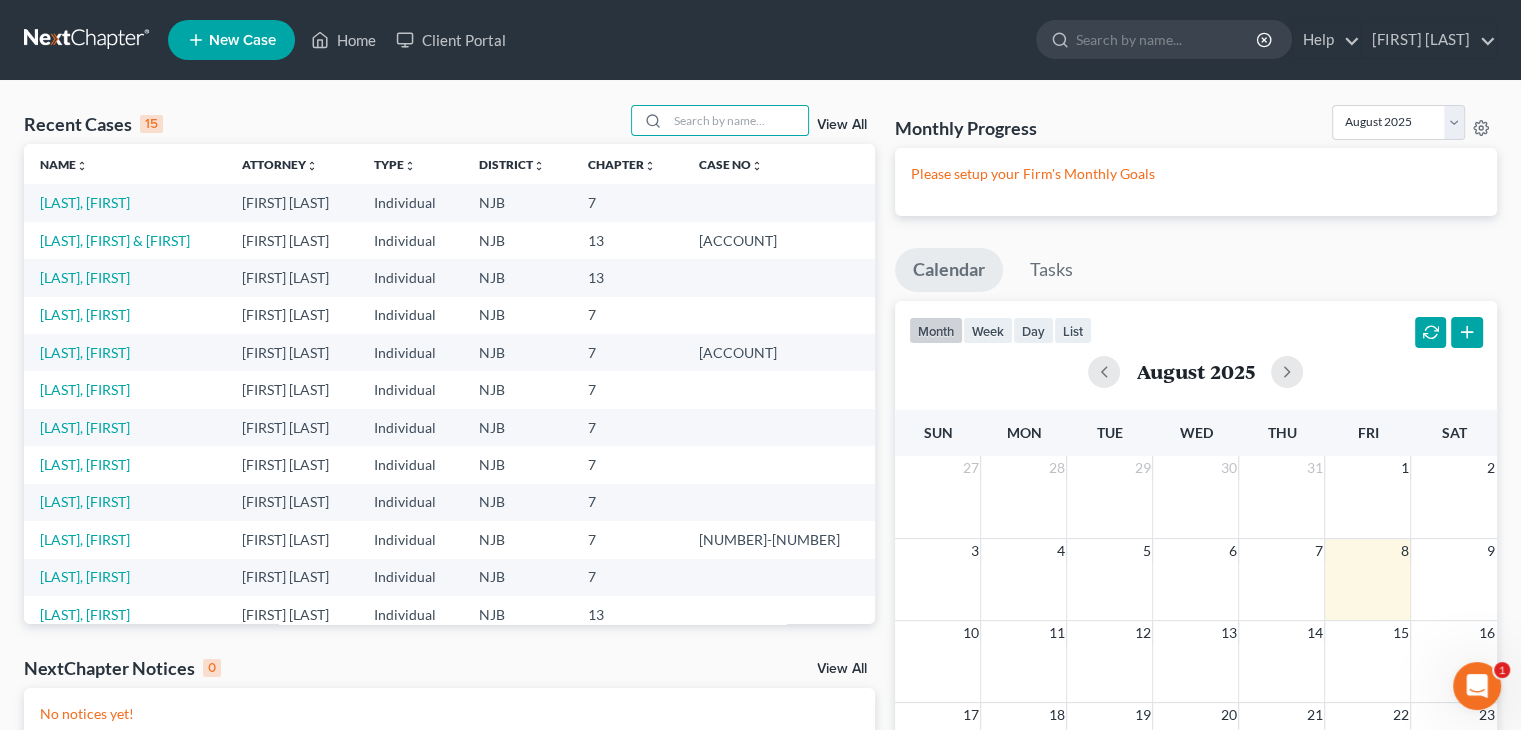 click on "New Case" at bounding box center (242, 40) 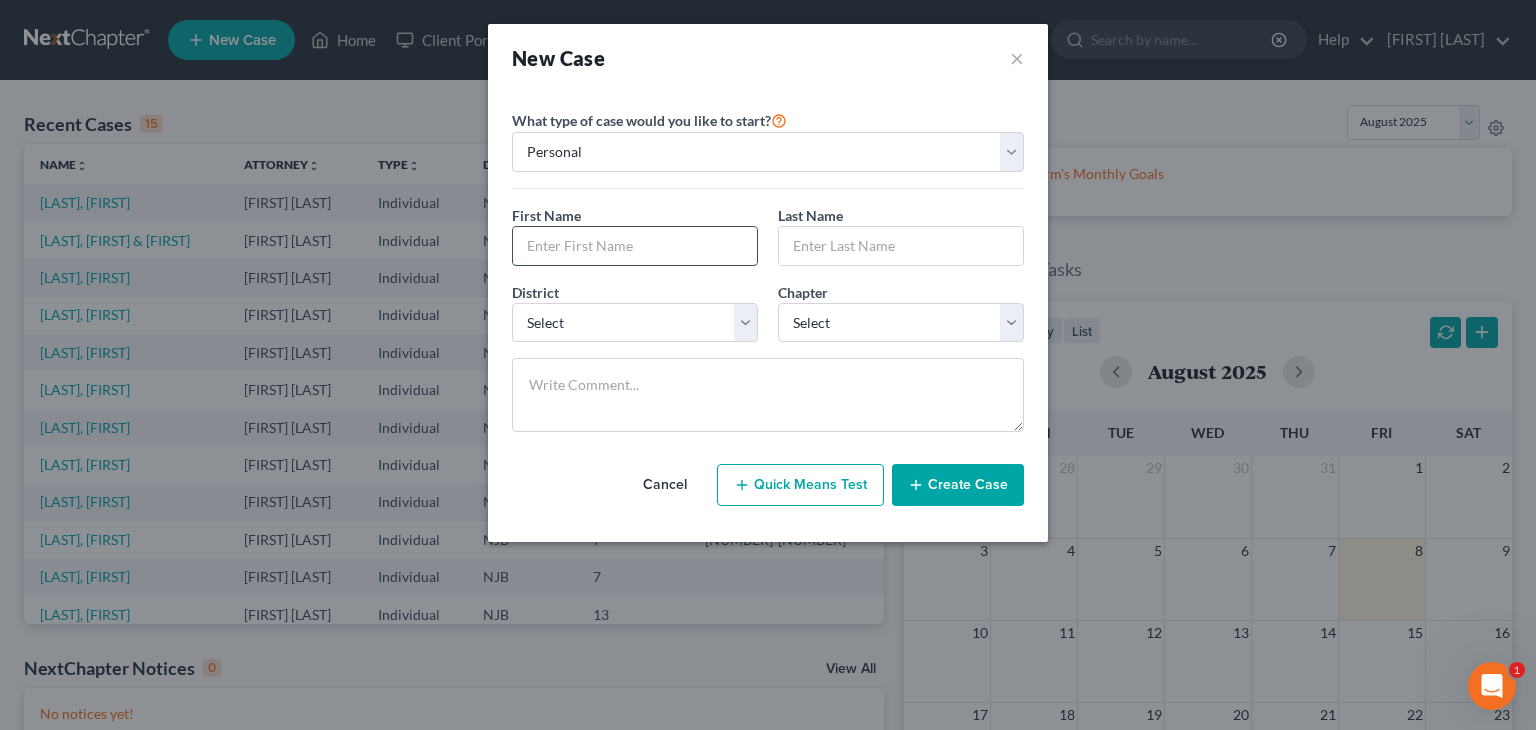click at bounding box center (635, 246) 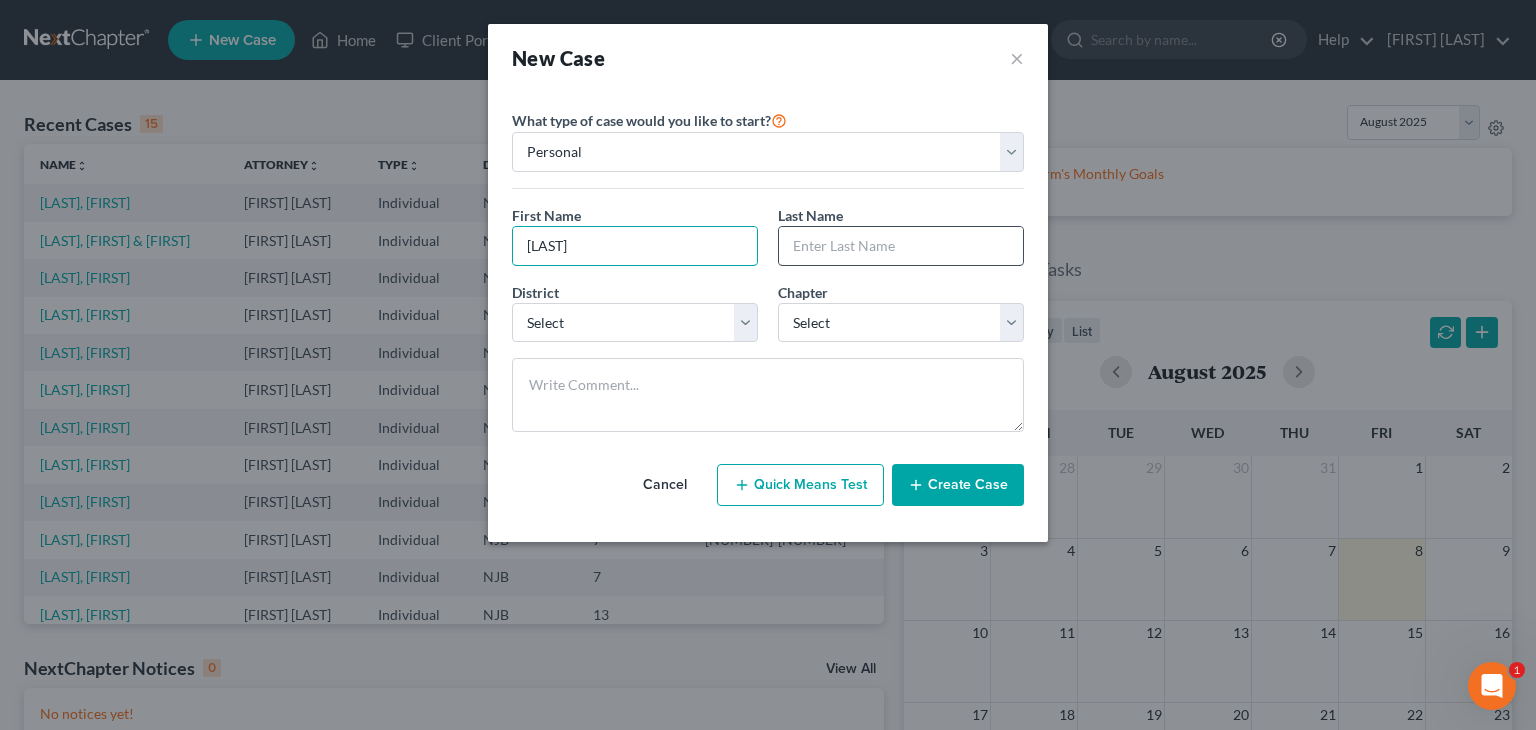 type on "[LAST]" 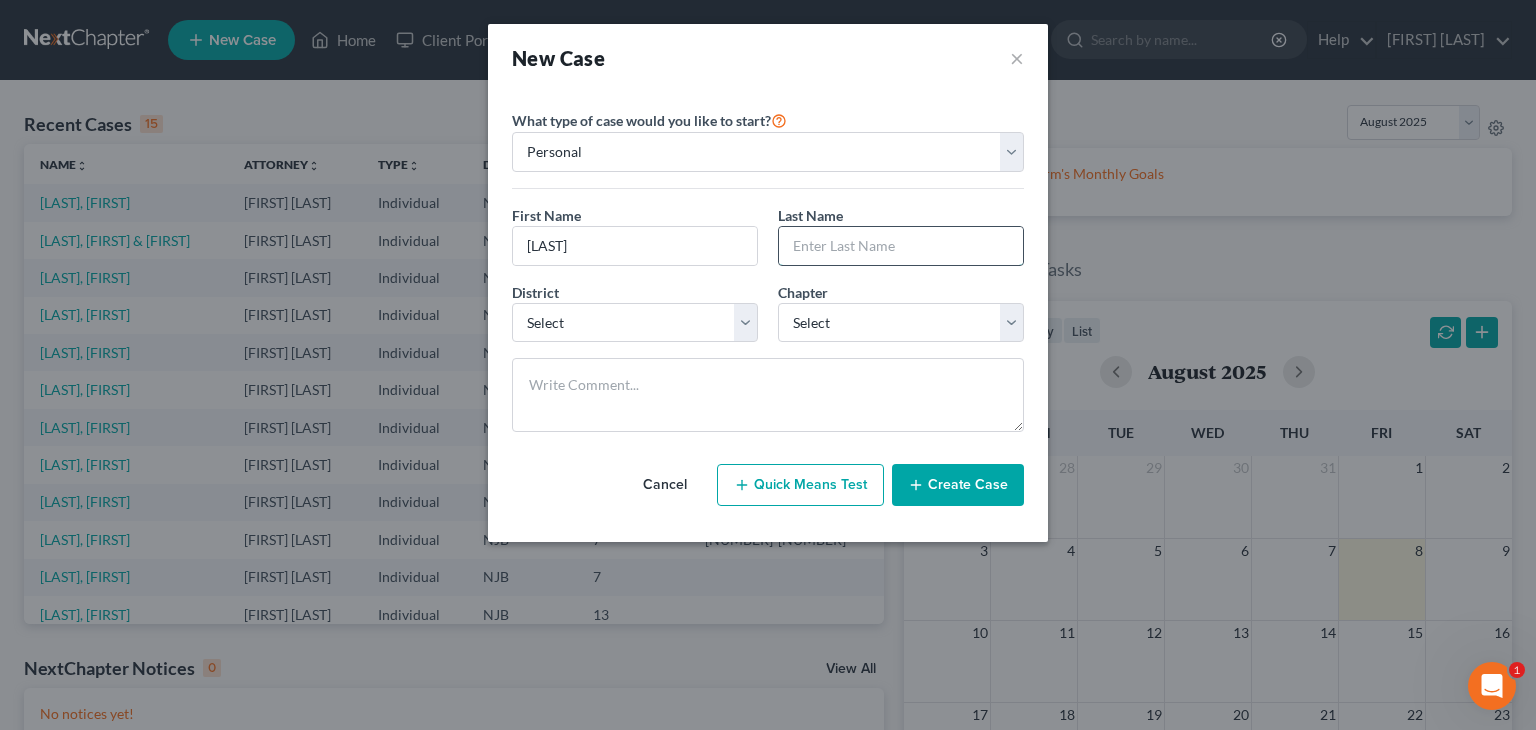 click at bounding box center (901, 246) 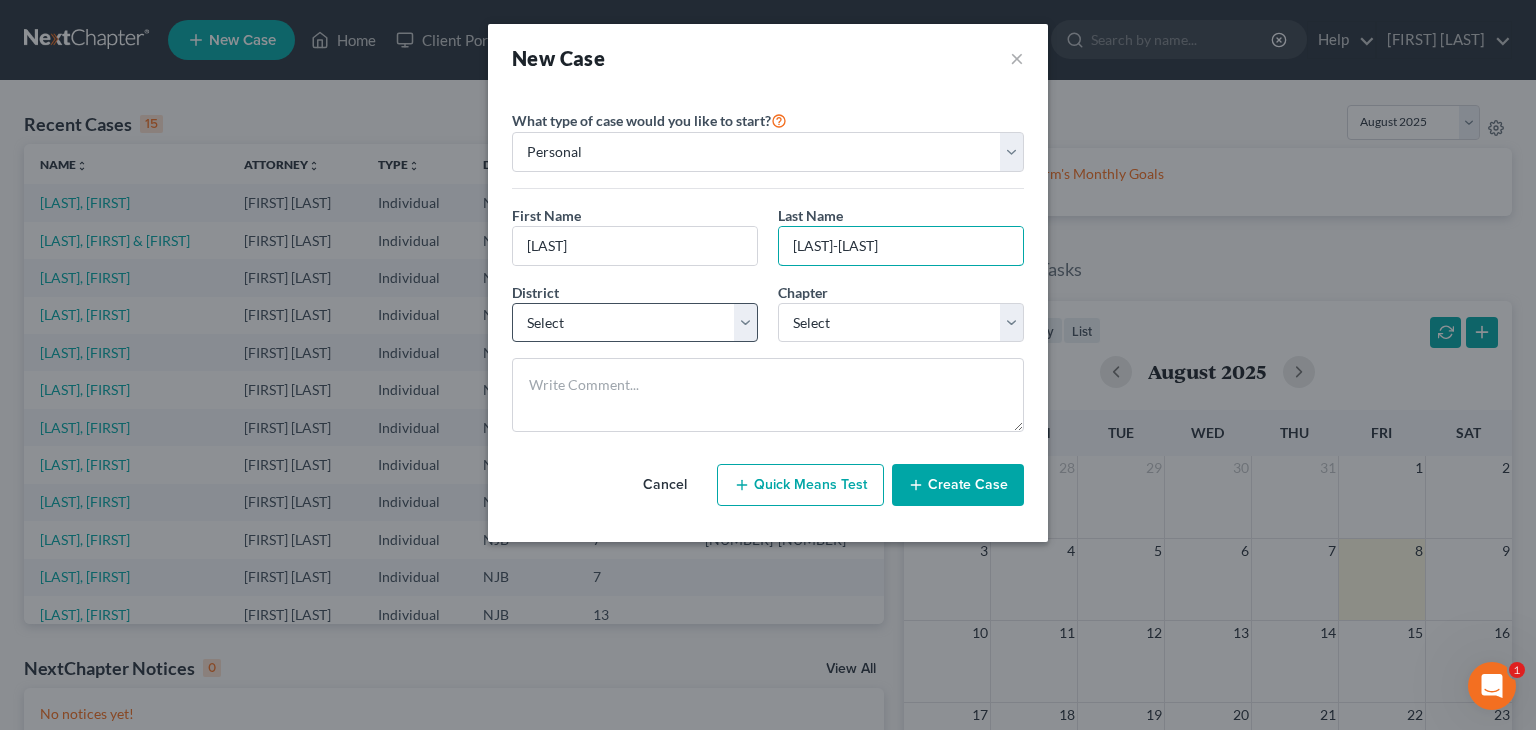 type on "[LAST]-[LAST]" 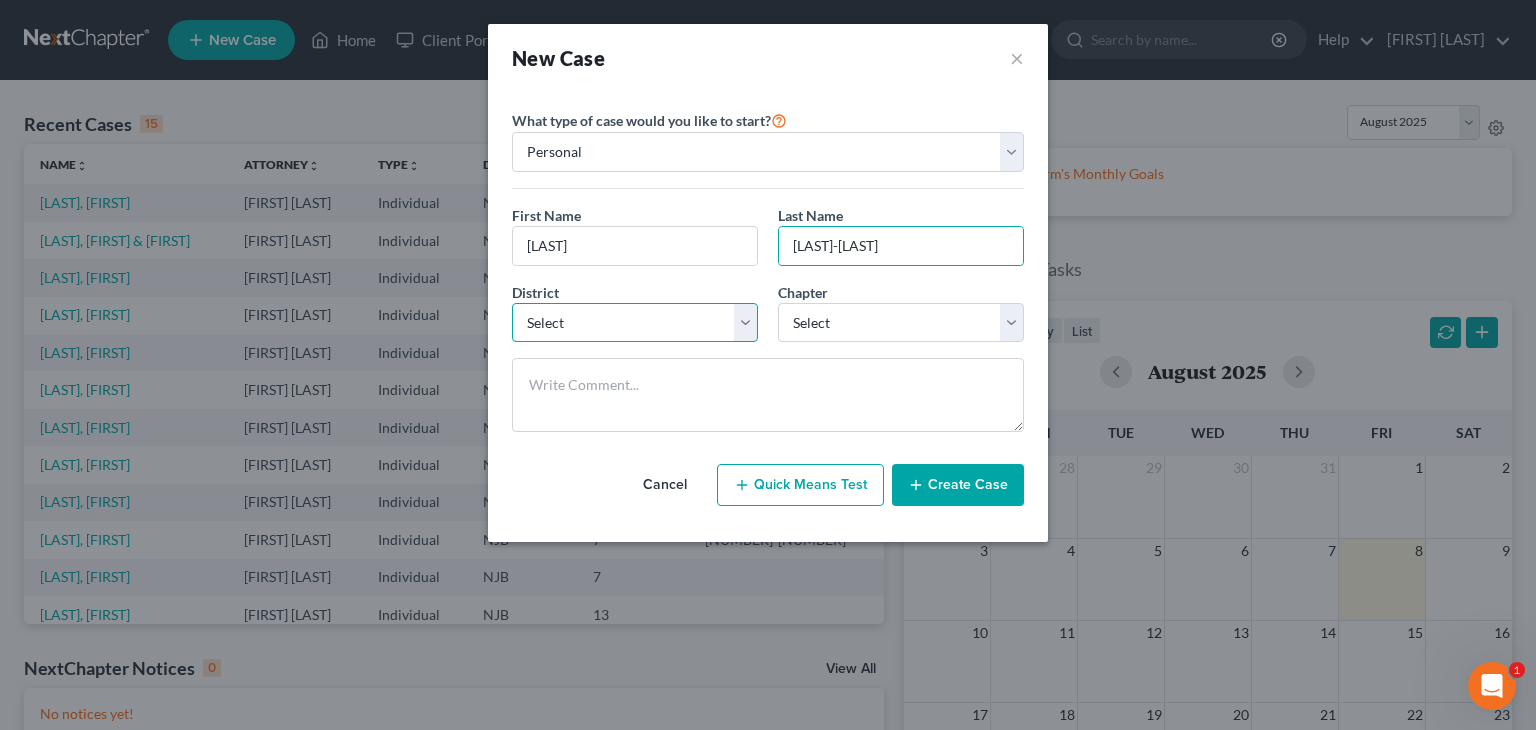 click on "Select Alabama - Middle Alabama - Northern Alabama - Southern Alaska Arizona Arkansas - Eastern Arkansas - Western California - Central California - Eastern California - Northern California - Southern Colorado Connecticut Delaware District of Columbia Florida - Middle Florida - Northern Florida - Southern Georgia - Middle Georgia - Northern Georgia - Southern Guam Hawaii Idaho Illinois - Central Illinois - Northern Illinois - Southern Indiana - Northern Indiana - Southern Iowa - Northern Iowa - Southern Kansas Kentucky - Eastern Kentucky - Western Louisiana - Eastern Louisiana - Middle Louisiana - Western Maine Maryland Massachusetts Michigan - Eastern Michigan - Western Minnesota Mississippi - Northern Mississippi - Southern Missouri - Eastern Missouri - Western Montana Nebraska Nevada New Hampshire New Jersey New Mexico New York - Eastern New York - Northern New York - Southern New York - Western North Carolina - Eastern North Carolina - Middle North Carolina - Western North Dakota Ohio - Northern Oregon" at bounding box center [635, 323] 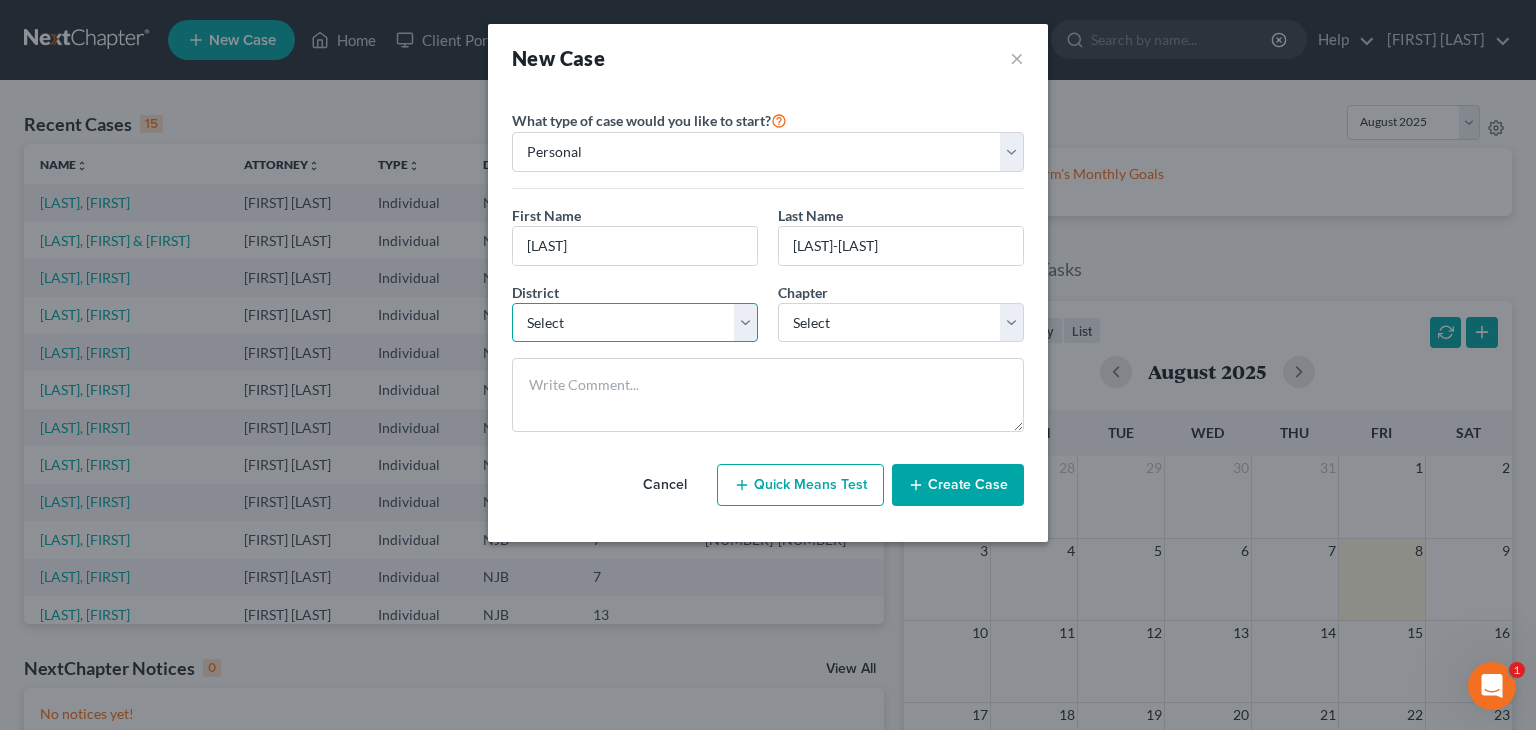 select on "51" 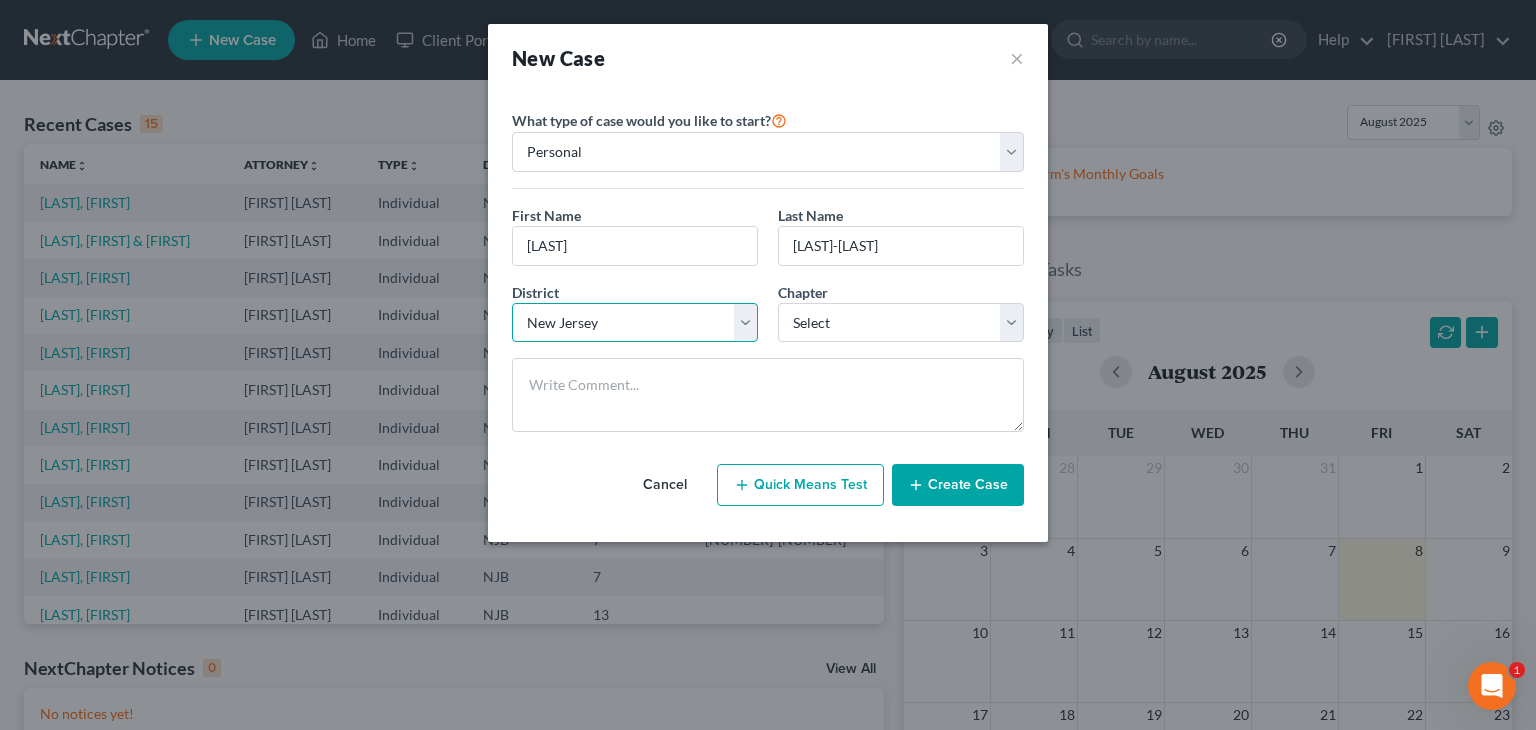 click on "Select Alabama - Middle Alabama - Northern Alabama - Southern Alaska Arizona Arkansas - Eastern Arkansas - Western California - Central California - Eastern California - Northern California - Southern Colorado Connecticut Delaware District of Columbia Florida - Middle Florida - Northern Florida - Southern Georgia - Middle Georgia - Northern Georgia - Southern Guam Hawaii Idaho Illinois - Central Illinois - Northern Illinois - Southern Indiana - Northern Indiana - Southern Iowa - Northern Iowa - Southern Kansas Kentucky - Eastern Kentucky - Western Louisiana - Eastern Louisiana - Middle Louisiana - Western Maine Maryland Massachusetts Michigan - Eastern Michigan - Western Minnesota Mississippi - Northern Mississippi - Southern Missouri - Eastern Missouri - Western Montana Nebraska Nevada New Hampshire New Jersey New Mexico New York - Eastern New York - Northern New York - Southern New York - Western North Carolina - Eastern North Carolina - Middle North Carolina - Western North Dakota Ohio - Northern Oregon" at bounding box center [635, 323] 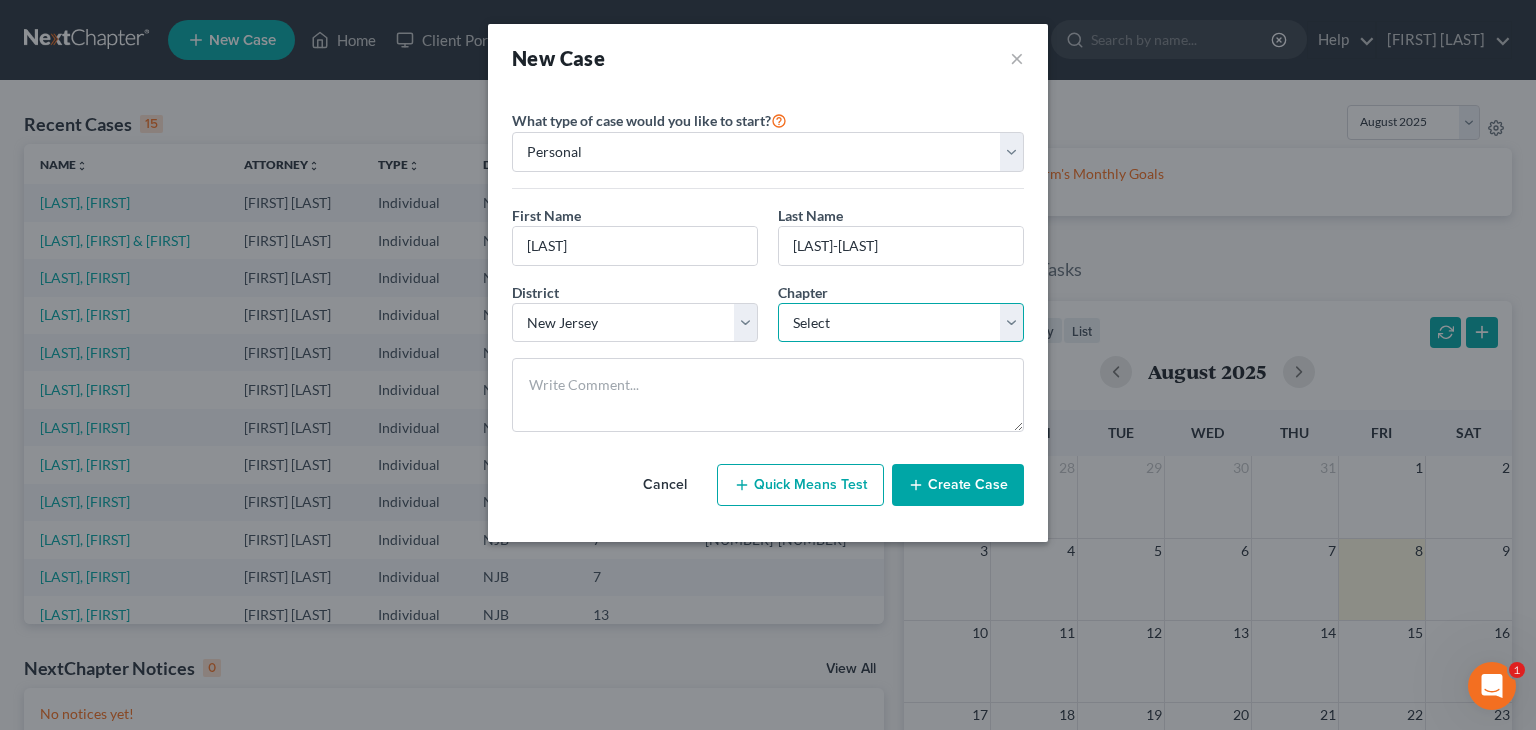 click on "Select 7 11 12 13" at bounding box center (901, 323) 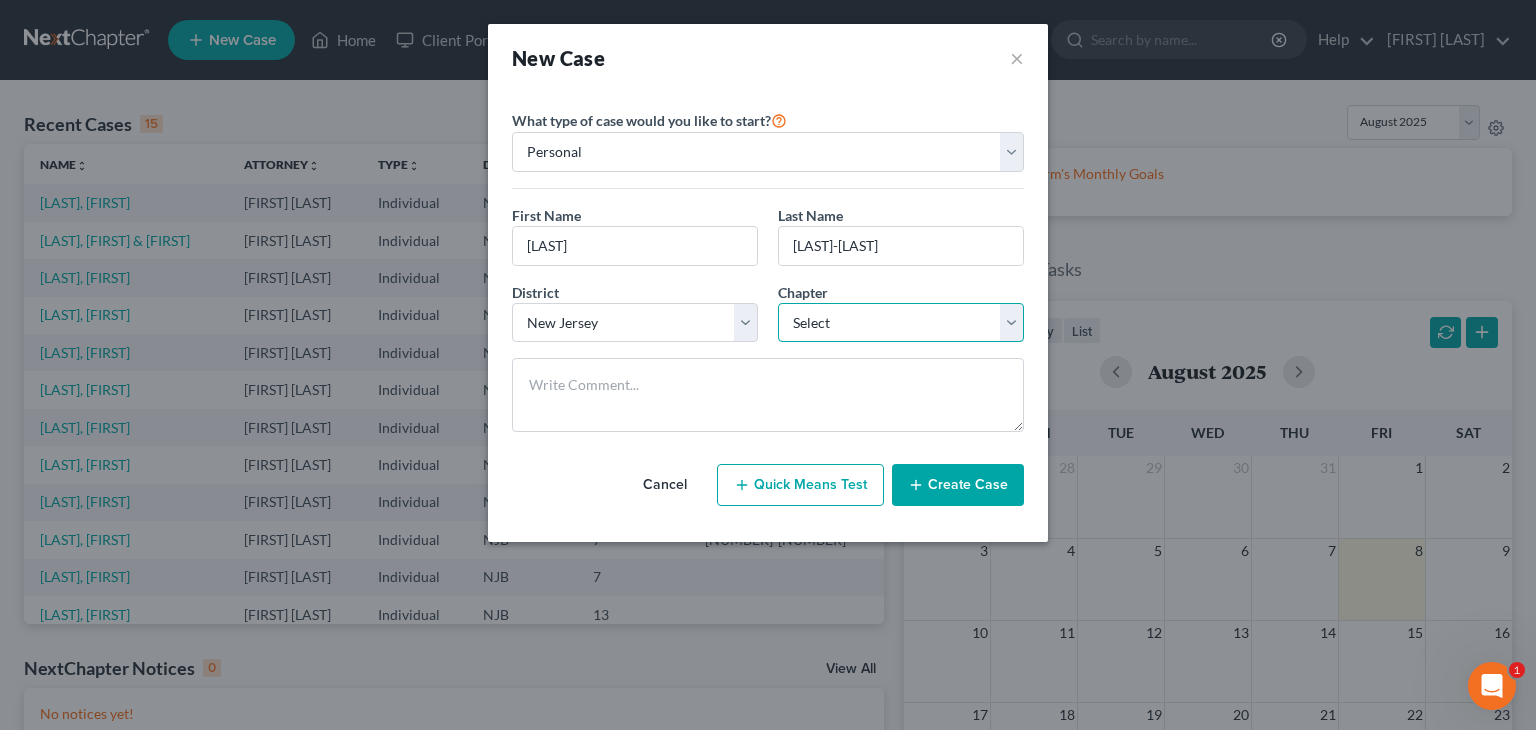 select on "3" 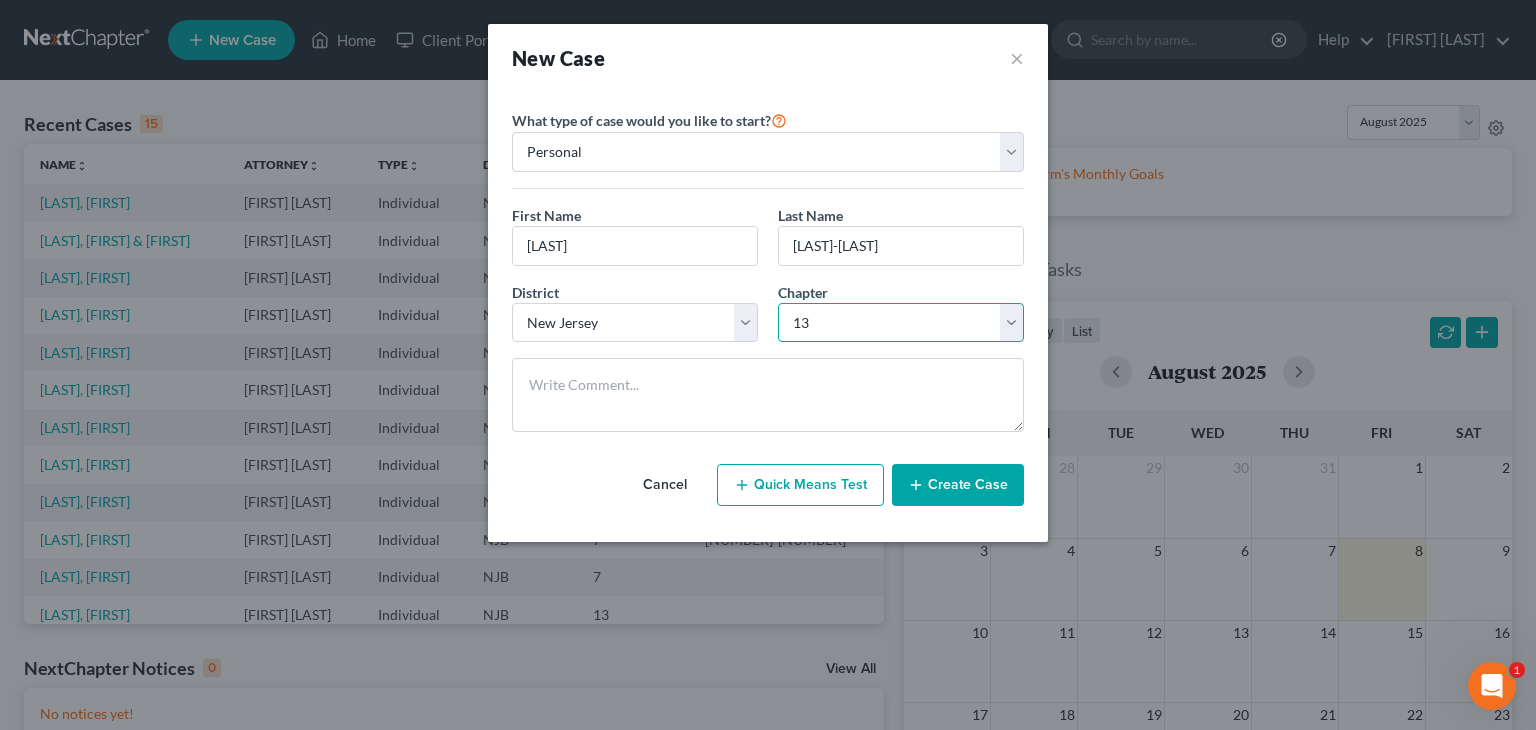 click on "Select 7 11 12 13" at bounding box center (901, 323) 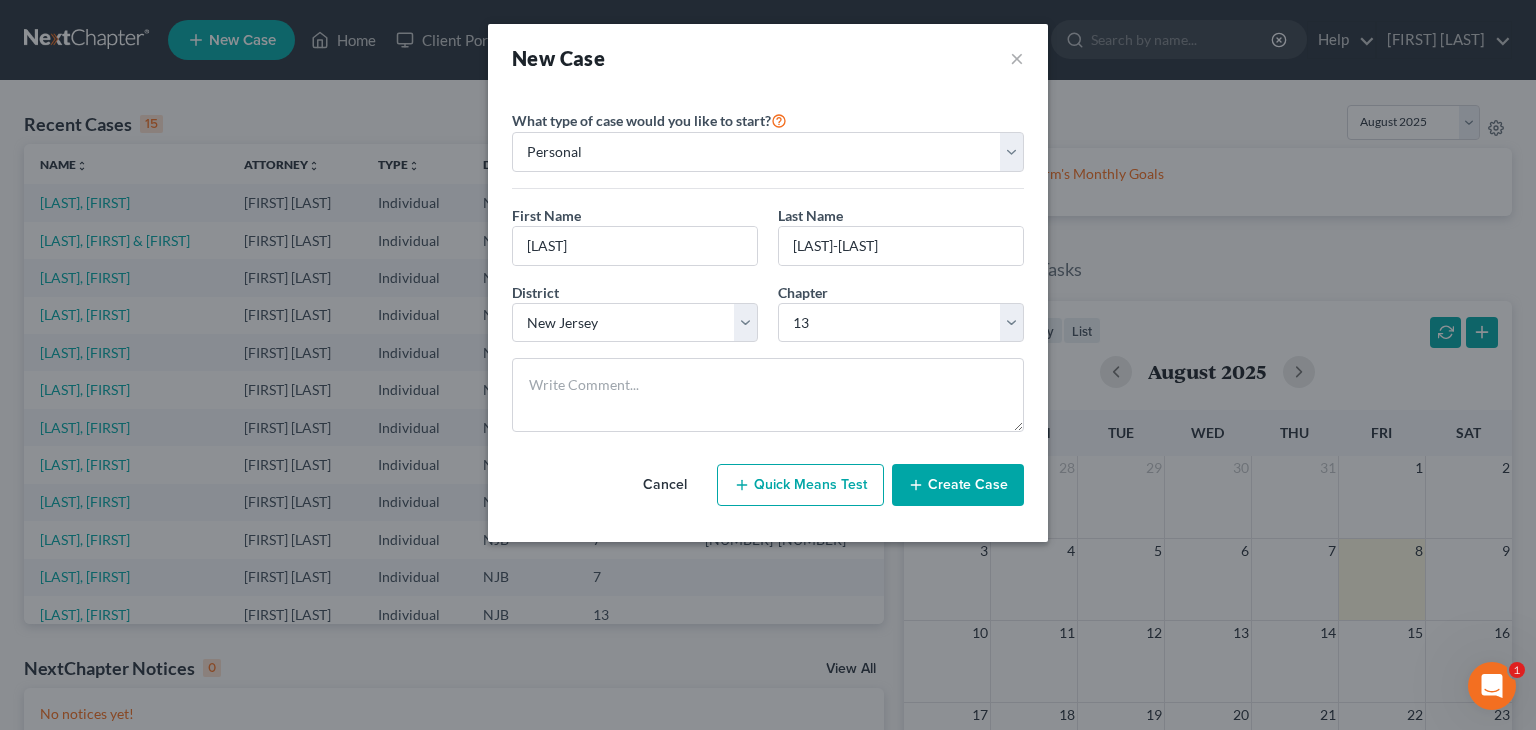 click on "Create Case" at bounding box center (958, 485) 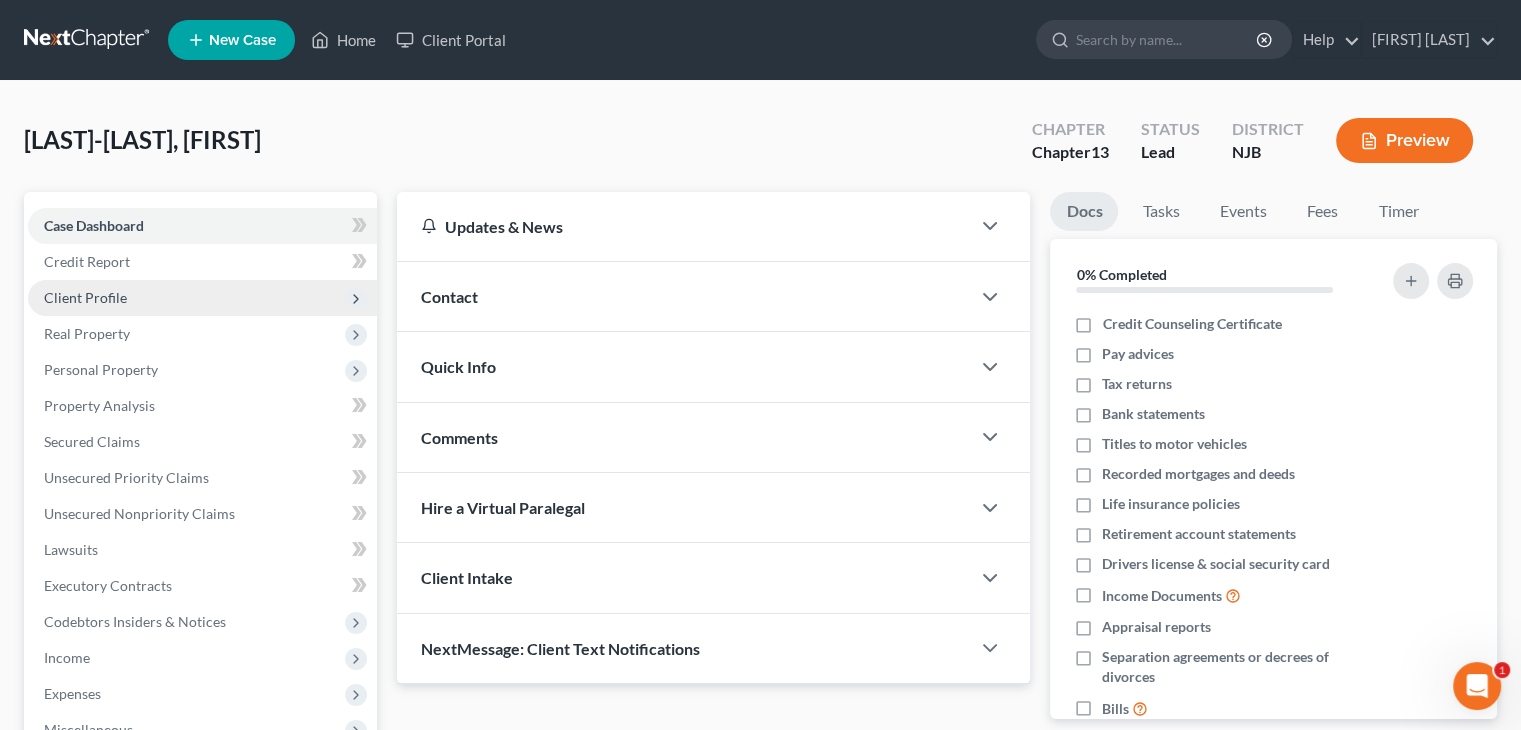 click on "Client Profile" at bounding box center (85, 297) 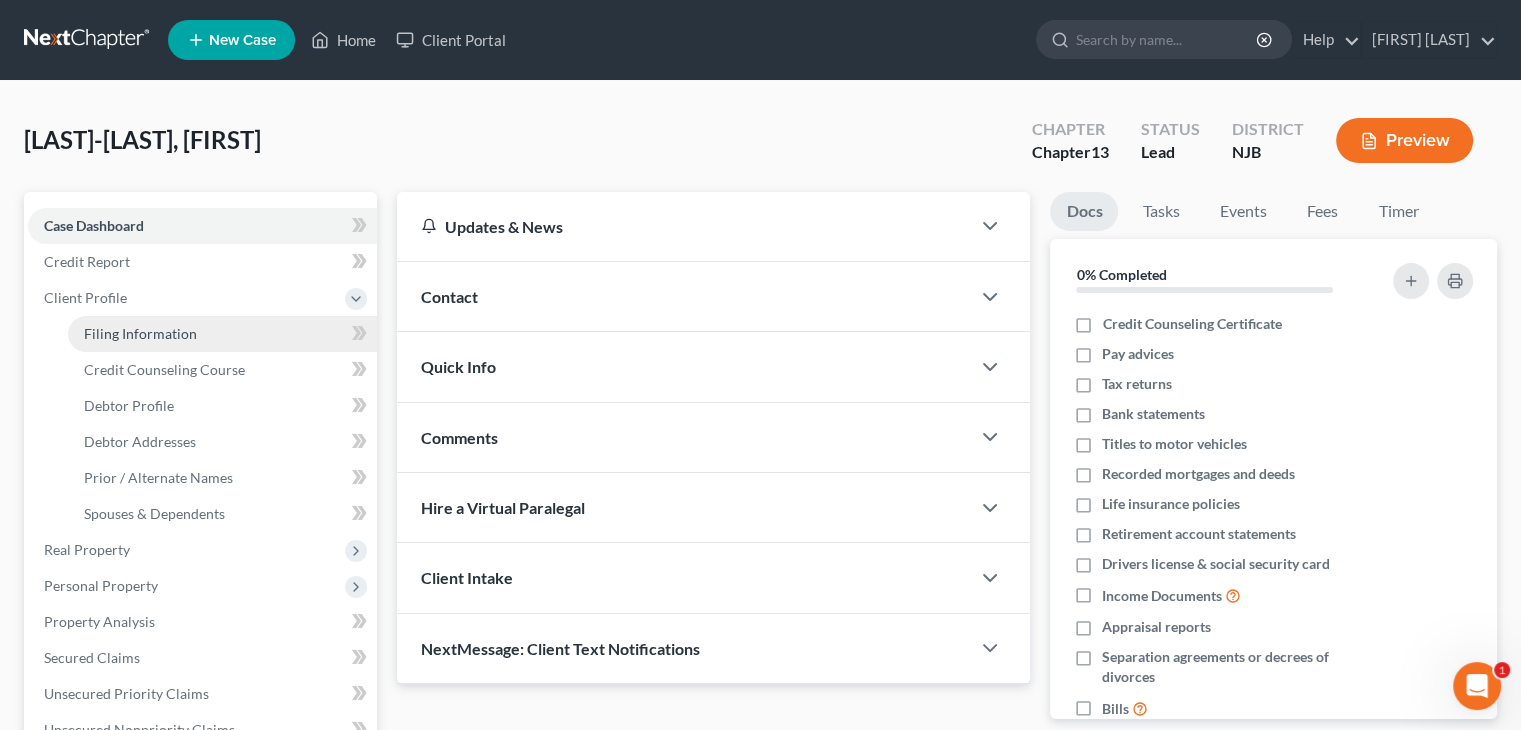 click on "Filing Information" at bounding box center (140, 333) 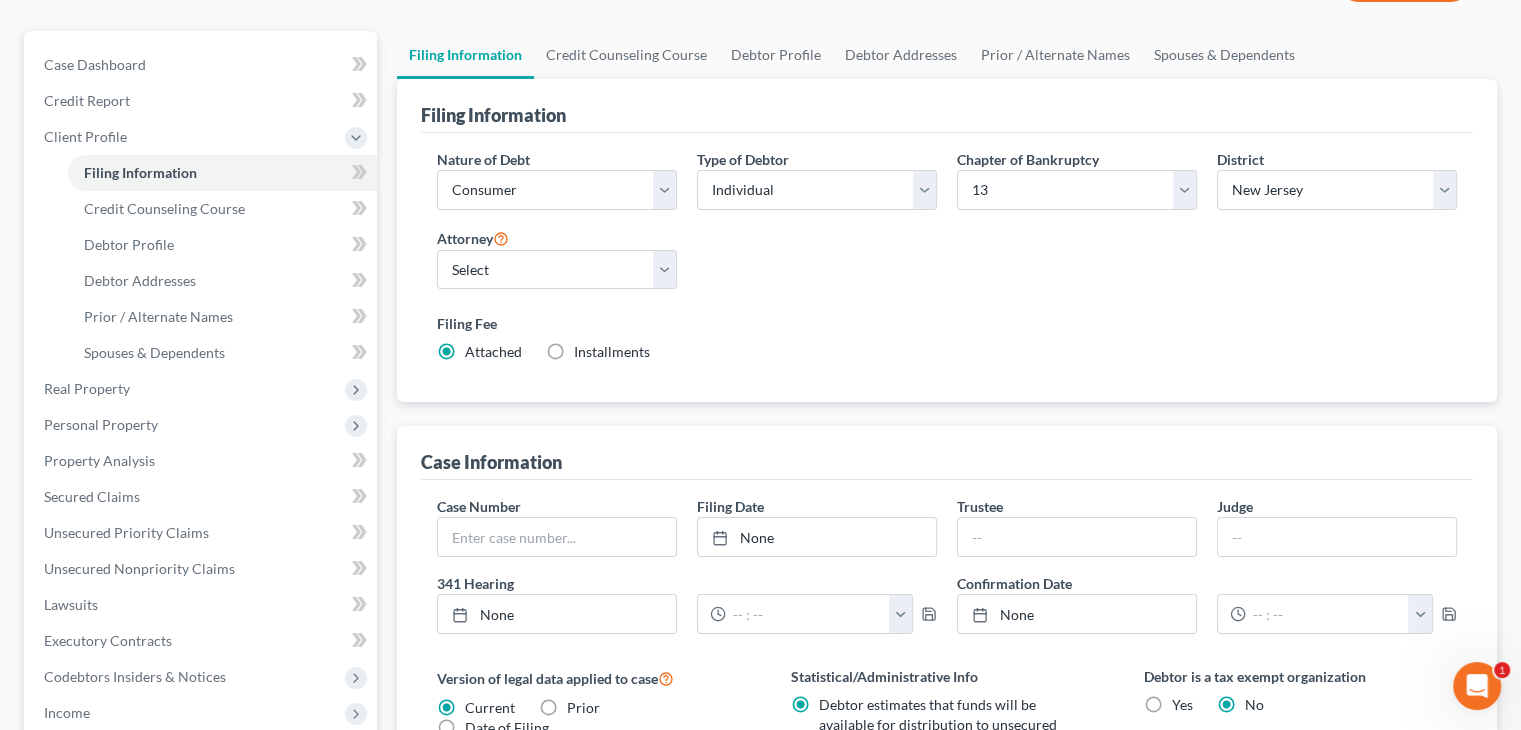 scroll, scrollTop: 100, scrollLeft: 0, axis: vertical 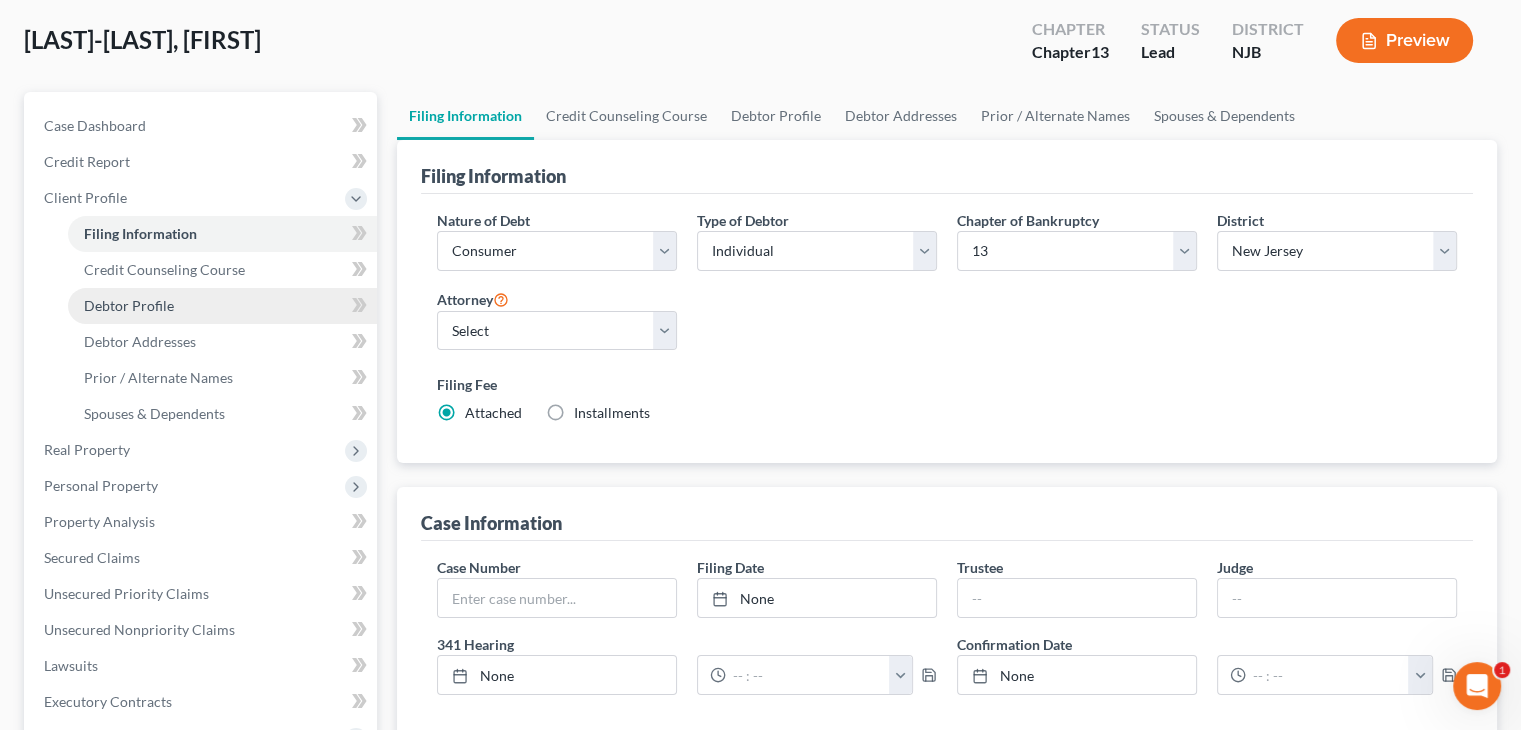 click on "Debtor Profile" at bounding box center (129, 305) 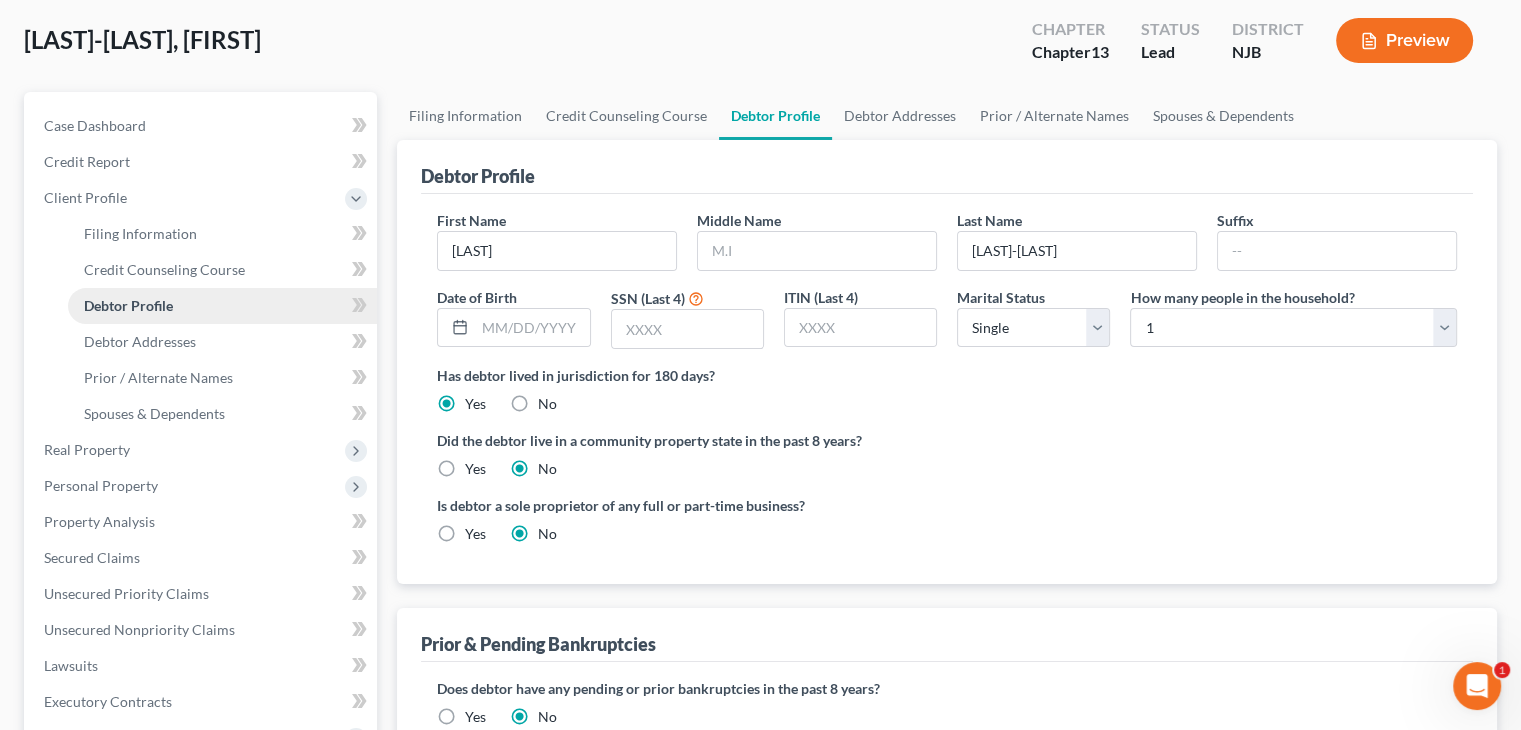 scroll, scrollTop: 0, scrollLeft: 0, axis: both 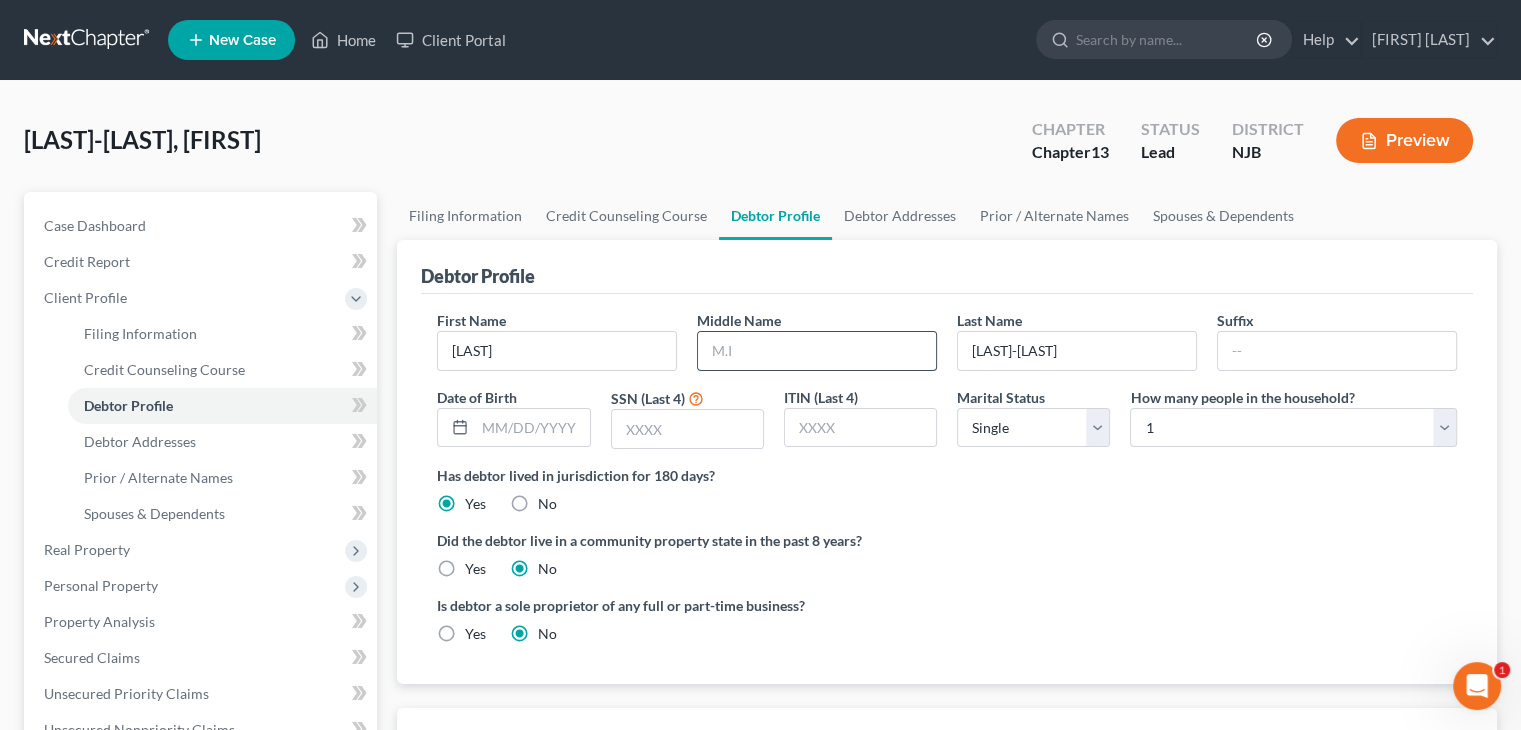 click at bounding box center [817, 351] 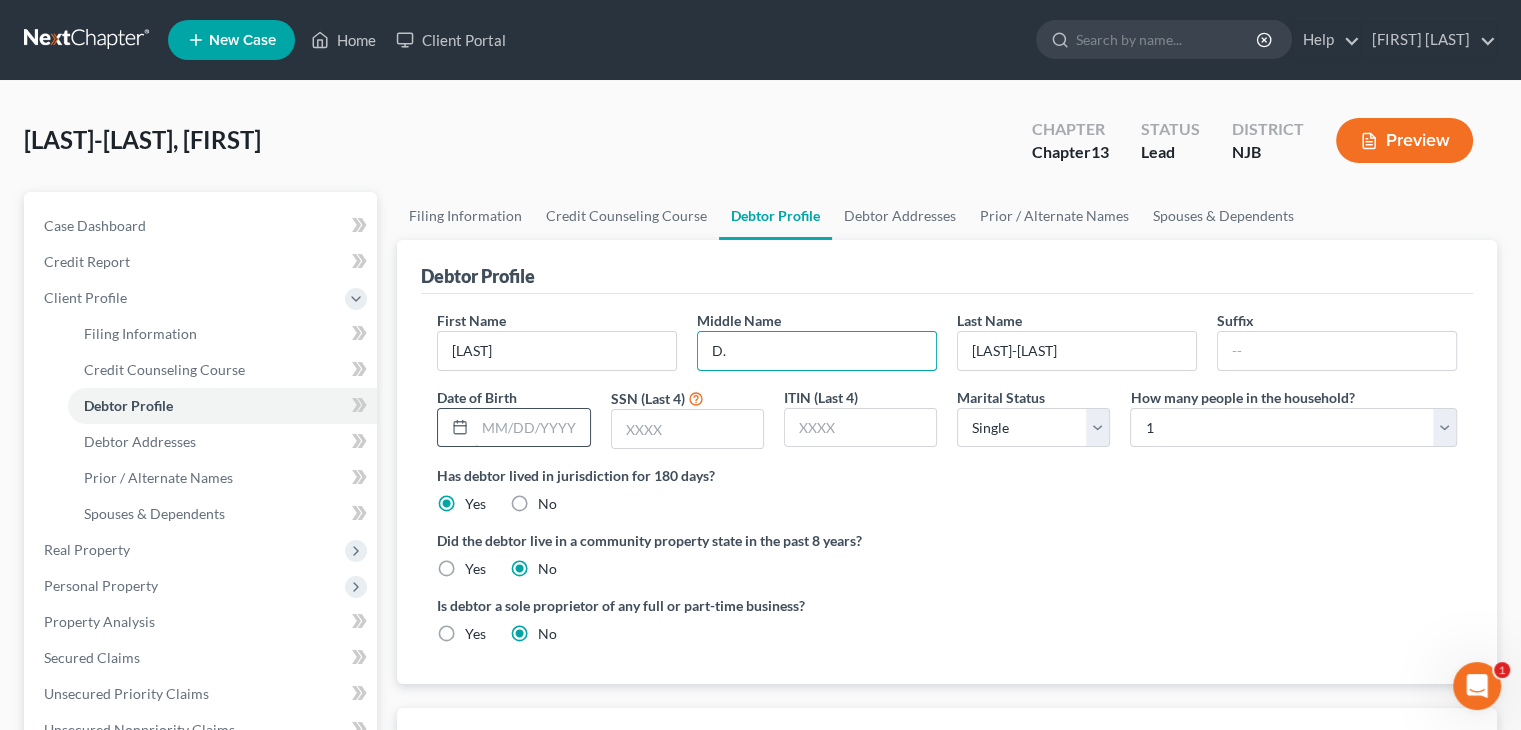 type on "D." 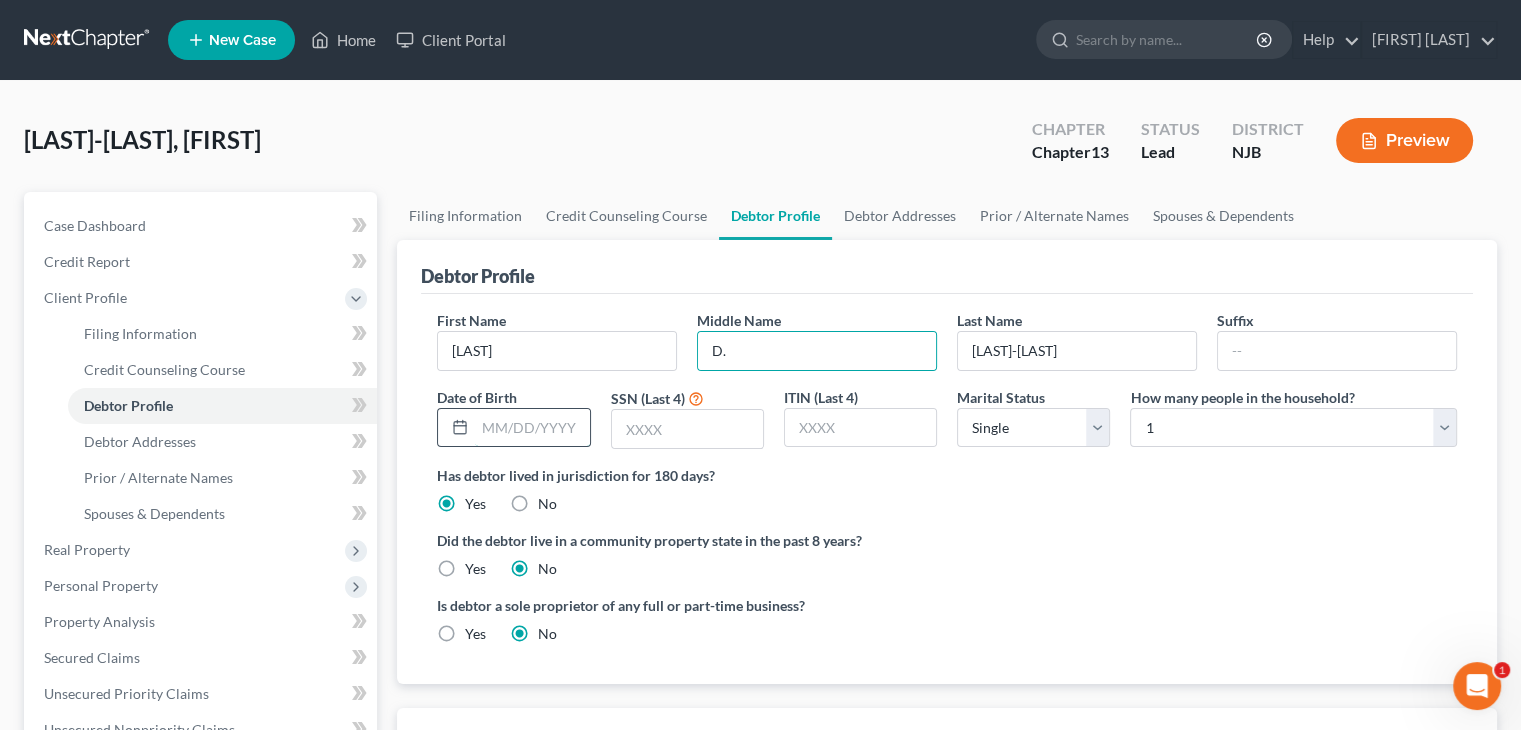 click at bounding box center [532, 428] 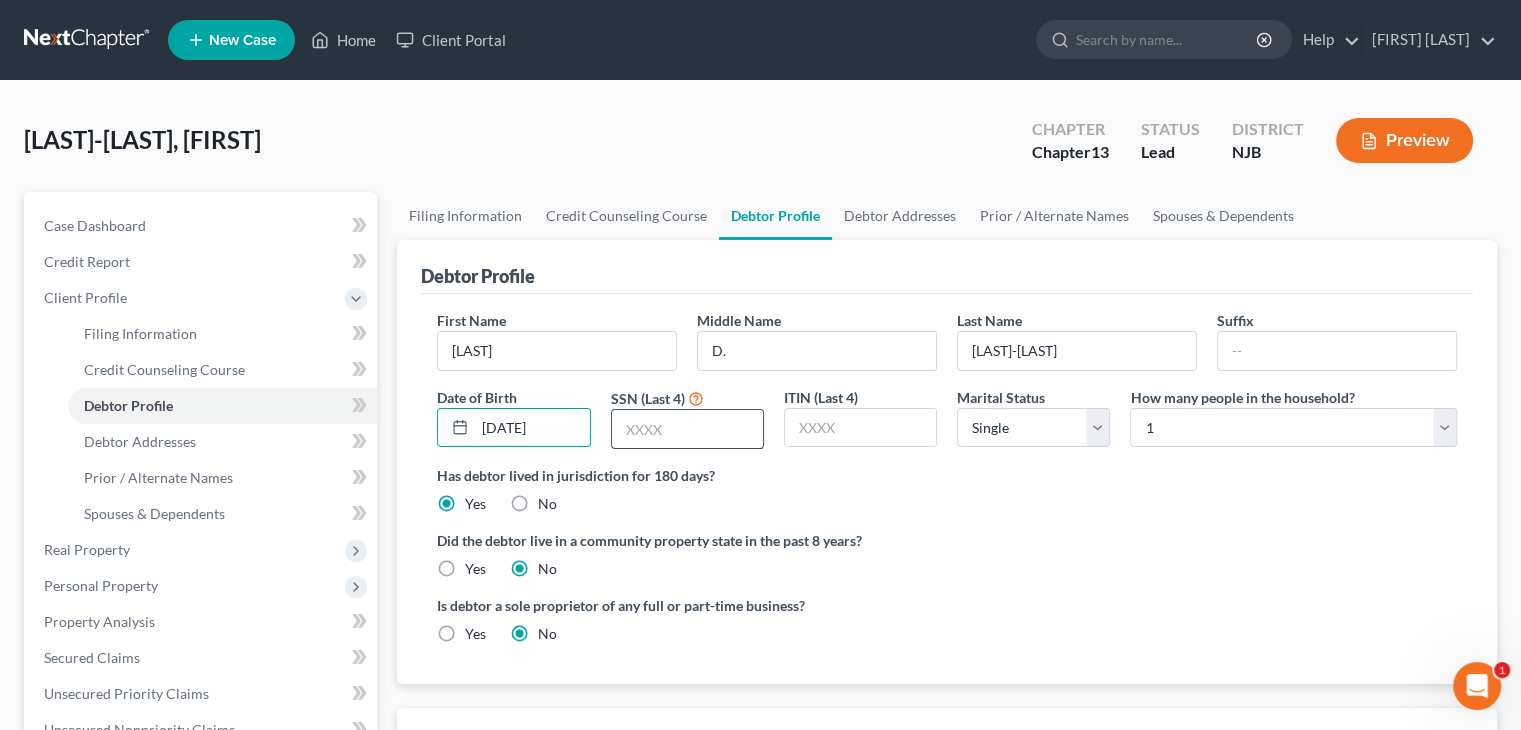 type on "[DATE]" 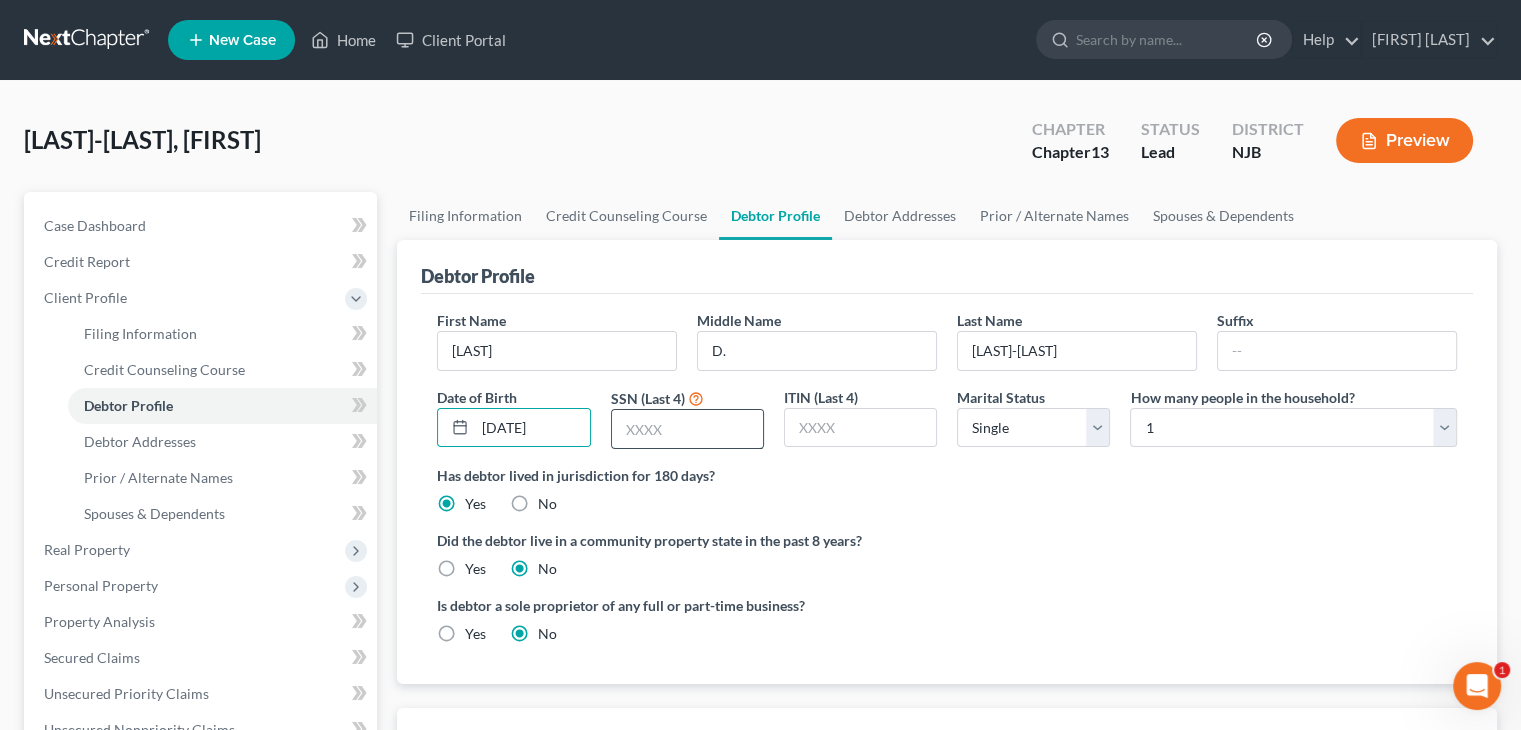 click at bounding box center [687, 429] 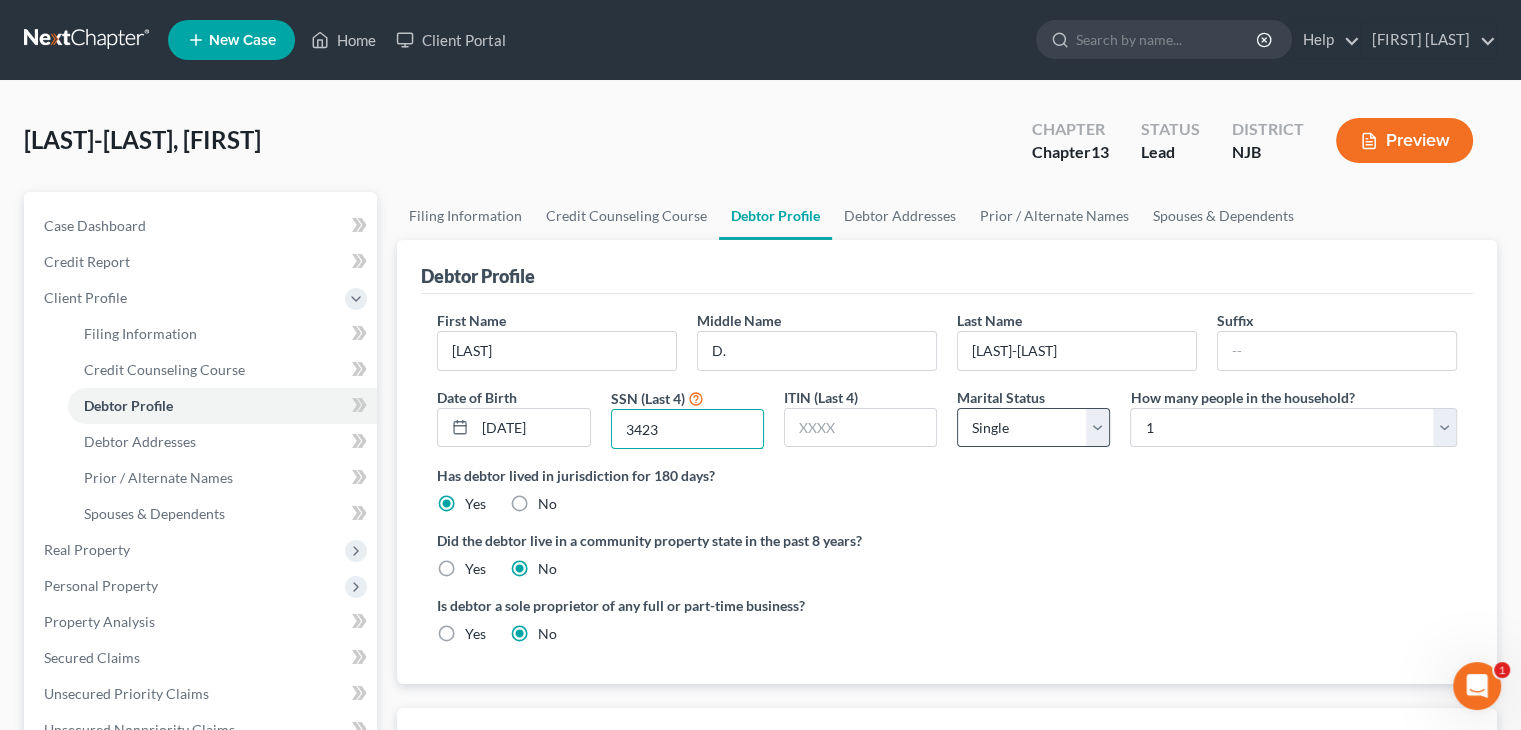 type on "3423" 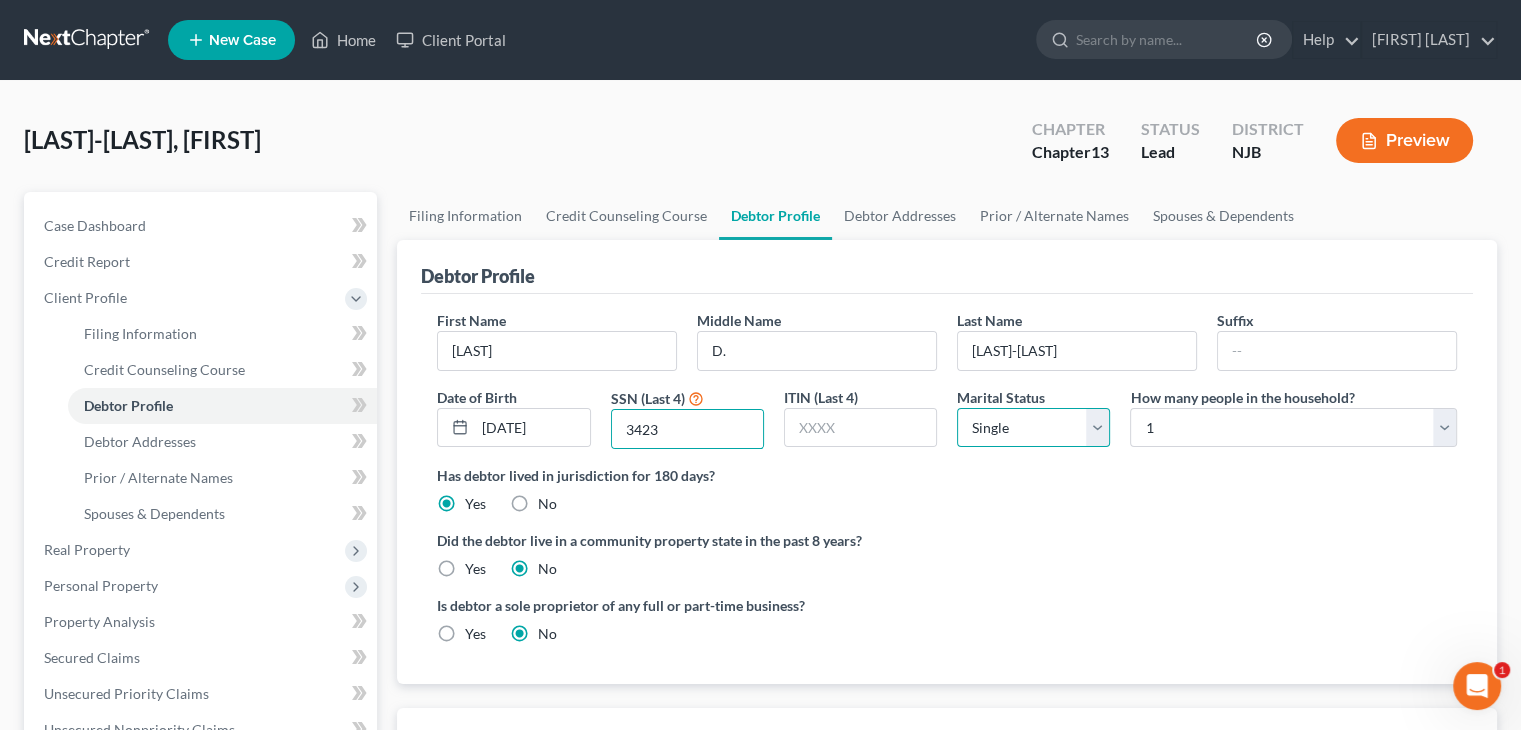click on "Select Single Married Separated Divorced Widowed" at bounding box center (1033, 428) 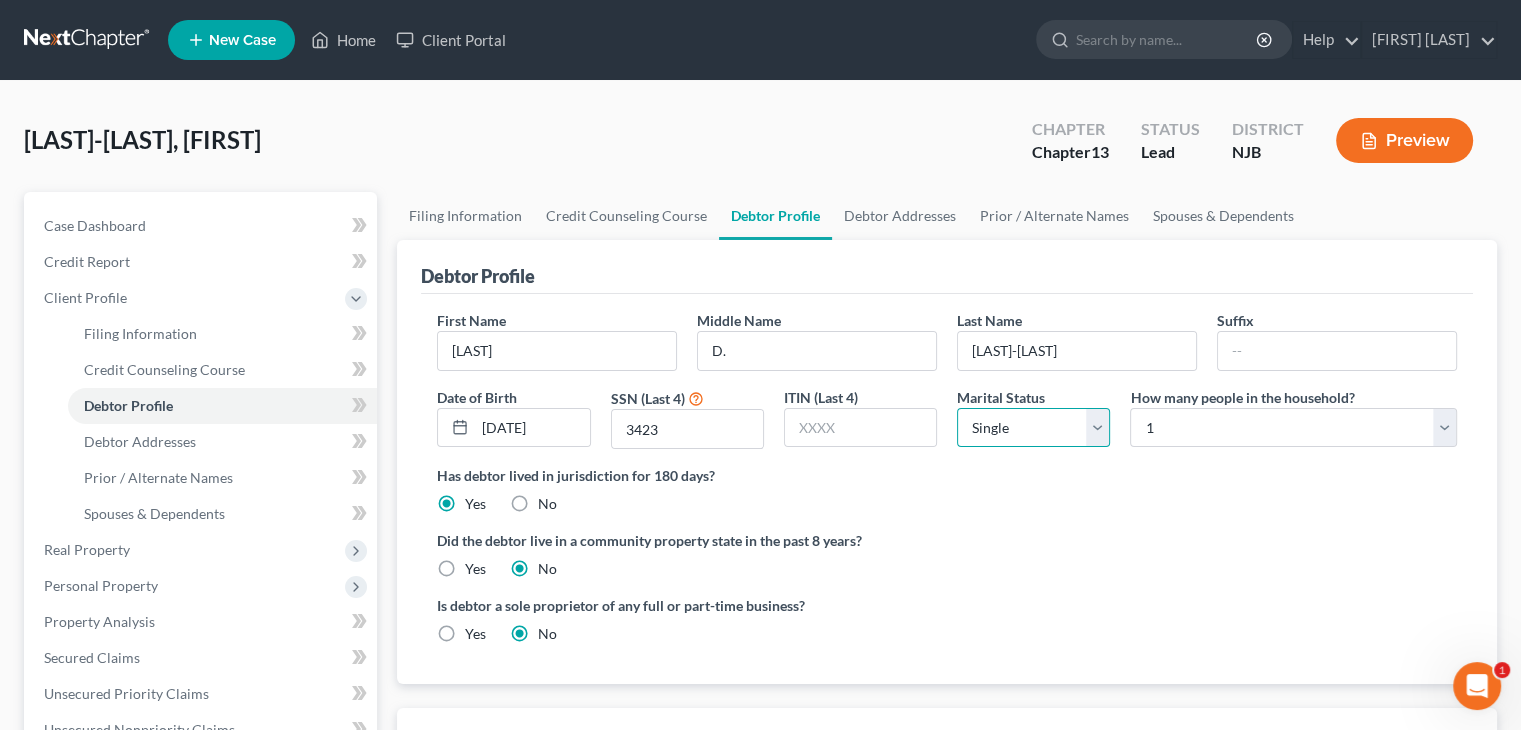 click on "Select Single Married Separated Divorced Widowed" at bounding box center [1033, 428] 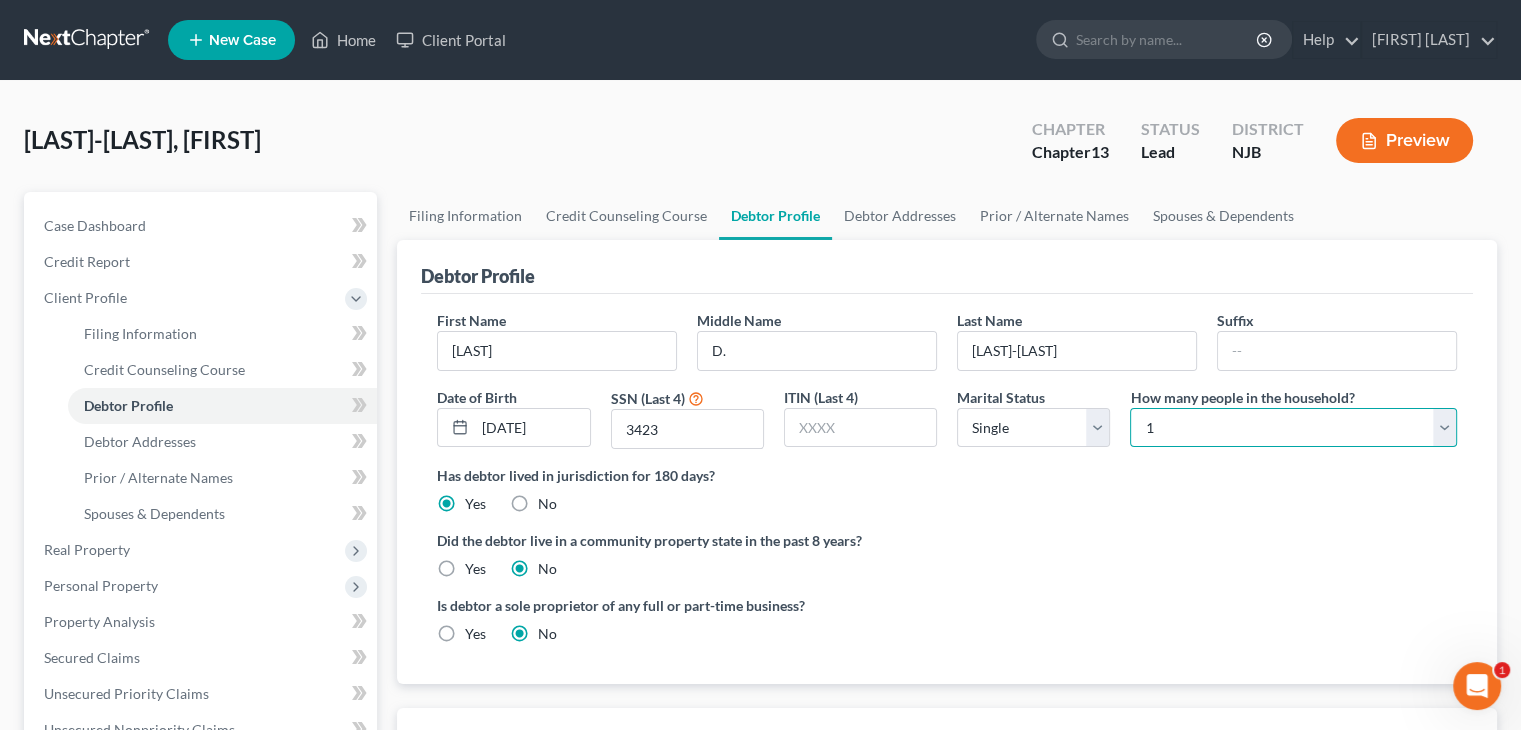 click on "Select 1 2 3 4 5 6 7 8 9 10 11 12 13 14 15 16 17 18 19 20" at bounding box center (1293, 428) 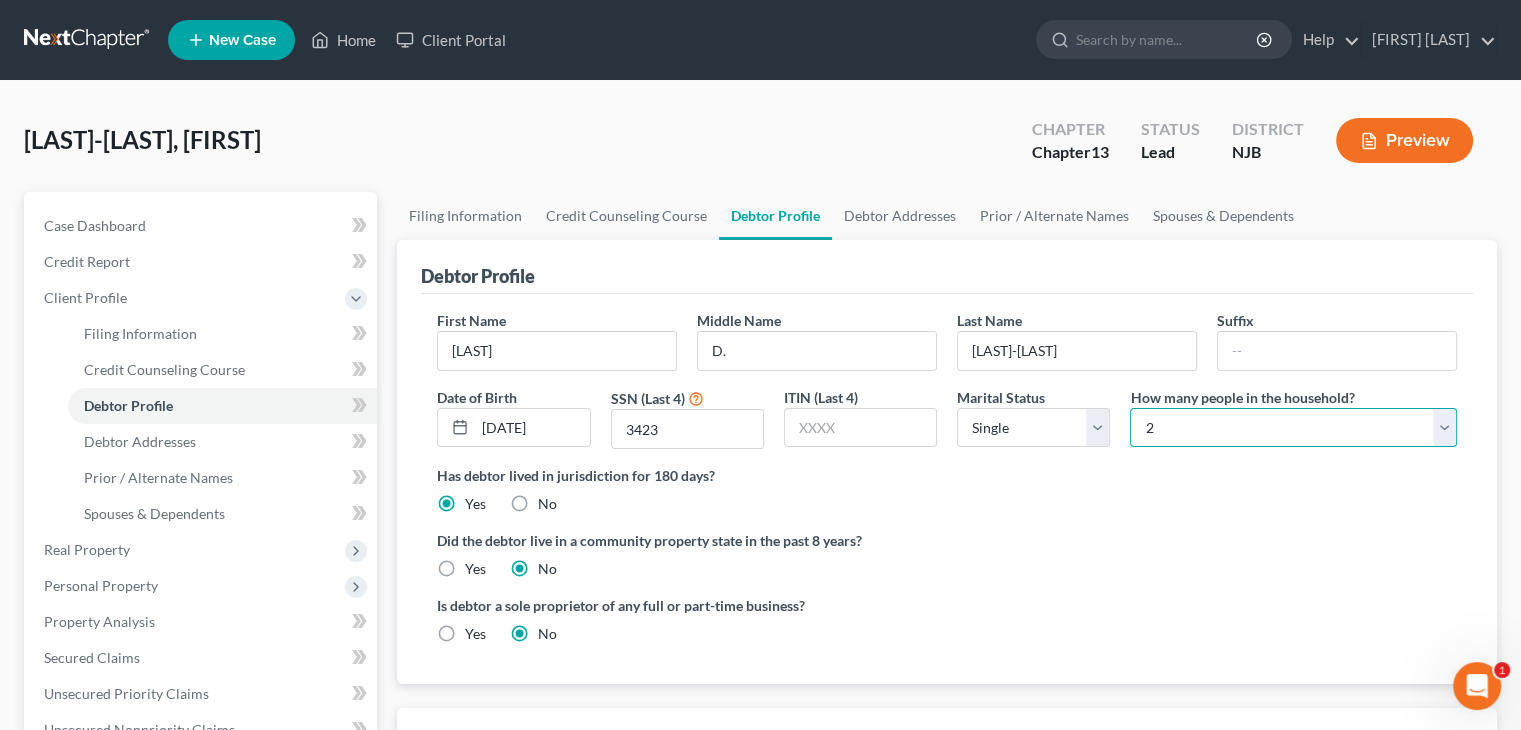 click on "Select 1 2 3 4 5 6 7 8 9 10 11 12 13 14 15 16 17 18 19 20" at bounding box center [1293, 428] 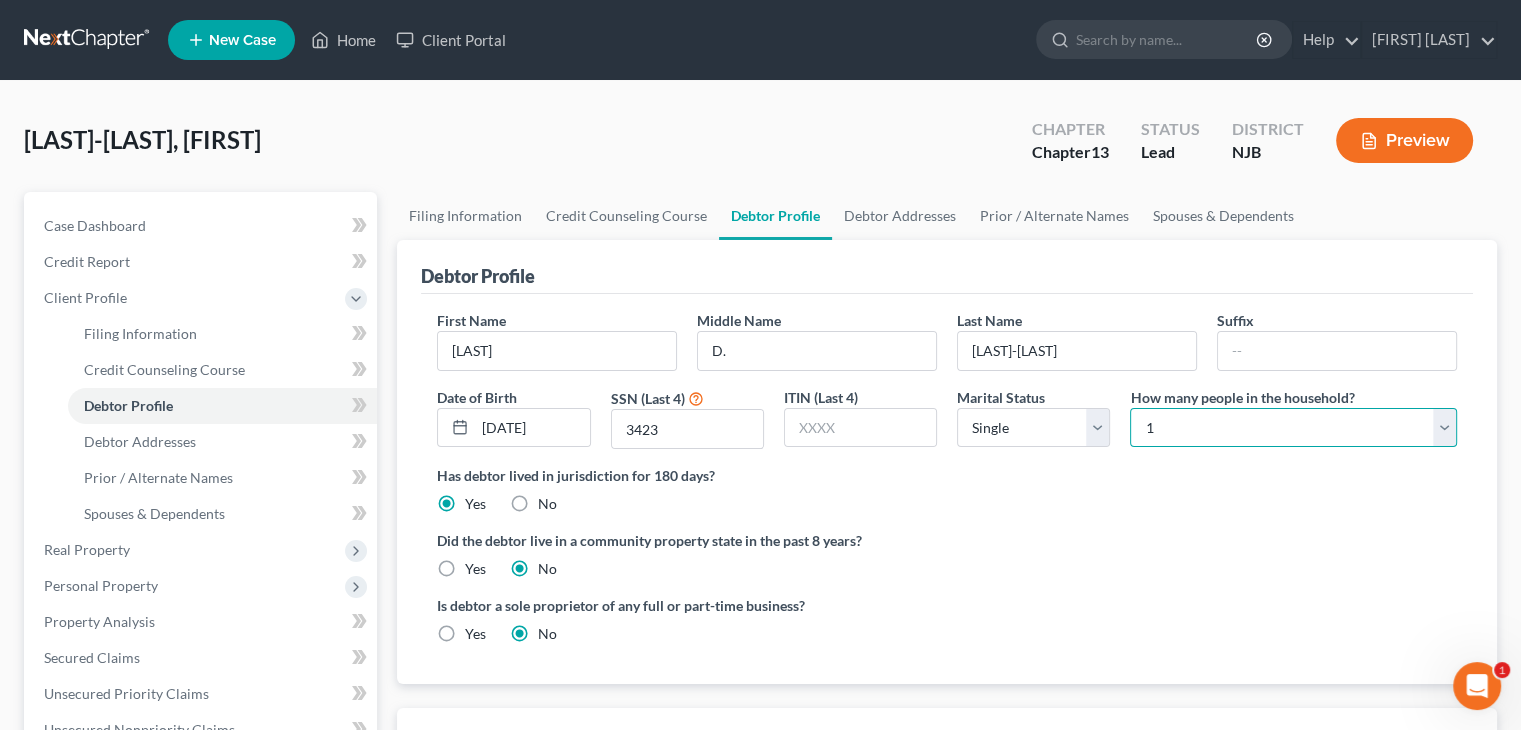 click on "Select 1 2 3 4 5 6 7 8 9 10 11 12 13 14 15 16 17 18 19 20" at bounding box center (1293, 428) 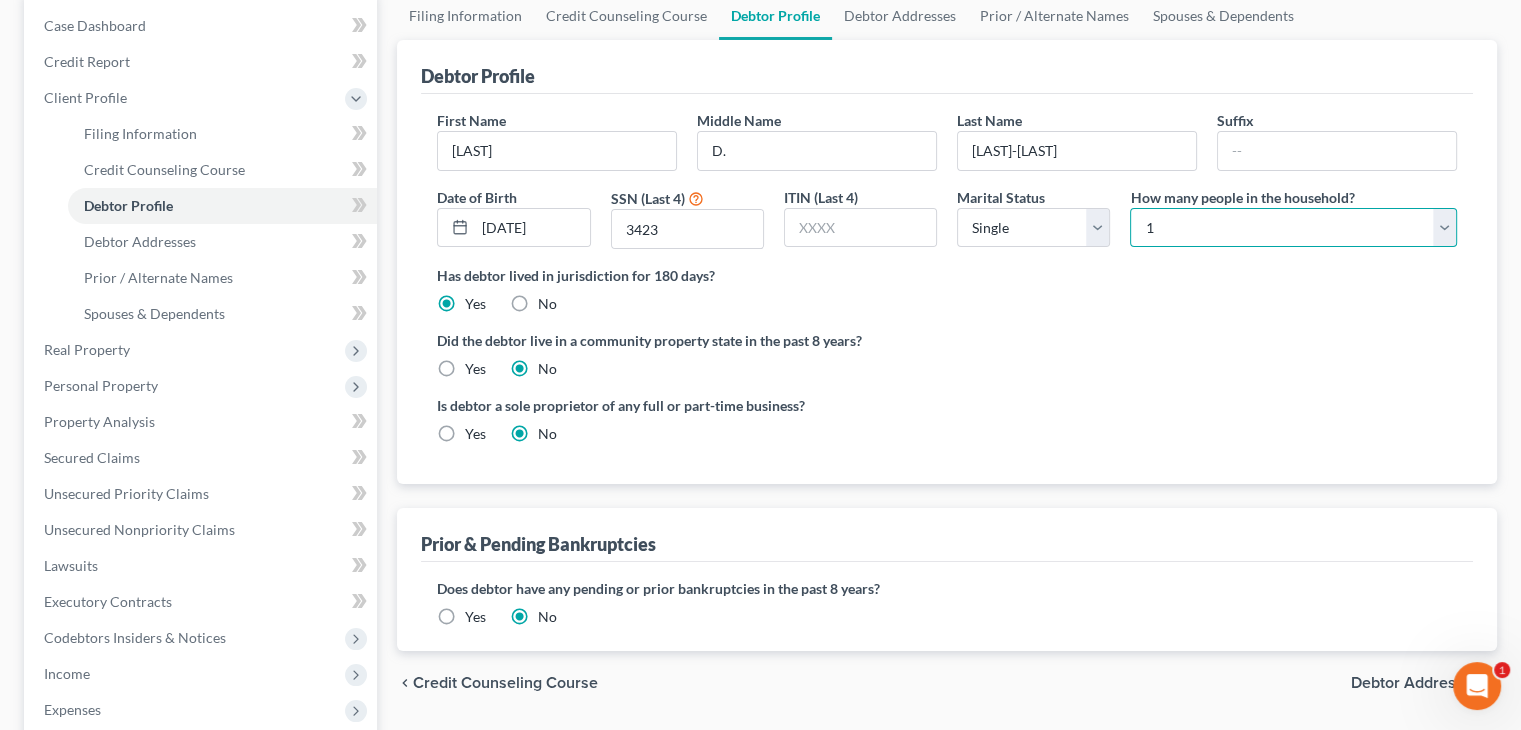 scroll, scrollTop: 300, scrollLeft: 0, axis: vertical 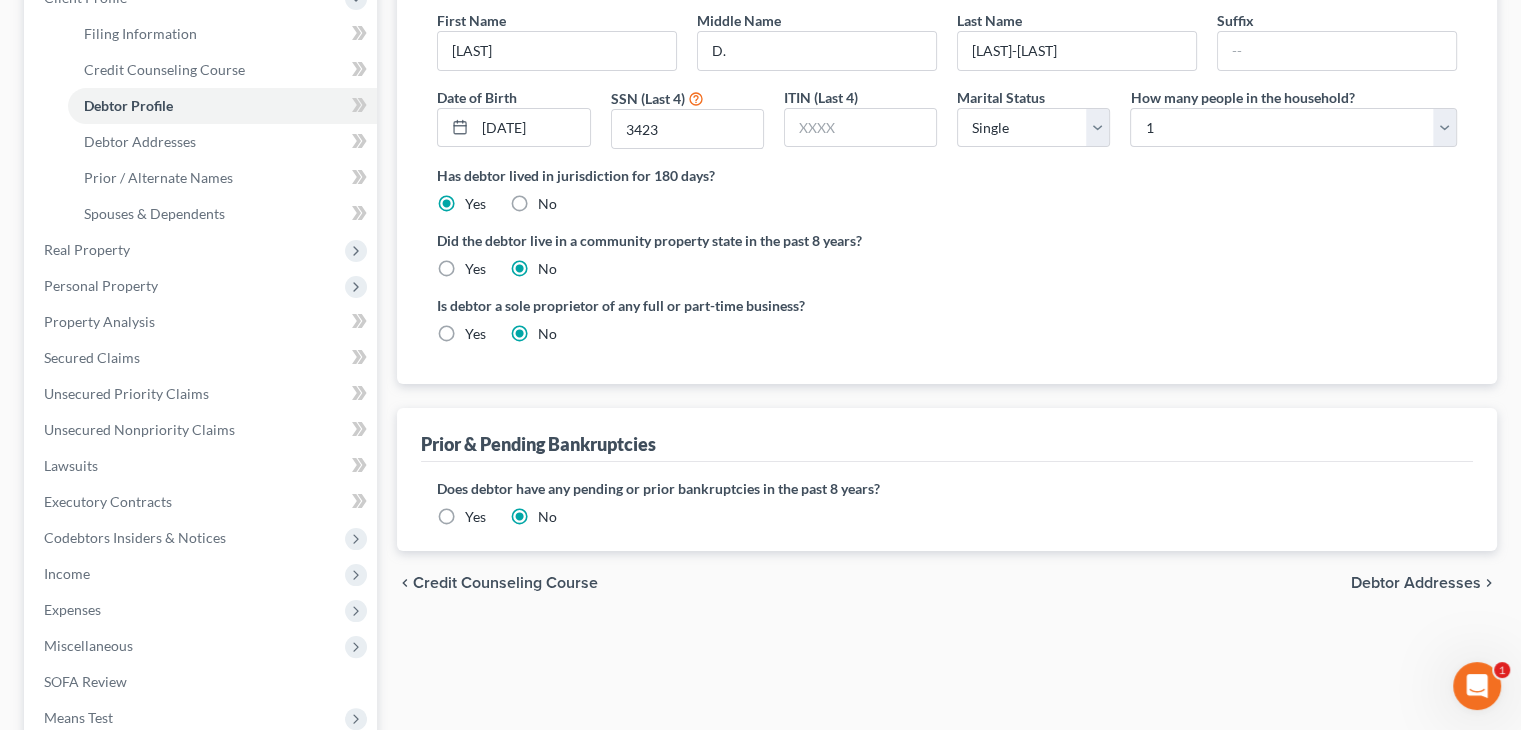 click on "Debtor Addresses" at bounding box center [1416, 583] 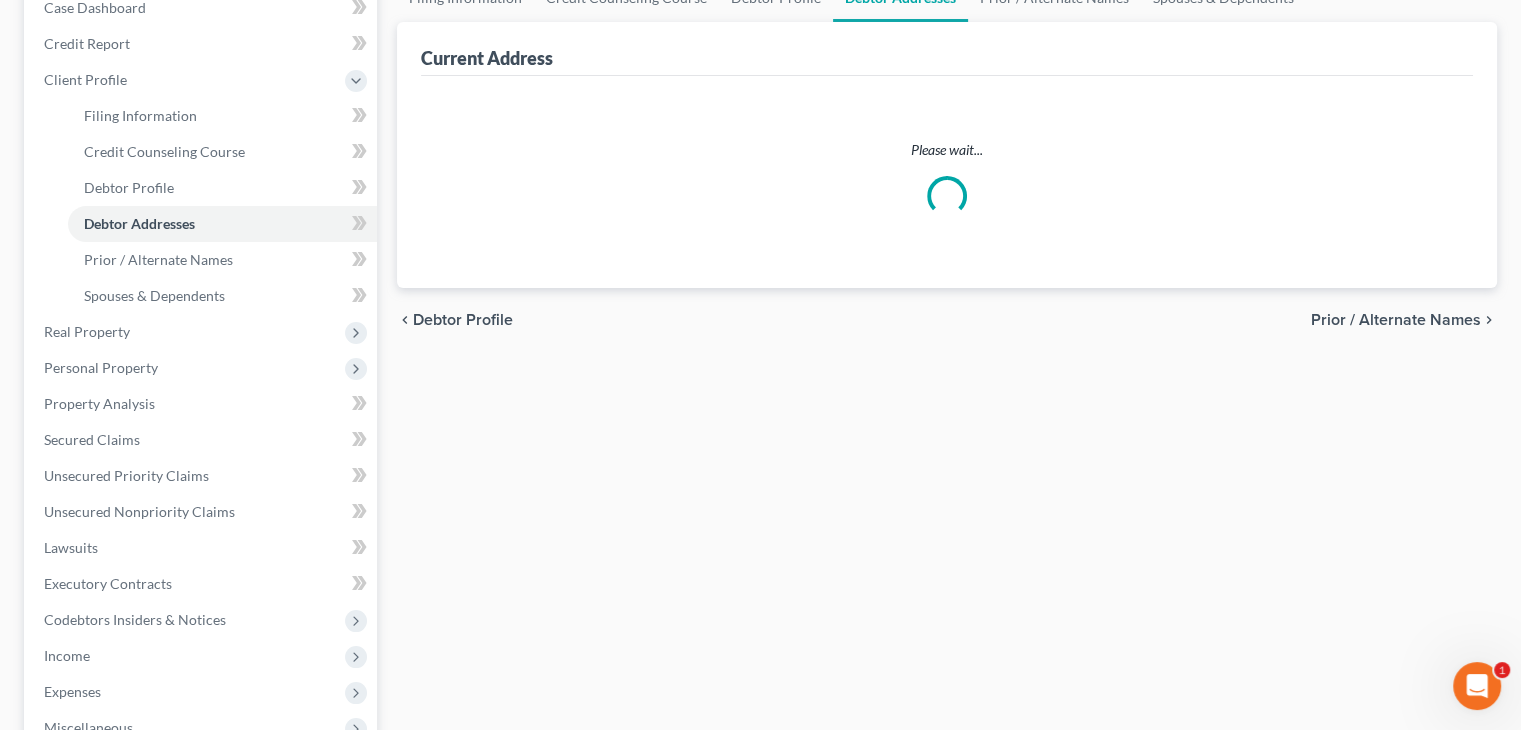 scroll, scrollTop: 0, scrollLeft: 0, axis: both 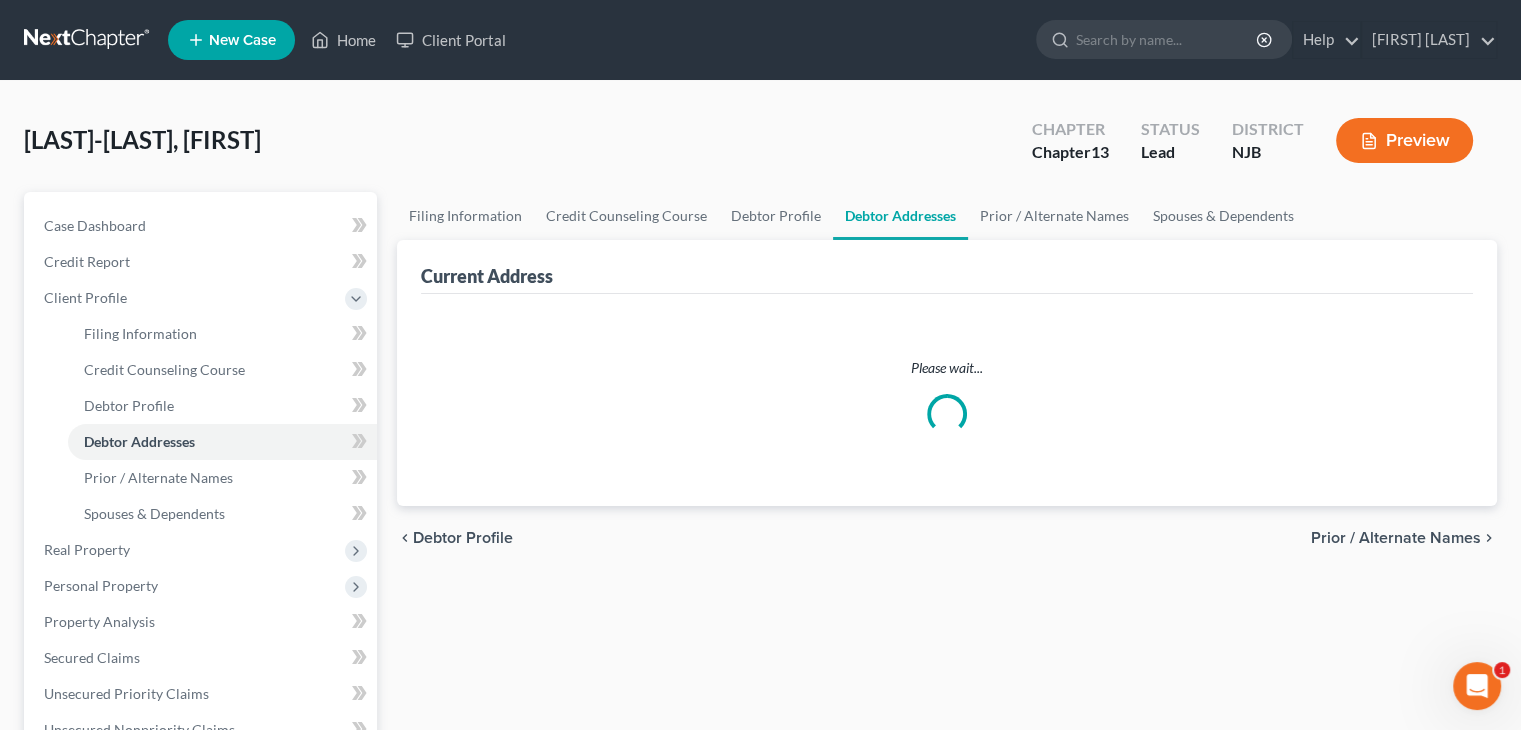 select on "0" 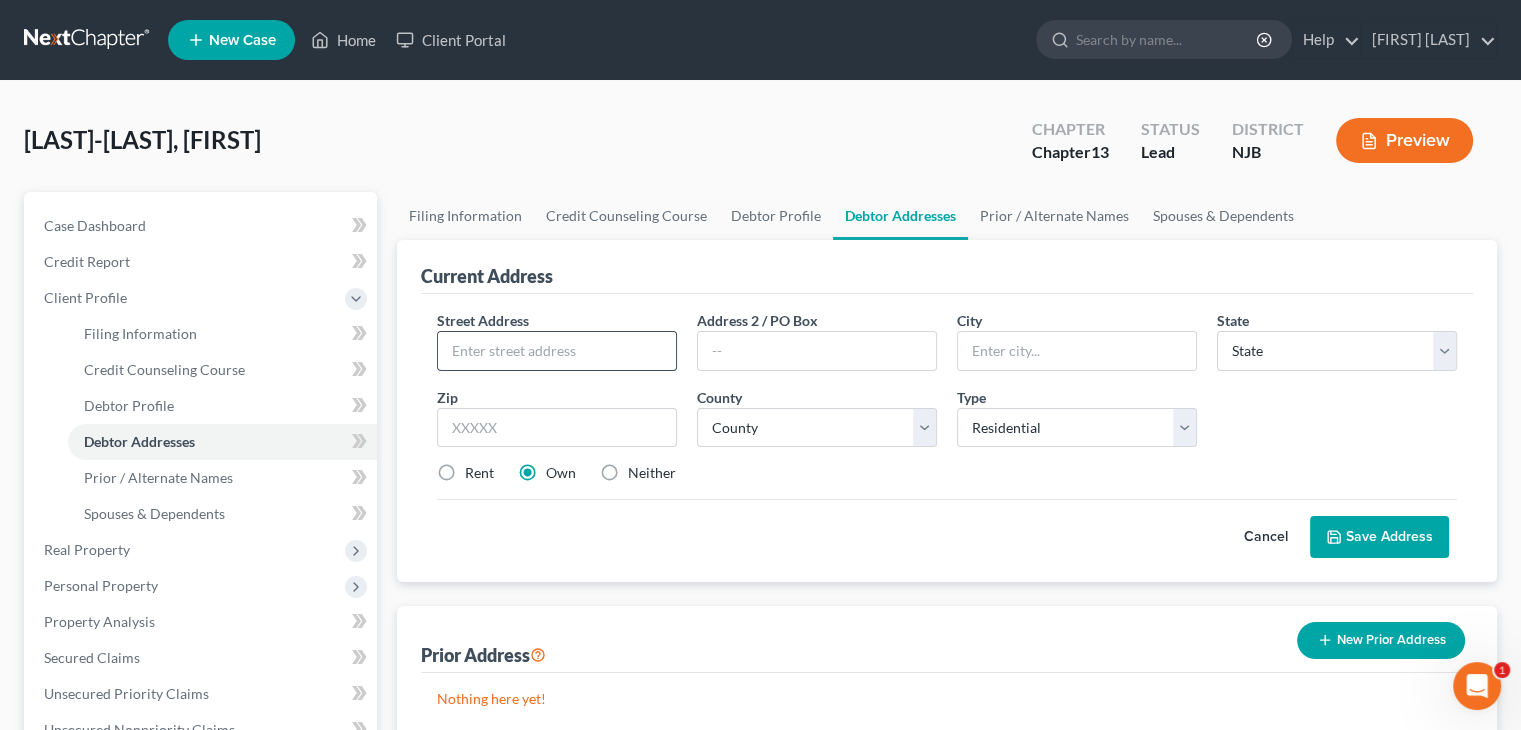 click at bounding box center (557, 351) 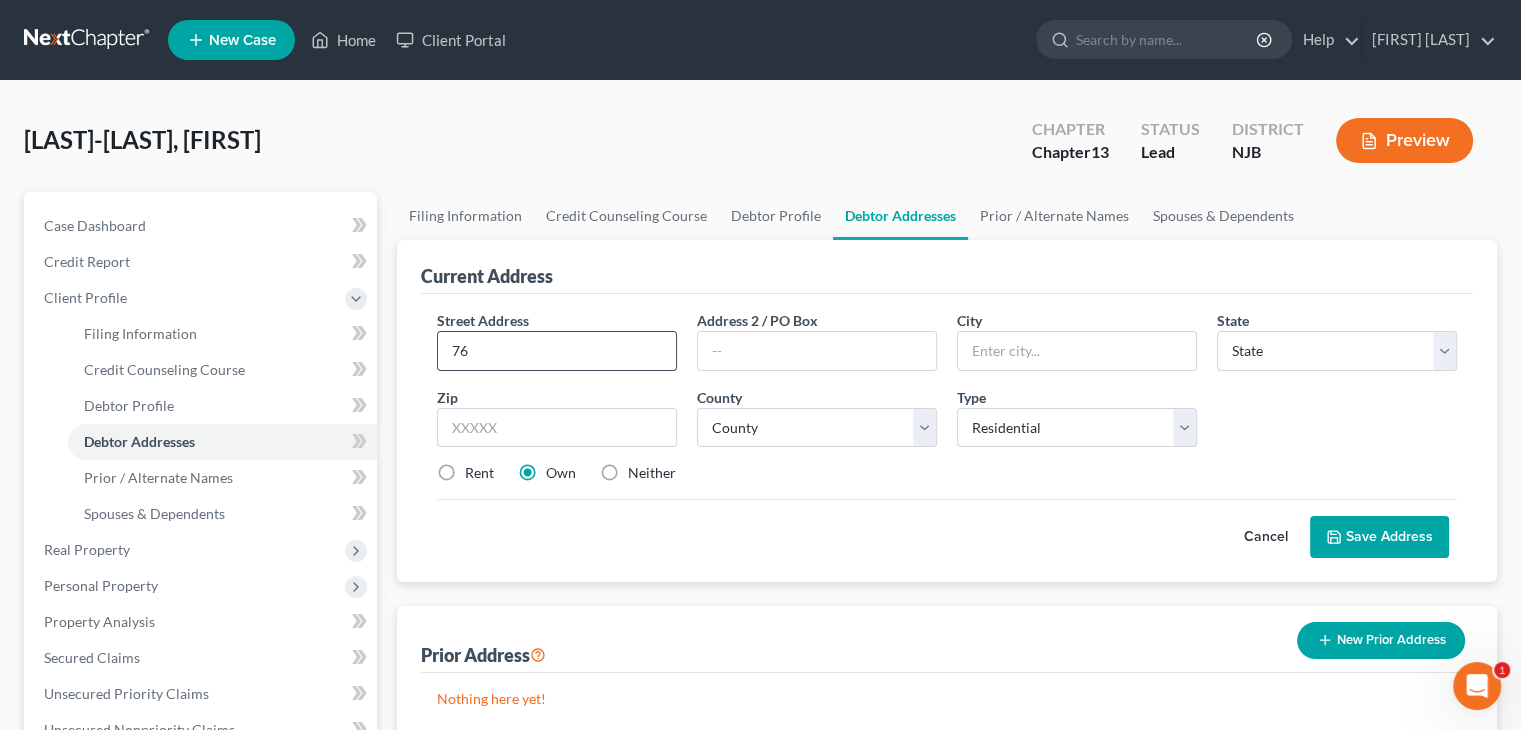 type on "7" 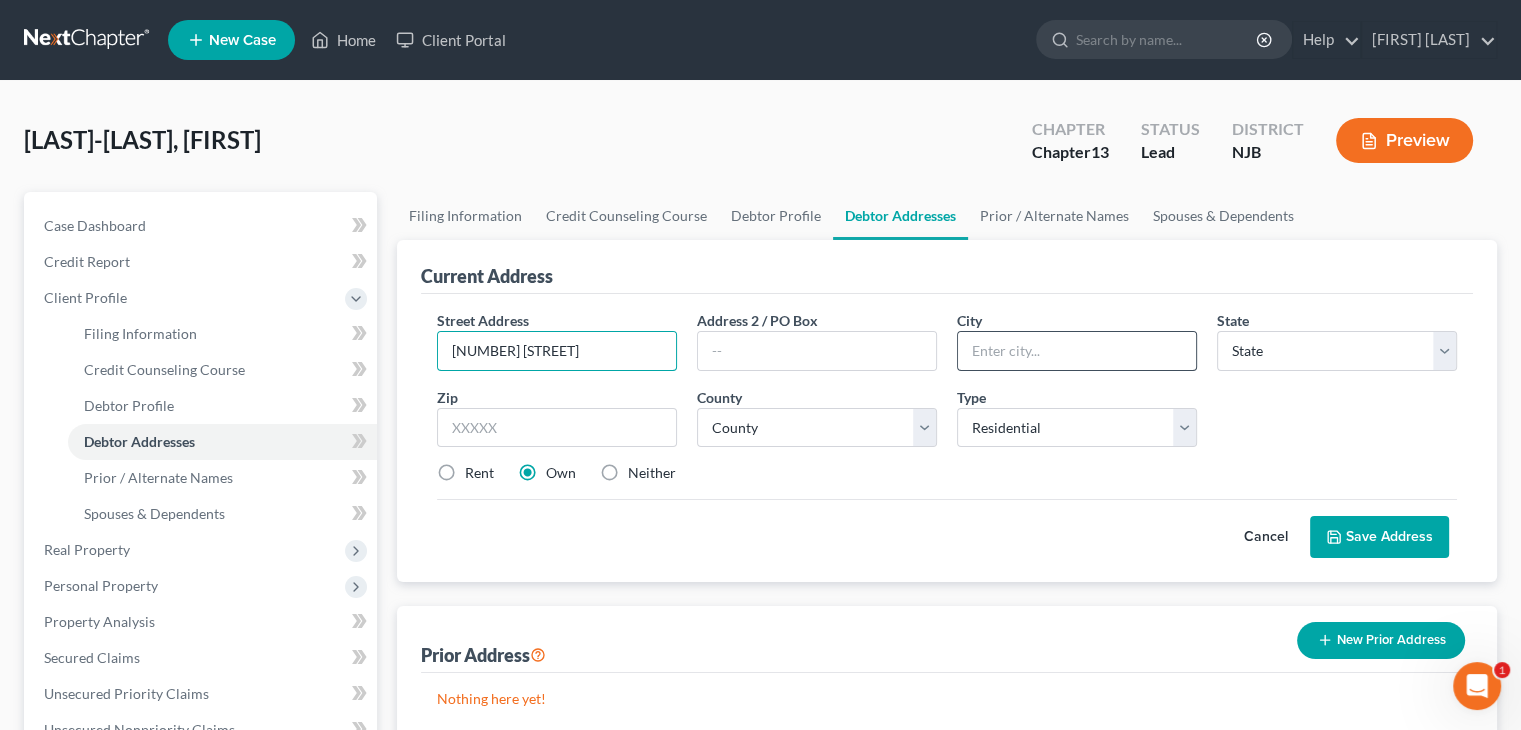 type on "[NUMBER] [STREET]" 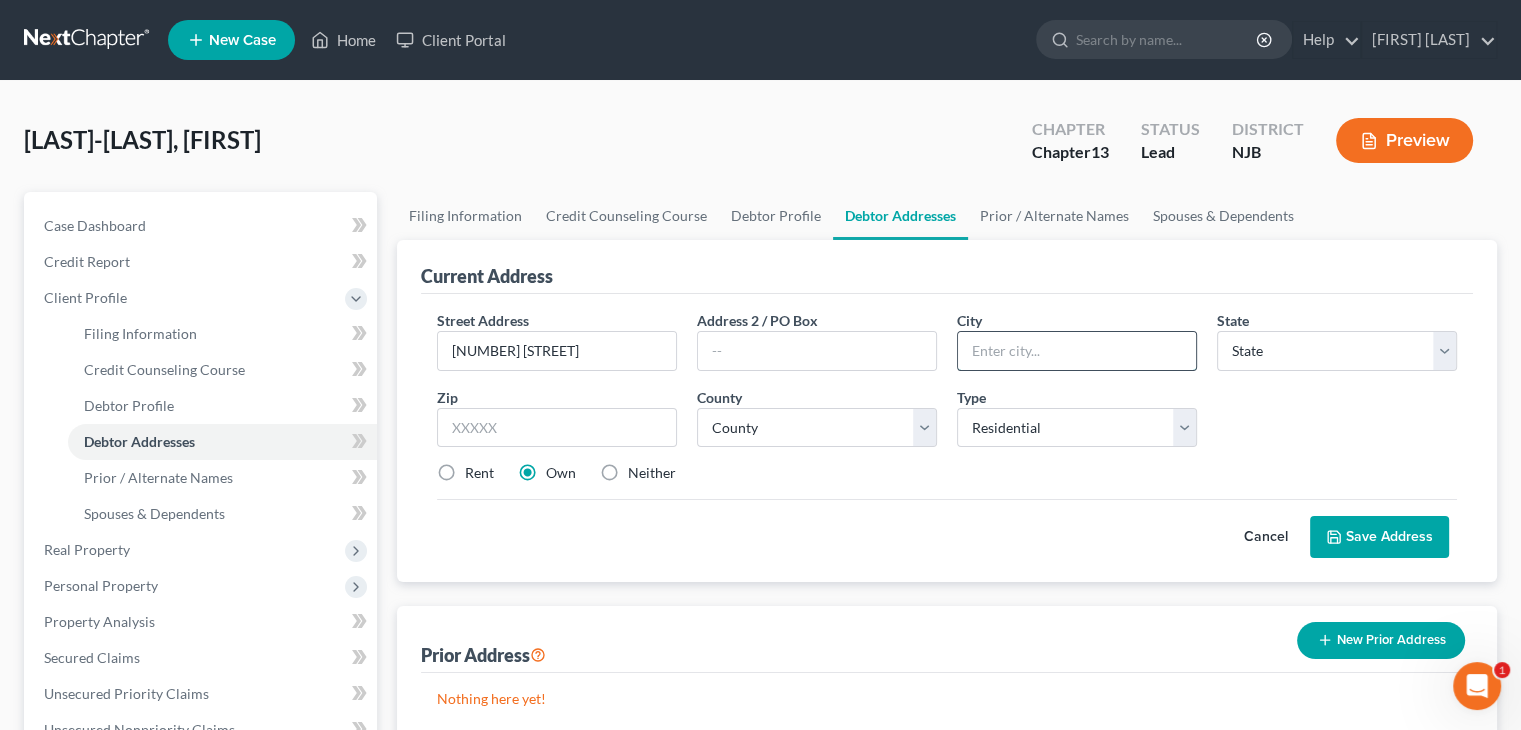 click at bounding box center [1077, 351] 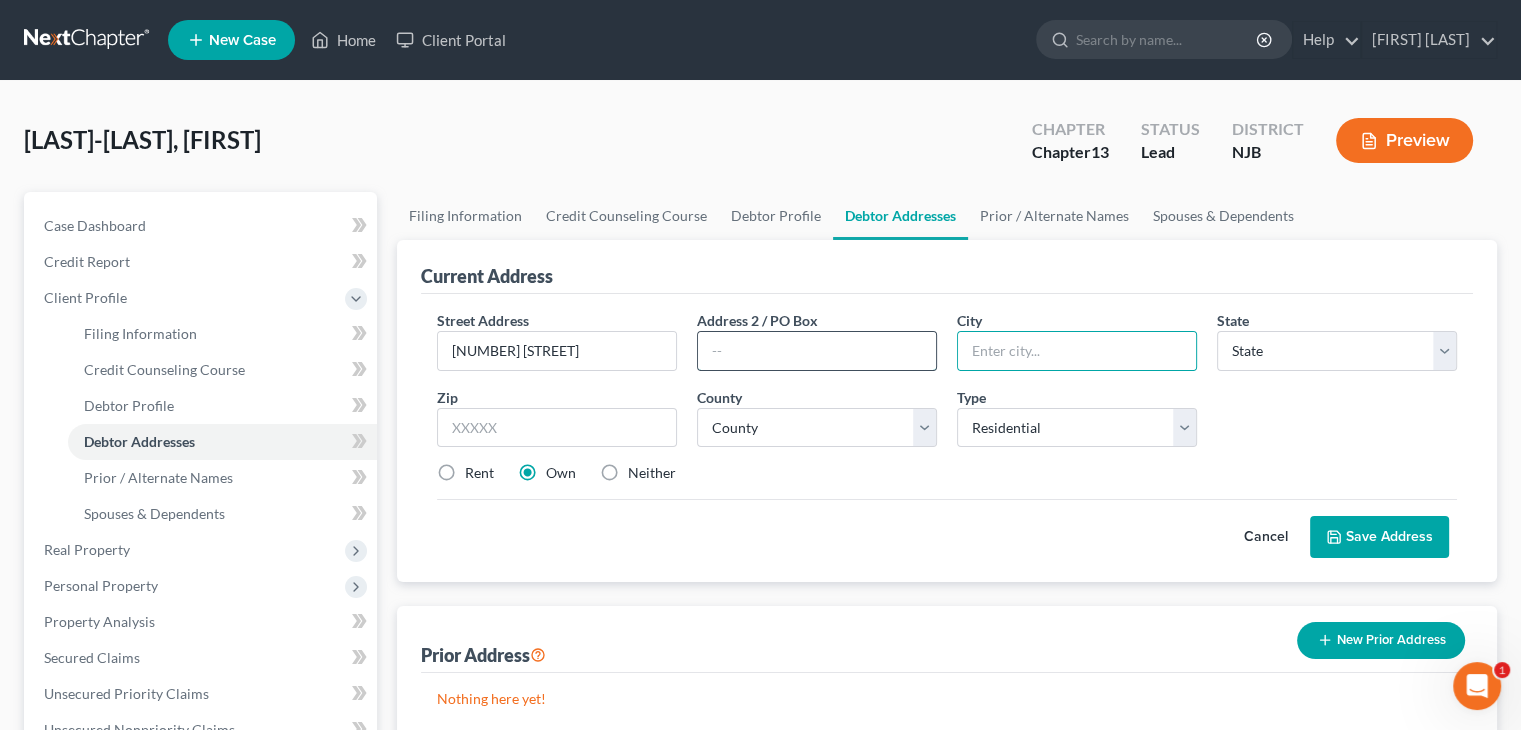 click at bounding box center [817, 351] 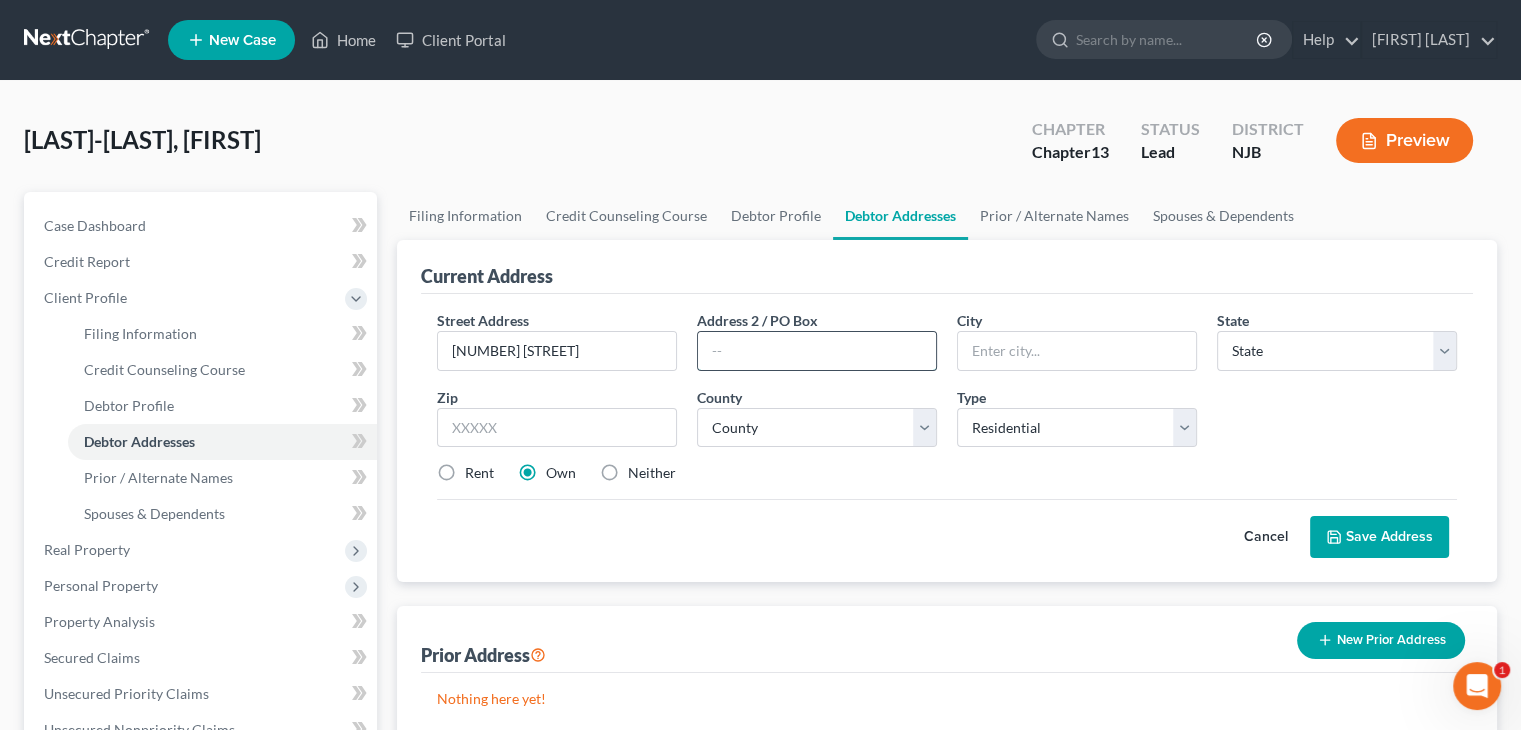 type on "I" 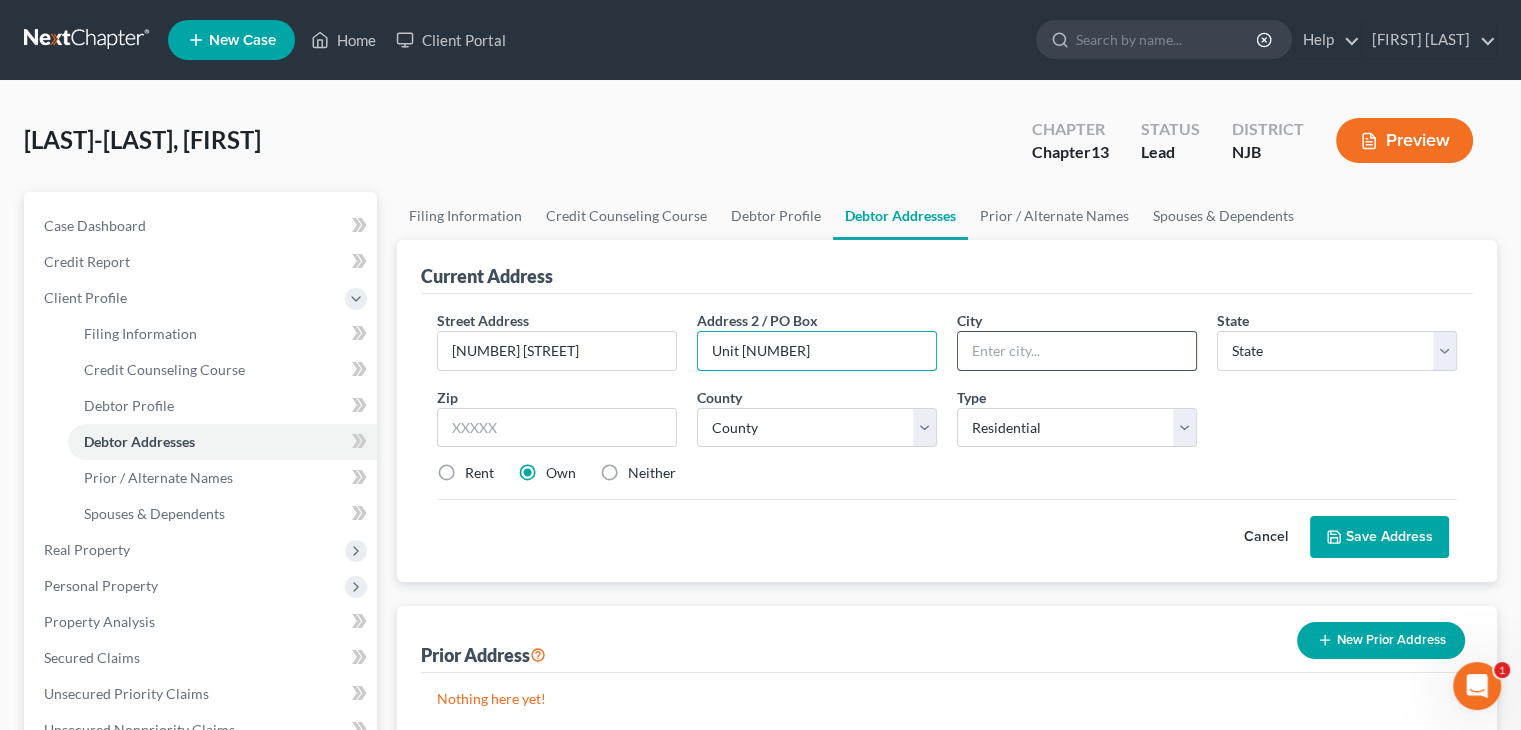 type on "Unit [NUMBER]" 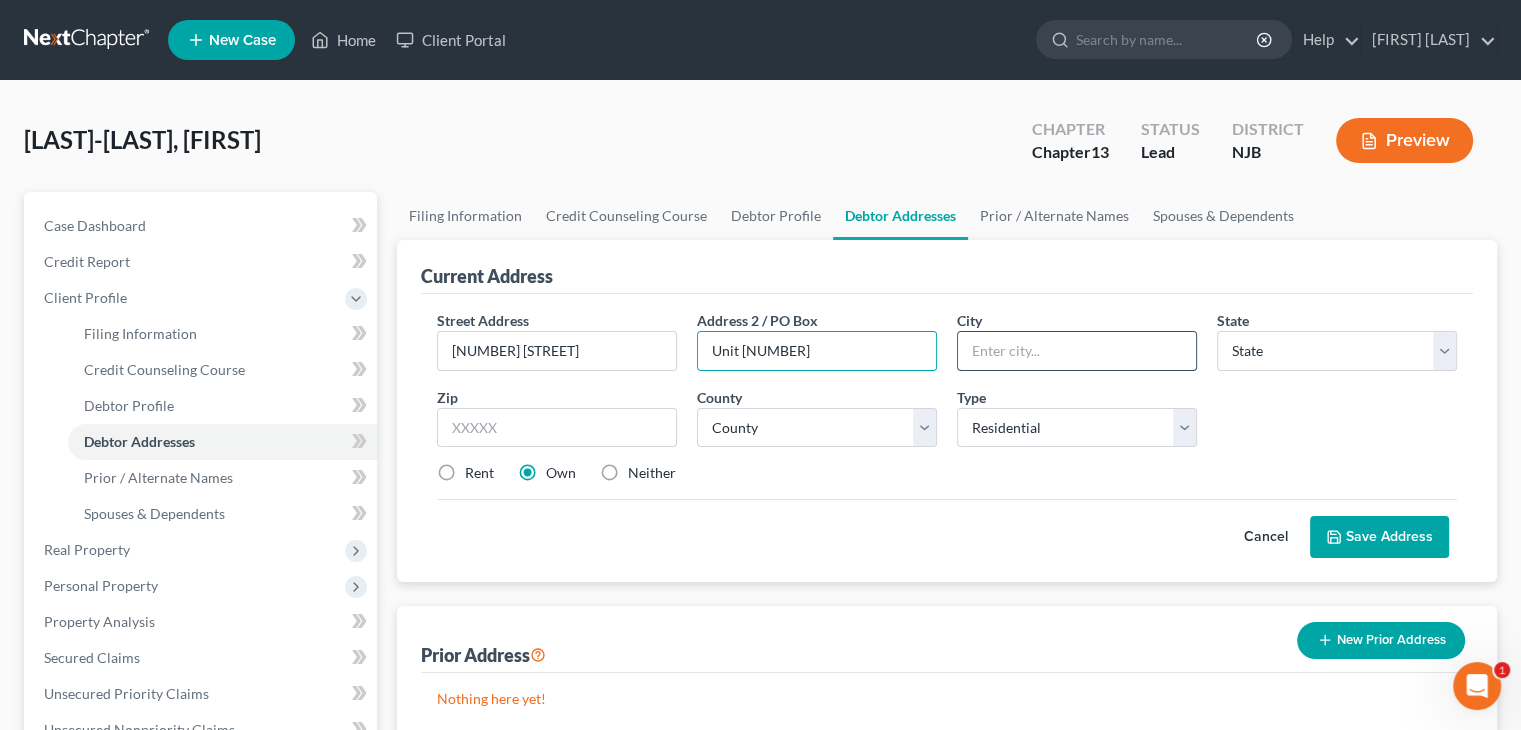 click at bounding box center (1077, 351) 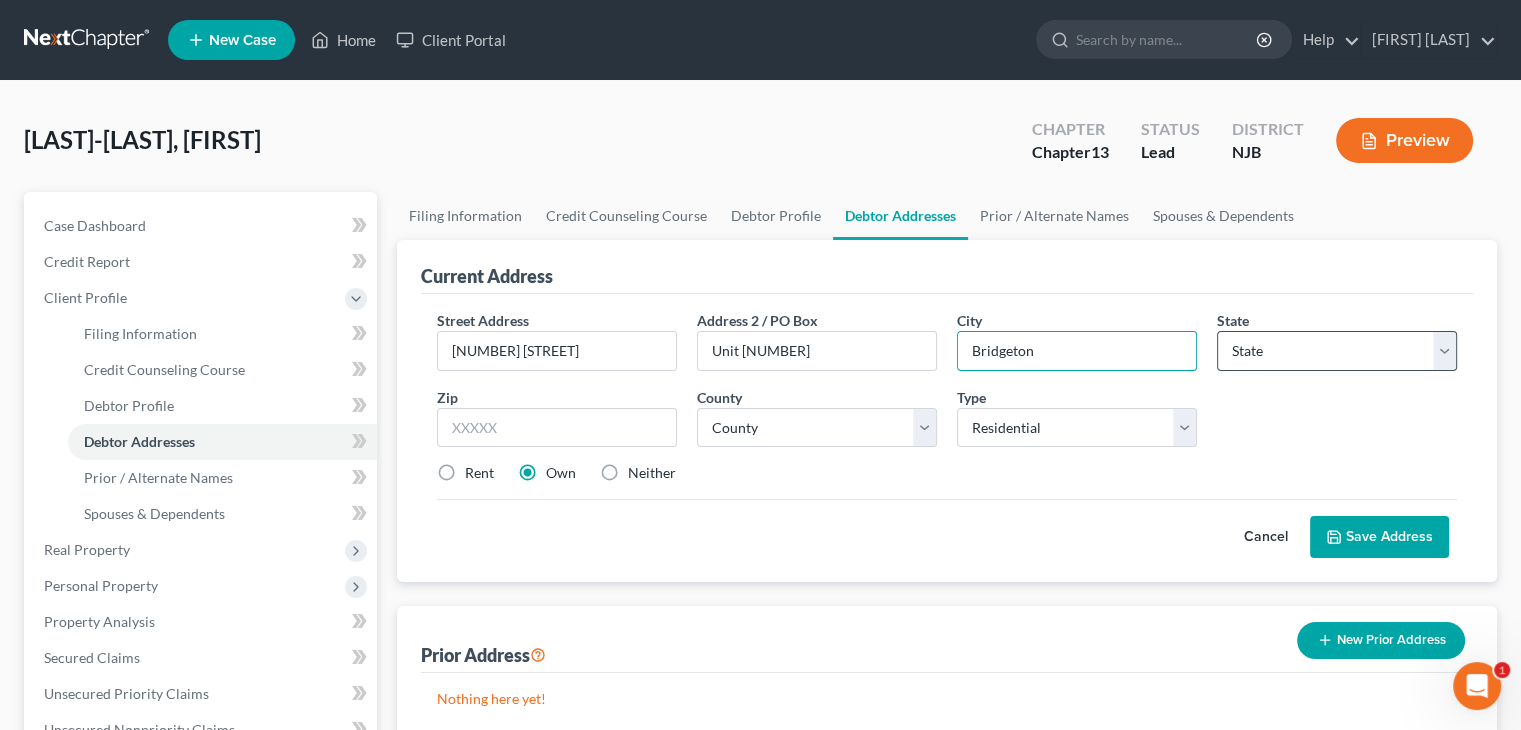 type on "Bridgeton" 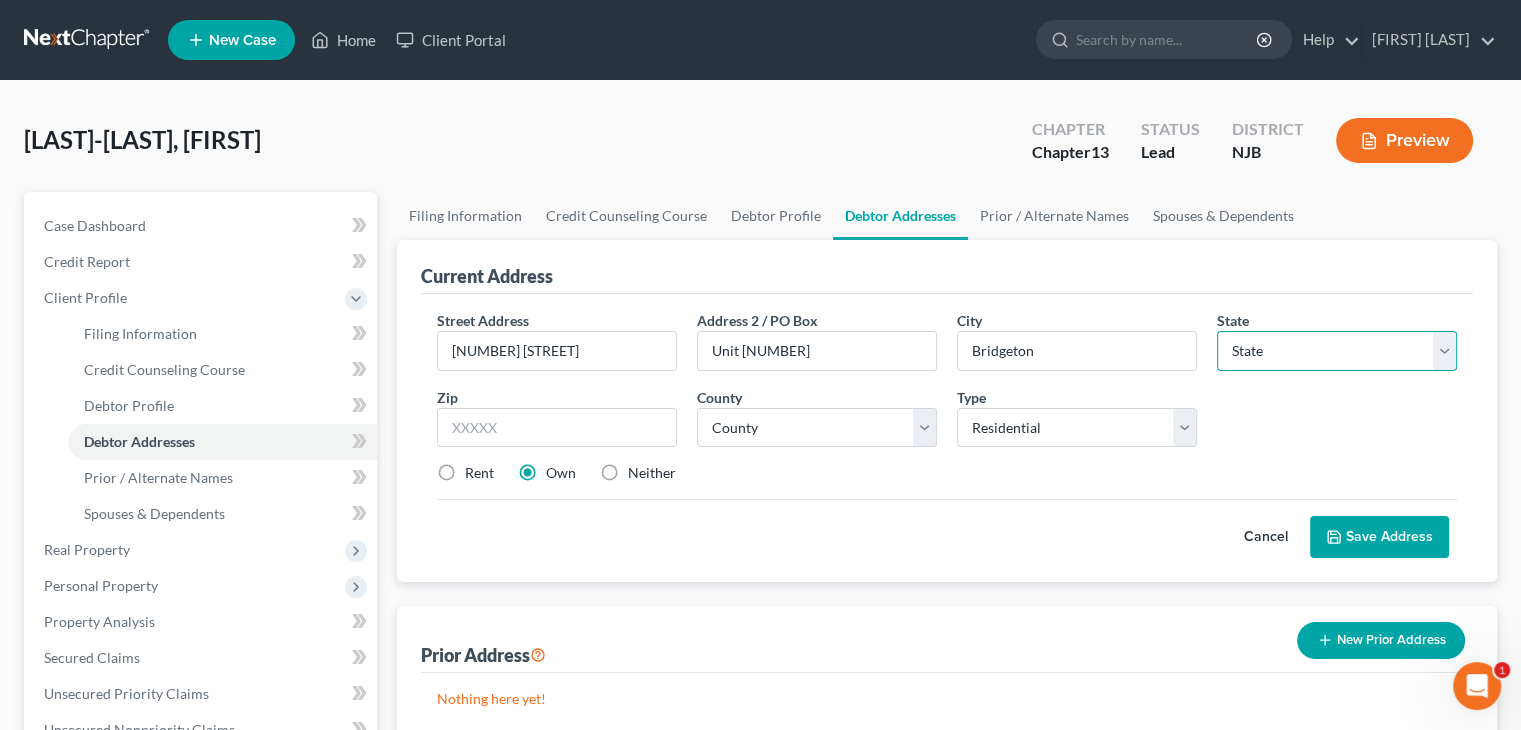 click on "State AL AK AR AZ CA CO CT DE DC FL GA GU HI ID IL IN IA KS KY LA ME MD MA MI MN MS MO MT NC ND NE NV NH NJ NM NY OH OK OR PA PR RI SC SD TN TX UT VI VA VT WA WV WI WY" at bounding box center (1337, 351) 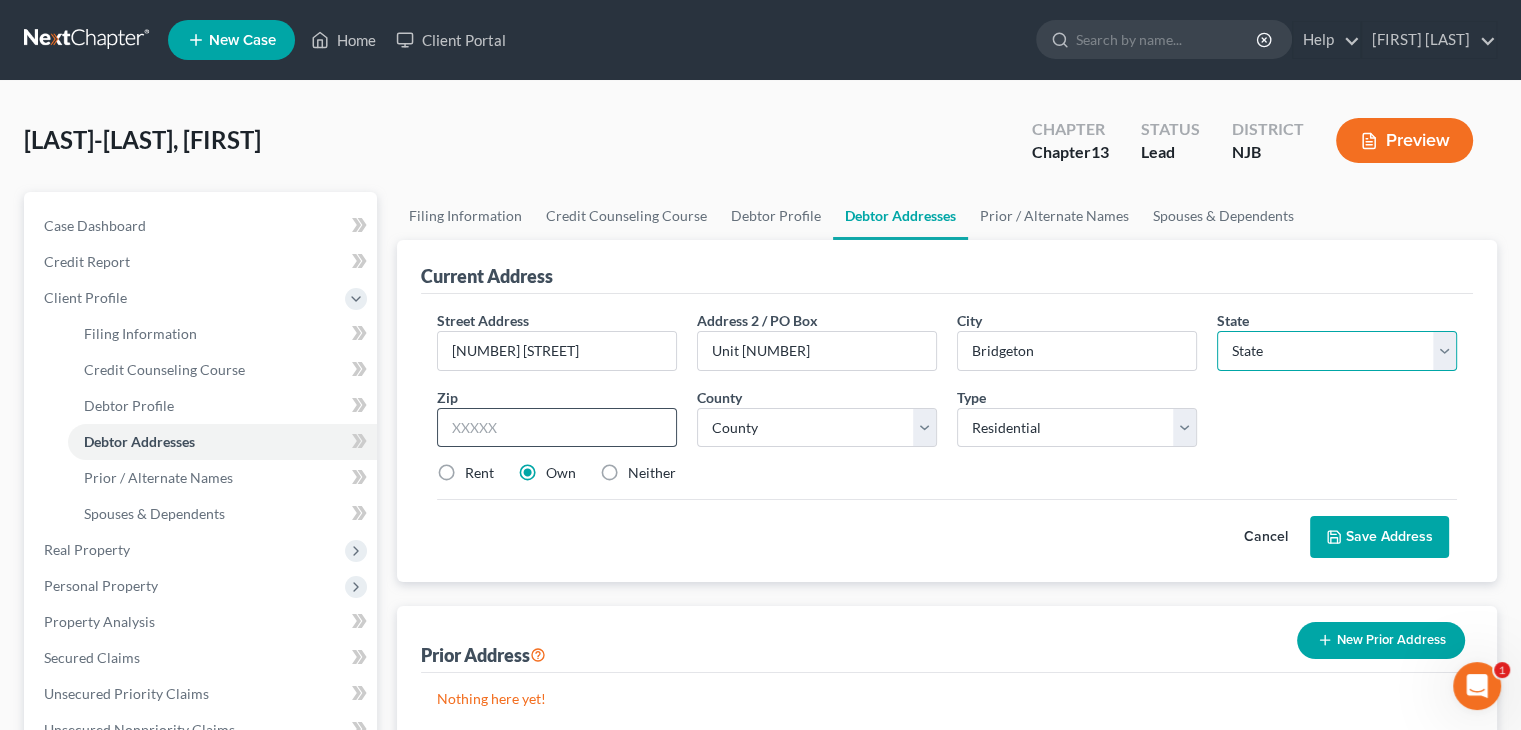 select on "33" 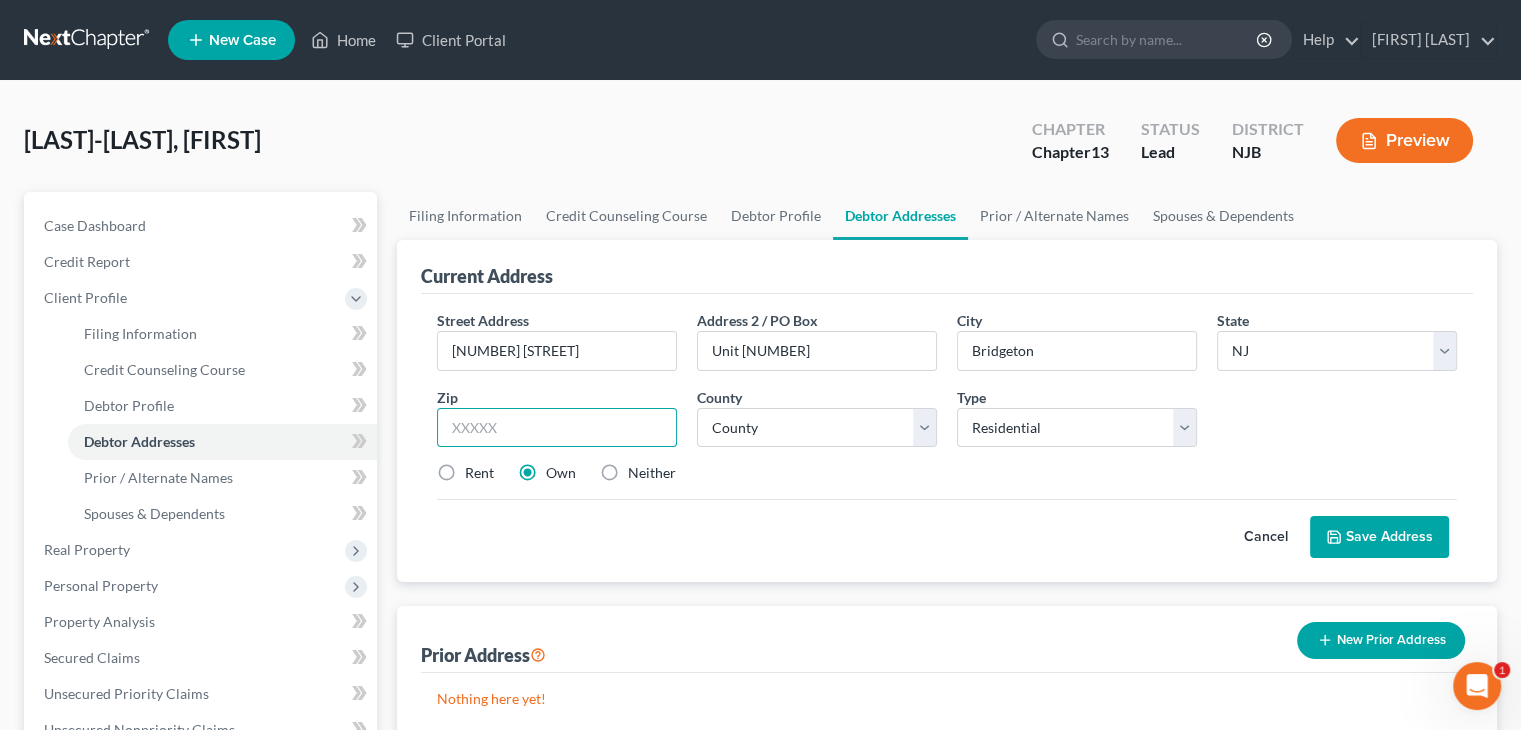 click at bounding box center (557, 428) 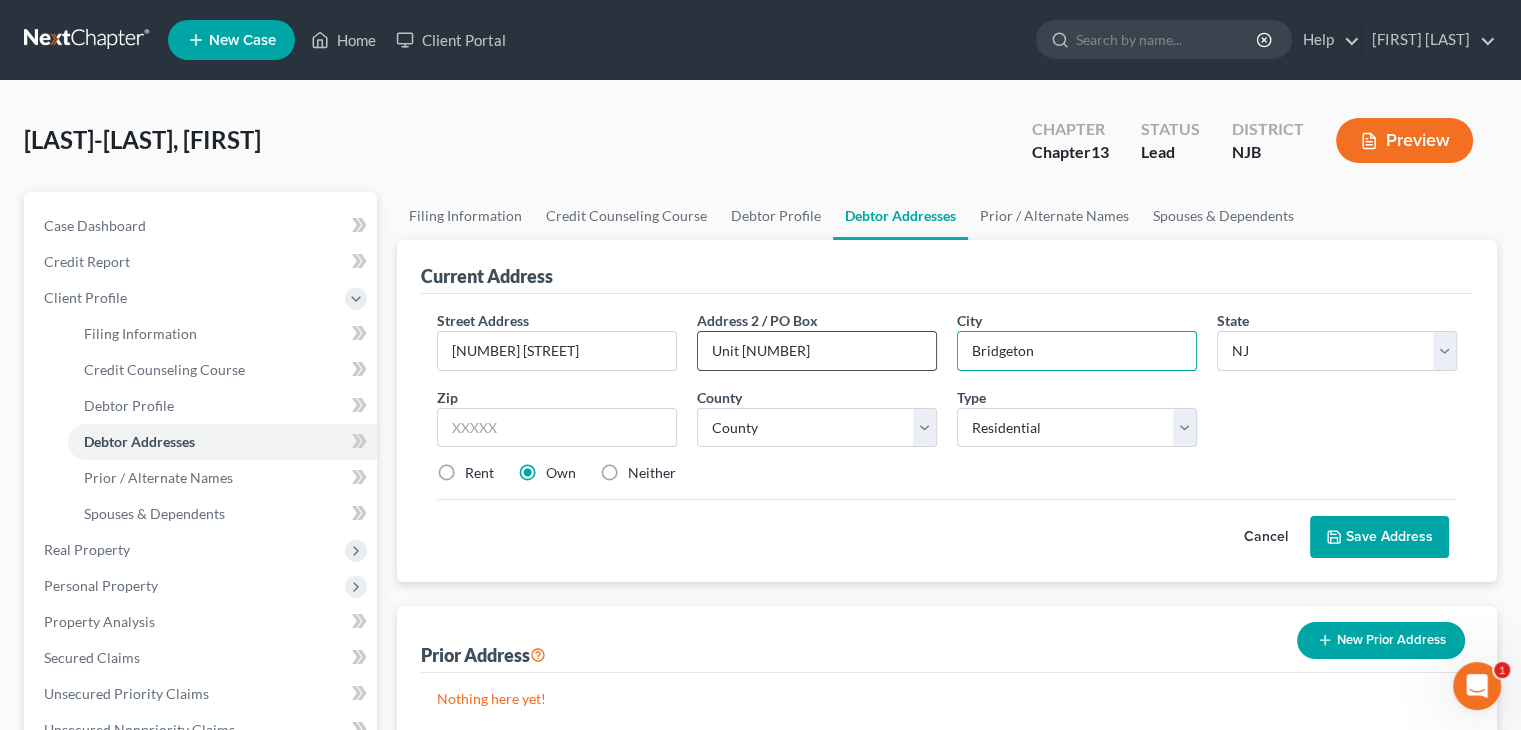 drag, startPoint x: 1048, startPoint y: 346, endPoint x: 924, endPoint y: 348, distance: 124.01613 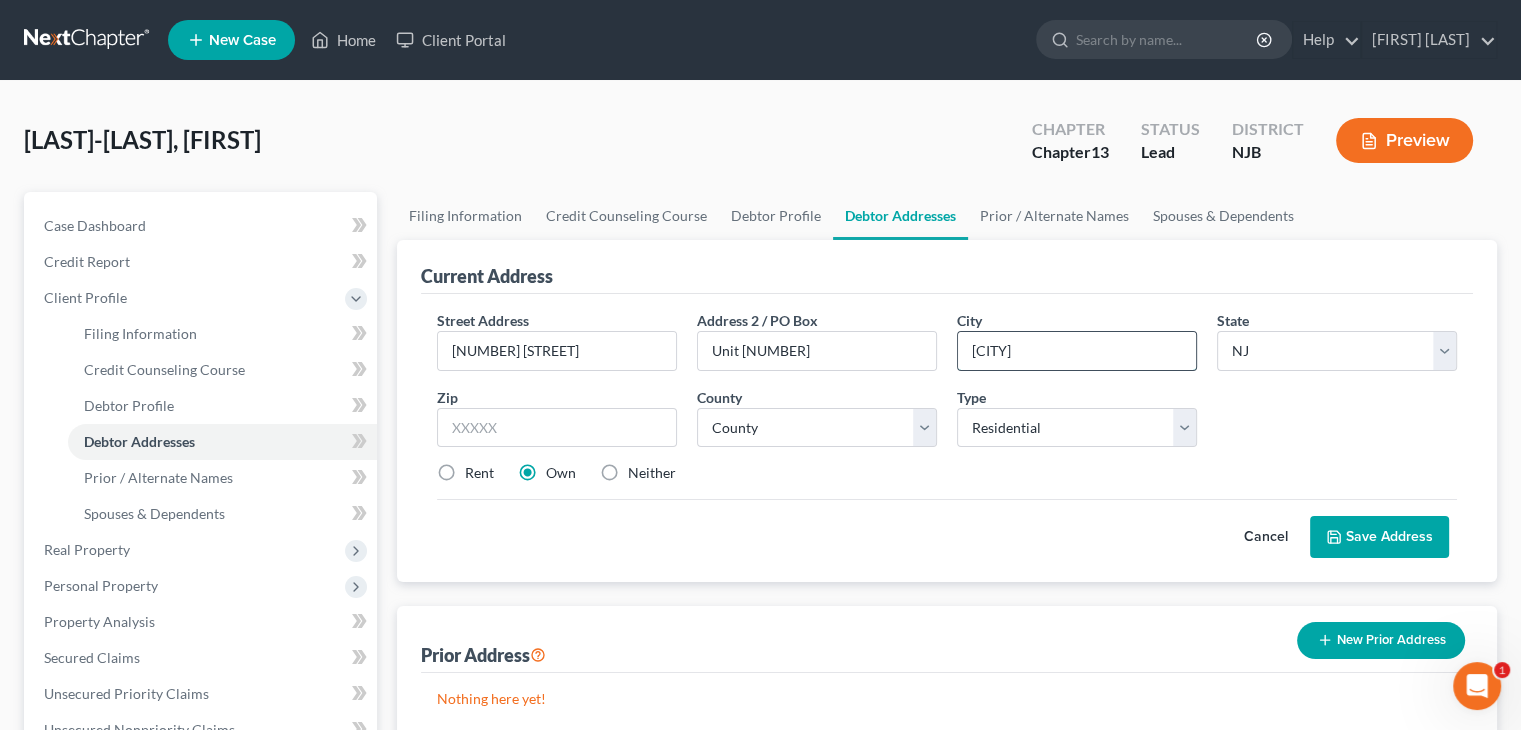type on "Swedesboro" 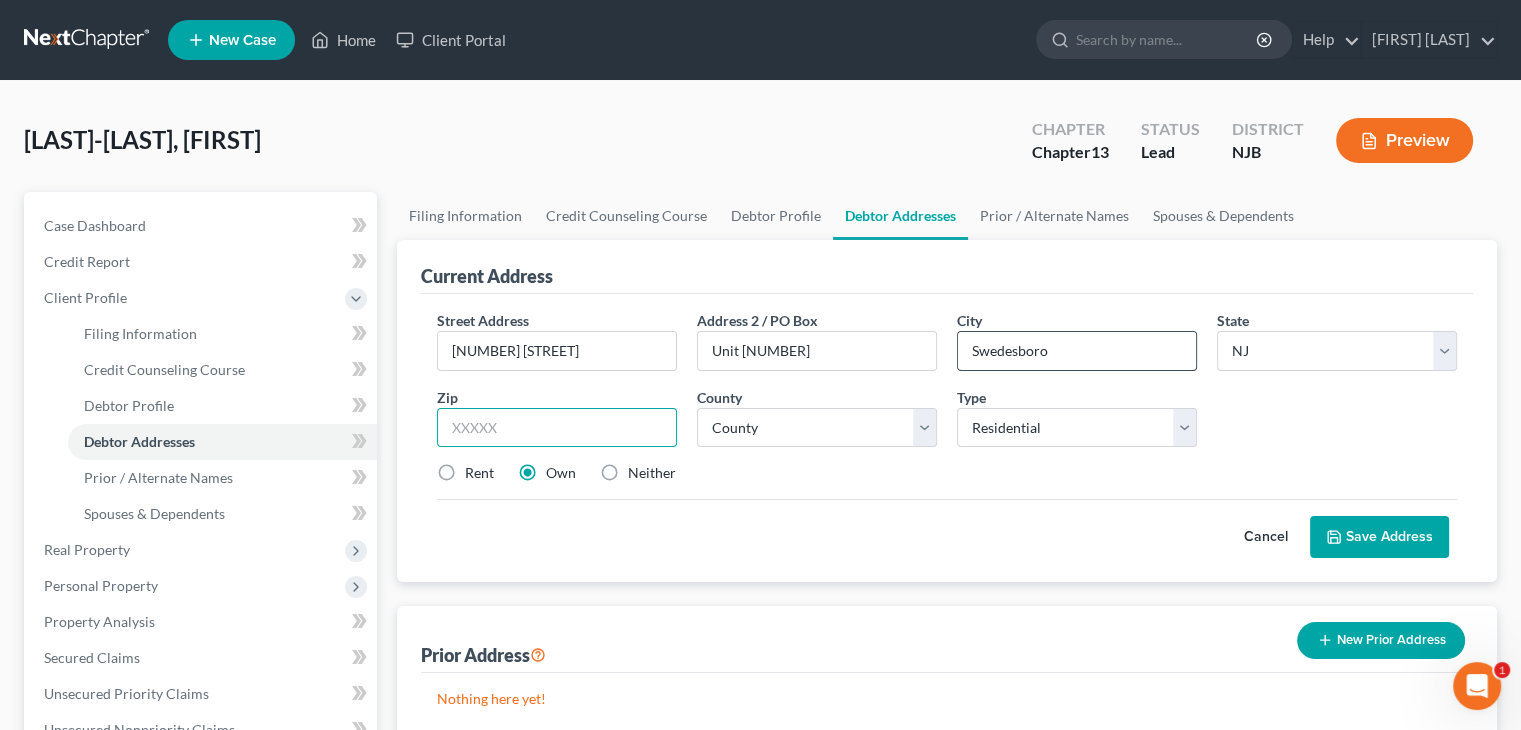type on "[POSTAL_CODE]" 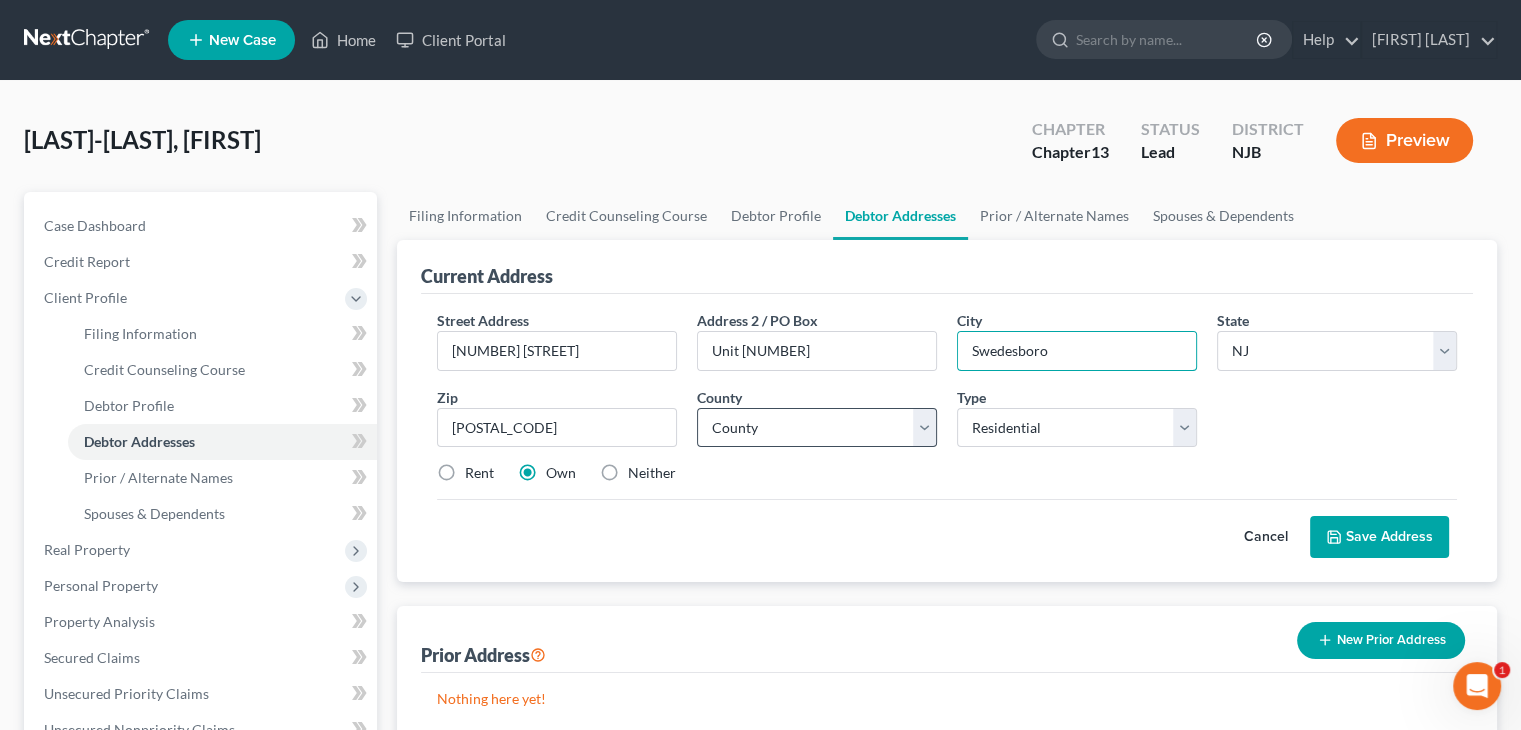type on "Swedesboro" 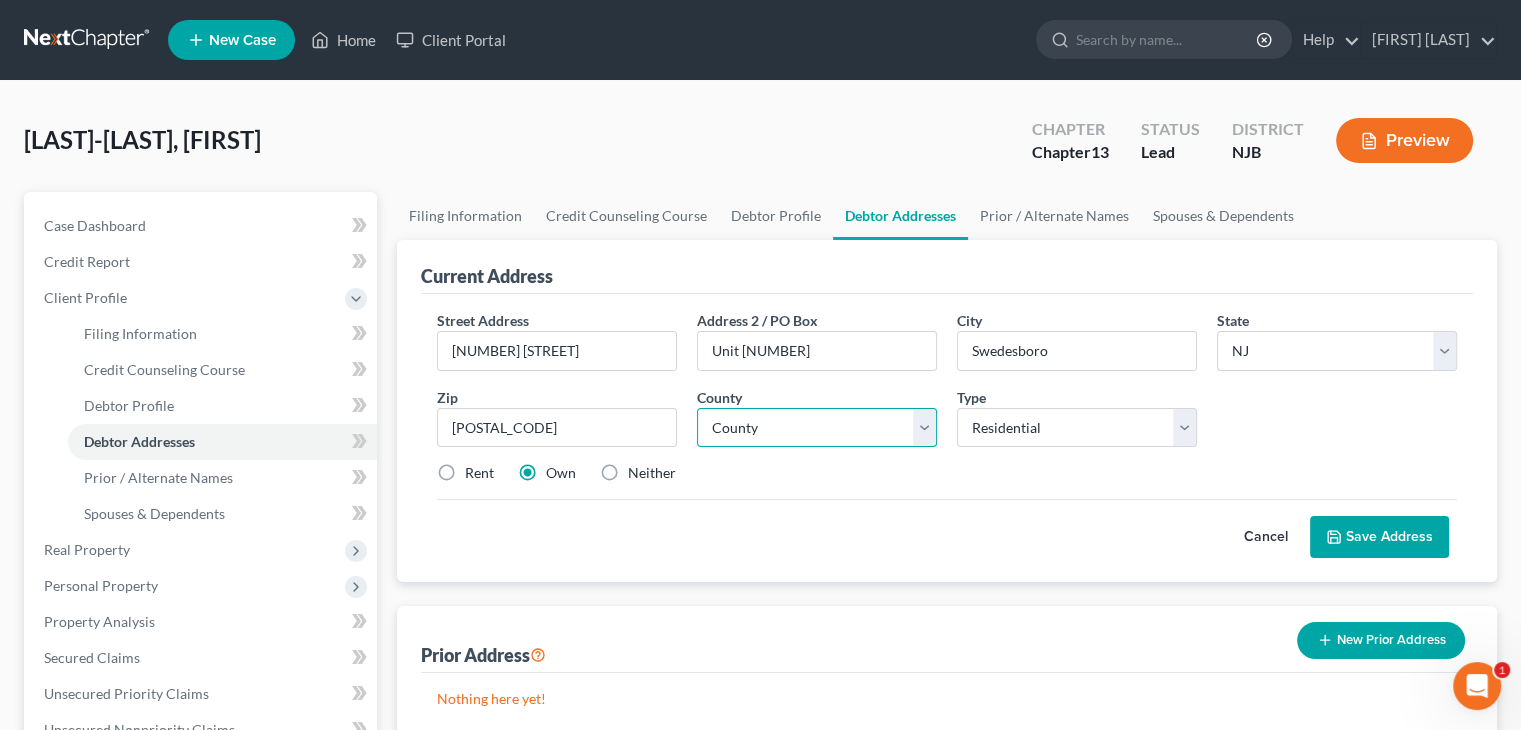 click on "County Atlantic County Bergen County Burlington County Camden County Cape May County Cumberland County Essex County Gloucester County Hudson County Hunterdon County Mercer County Middlesex County Monmouth County Morris County Ocean County Passaic County Salem County Somerset County Sussex County Union County Warren County" at bounding box center (817, 428) 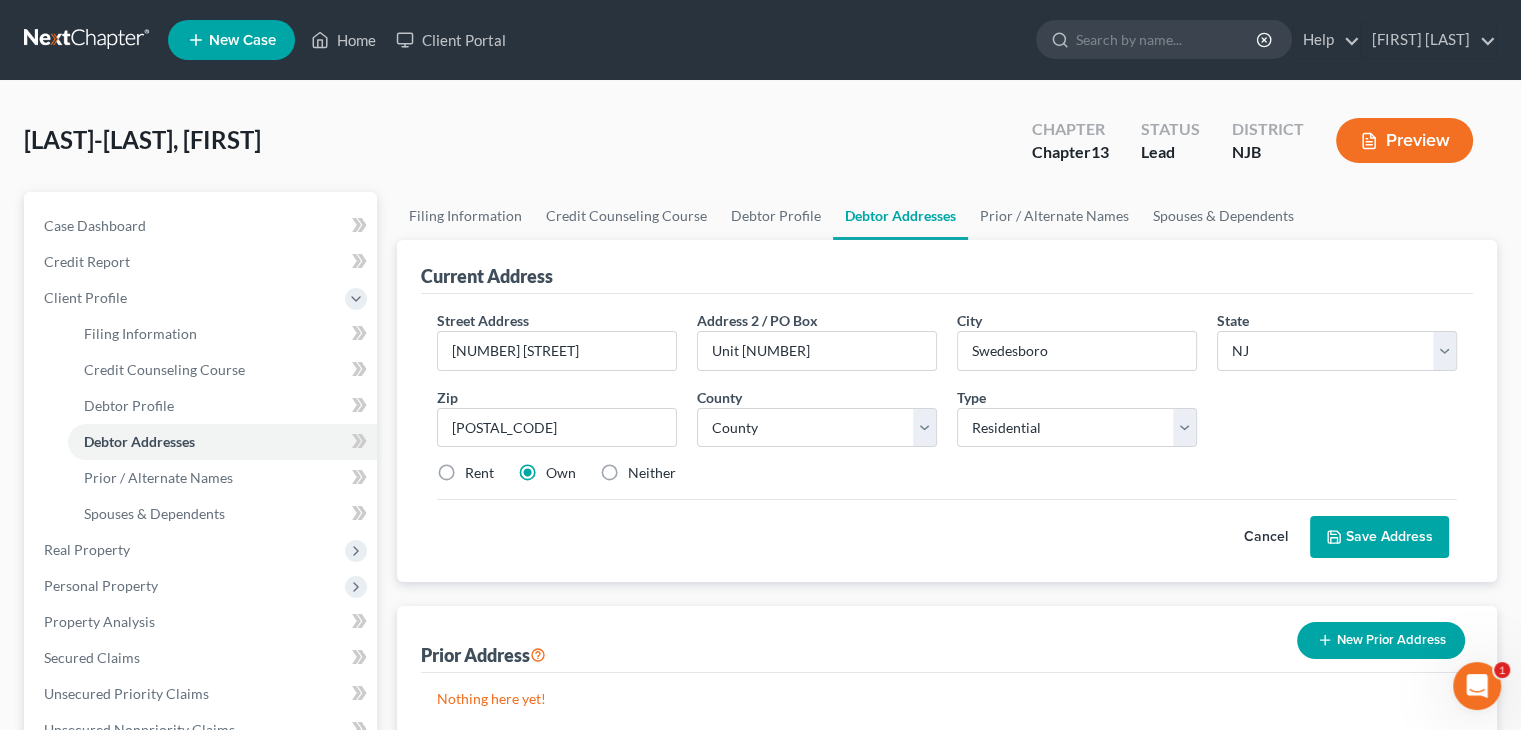 click on "Rent" at bounding box center [479, 473] 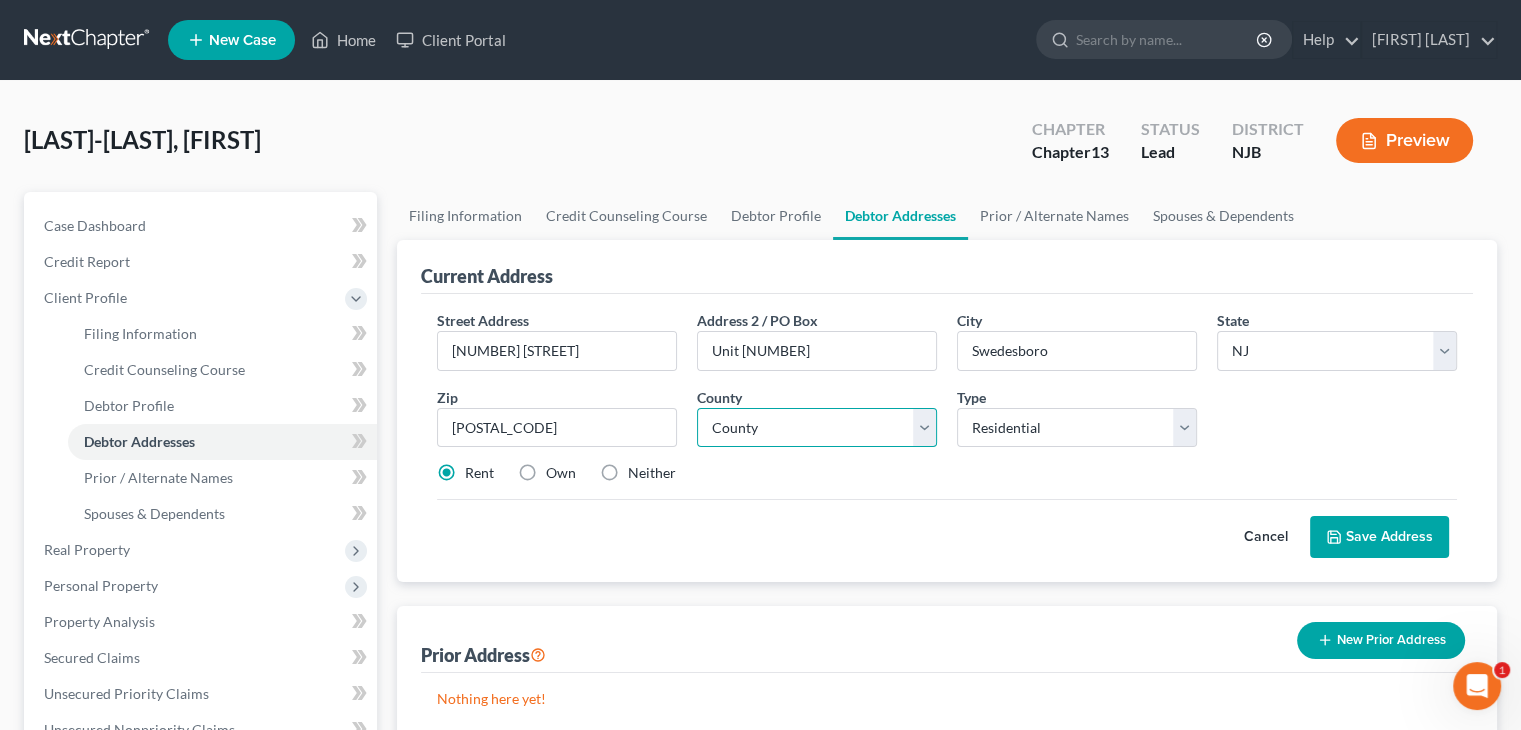 click on "County Atlantic County Bergen County Burlington County Camden County Cape May County Cumberland County Essex County Gloucester County Hudson County Hunterdon County Mercer County Middlesex County Monmouth County Morris County Ocean County Passaic County Salem County Somerset County Sussex County Union County Warren County" at bounding box center (817, 428) 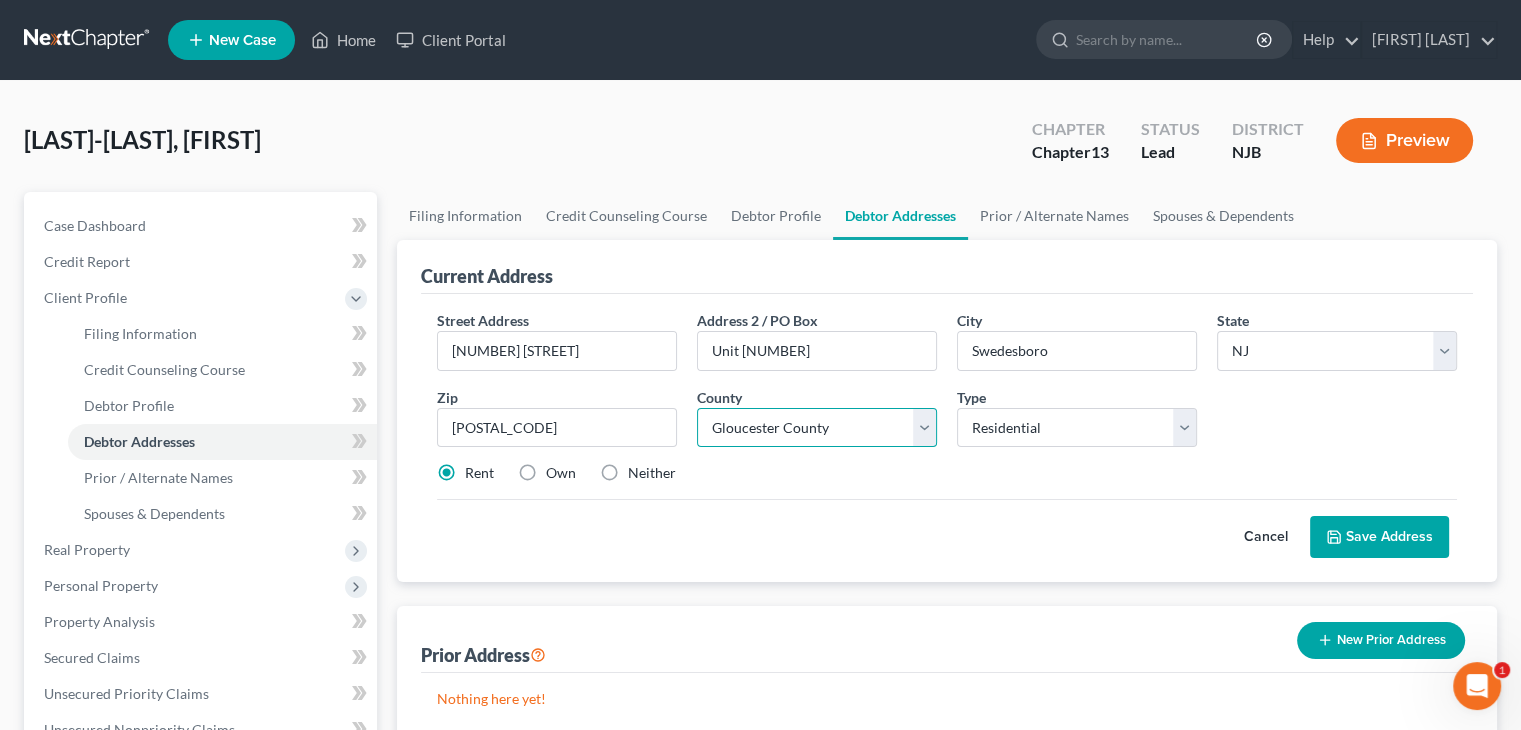 click on "County Atlantic County Bergen County Burlington County Camden County Cape May County Cumberland County Essex County Gloucester County Hudson County Hunterdon County Mercer County Middlesex County Monmouth County Morris County Ocean County Passaic County Salem County Somerset County Sussex County Union County Warren County" at bounding box center [817, 428] 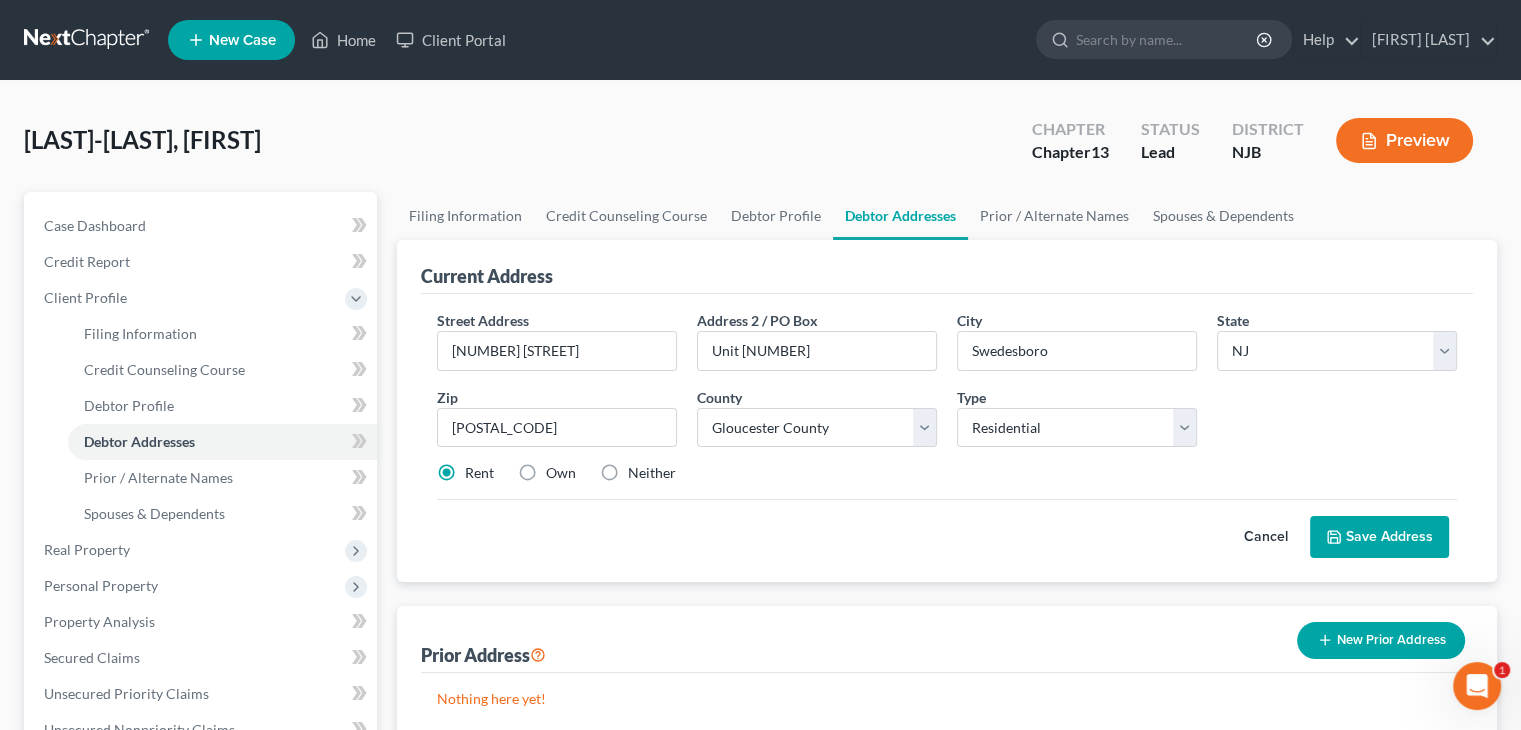 click on "Save Address" at bounding box center (1379, 537) 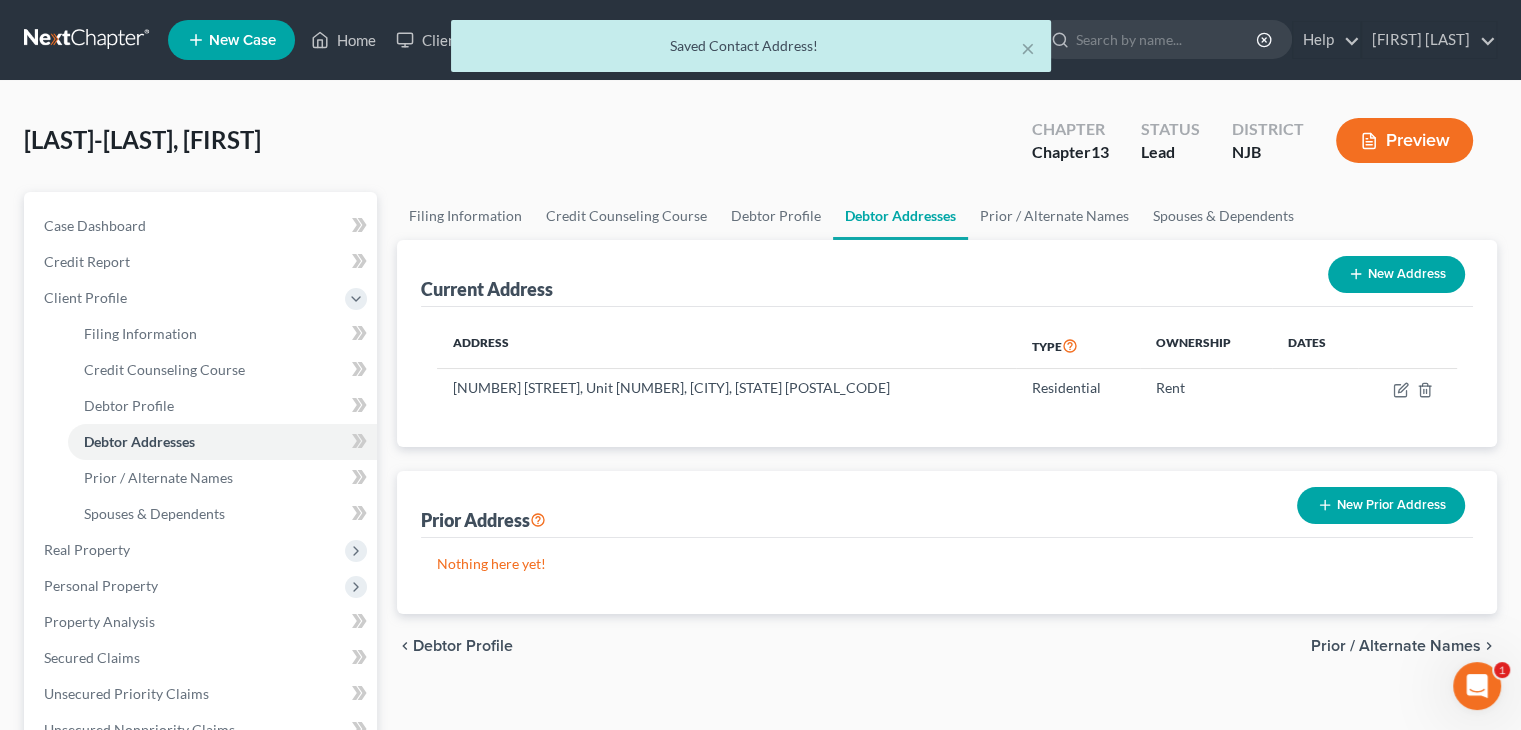 click on "New Prior Address" at bounding box center (1381, 505) 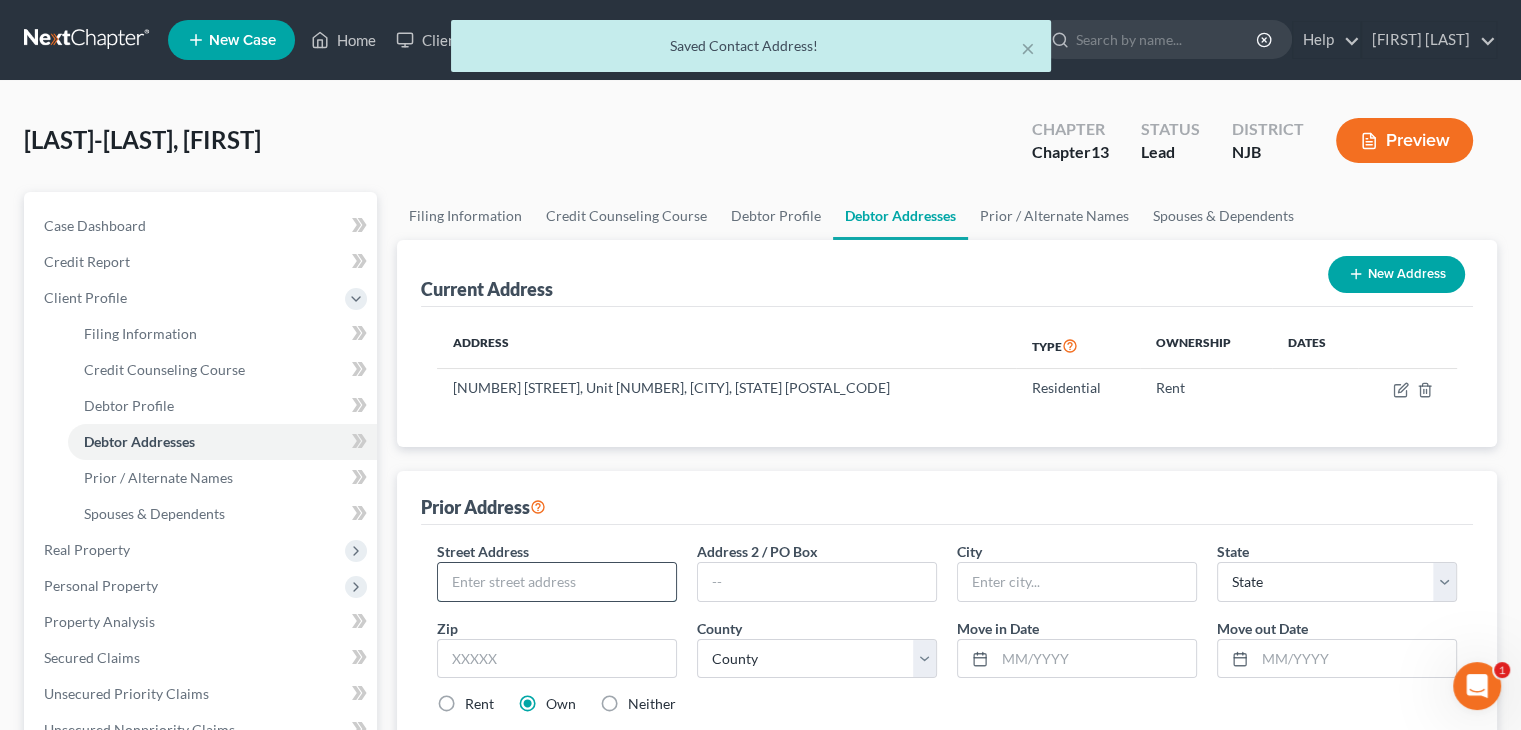 click at bounding box center [557, 582] 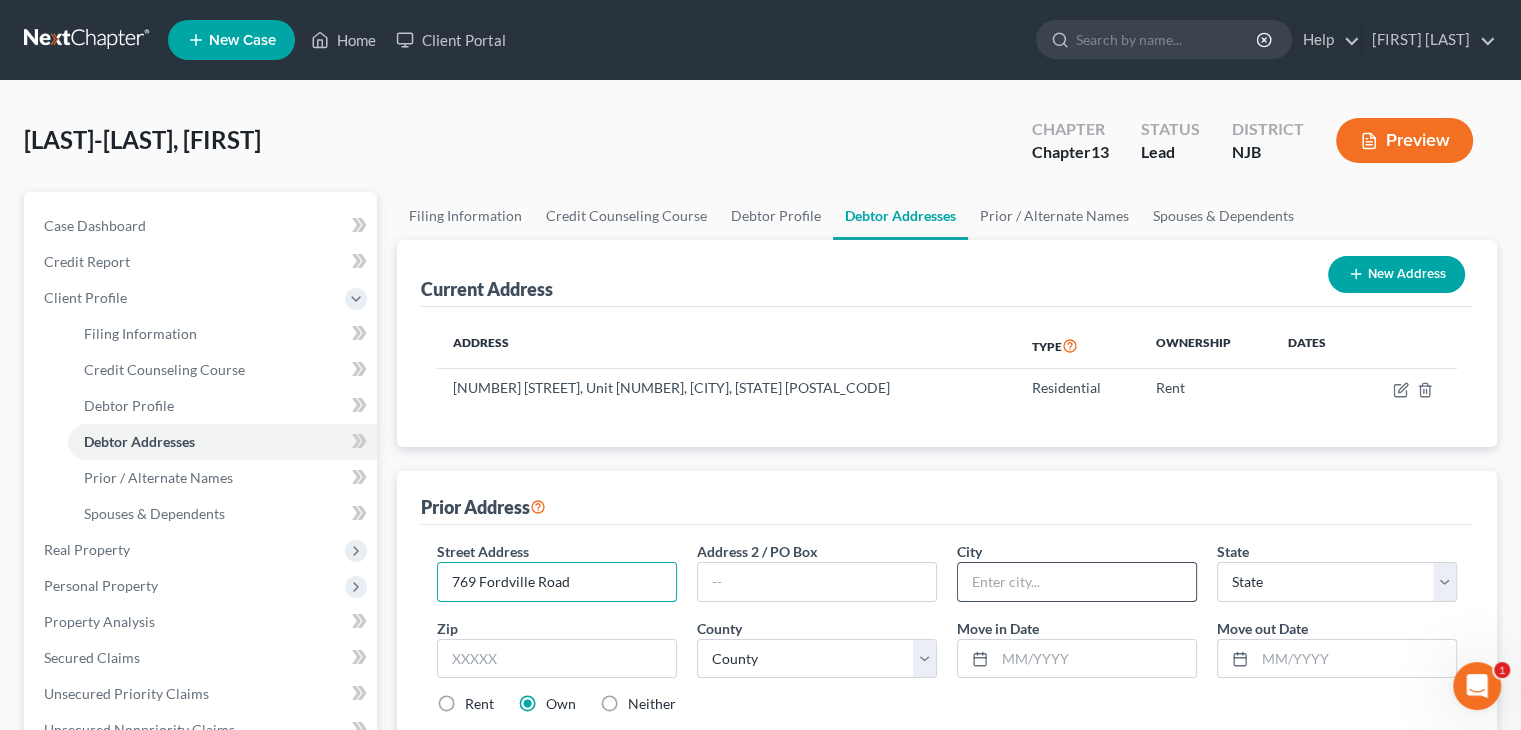 type on "769 Fordville Road" 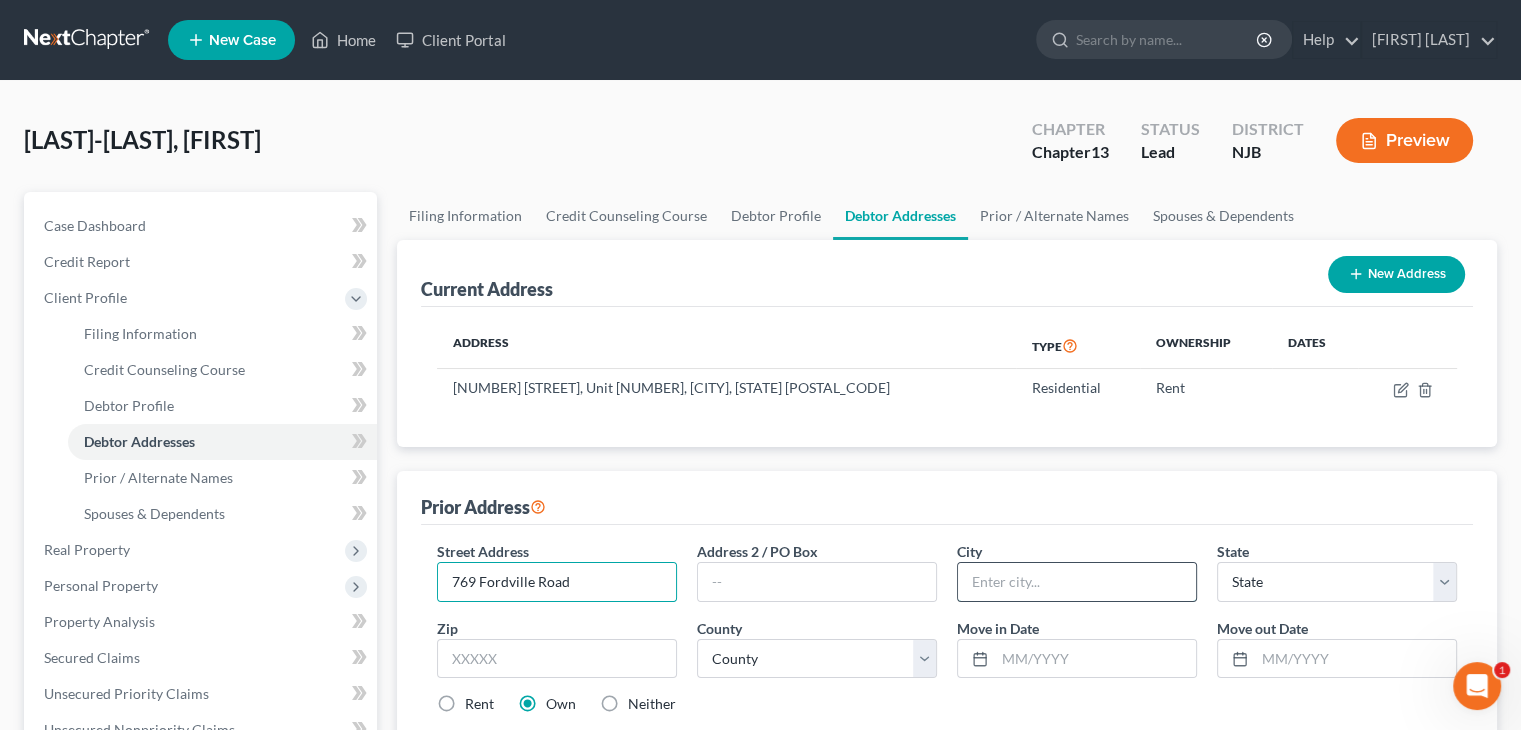 click at bounding box center [1077, 582] 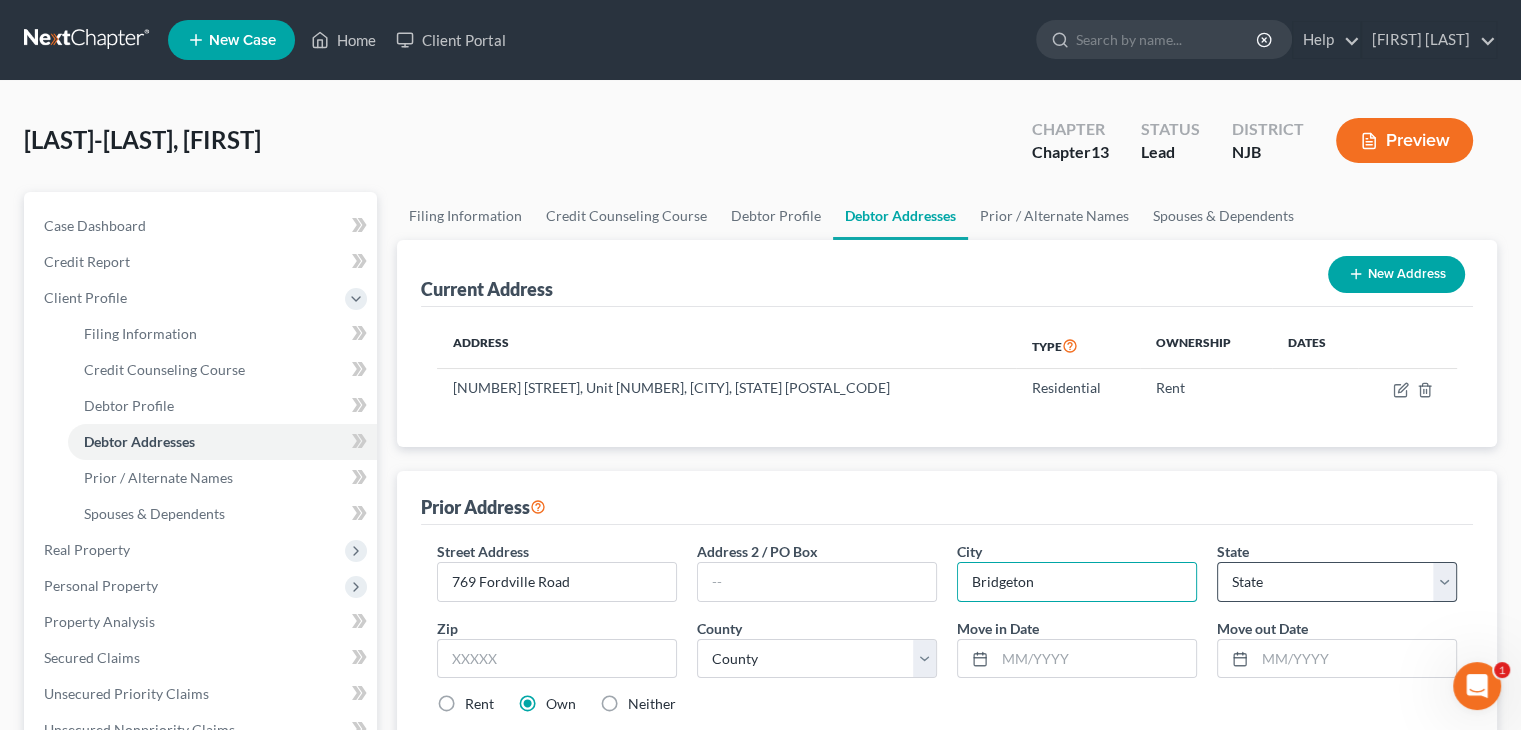 type on "Bridgeton" 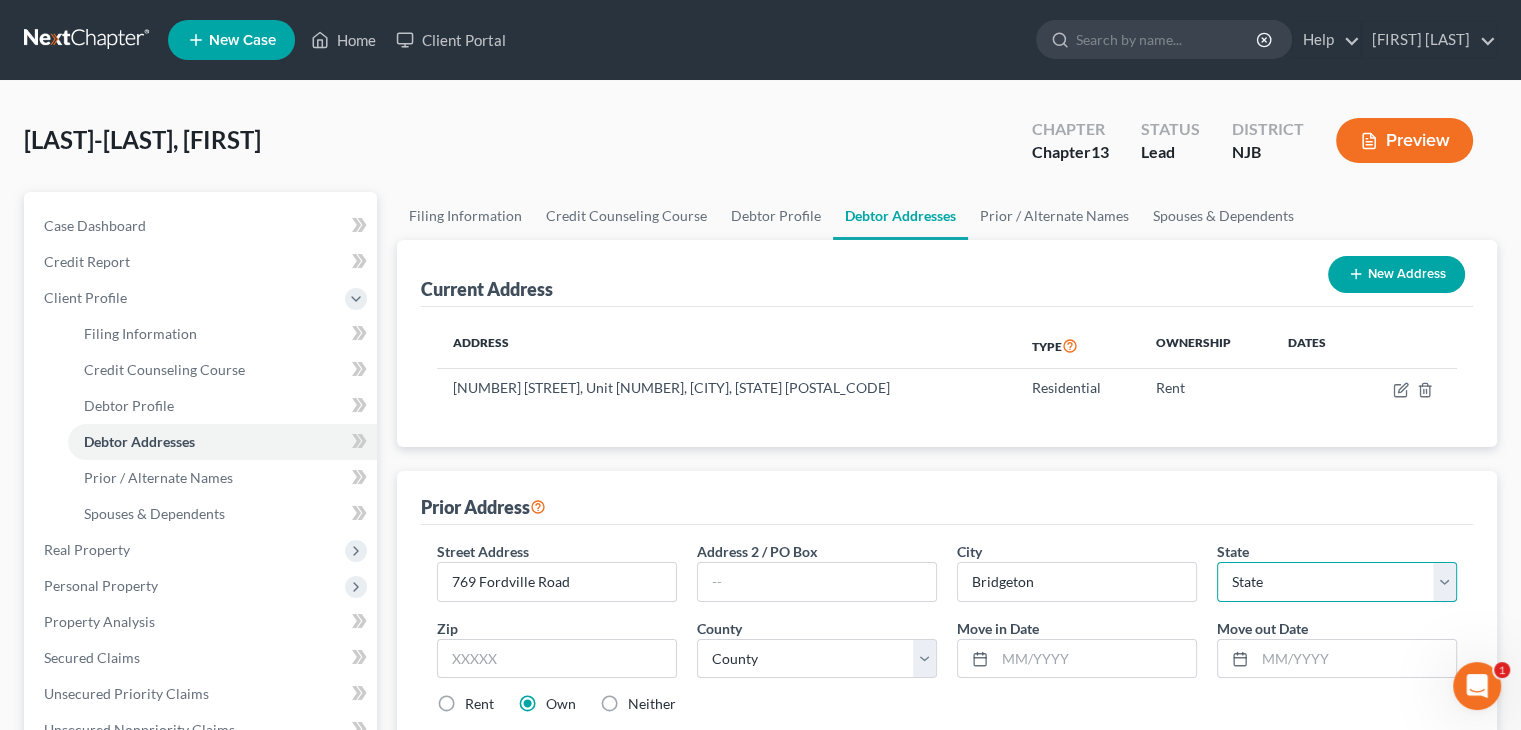 click on "State AL AK AR AZ CA CO CT DE DC FL GA GU HI ID IL IN IA KS KY LA ME MD MA MI MN MS MO MT NC ND NE NV NH NJ NM NY OH OK OR PA PR RI SC SD TN TX UT VI VA VT WA WV WI WY" at bounding box center (1337, 582) 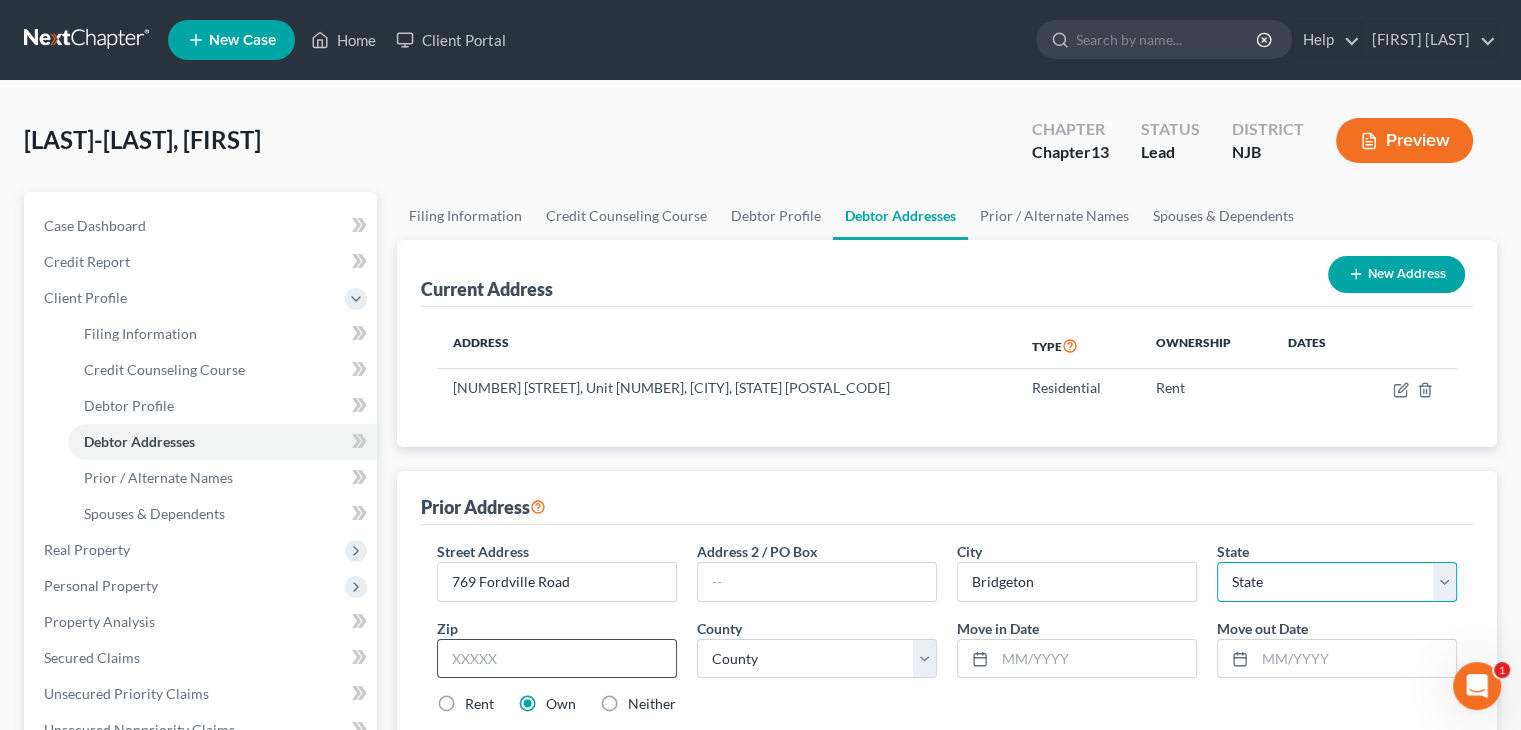 select on "33" 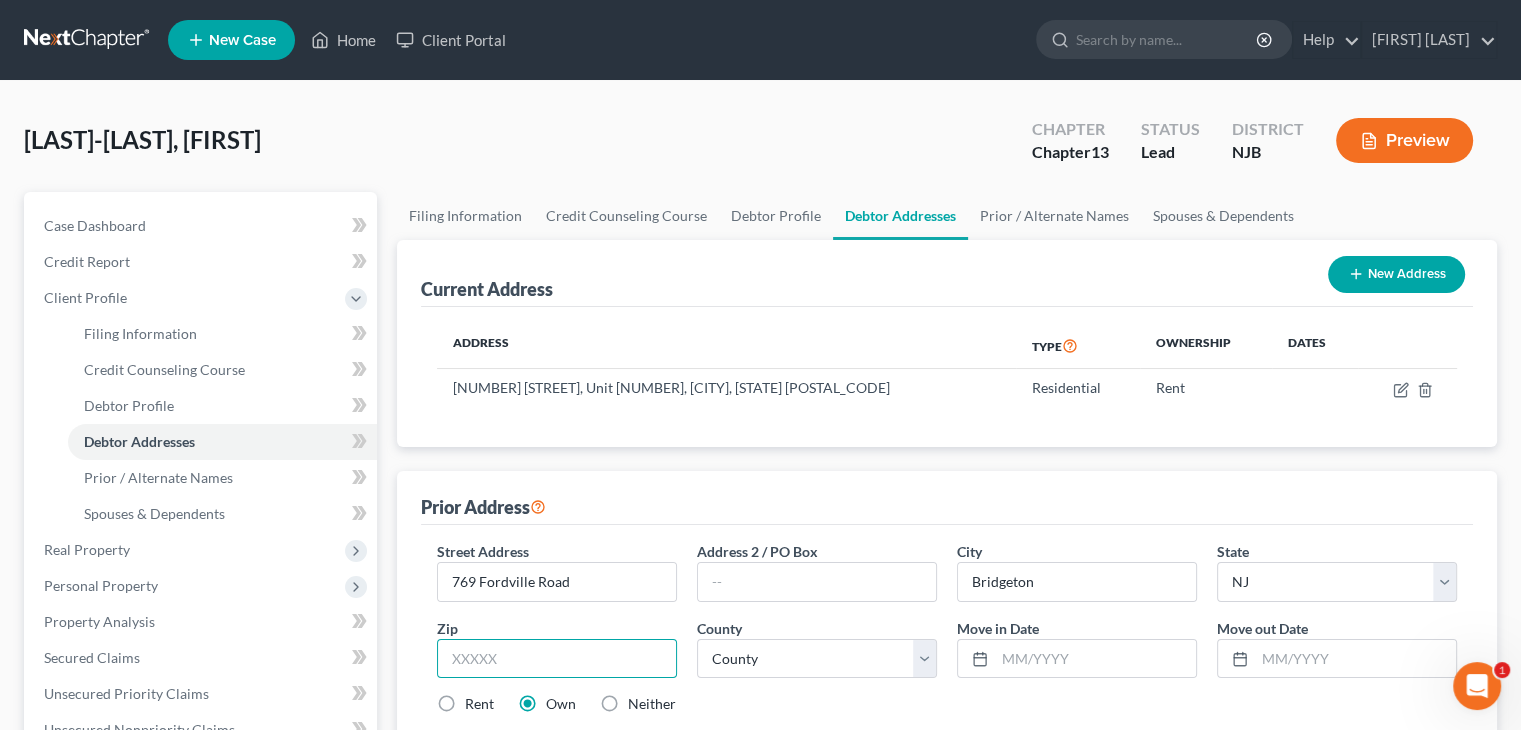click at bounding box center [557, 659] 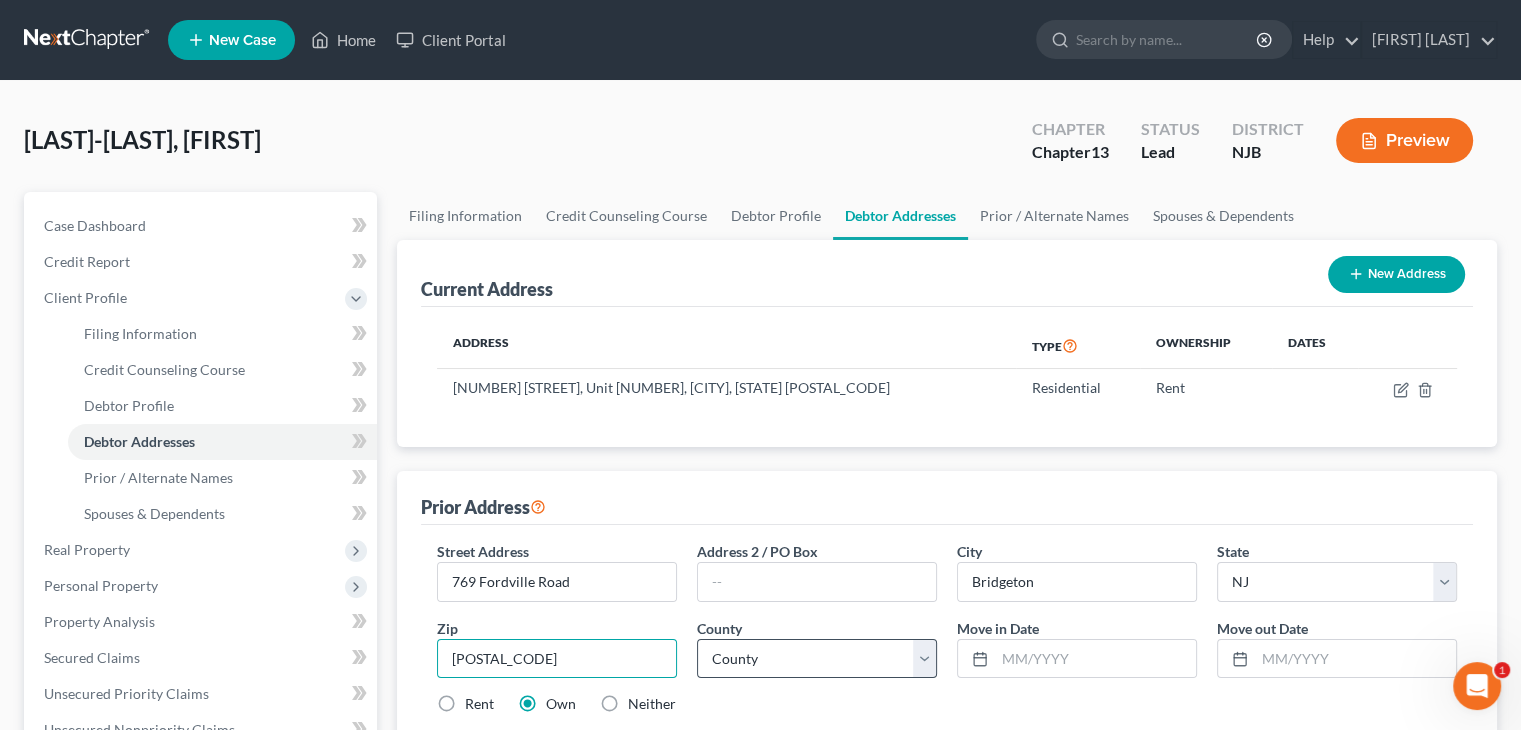 type on "[POSTAL_CODE]" 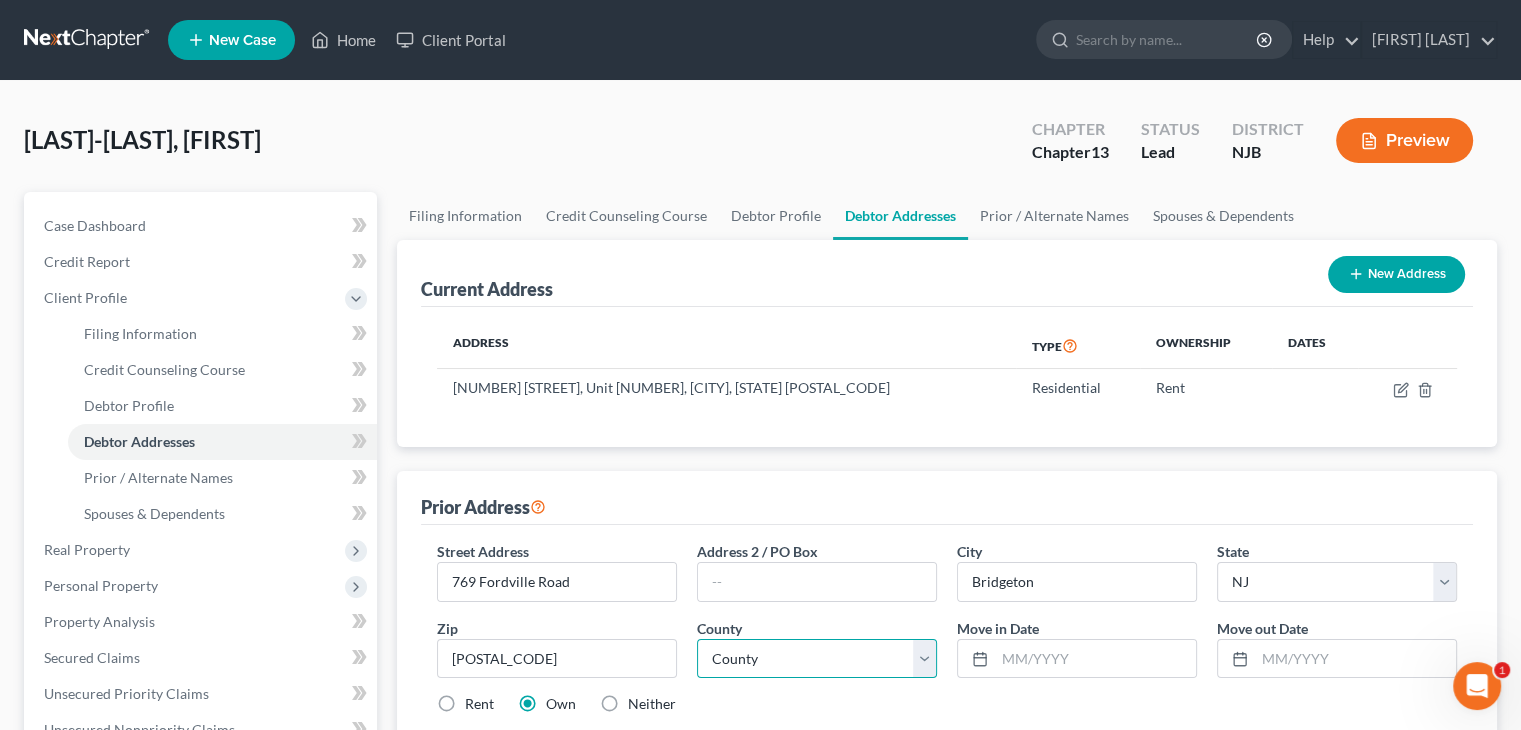 type on "Swedesboro" 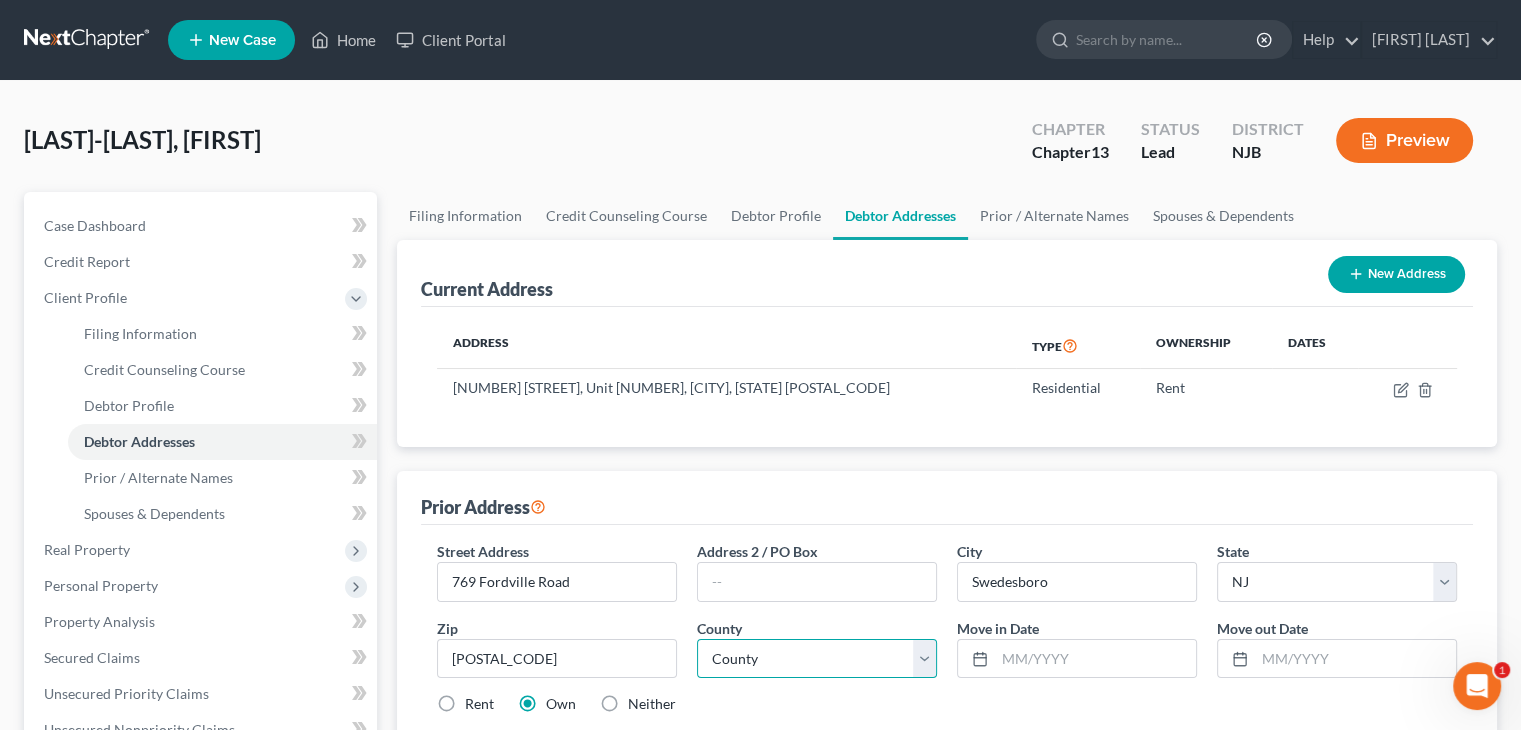 click on "County Atlantic County Bergen County Burlington County Camden County Cape May County Cumberland County Essex County Gloucester County Hudson County Hunterdon County Mercer County Middlesex County Monmouth County Morris County Ocean County Passaic County Salem County Somerset County Sussex County Union County Warren County" at bounding box center [817, 659] 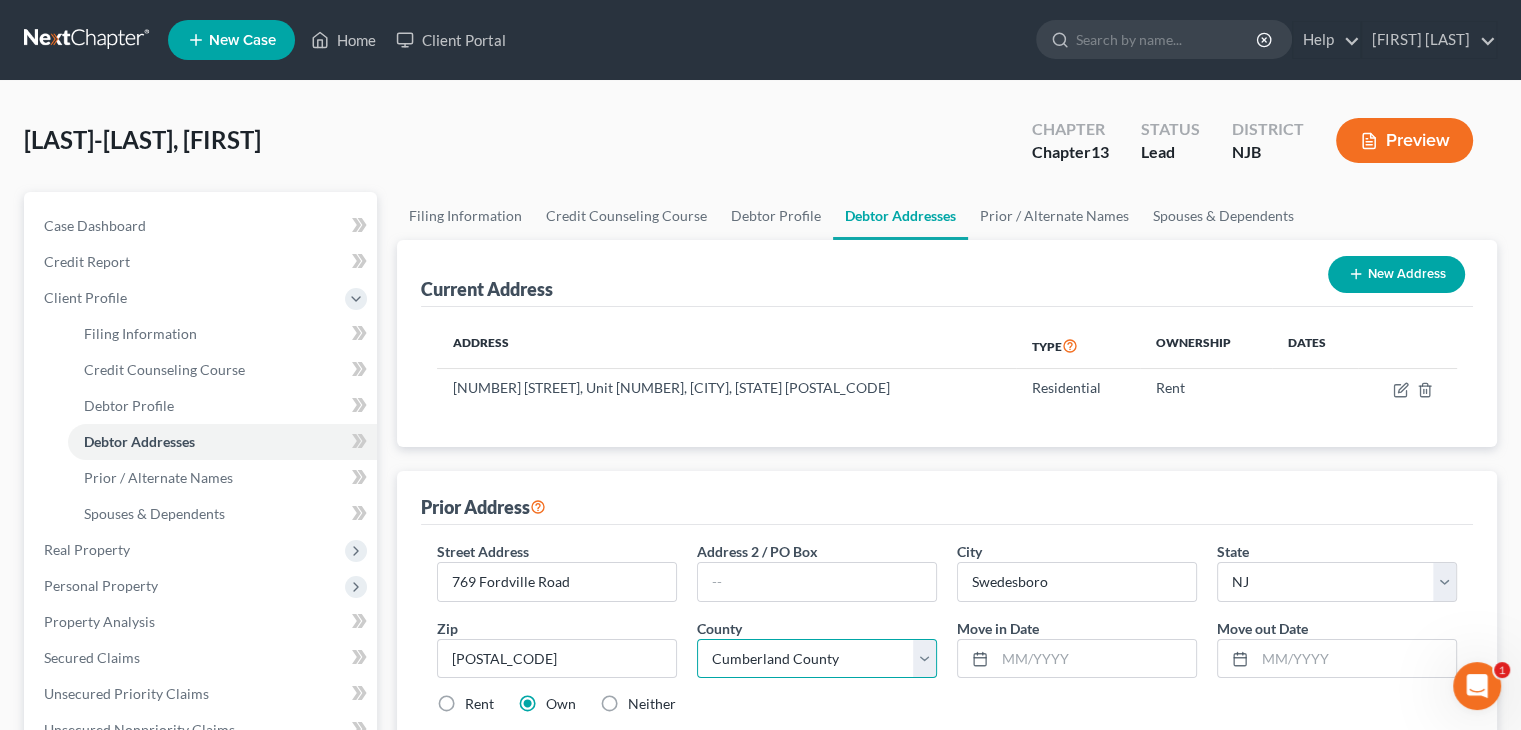 click on "County Atlantic County Bergen County Burlington County Camden County Cape May County Cumberland County Essex County Gloucester County Hudson County Hunterdon County Mercer County Middlesex County Monmouth County Morris County Ocean County Passaic County Salem County Somerset County Sussex County Union County Warren County" at bounding box center (817, 659) 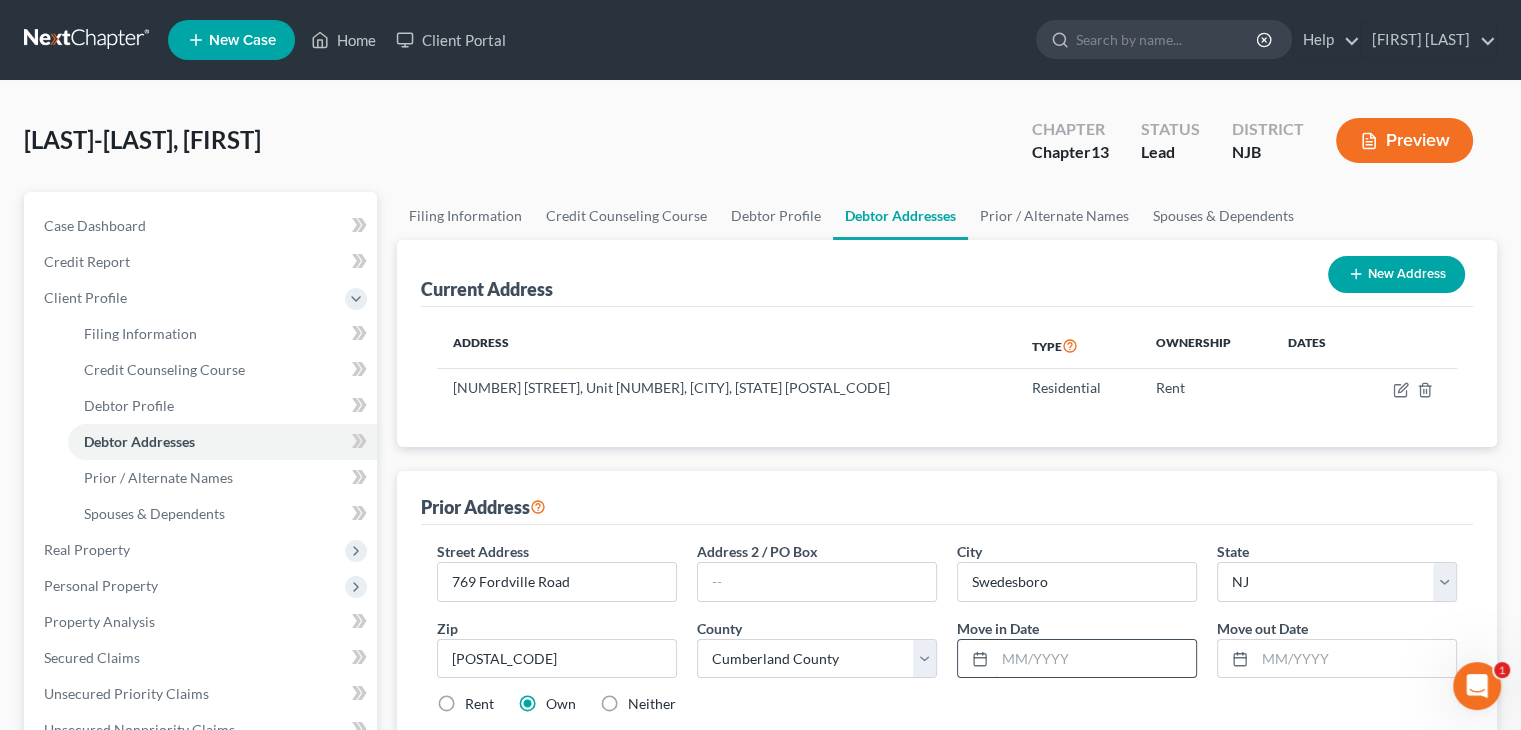 click at bounding box center (1095, 659) 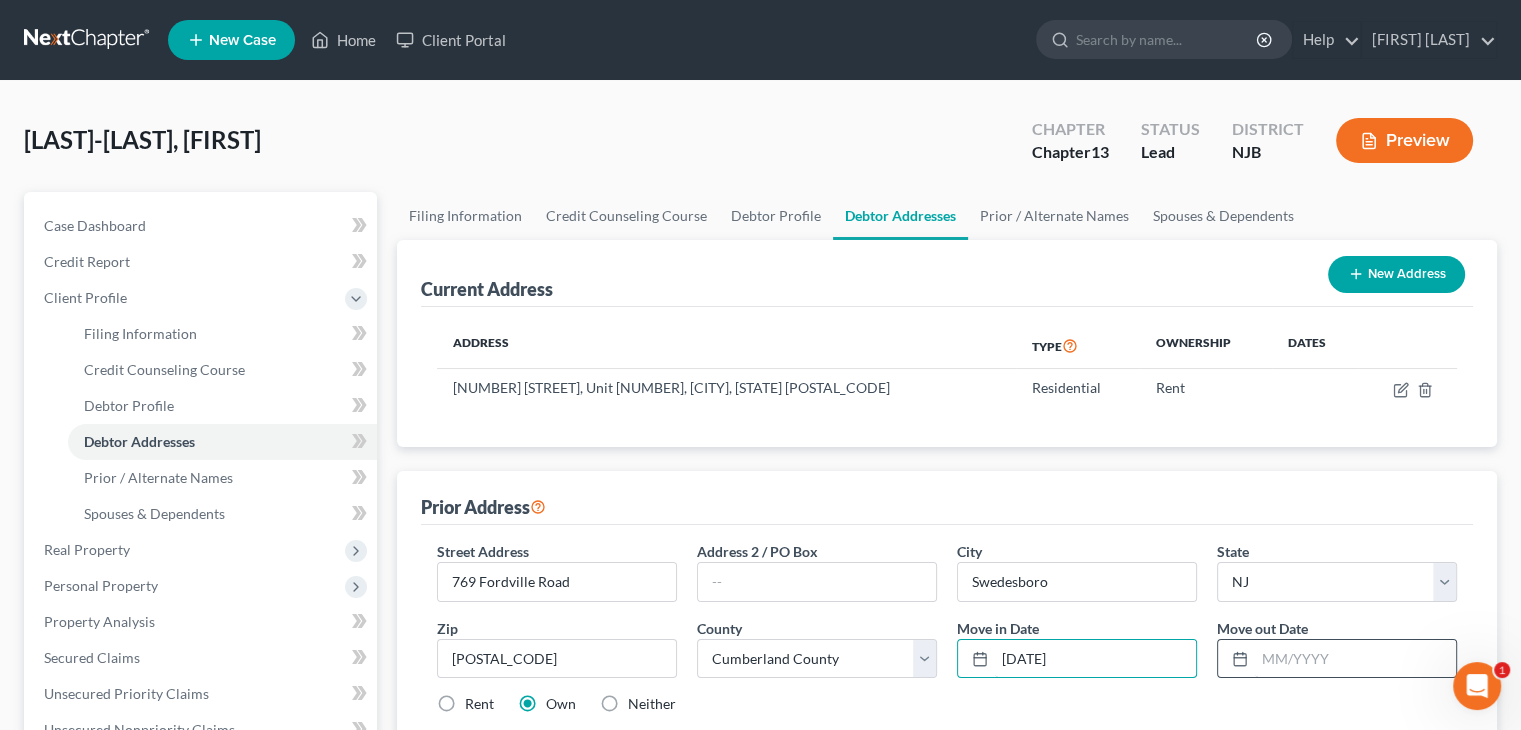 type on "[DATE]" 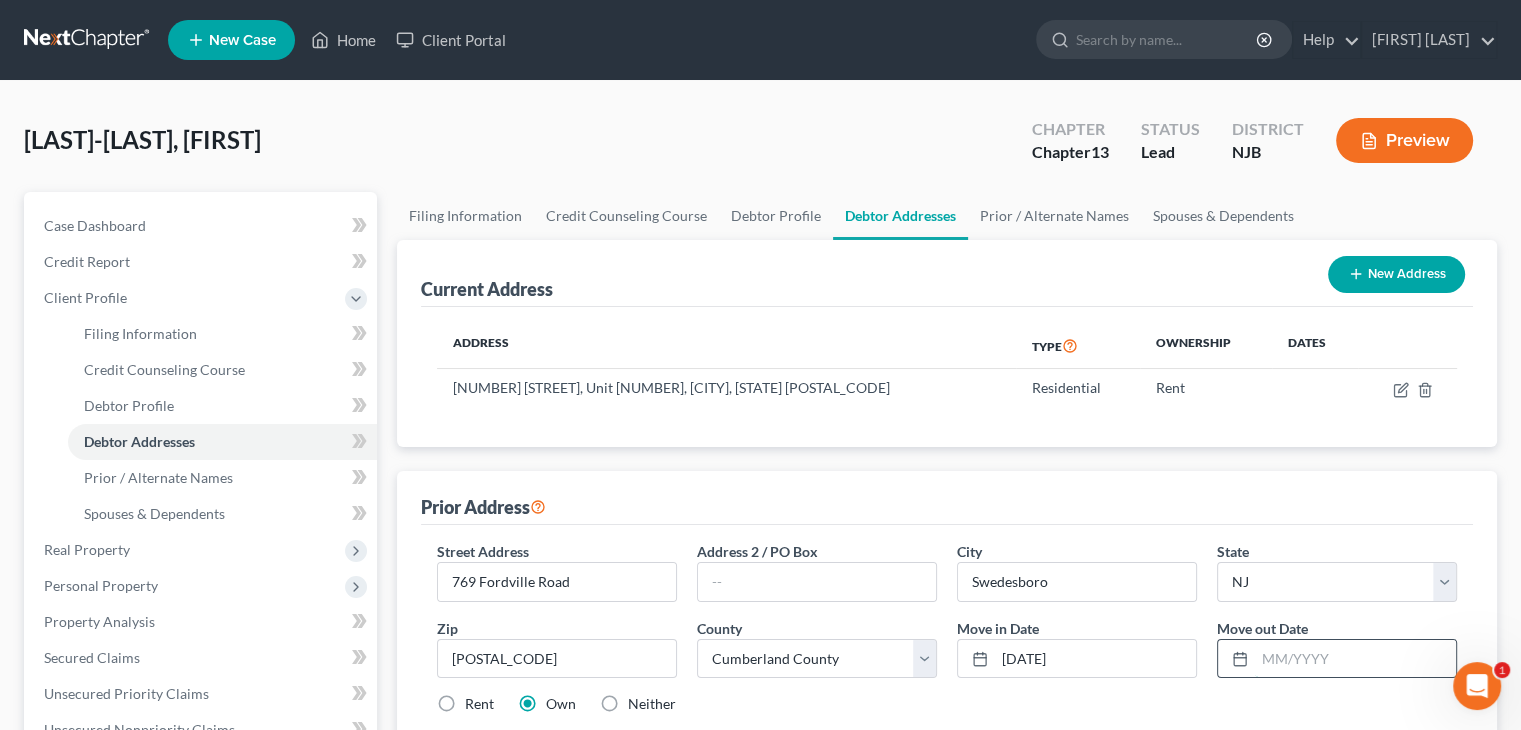 click at bounding box center (1355, 659) 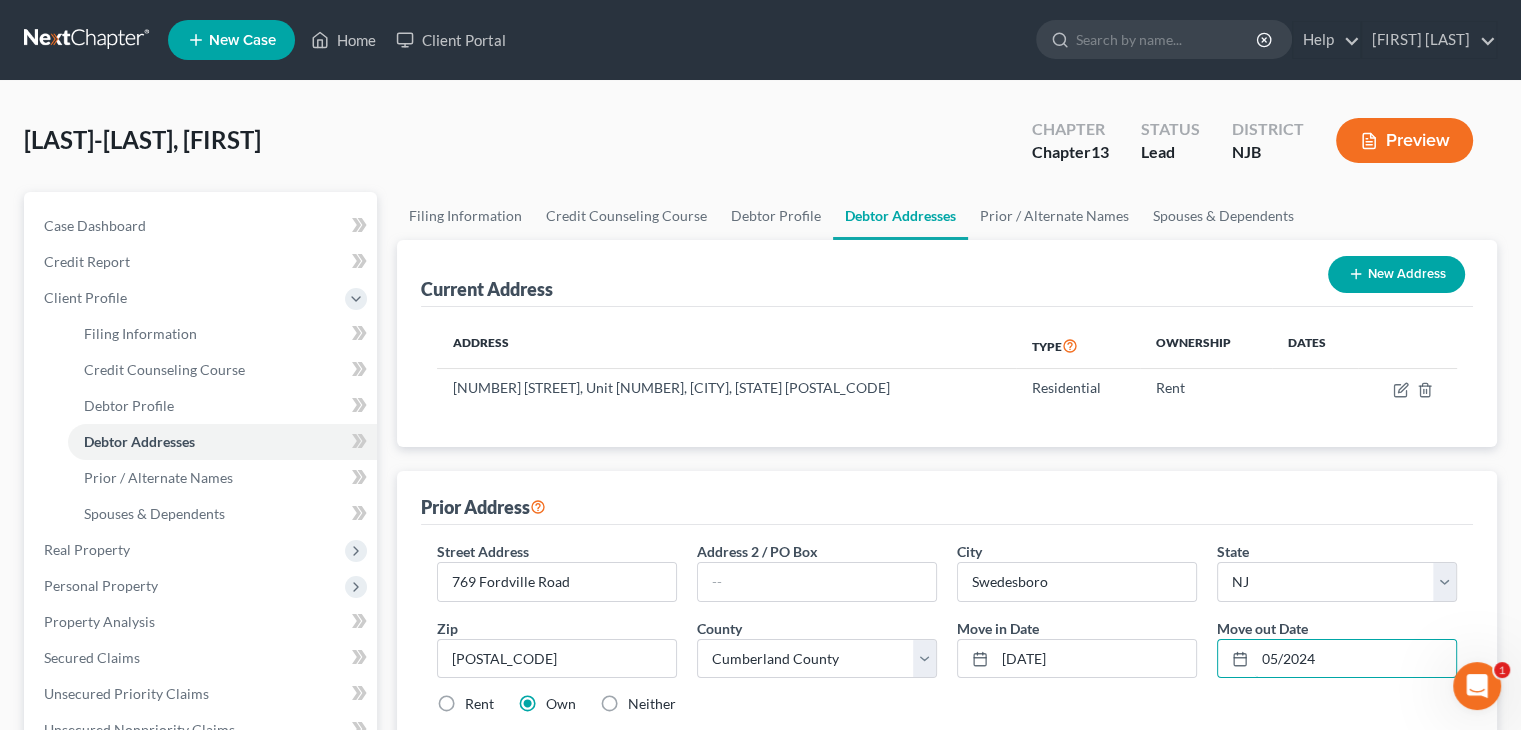 type on "05/2024" 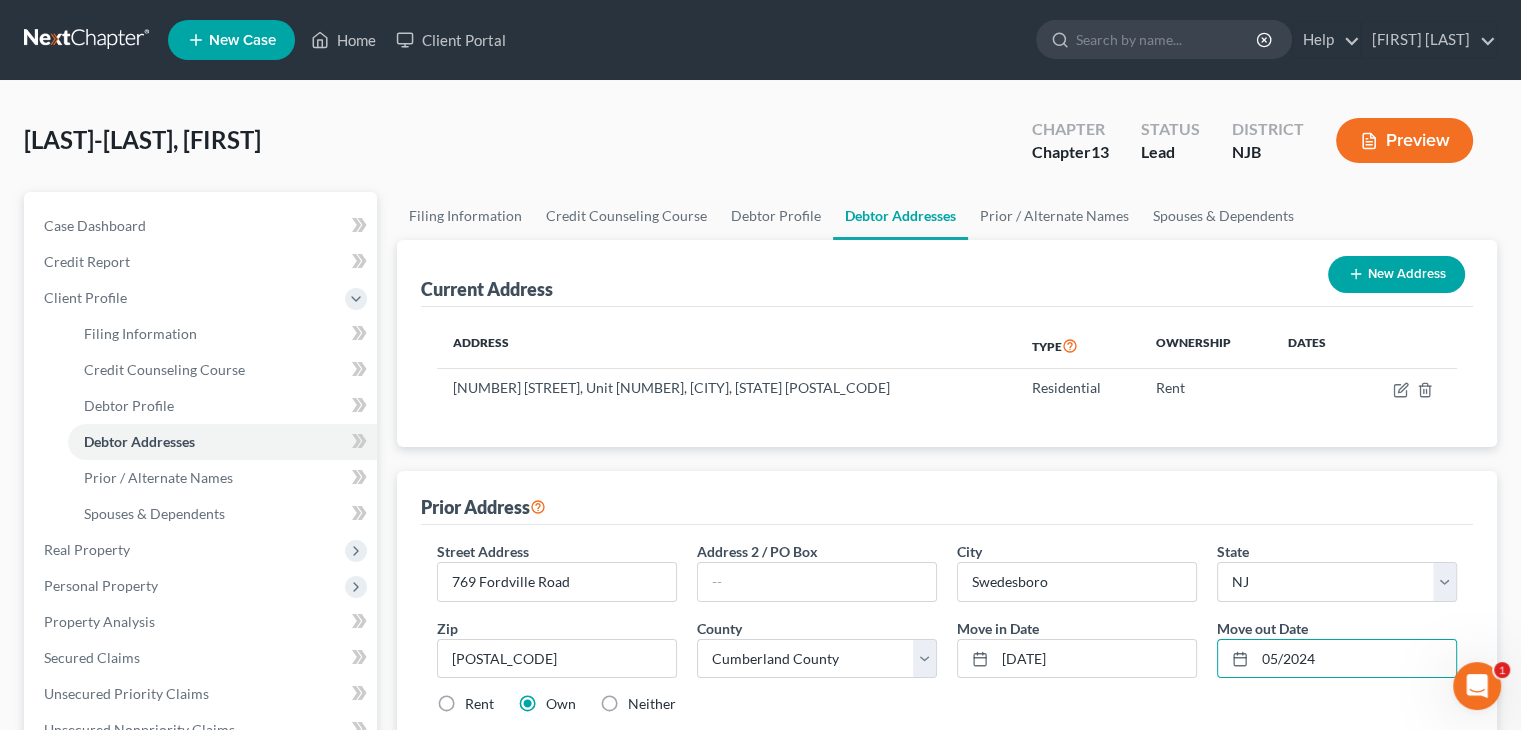 click on "Rent" at bounding box center (479, 704) 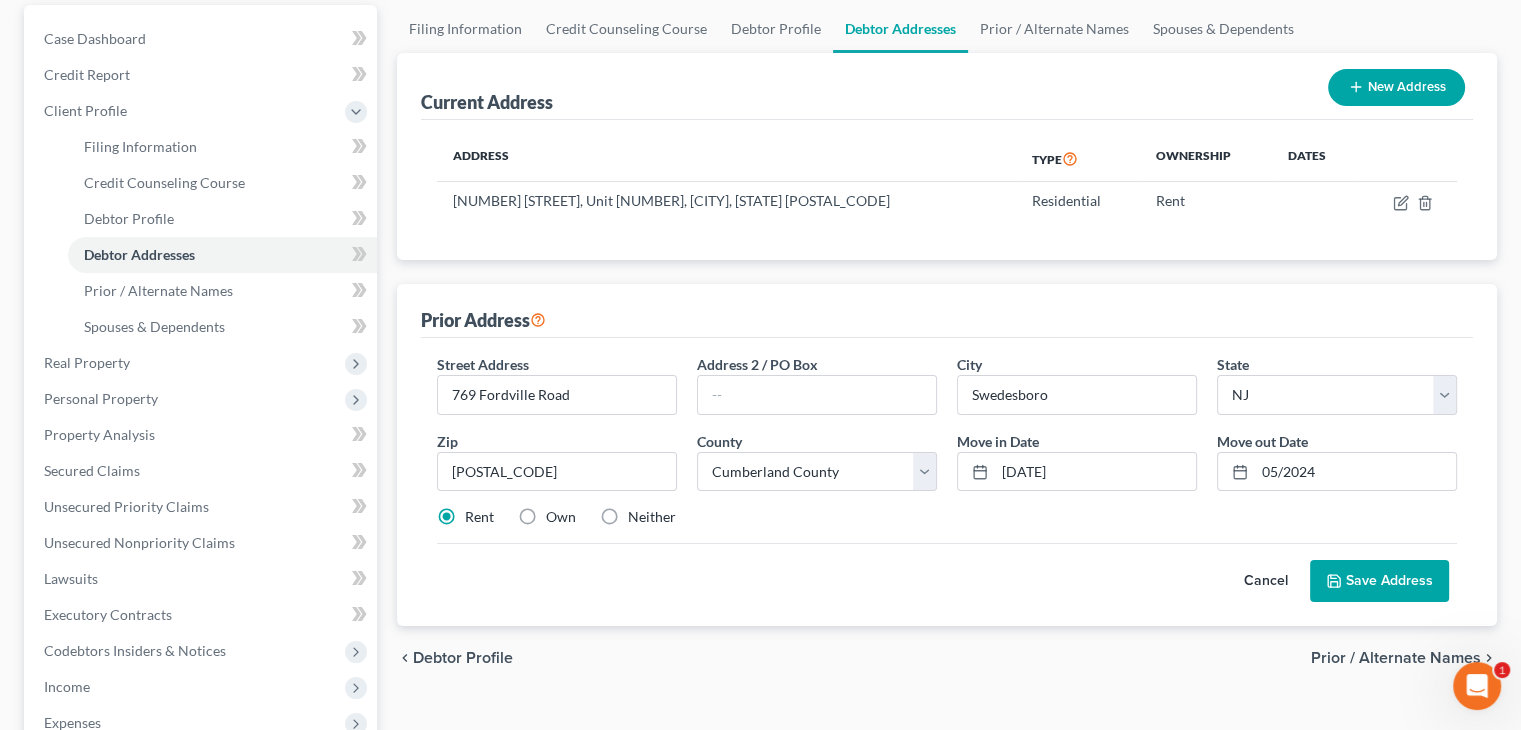 scroll, scrollTop: 200, scrollLeft: 0, axis: vertical 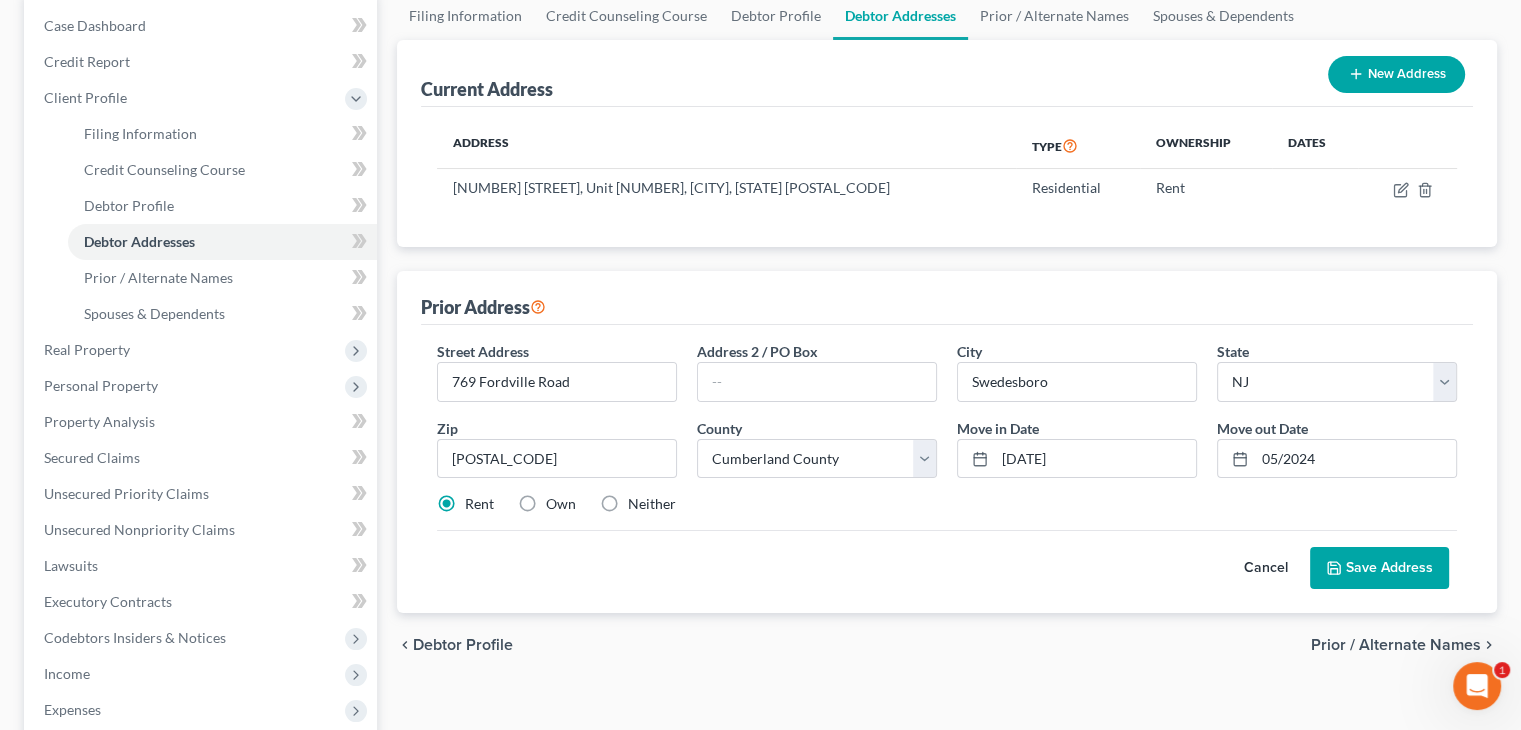 click on "Save Address" at bounding box center (1379, 568) 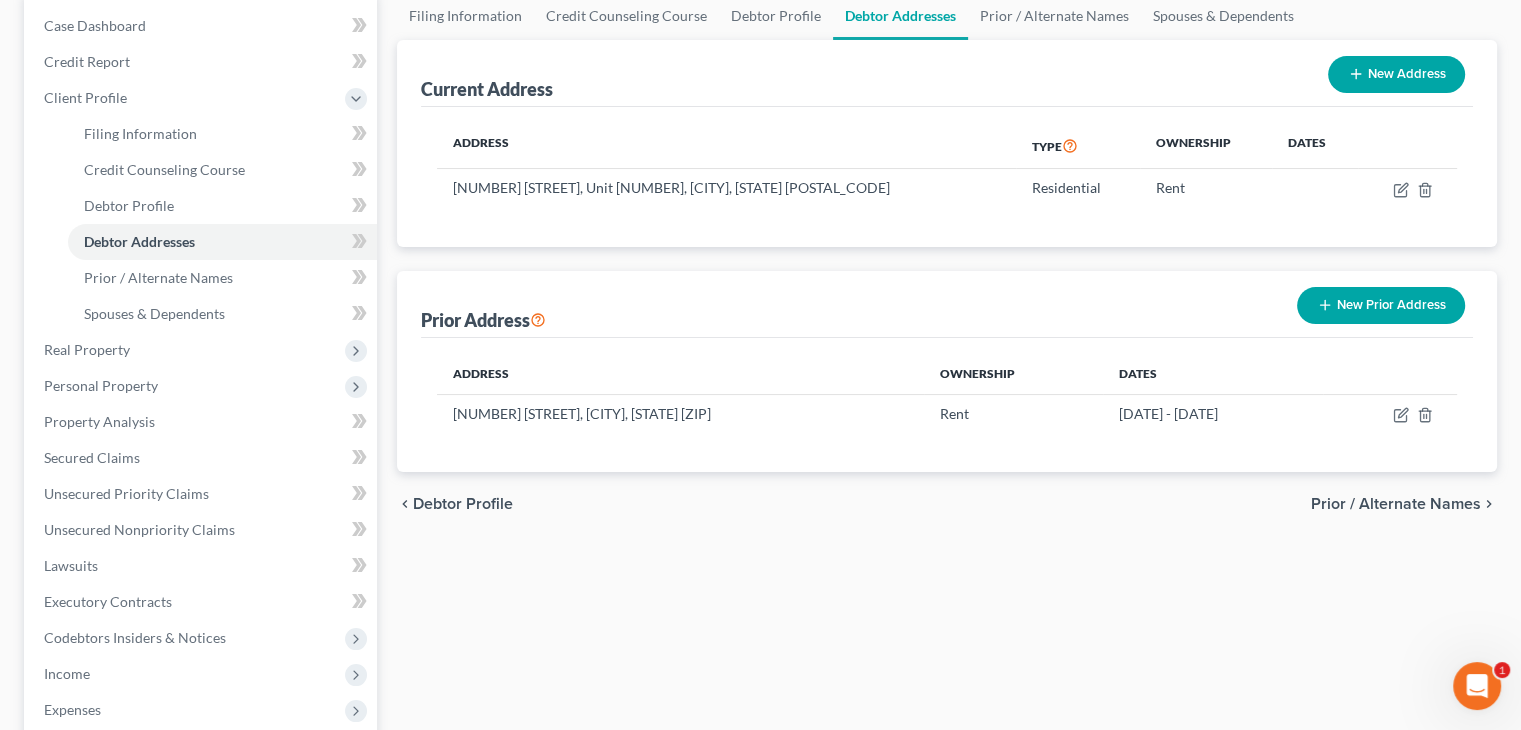 click on "Prior / Alternate Names" at bounding box center (1396, 504) 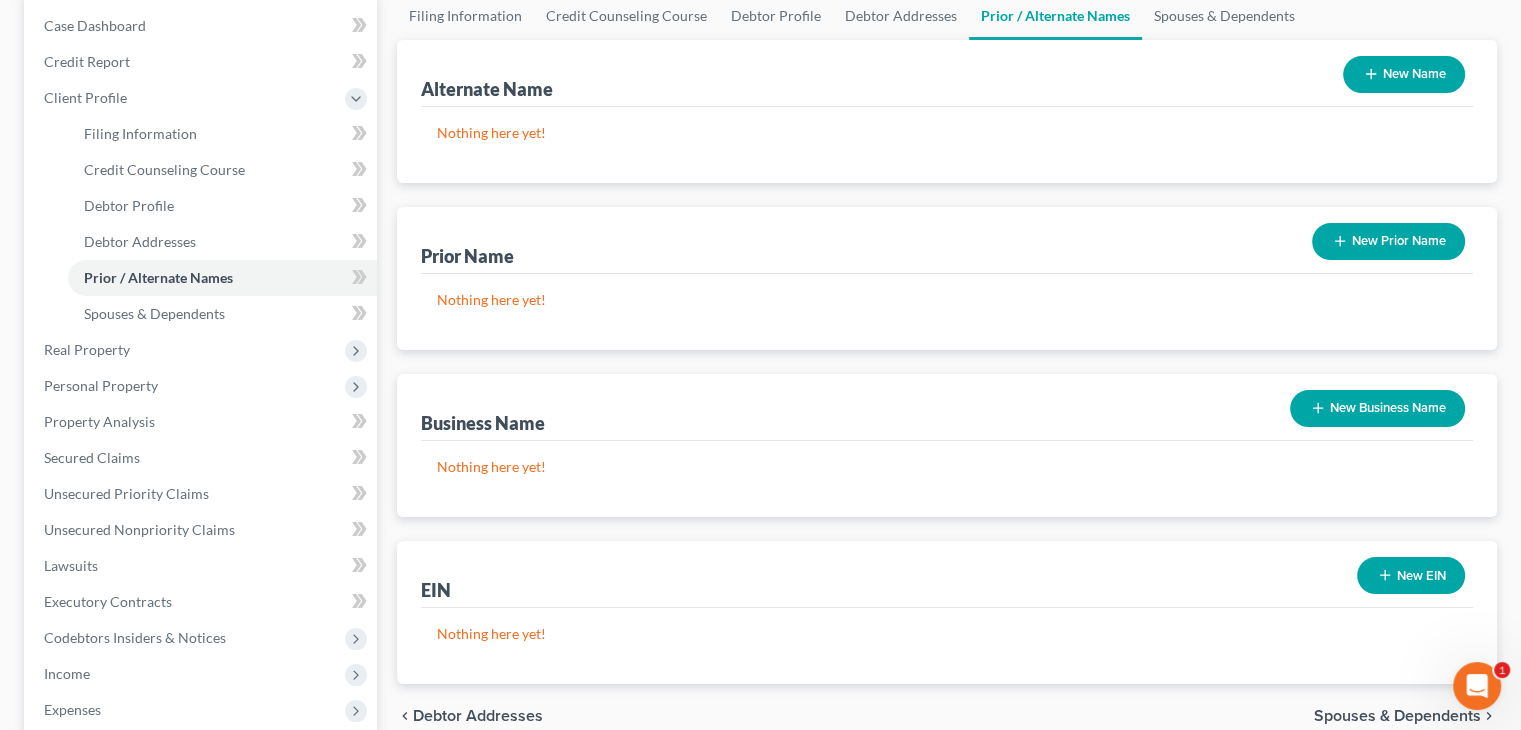 scroll, scrollTop: 0, scrollLeft: 0, axis: both 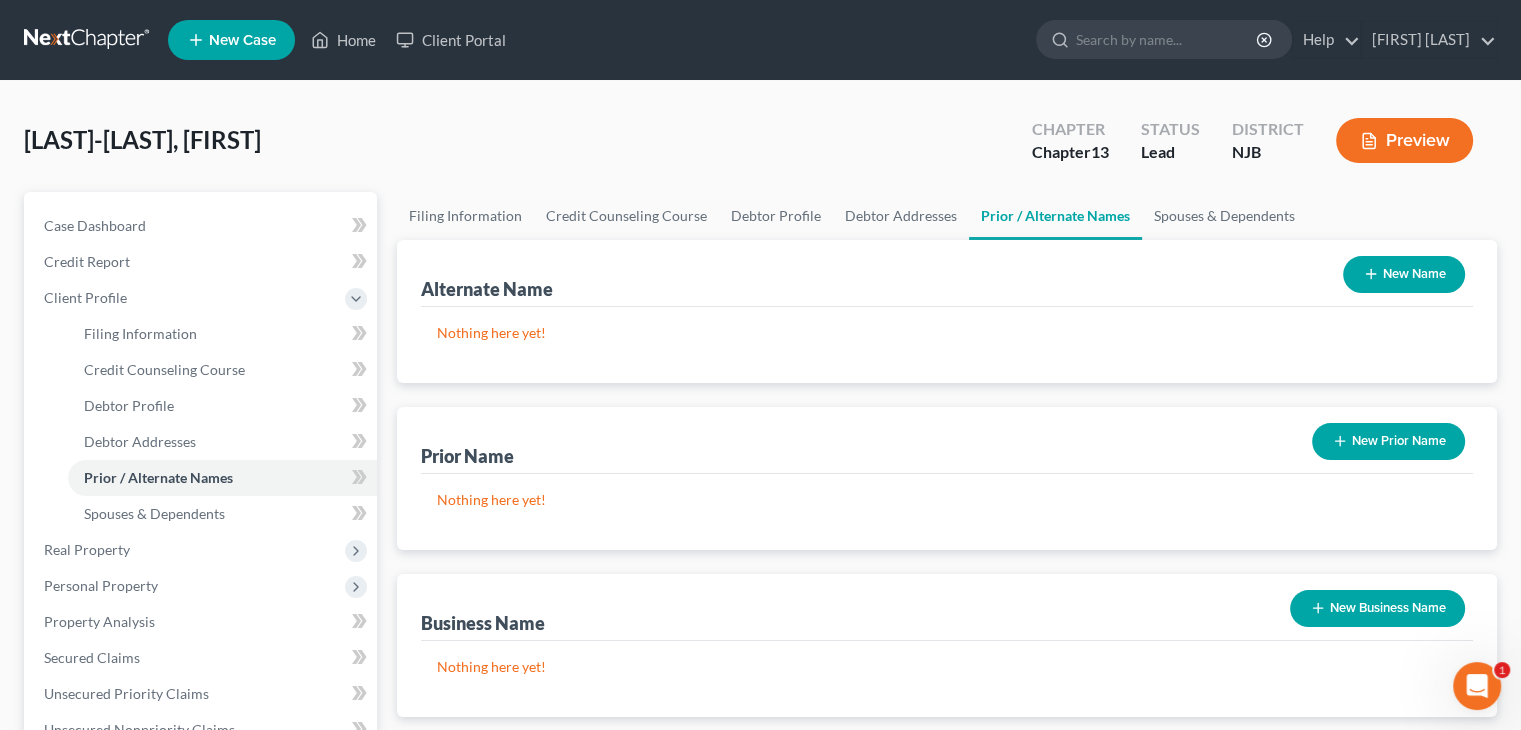 click on "New Name" at bounding box center (1404, 274) 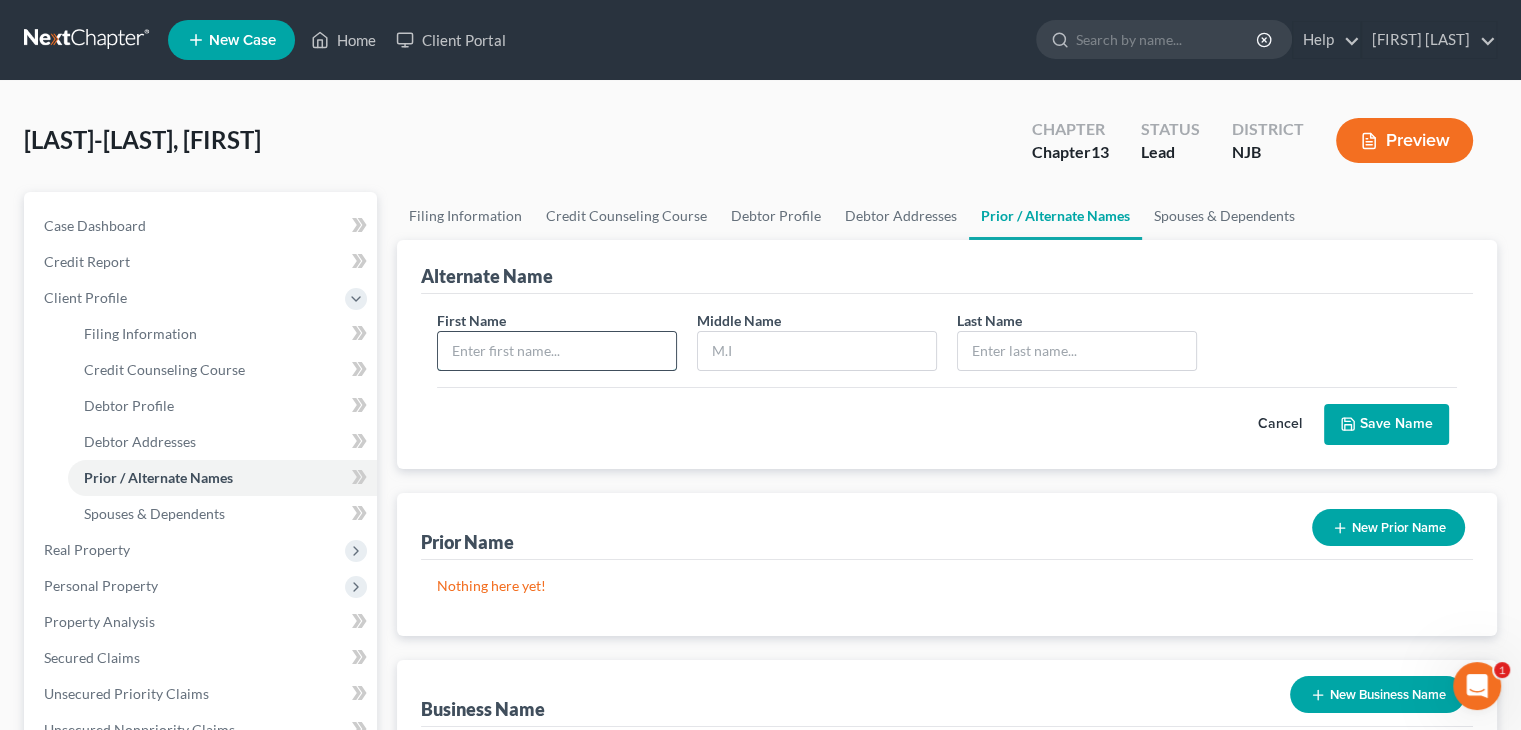 click at bounding box center (557, 351) 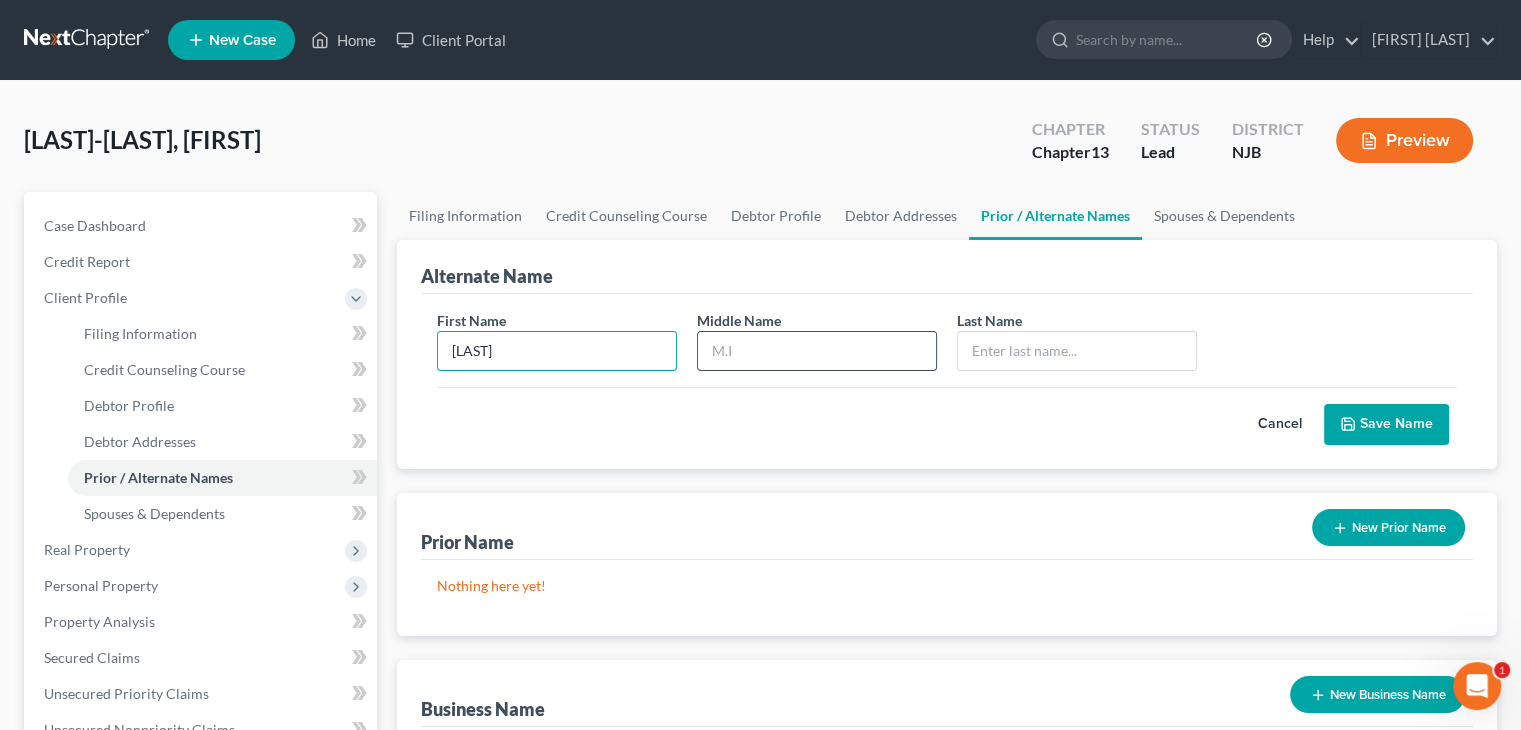 type on "[LAST]" 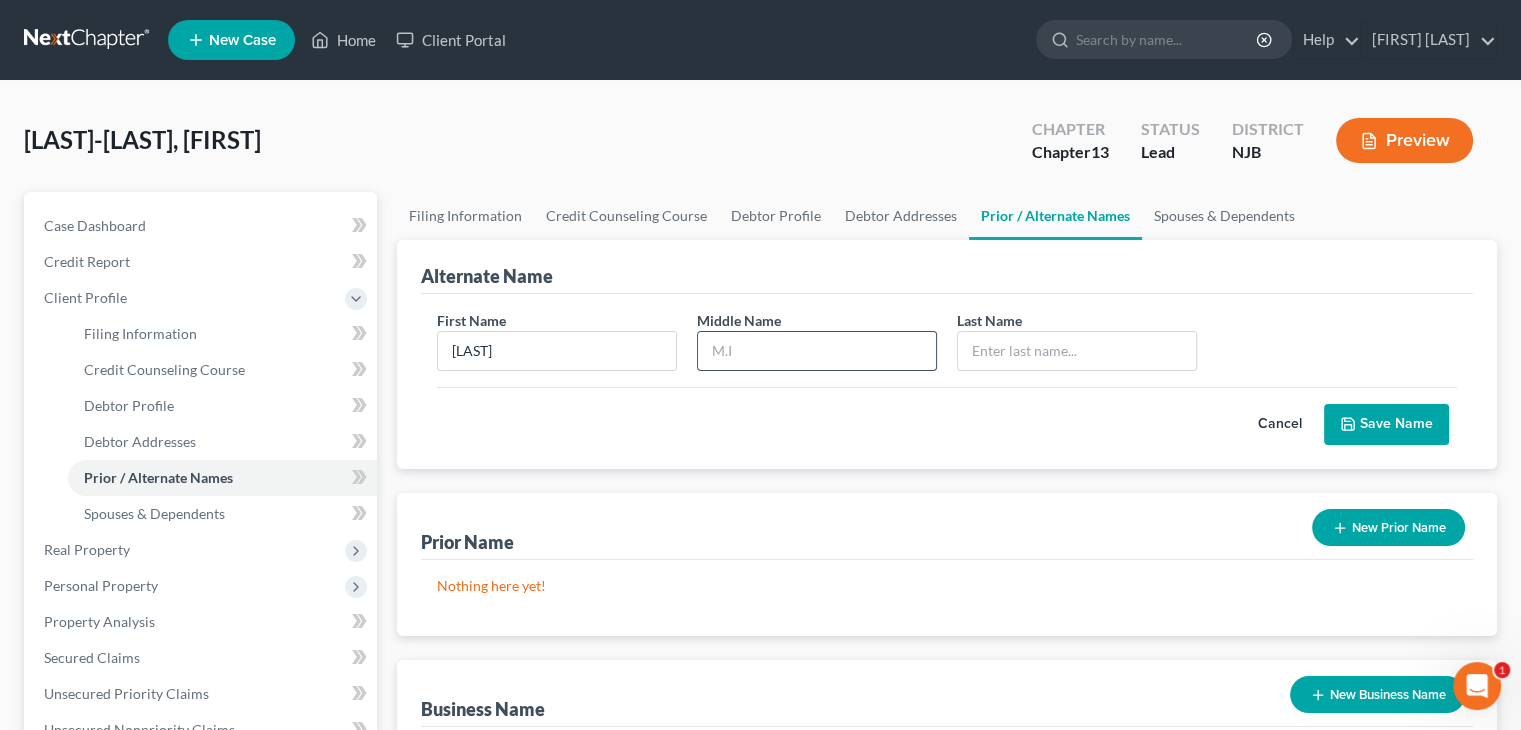 click at bounding box center (817, 351) 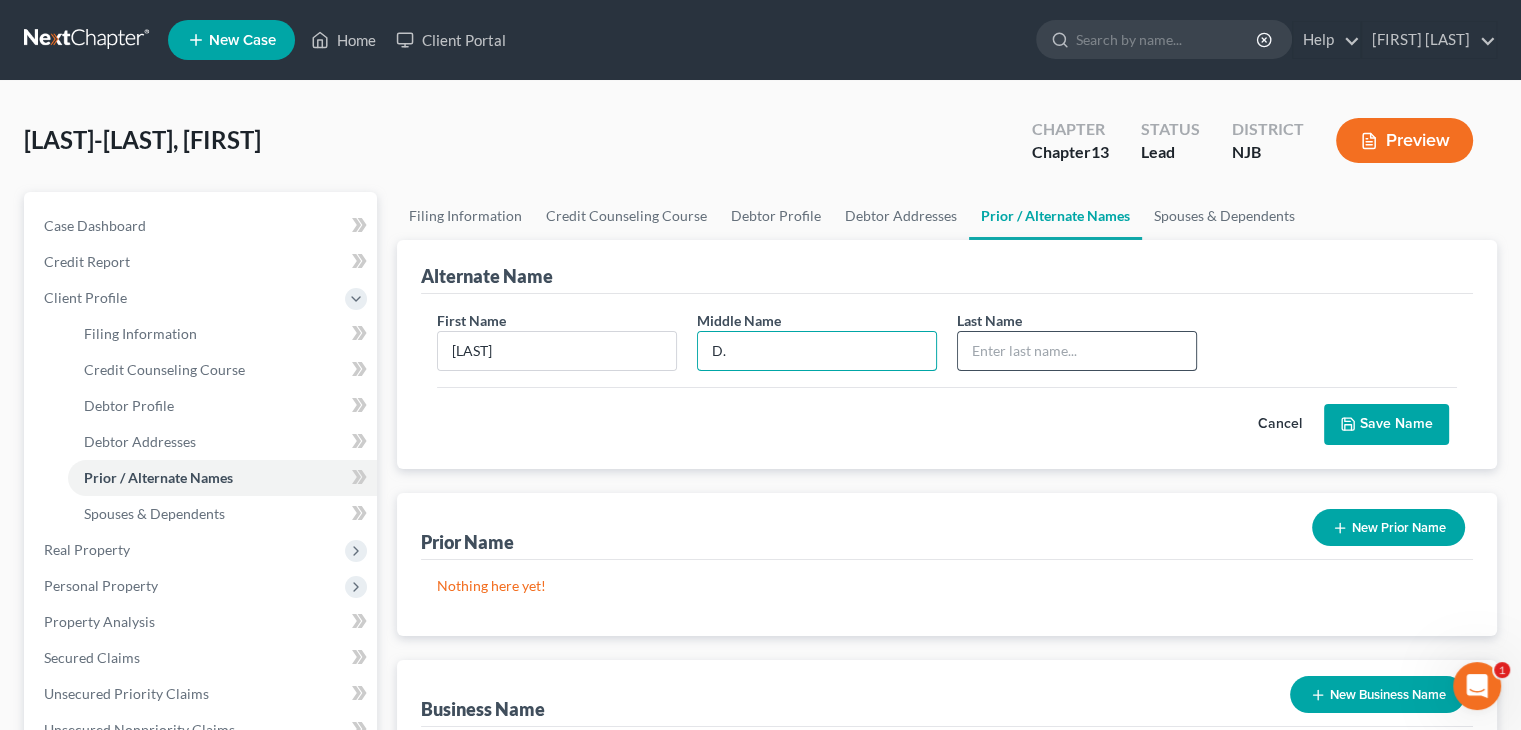 type on "D." 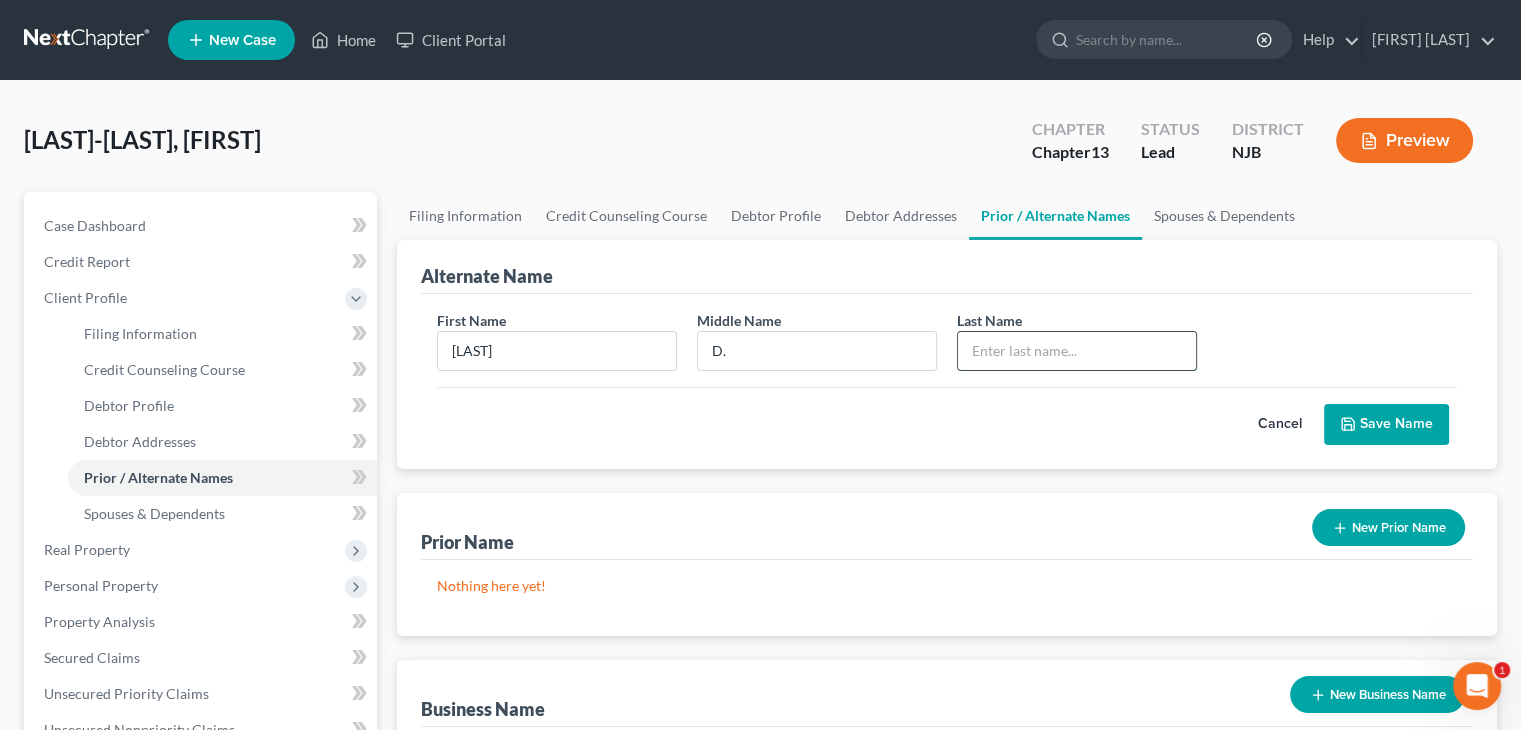 click at bounding box center (1077, 351) 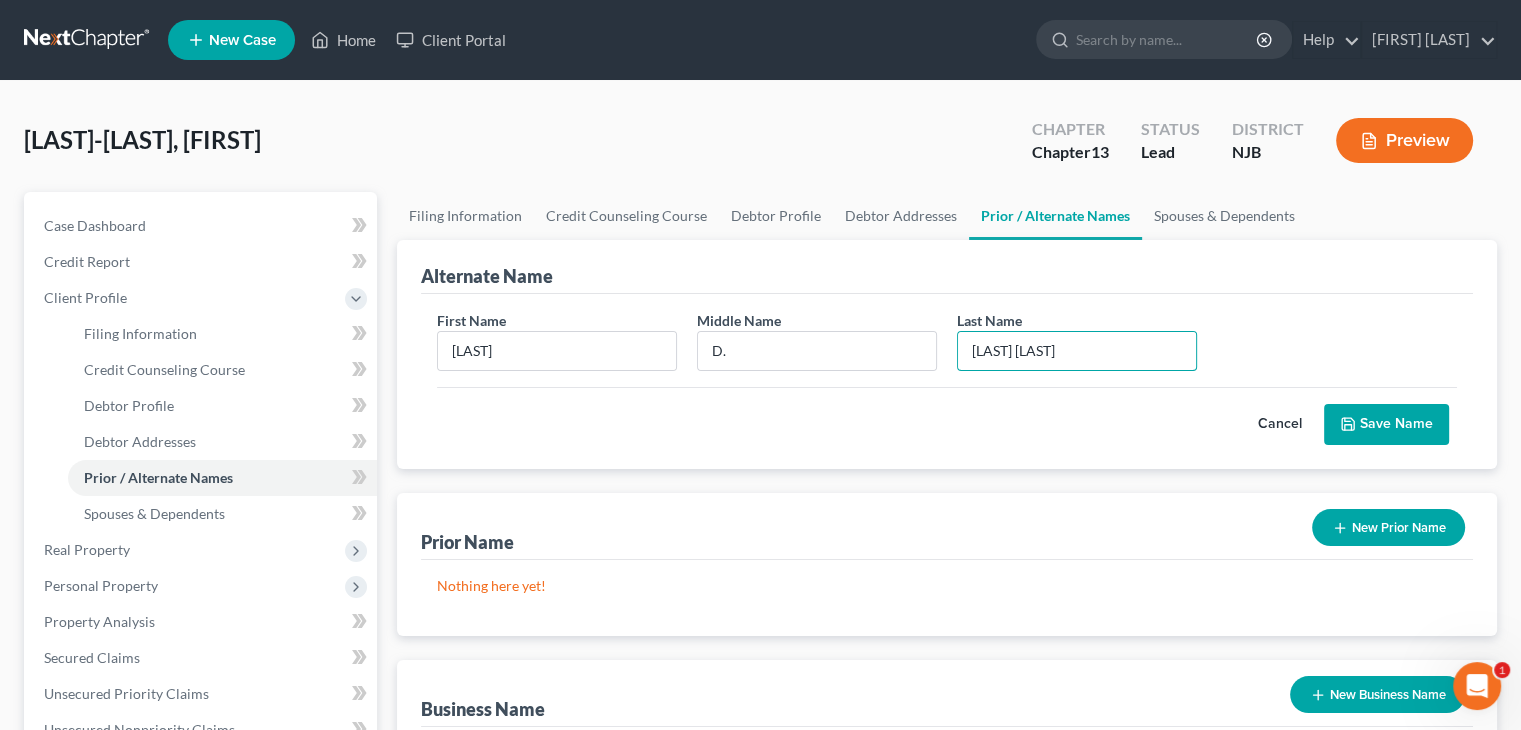 type on "[LAST] [LAST]" 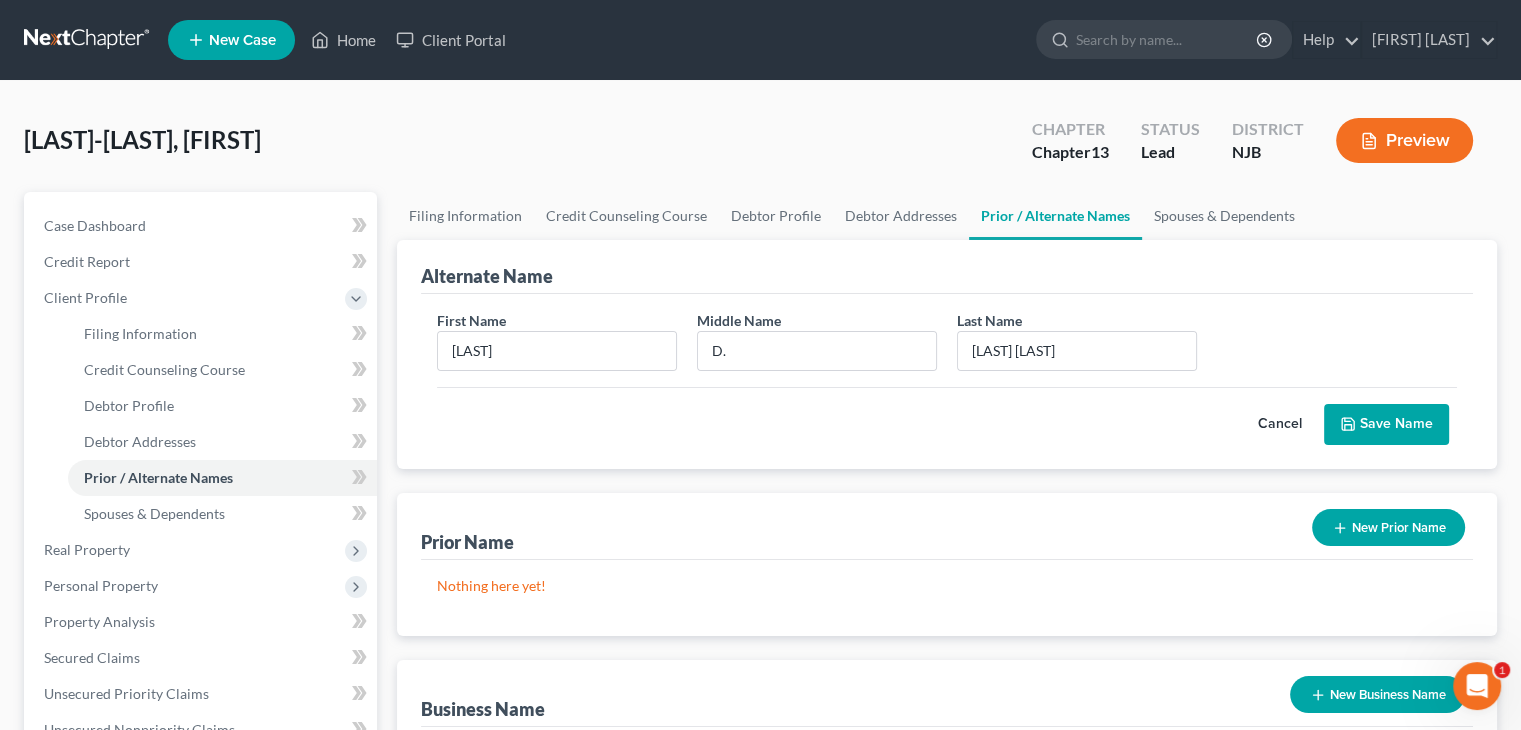click on "Save Name" at bounding box center (1386, 425) 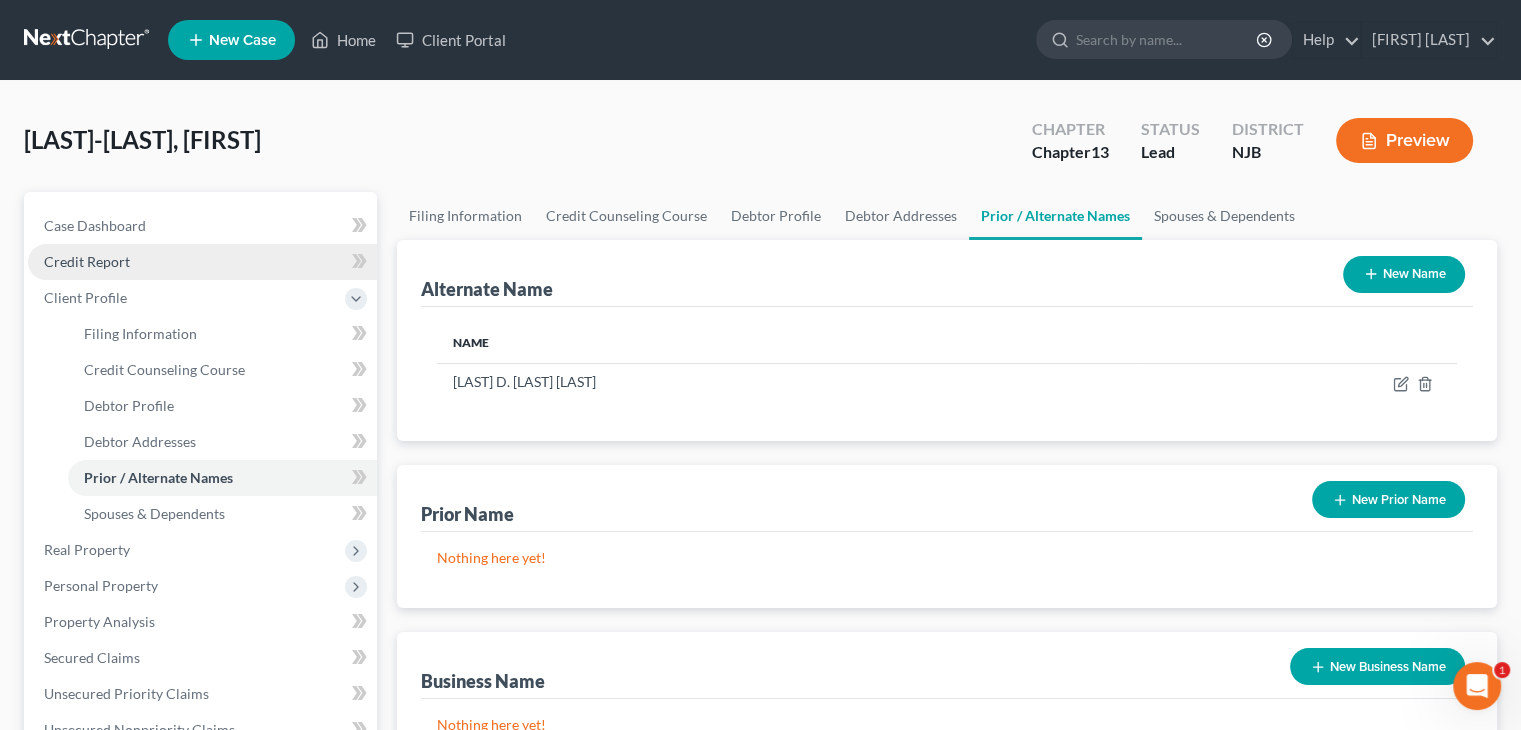 click on "Credit Report" at bounding box center (87, 261) 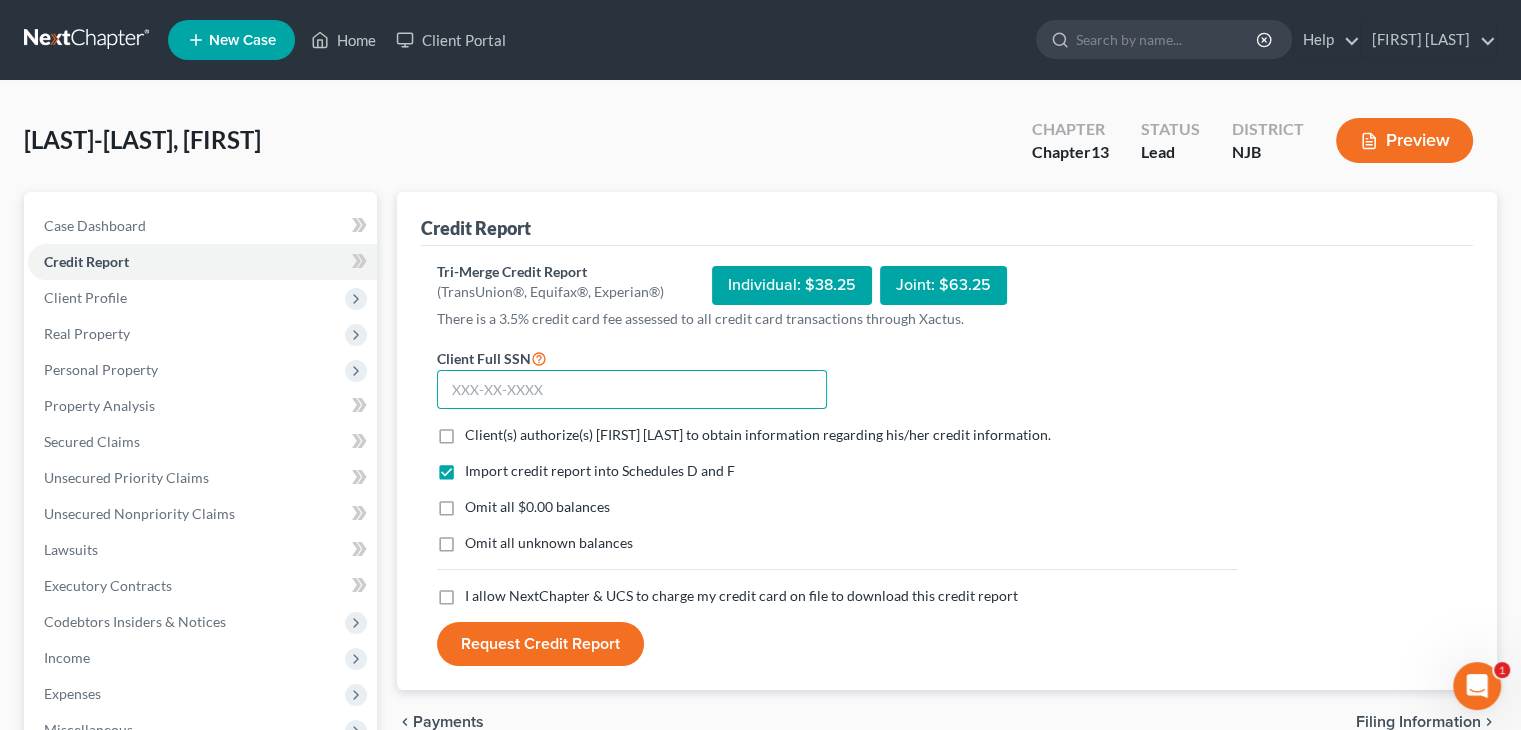 click at bounding box center (632, 390) 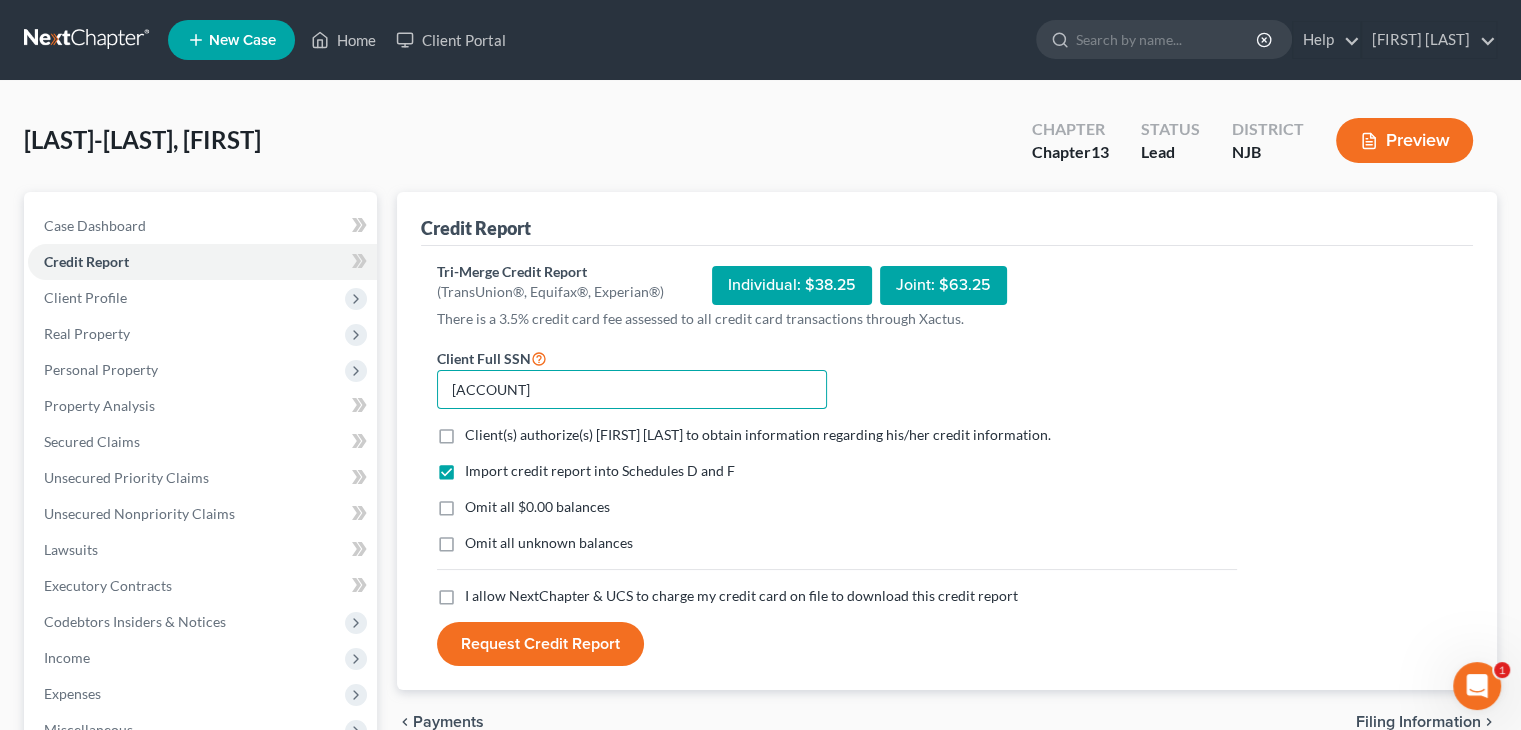 type on "[ACCOUNT]" 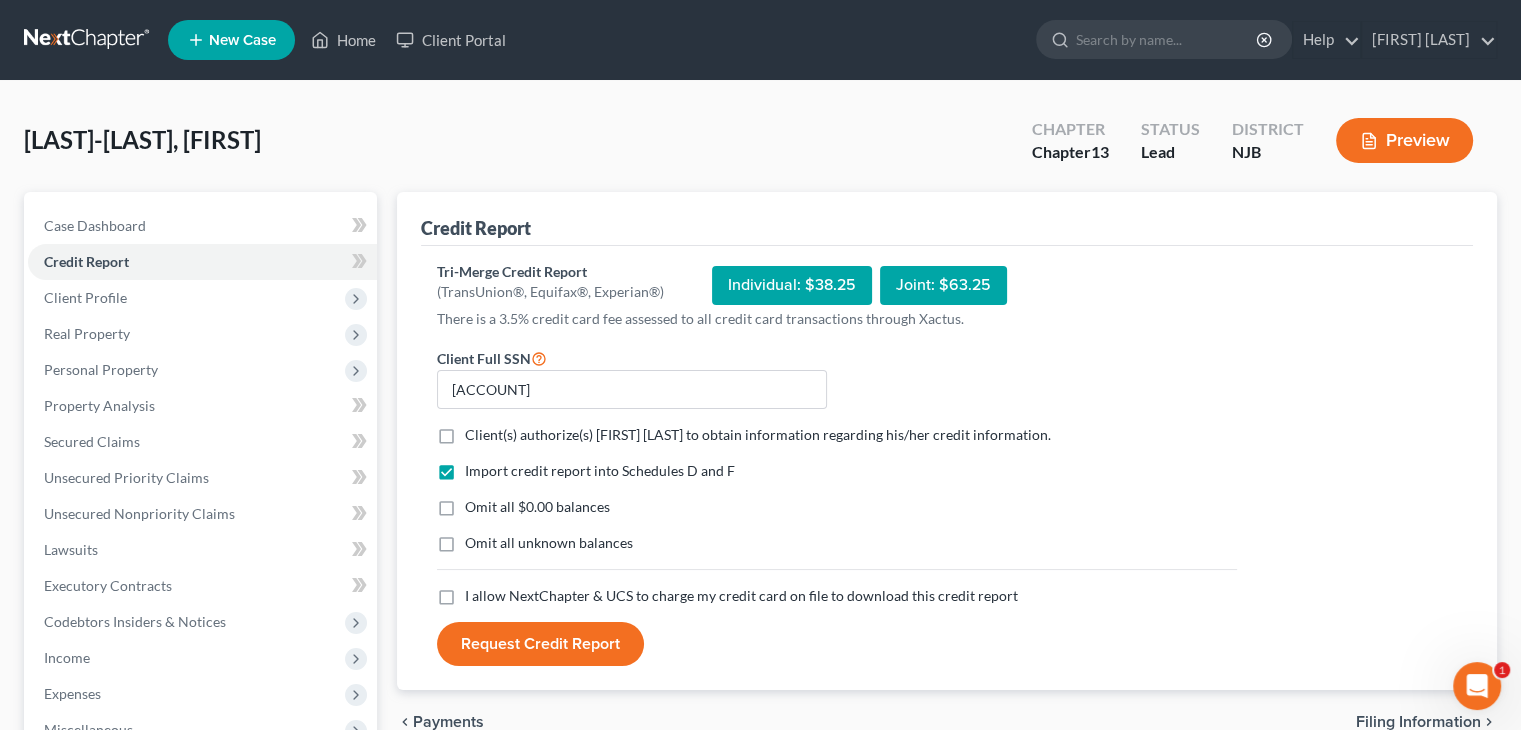 click on "Client(s) authorize(s) [FIRST] [LAST] to obtain information regarding his/her credit information.
*" at bounding box center [758, 435] 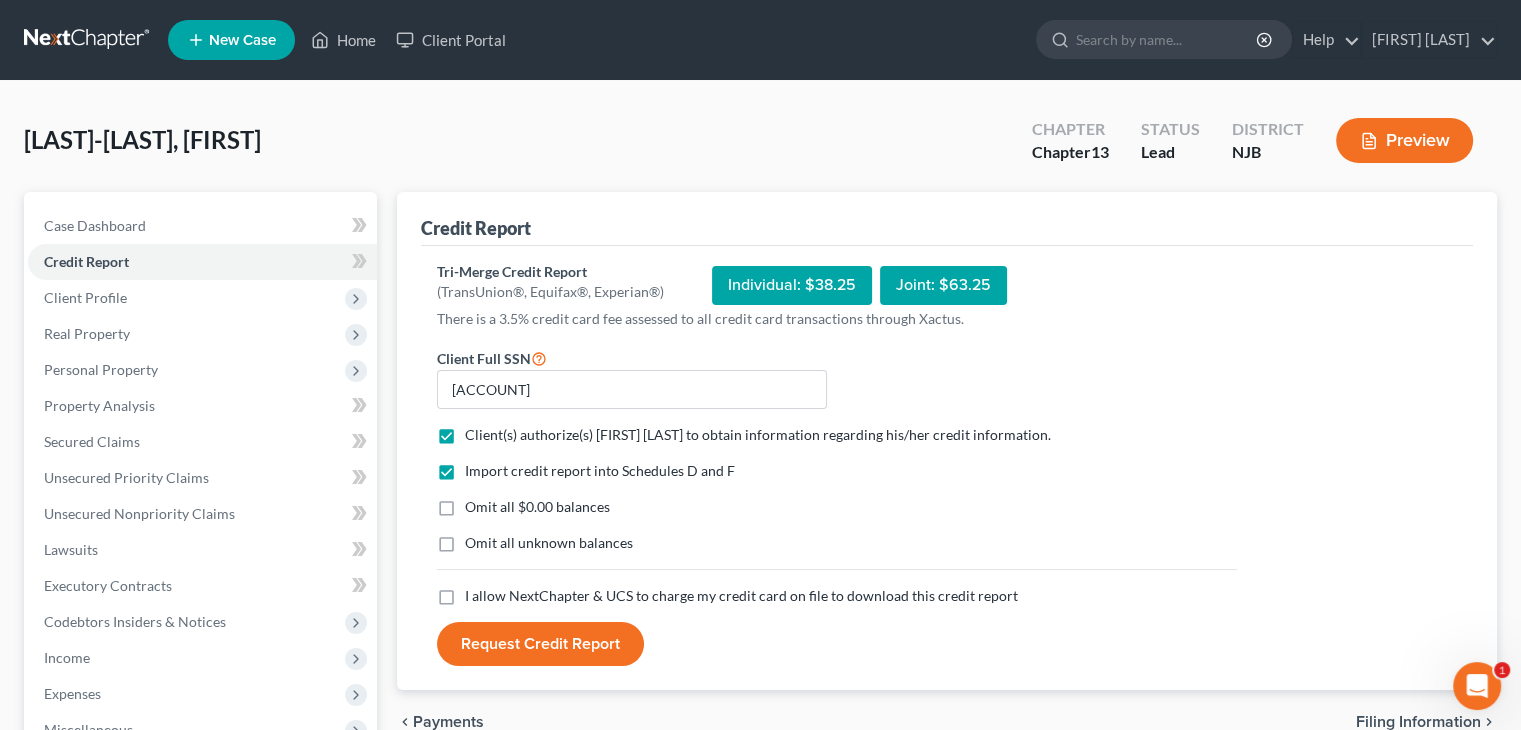 click on "Omit all unknown balances" at bounding box center [549, 543] 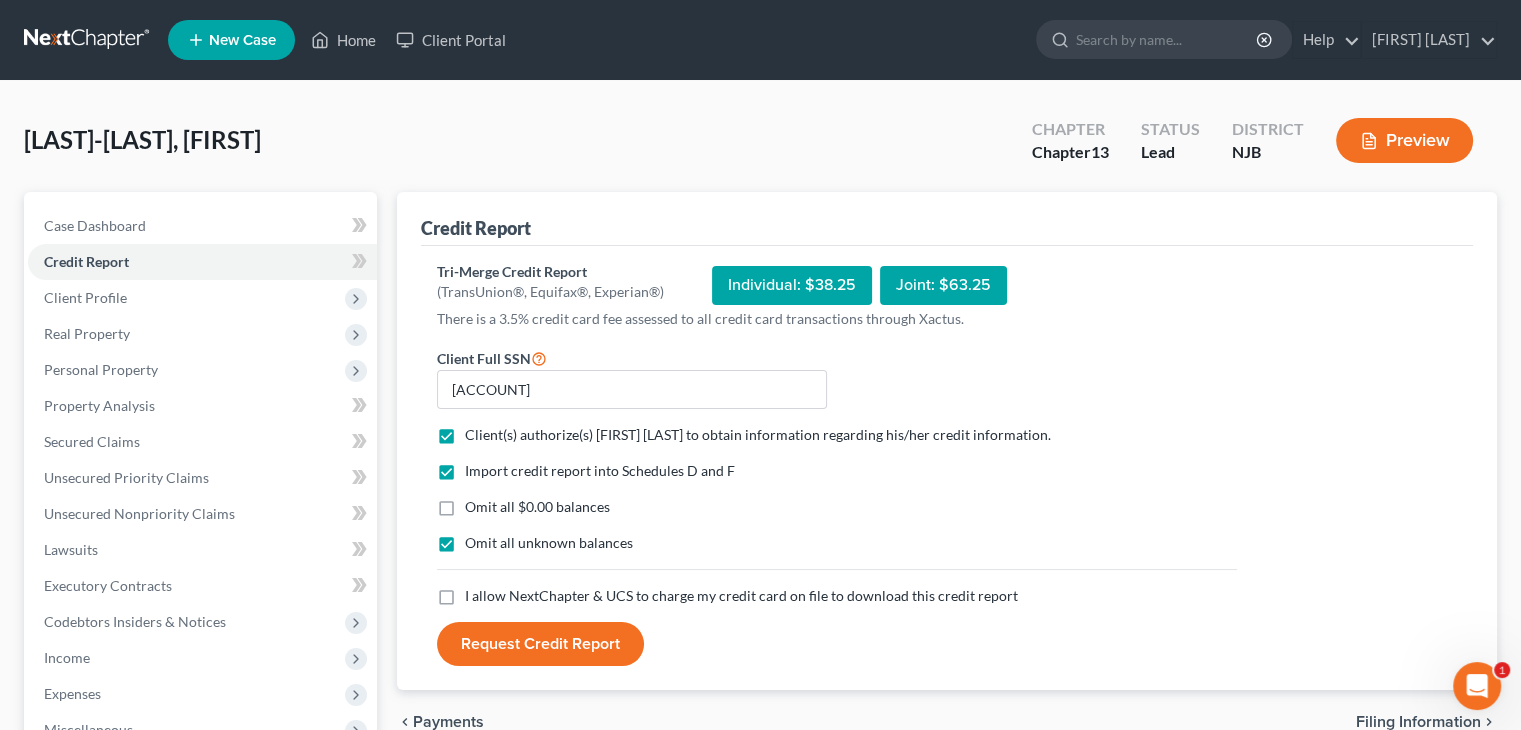 click on "I allow NextChapter & UCS to charge my credit card on file to download this credit report
*" at bounding box center [741, 596] 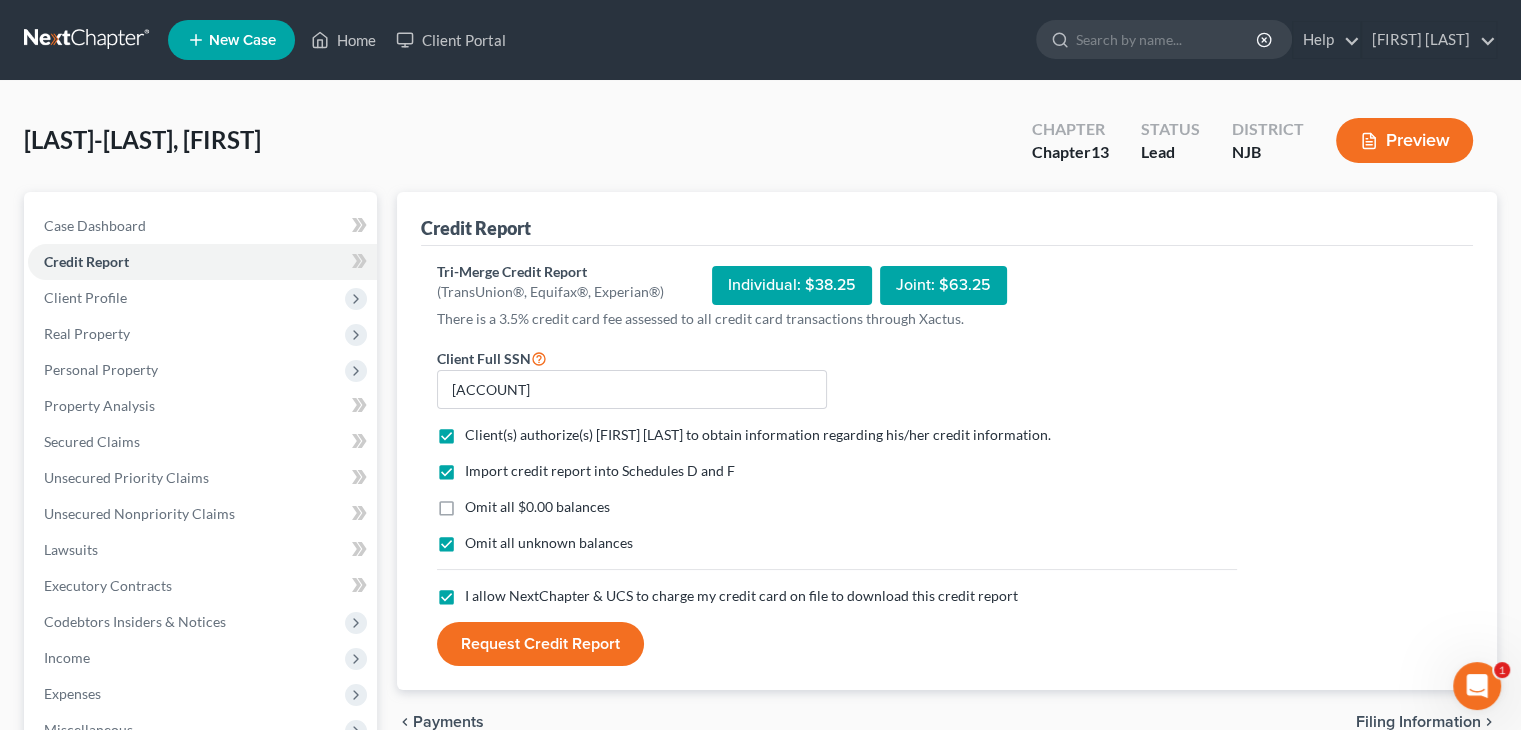click on "Request Credit Report" at bounding box center (540, 644) 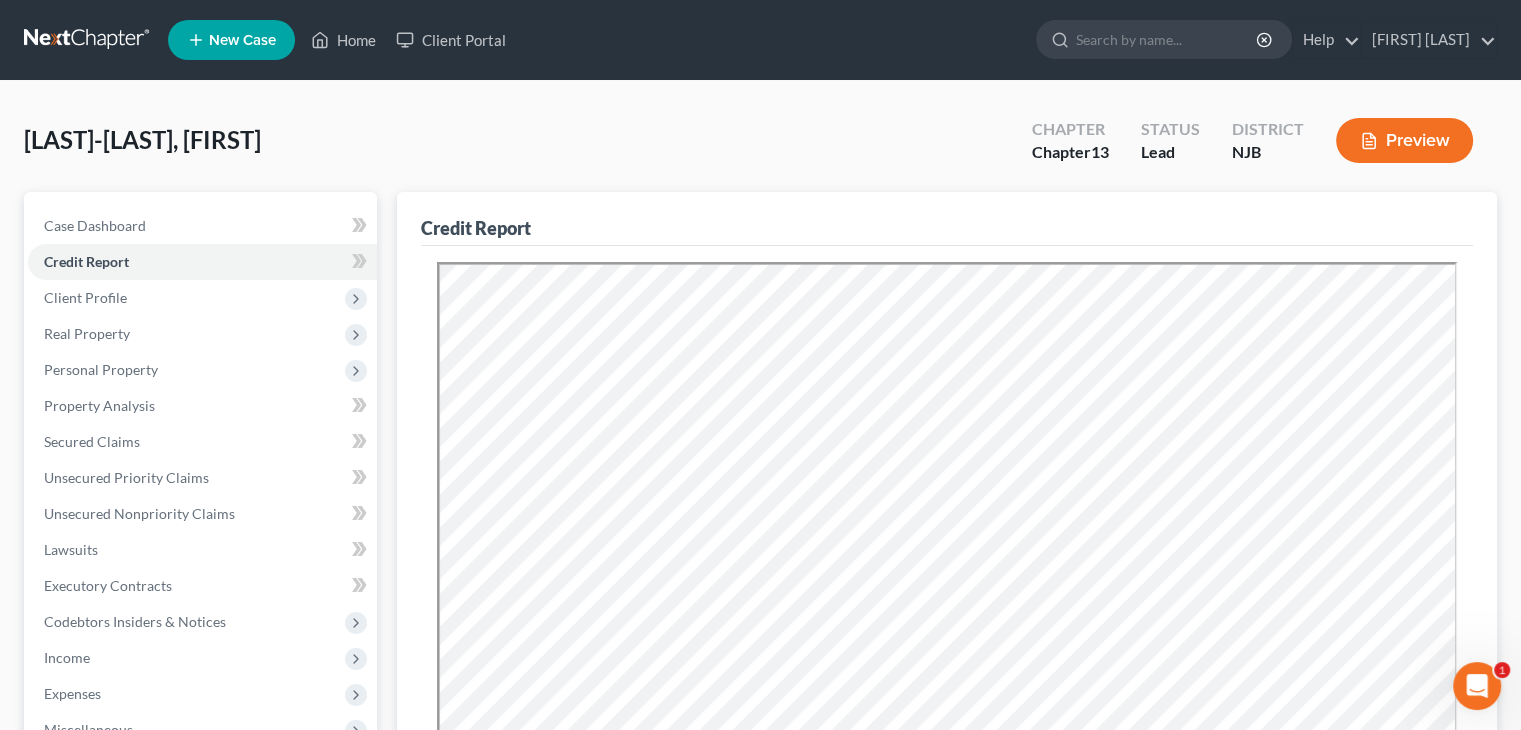 scroll, scrollTop: 0, scrollLeft: 0, axis: both 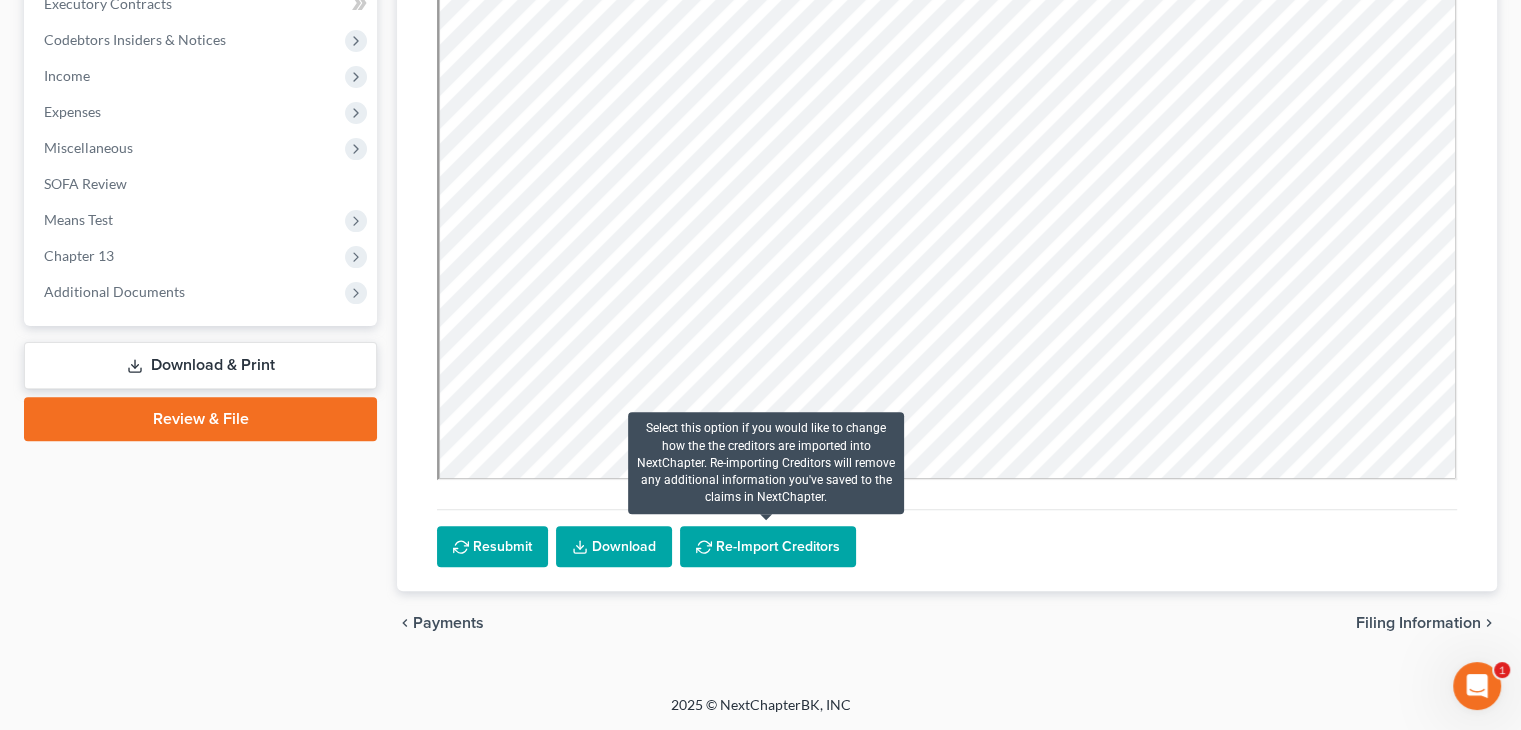 click on "Re-Import Creditors" at bounding box center [768, 547] 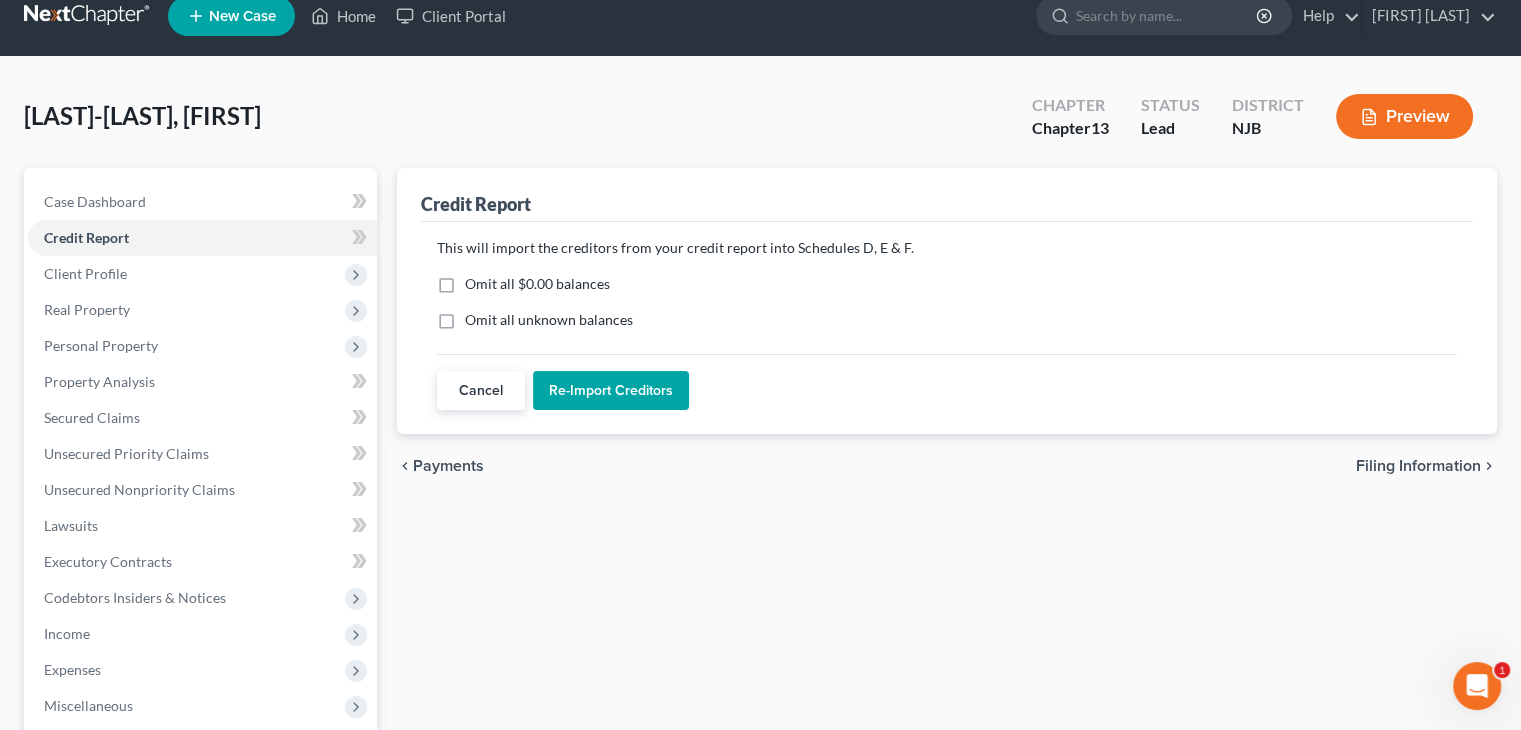 scroll, scrollTop: 0, scrollLeft: 0, axis: both 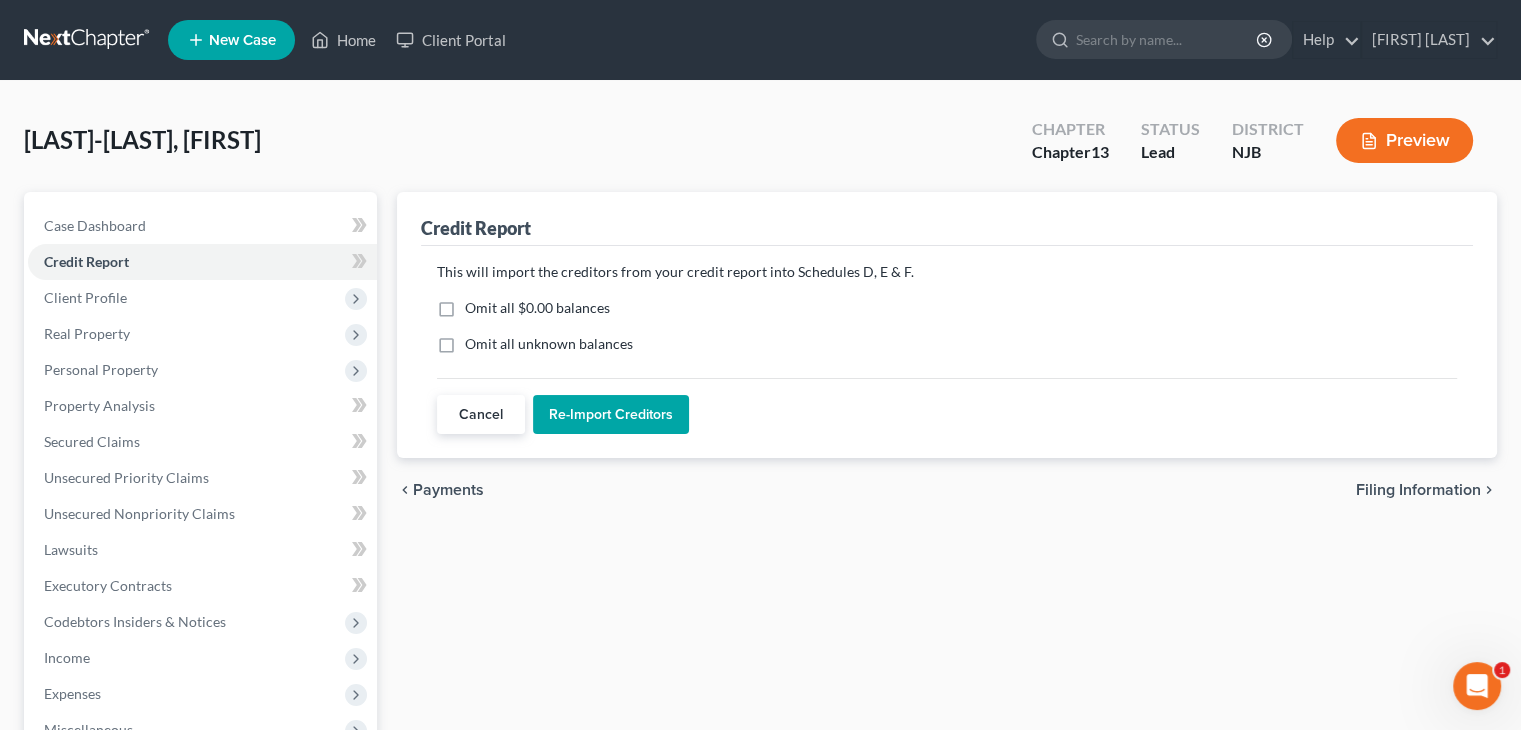 click on "Omit all $0.00 balances" at bounding box center (537, 308) 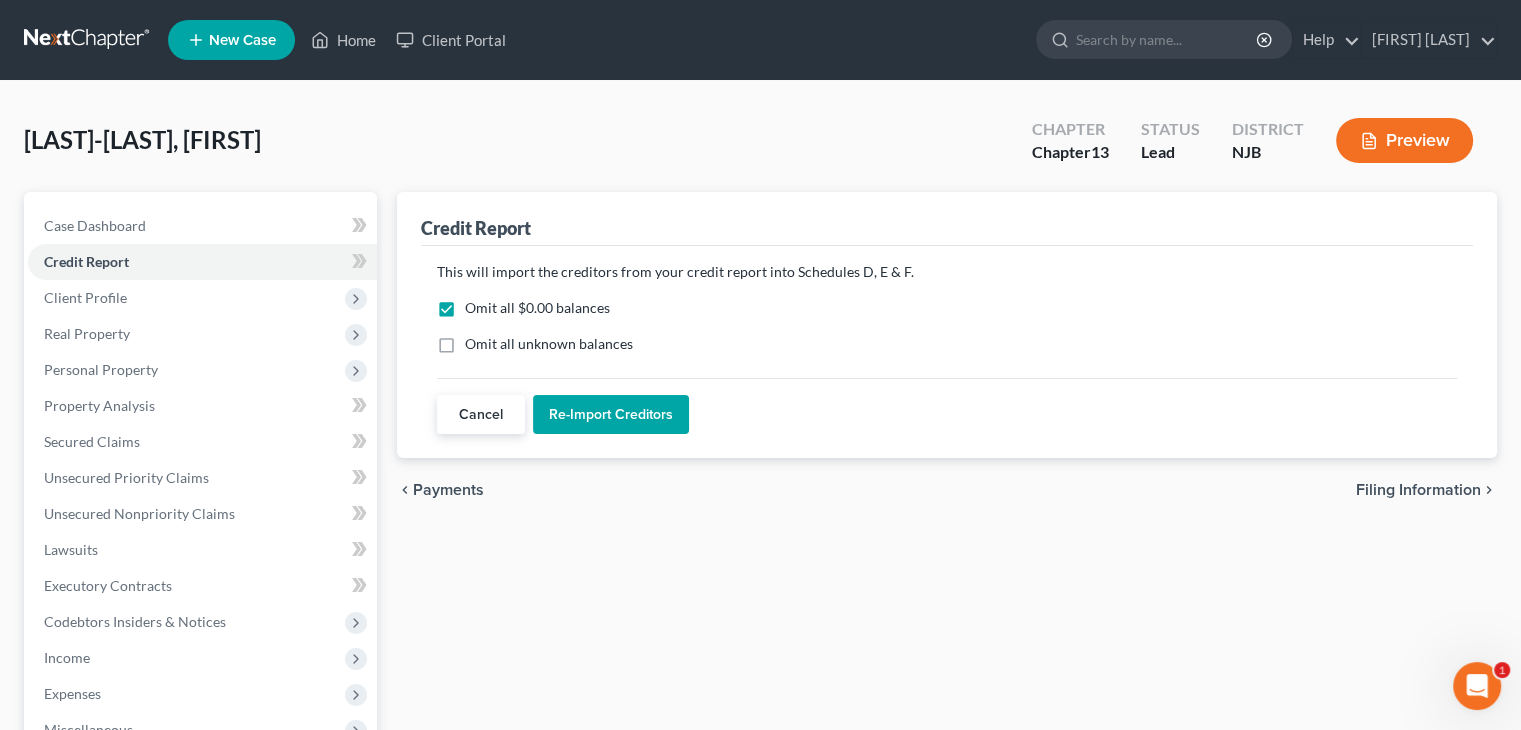 click on "Omit all unknown balances" at bounding box center (549, 344) 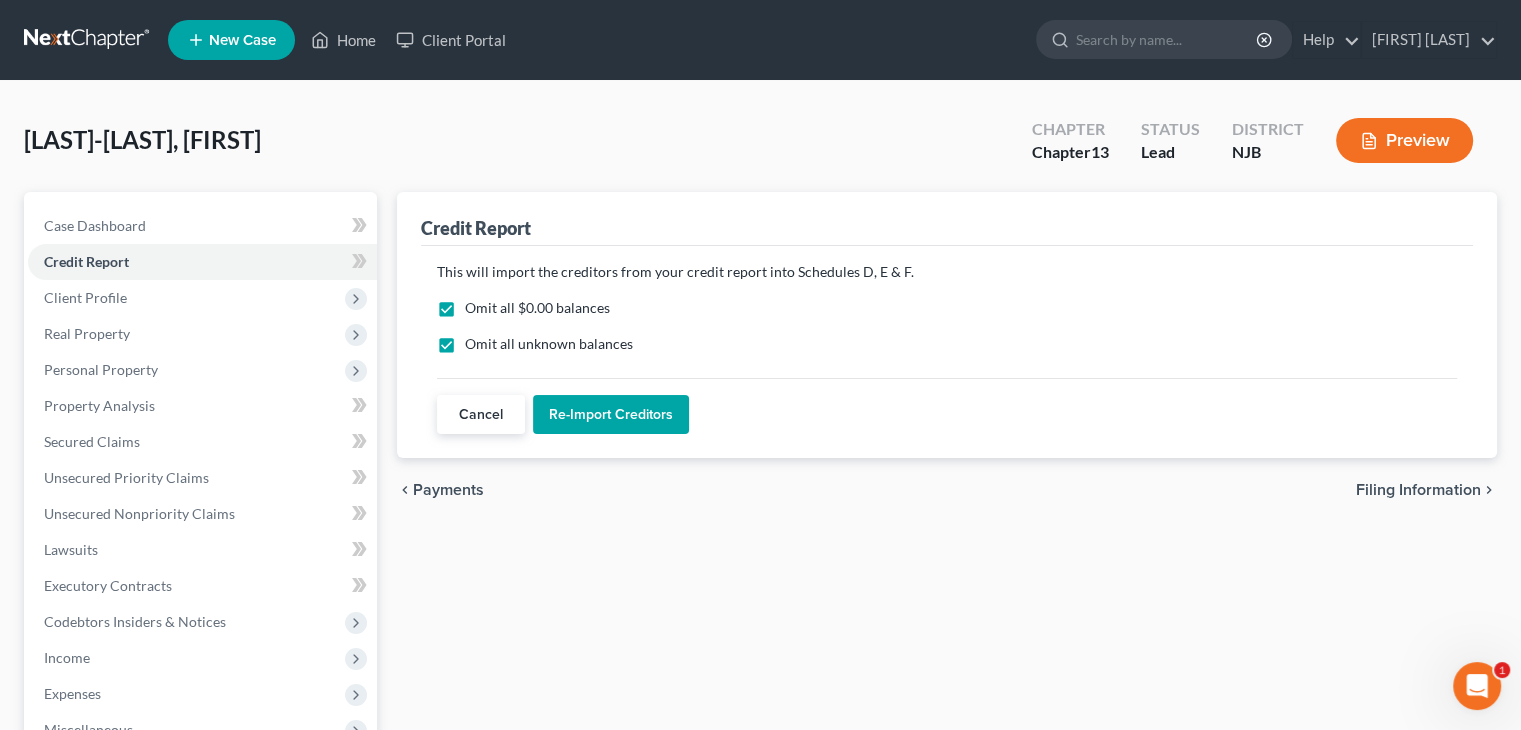 click on "Re-Import Creditors" at bounding box center (611, 415) 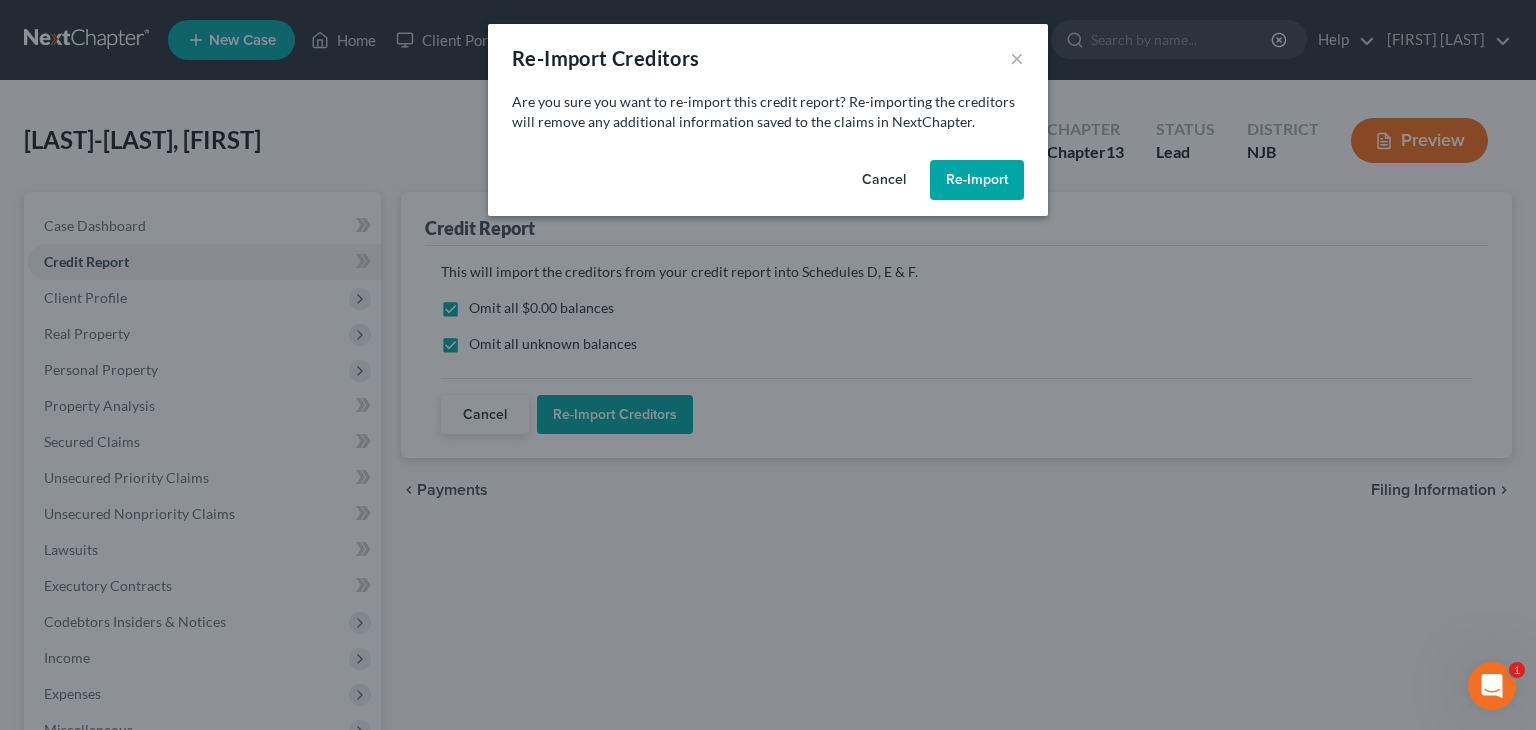 click on "Re-Import" at bounding box center (977, 180) 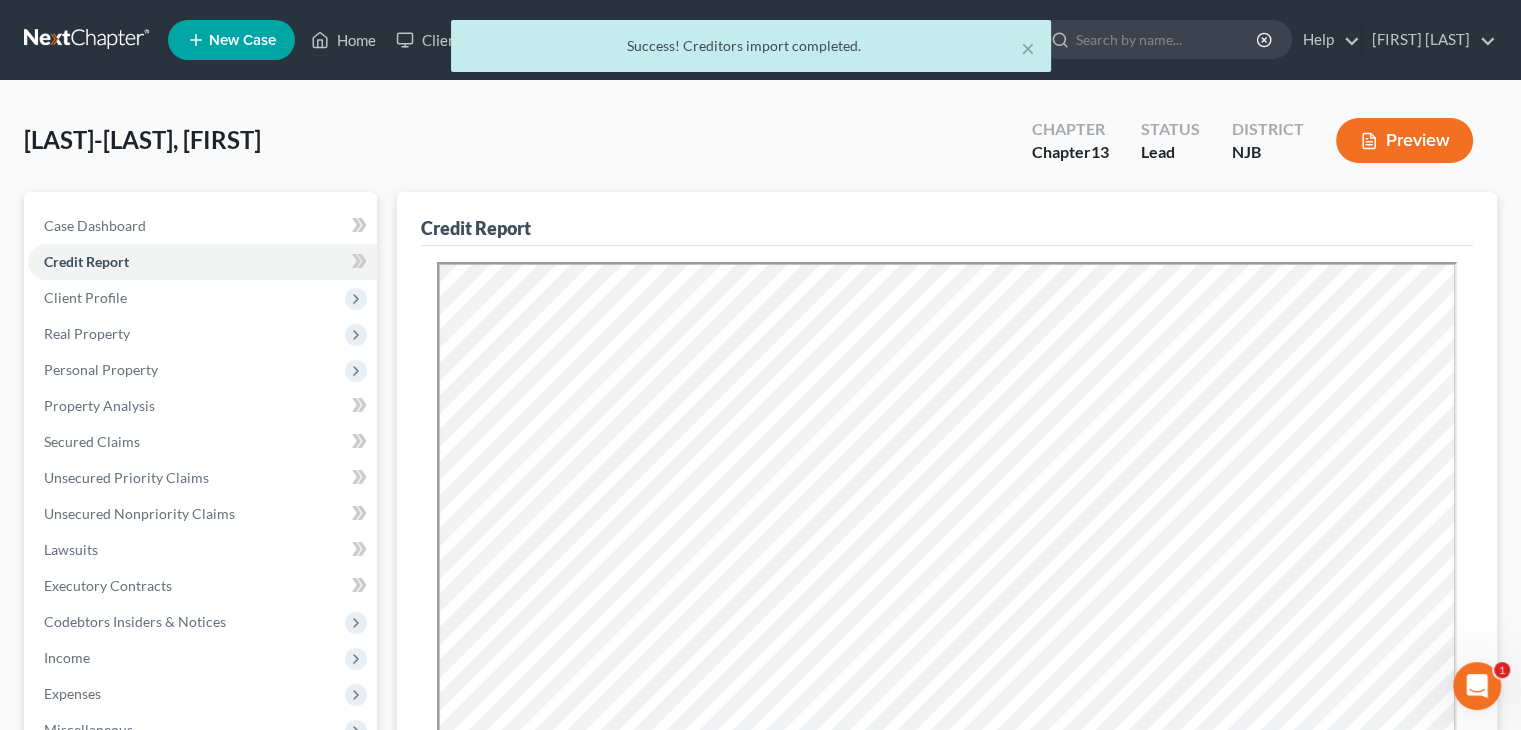 scroll, scrollTop: 0, scrollLeft: 0, axis: both 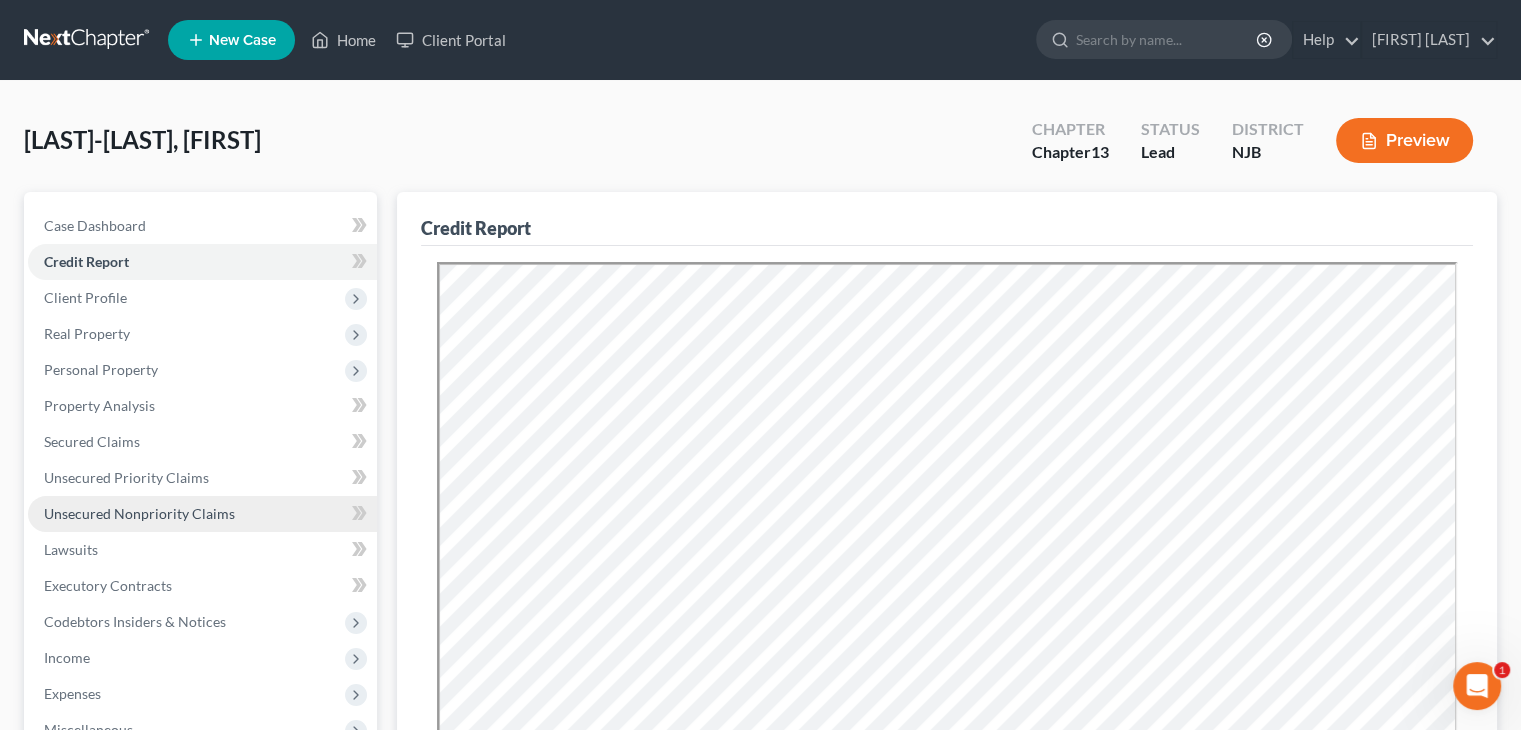 click on "Unsecured Nonpriority Claims" at bounding box center [139, 513] 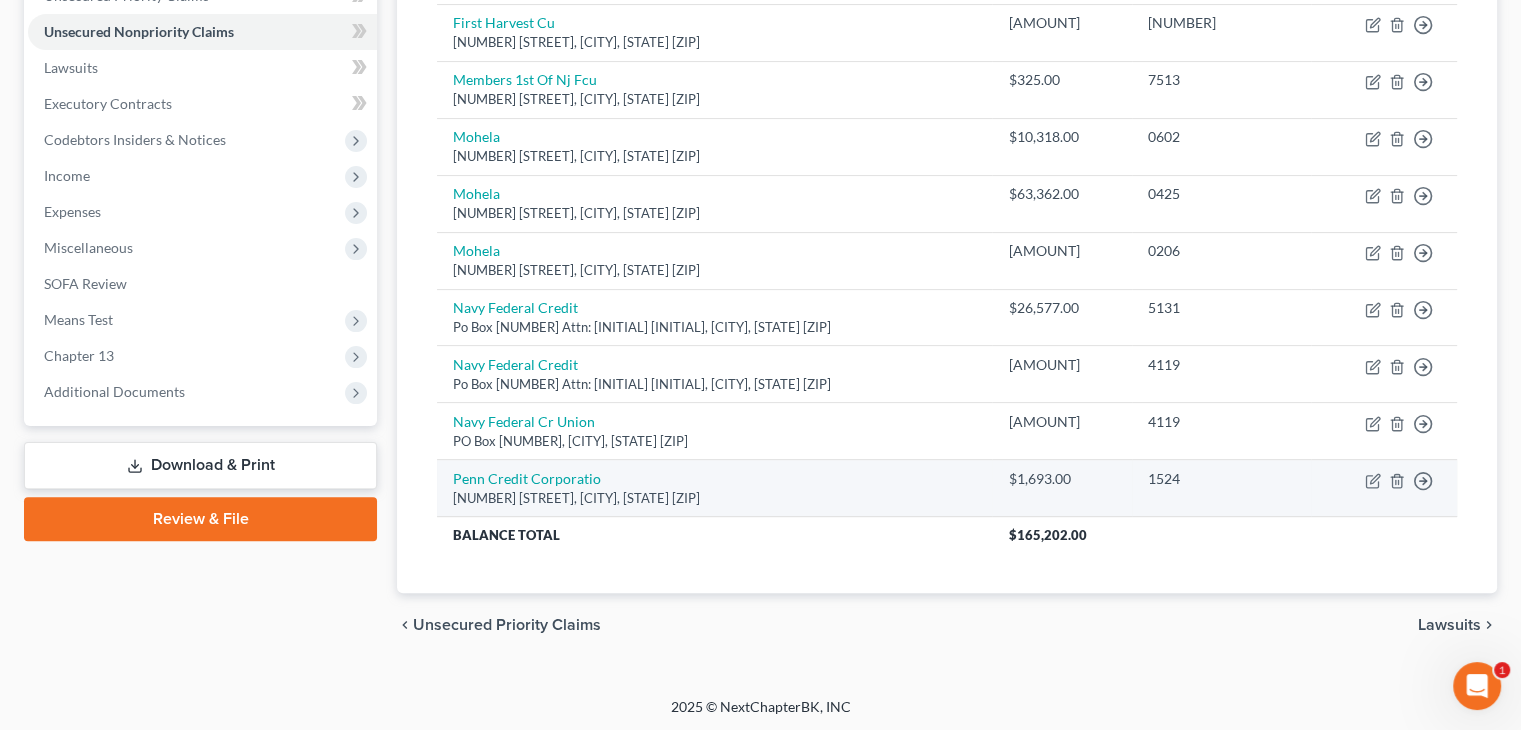 scroll, scrollTop: 0, scrollLeft: 0, axis: both 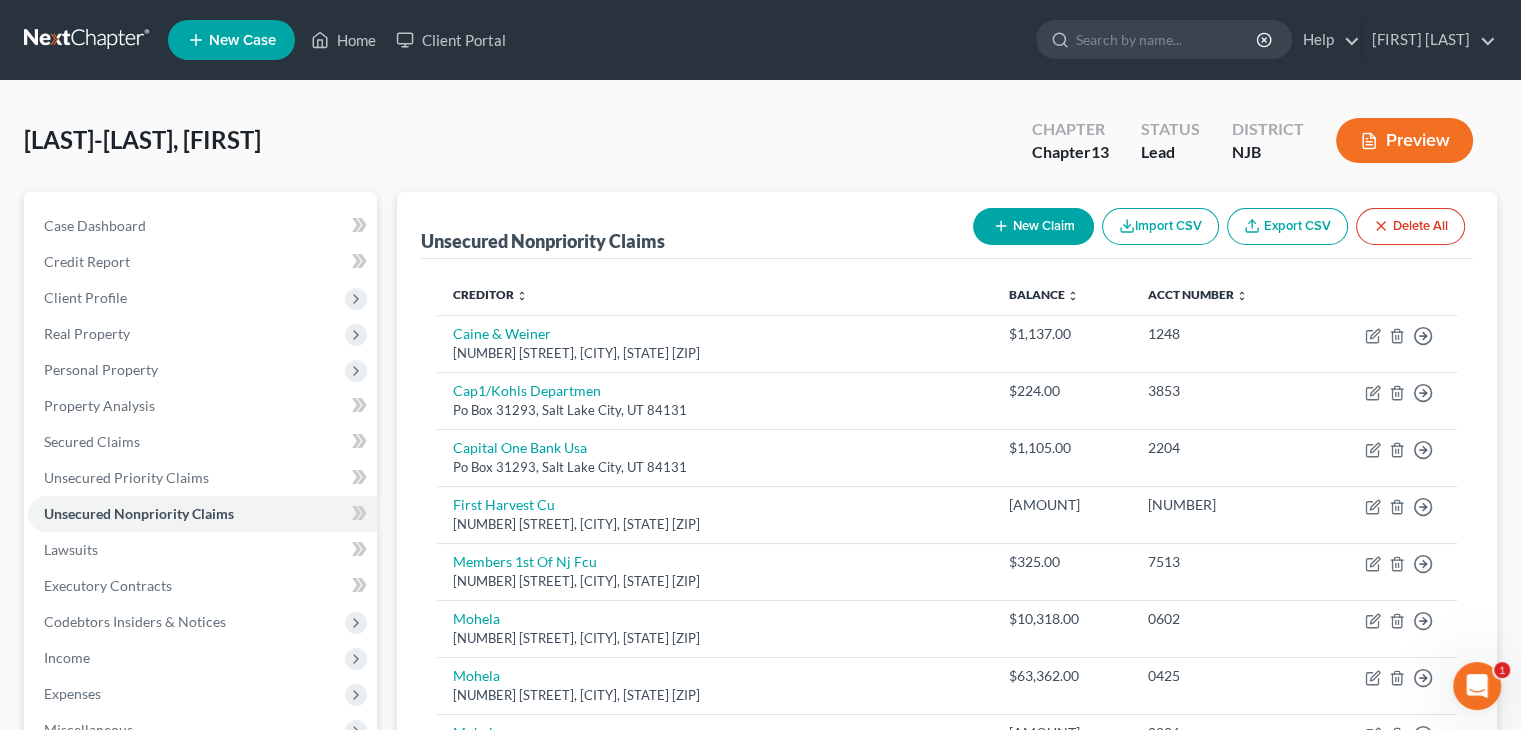 click on "Preview" at bounding box center [1404, 140] 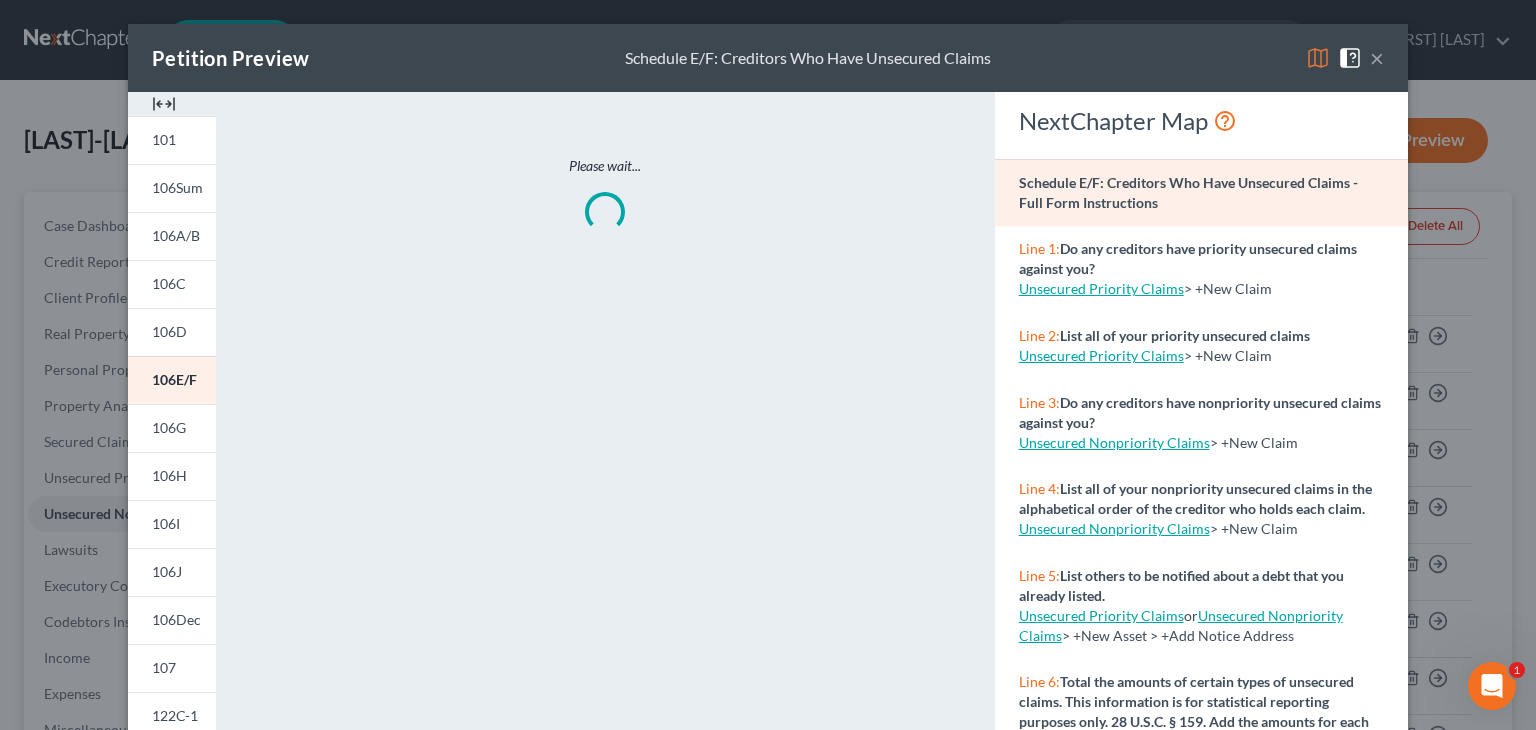 click at bounding box center [1354, 56] 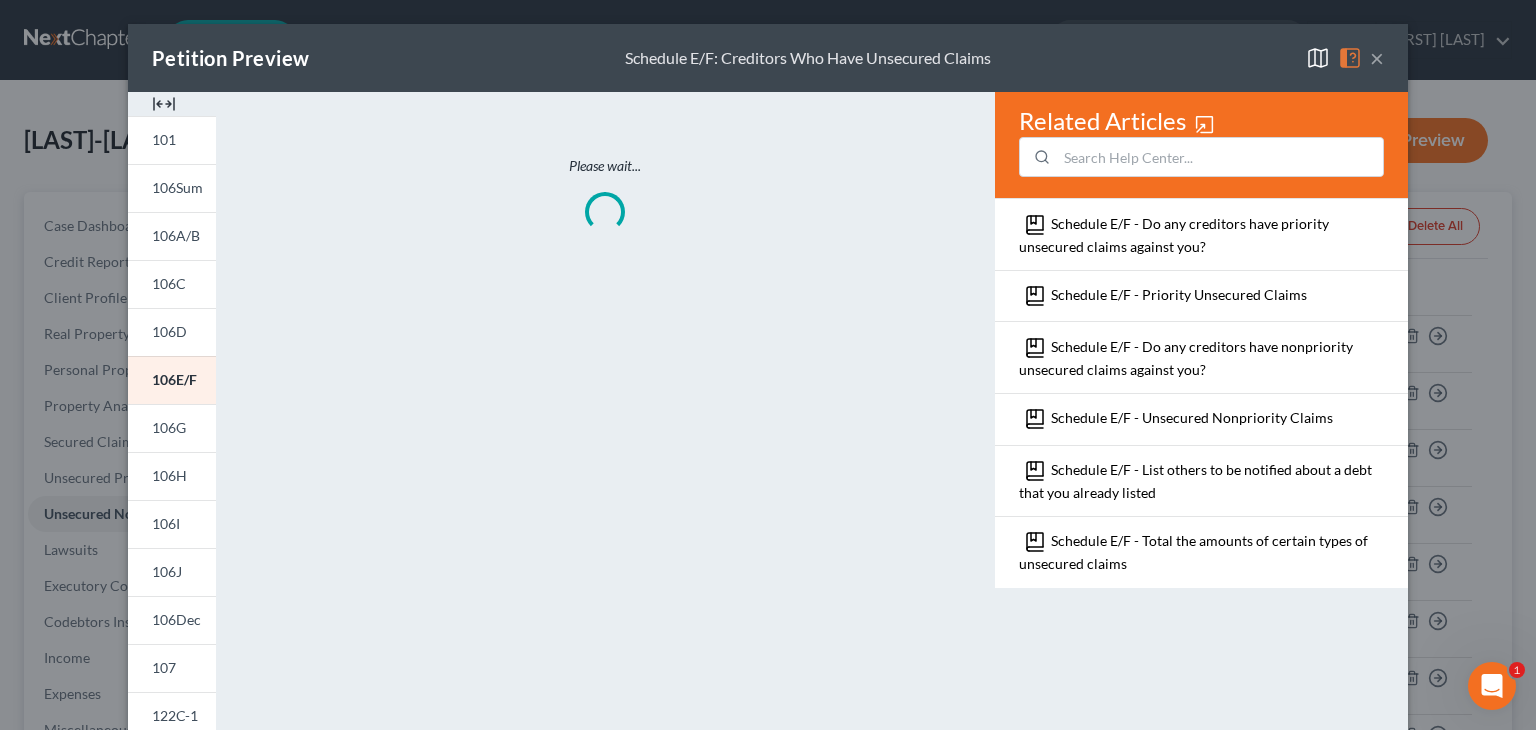 click on "×" at bounding box center (1377, 58) 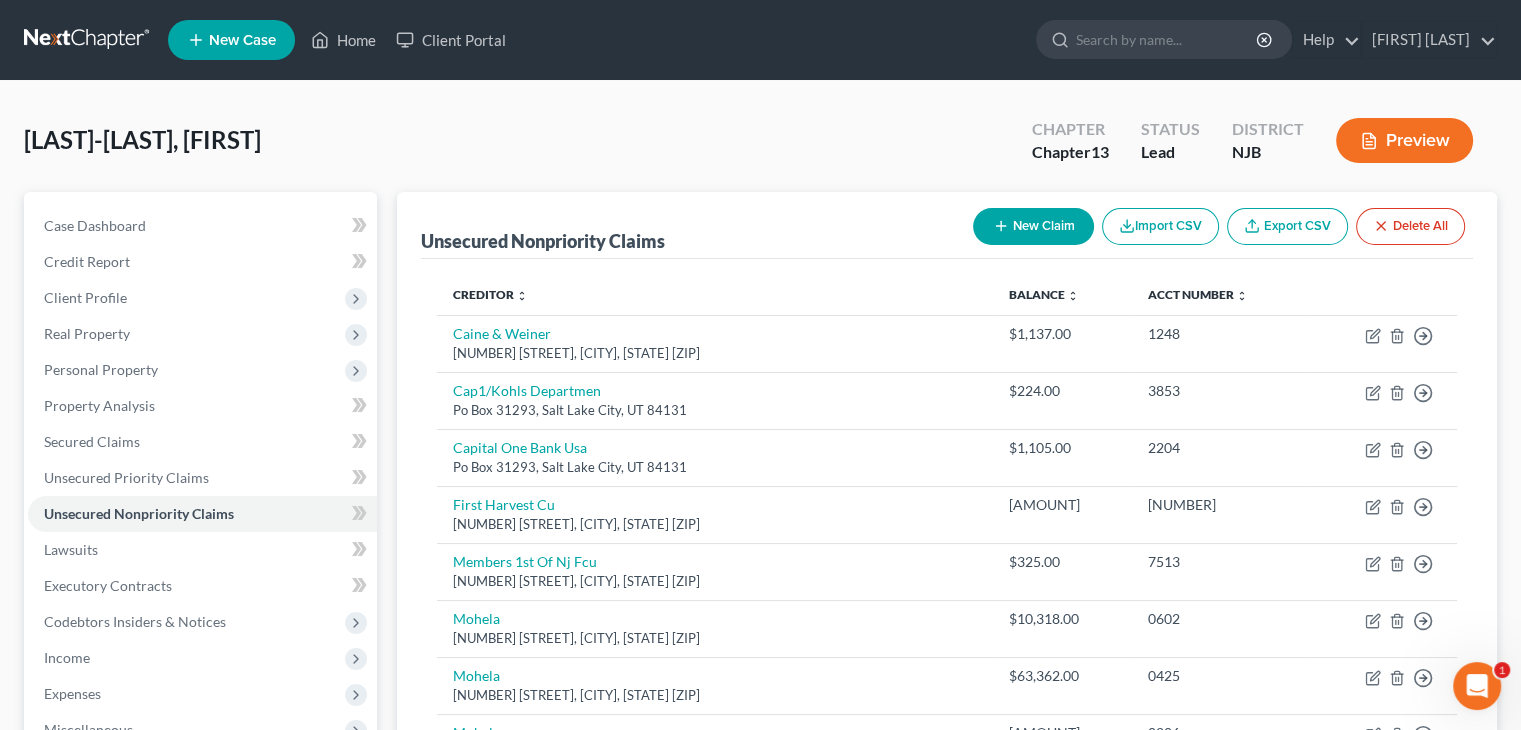 click on "New Claim" at bounding box center (1033, 226) 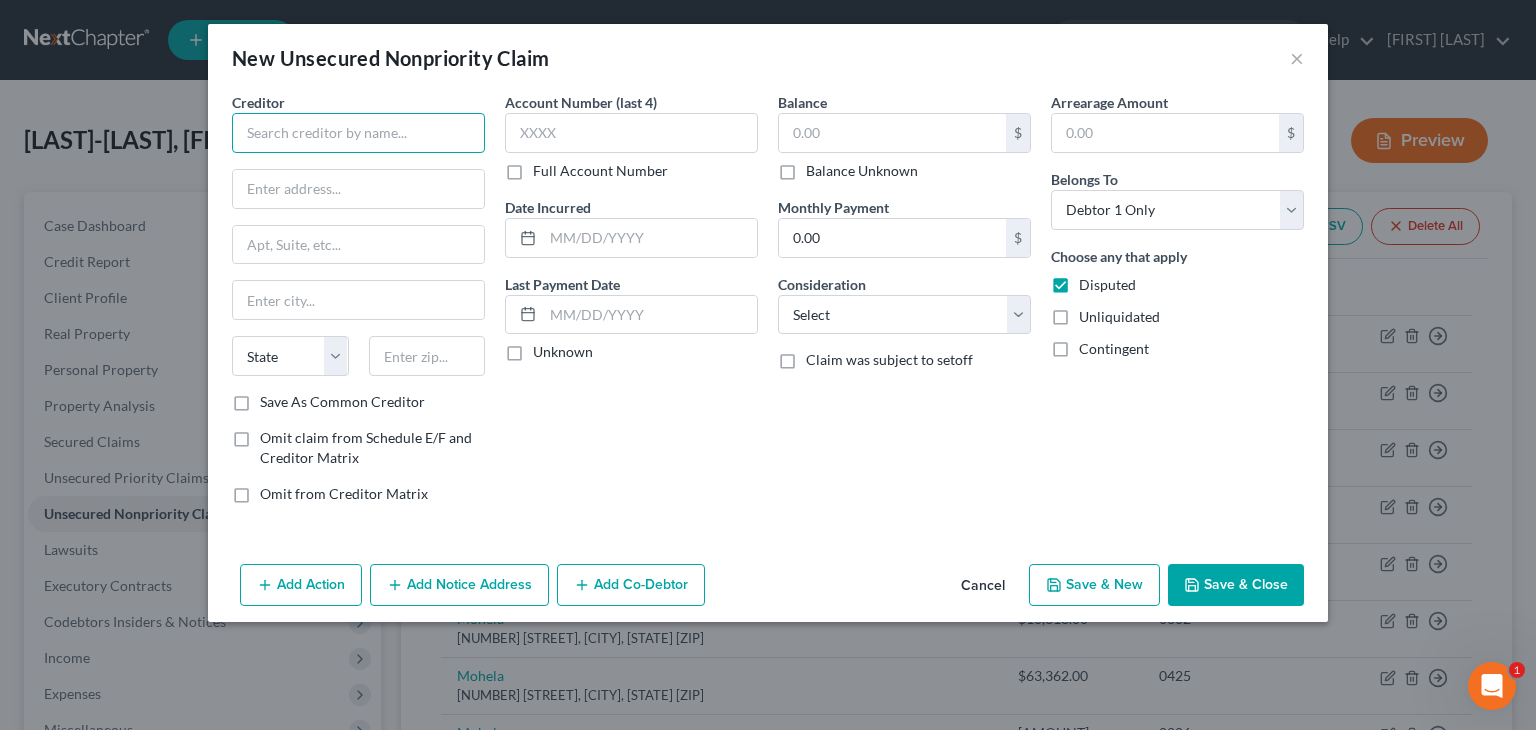 click at bounding box center [358, 133] 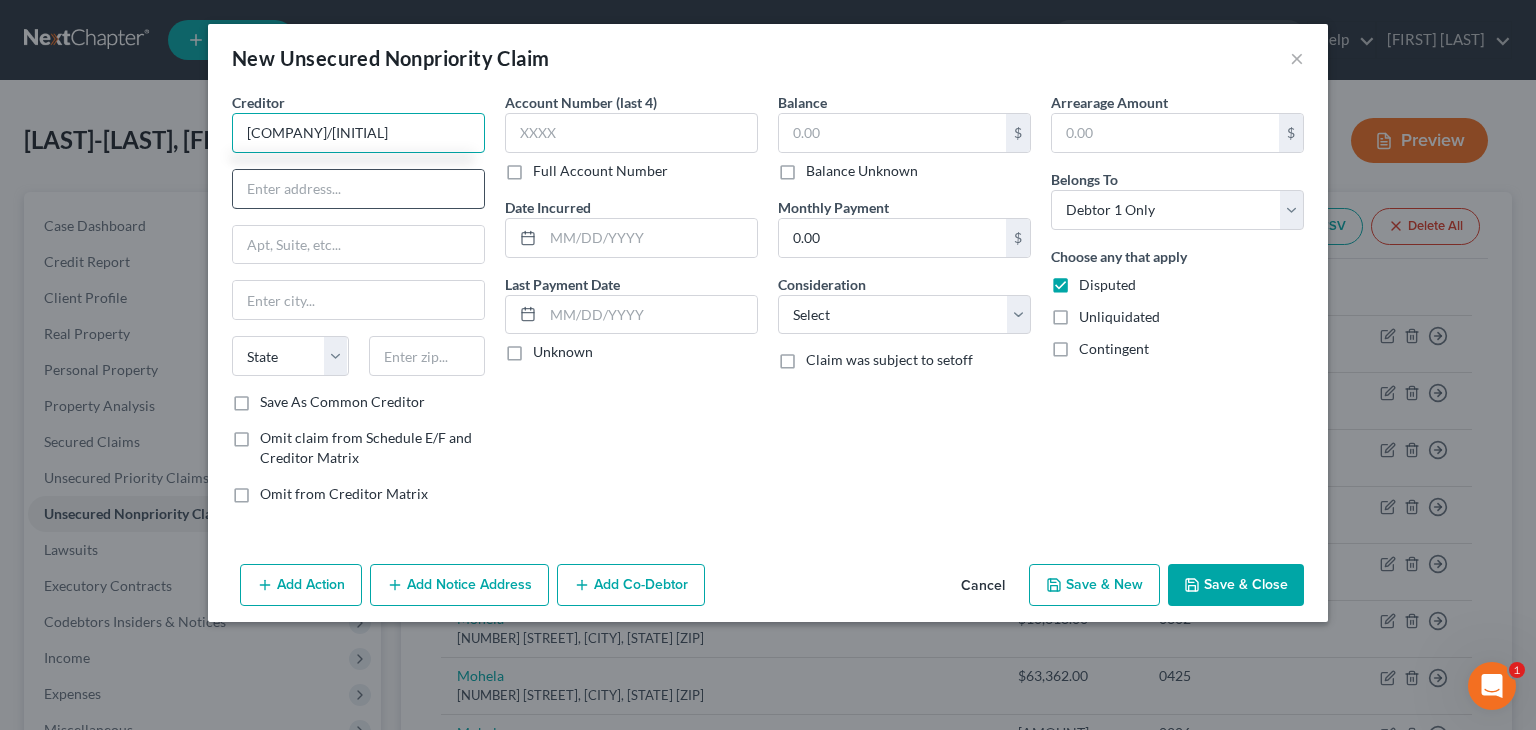 type on "[COMPANY]/[INITIAL]" 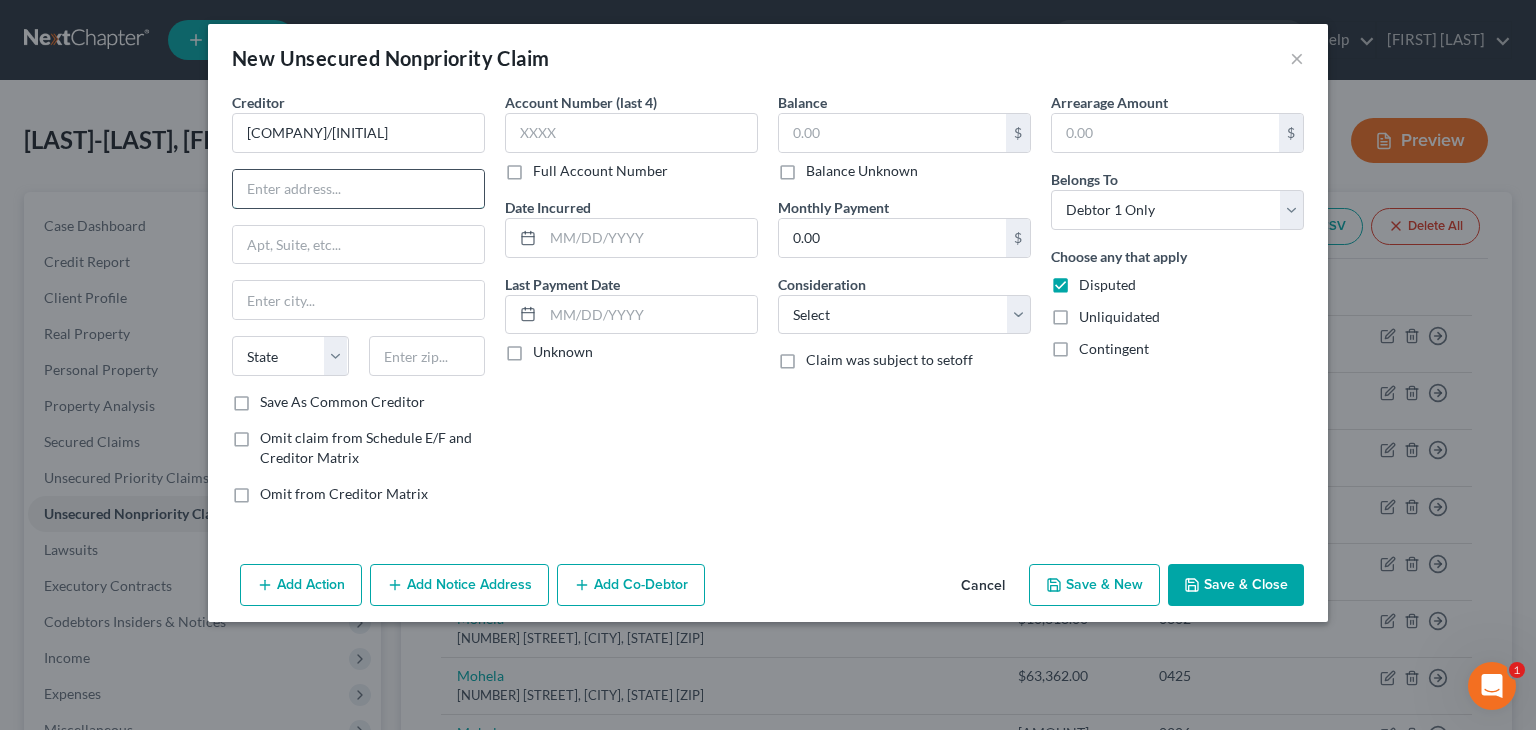click at bounding box center [358, 189] 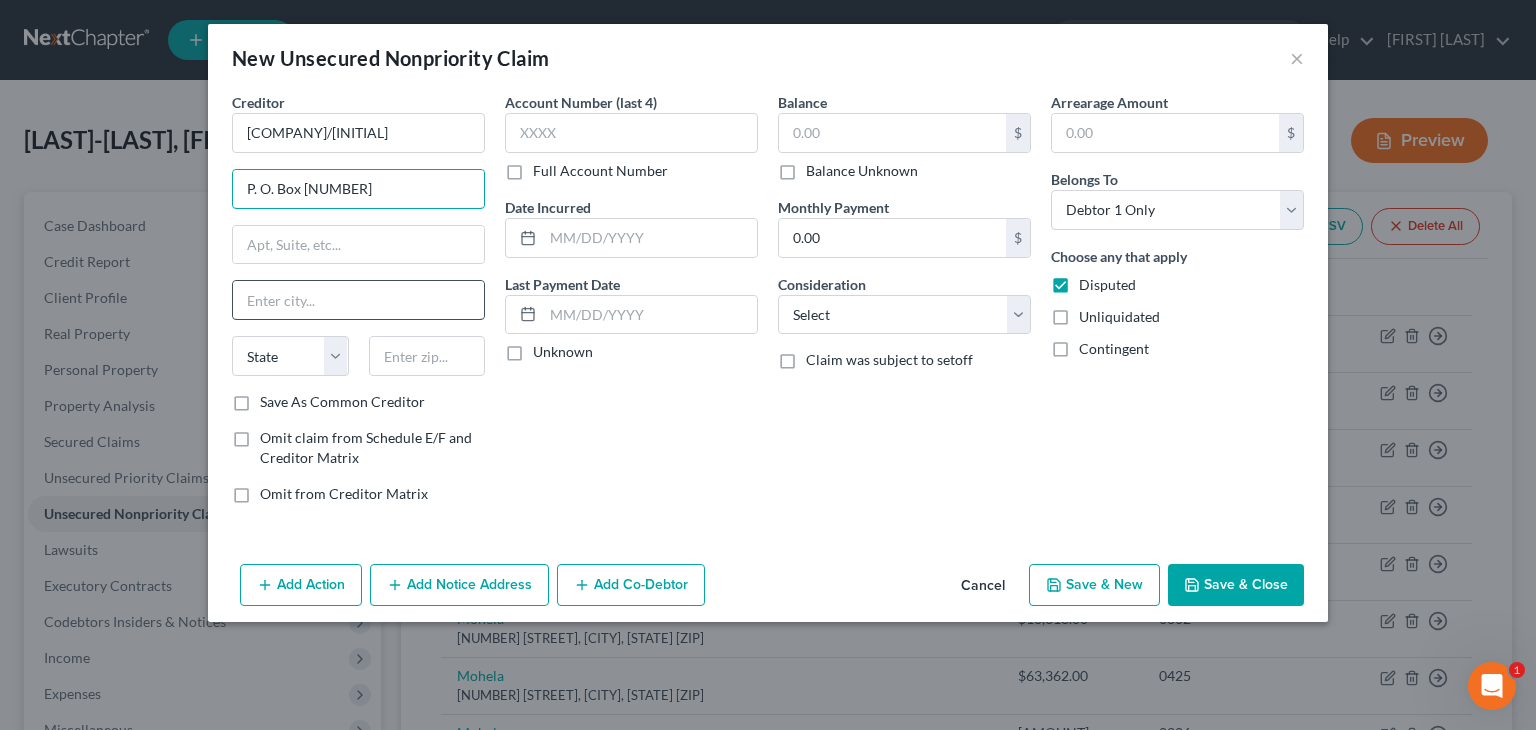 type on "P. O. Box [NUMBER]" 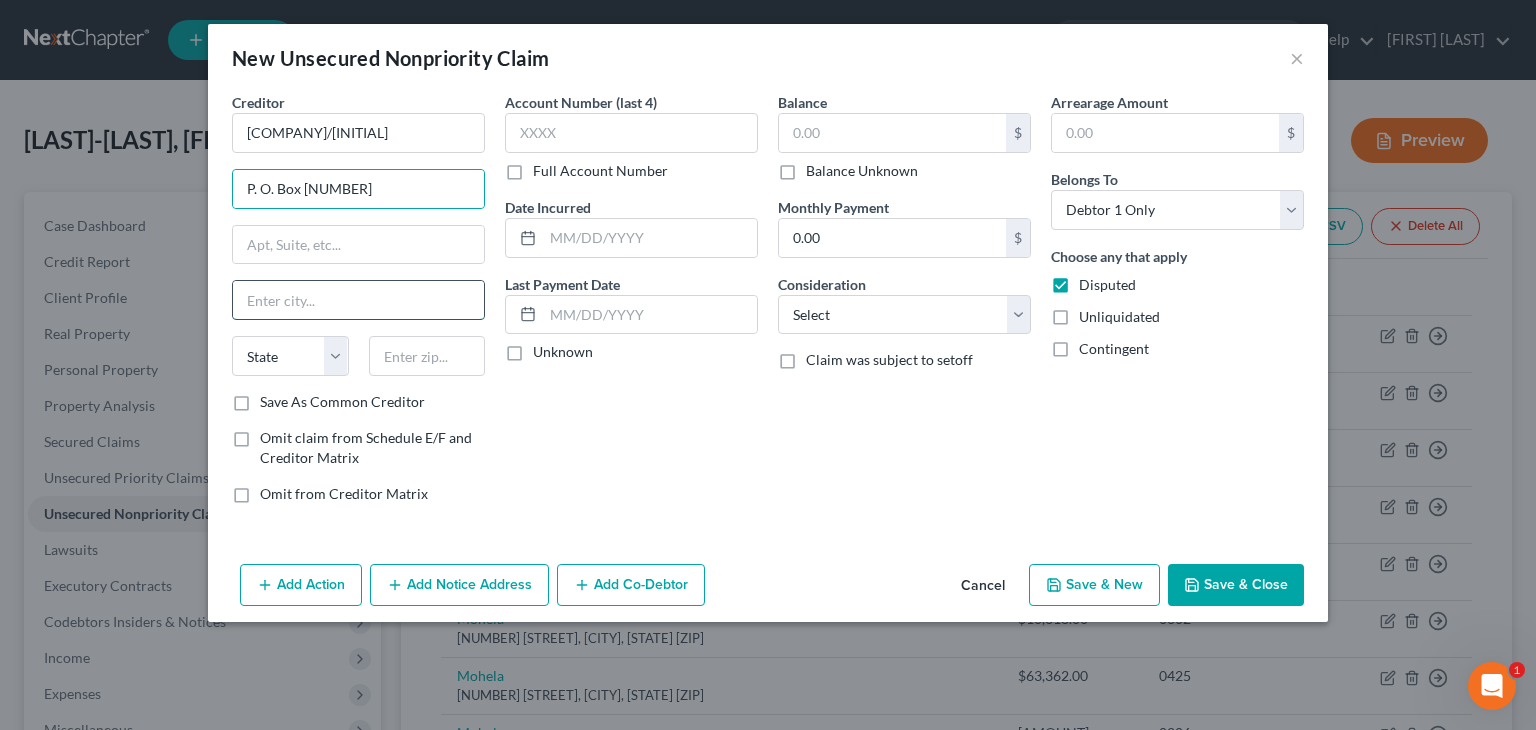 click at bounding box center [358, 300] 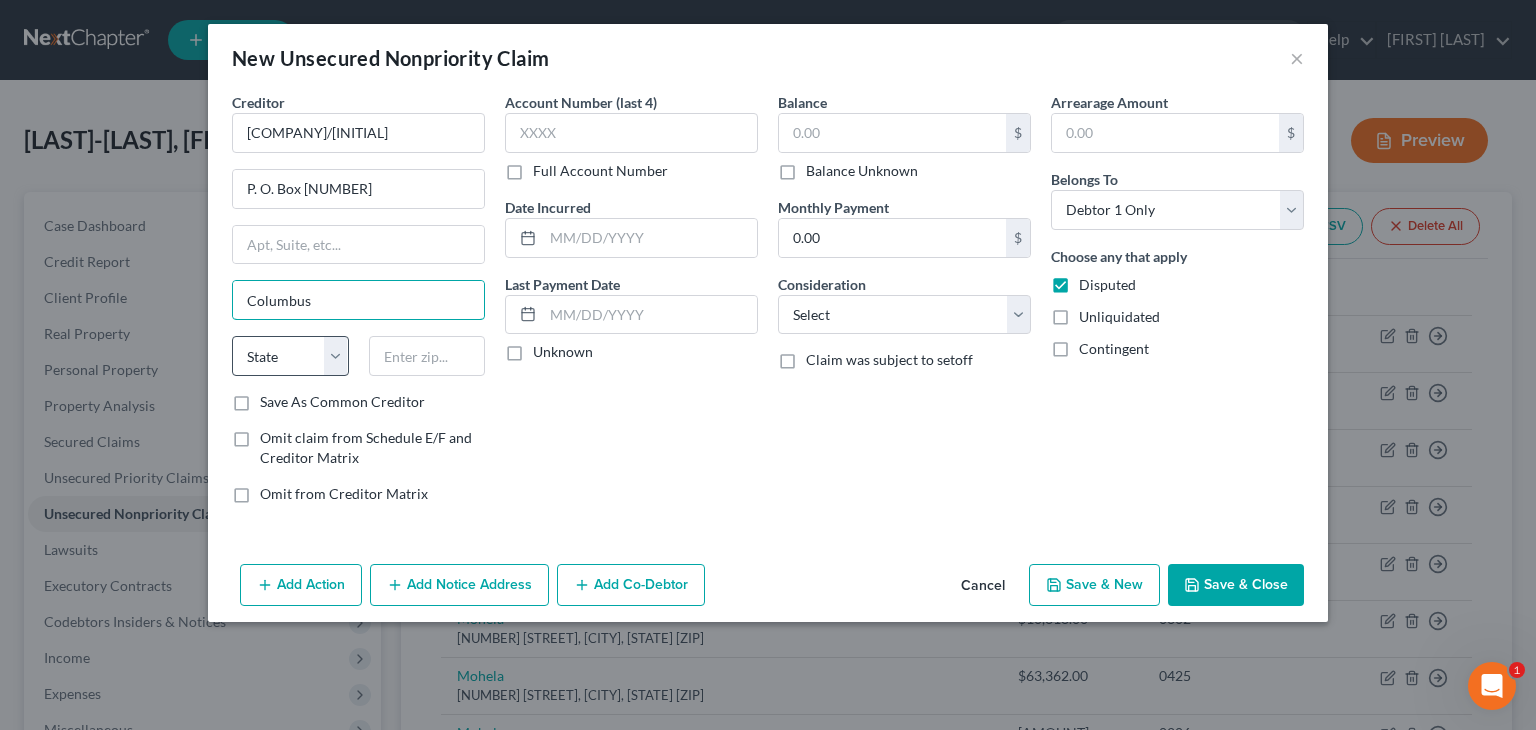 type on "Columbus" 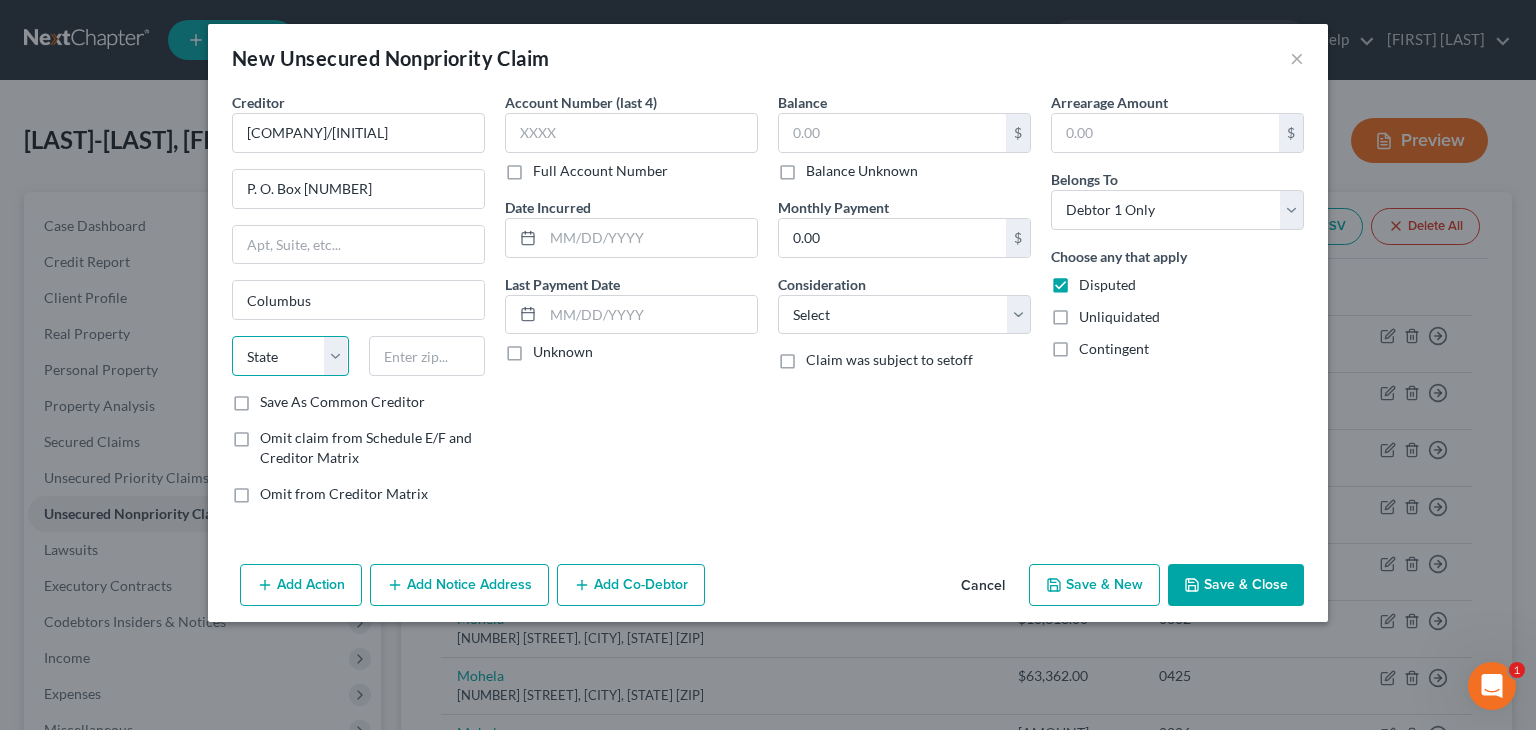 click on "State AL AK AR AZ CA CO CT DE DC FL GA GU HI ID IL IN IA KS KY LA ME MD MA MI MN MS MO MT NC ND NE NV NH NJ NM NY OH OK OR PA PR RI SC SD TN TX UT VI VA VT WA WV WI WY" at bounding box center (290, 356) 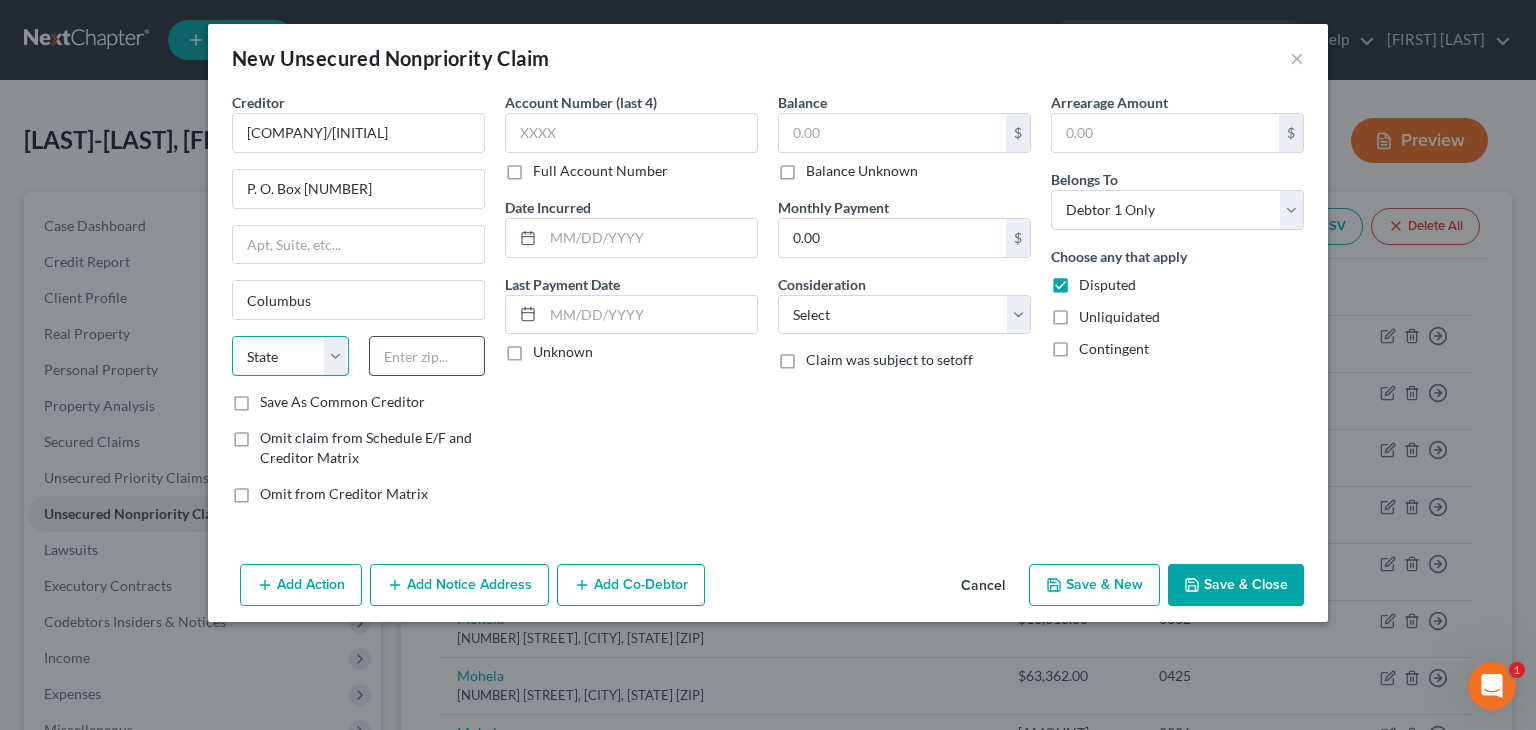 select on "36" 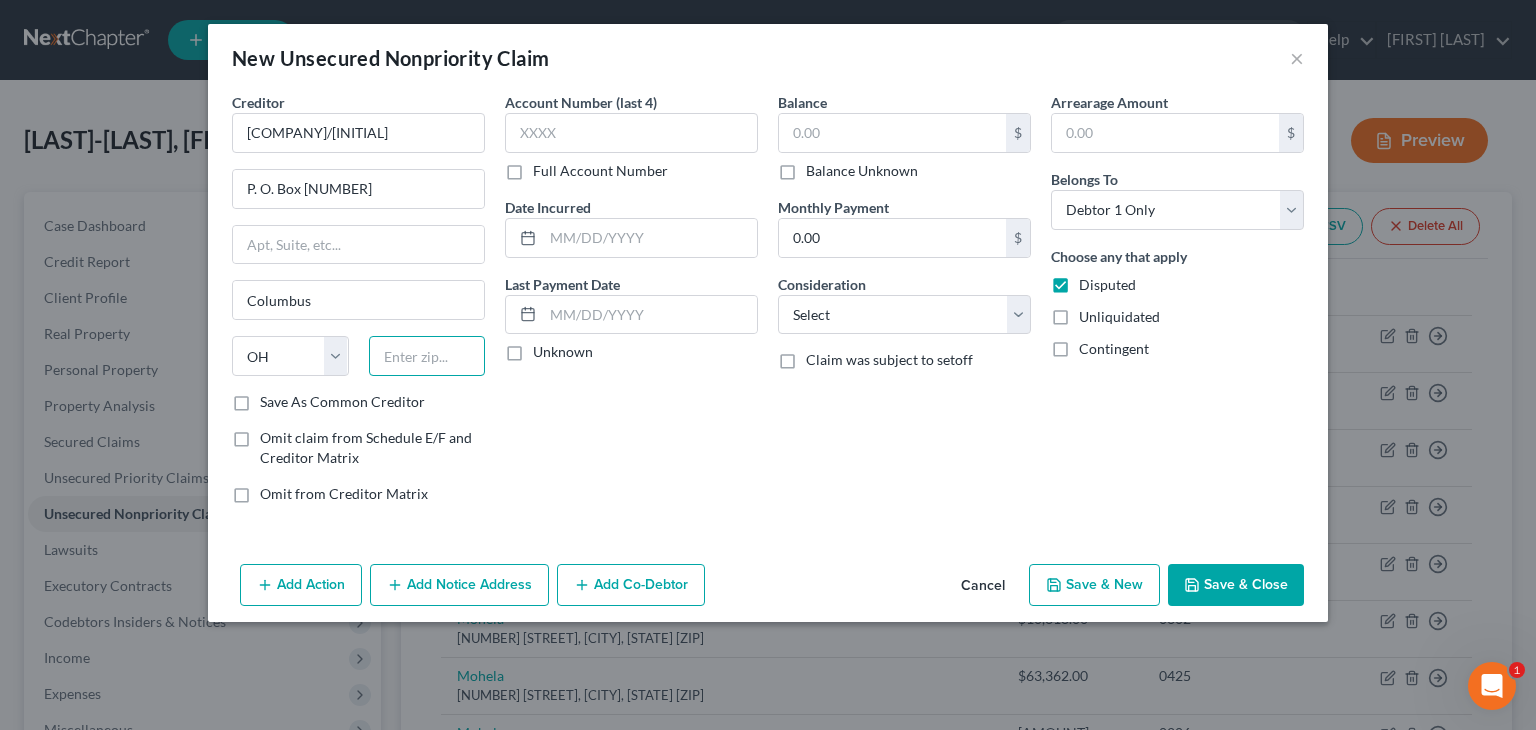 click at bounding box center [427, 356] 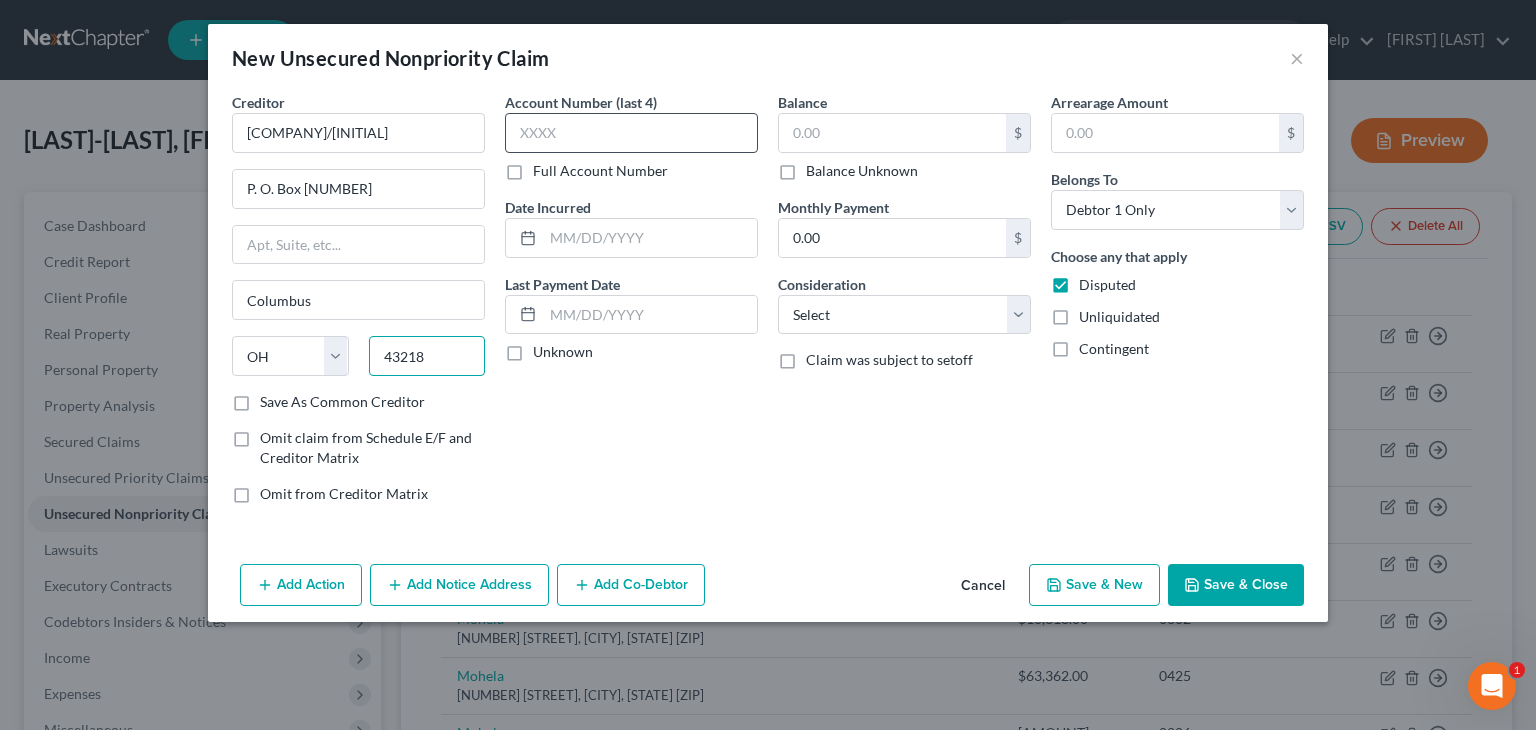type on "43218" 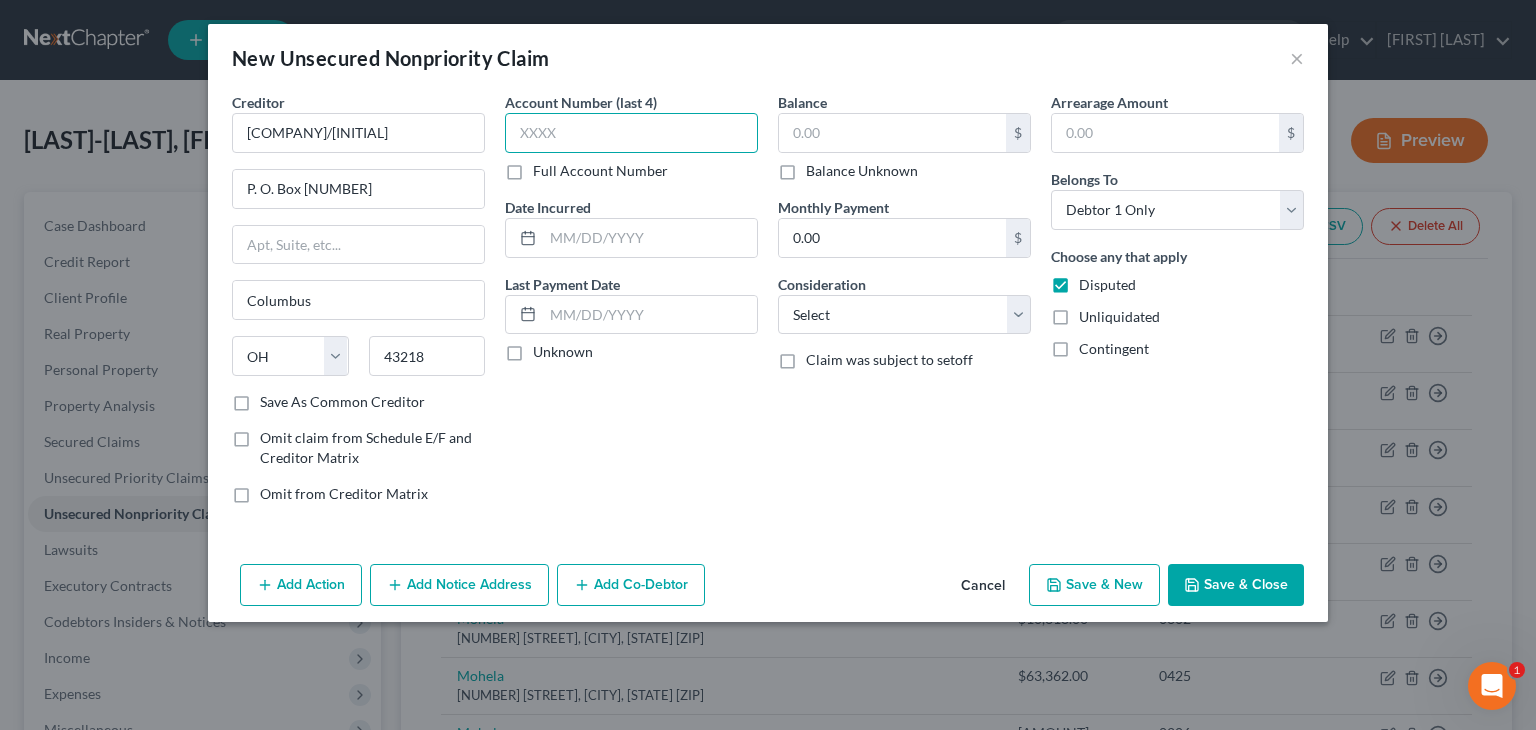click at bounding box center (631, 133) 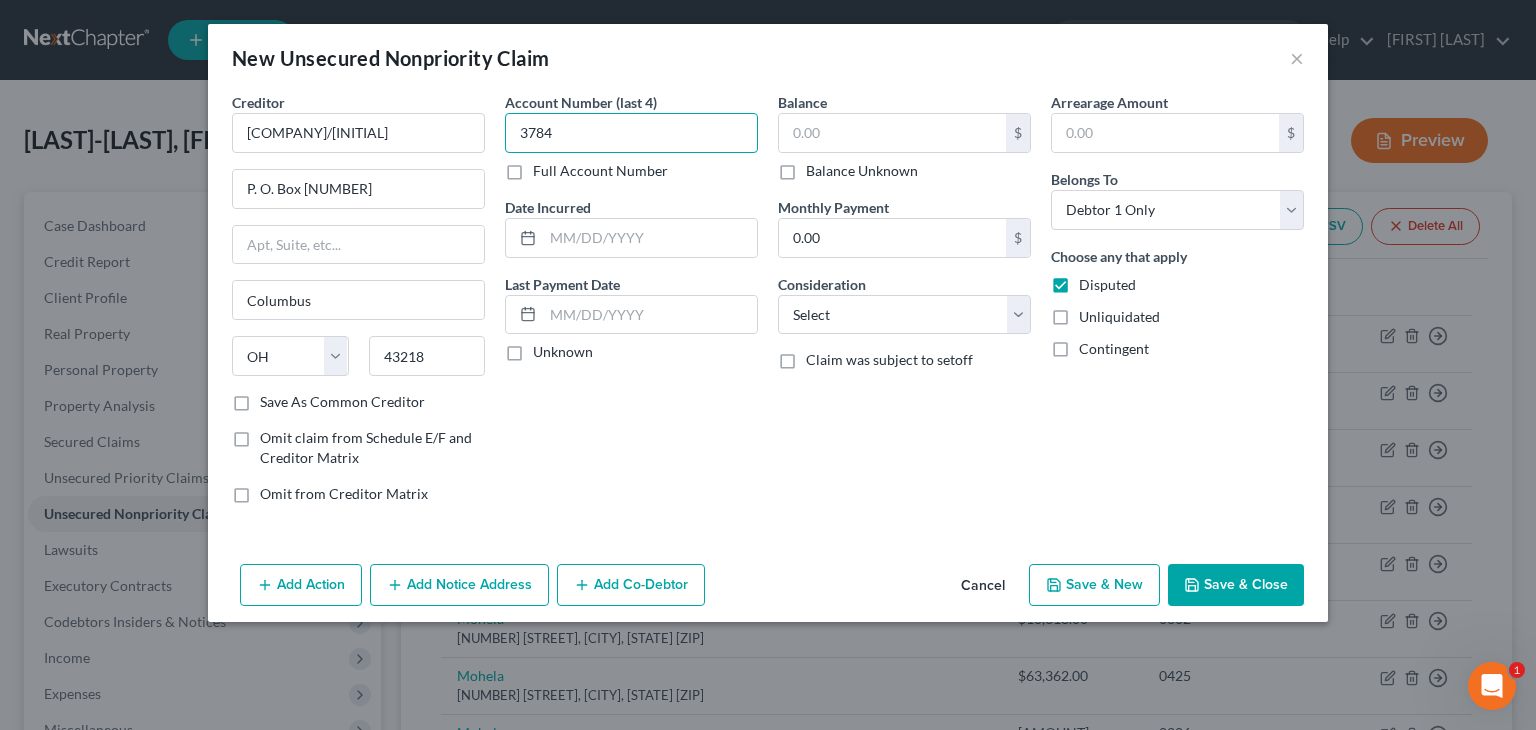 type on "3784" 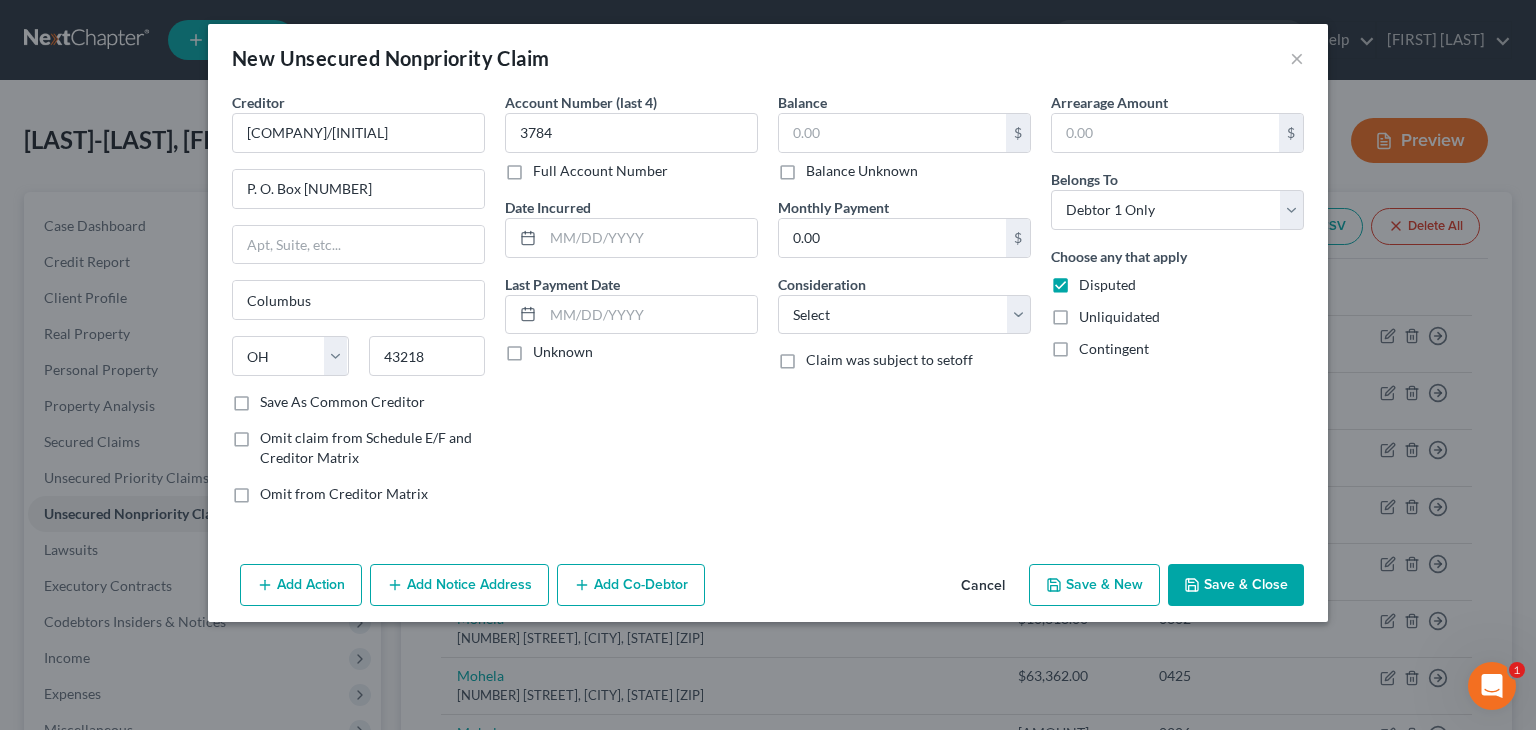 click on "Unknown" at bounding box center [563, 352] 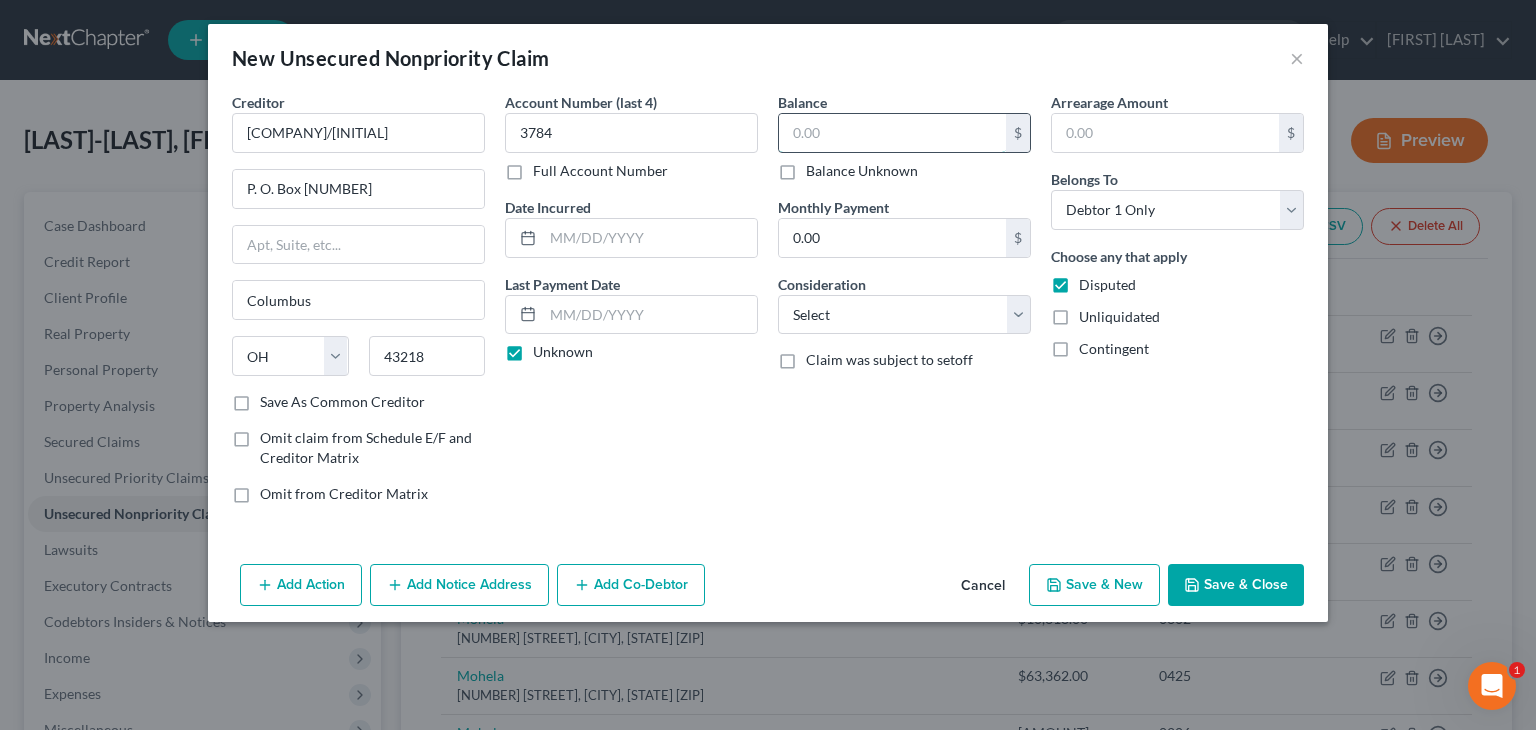 click at bounding box center (892, 133) 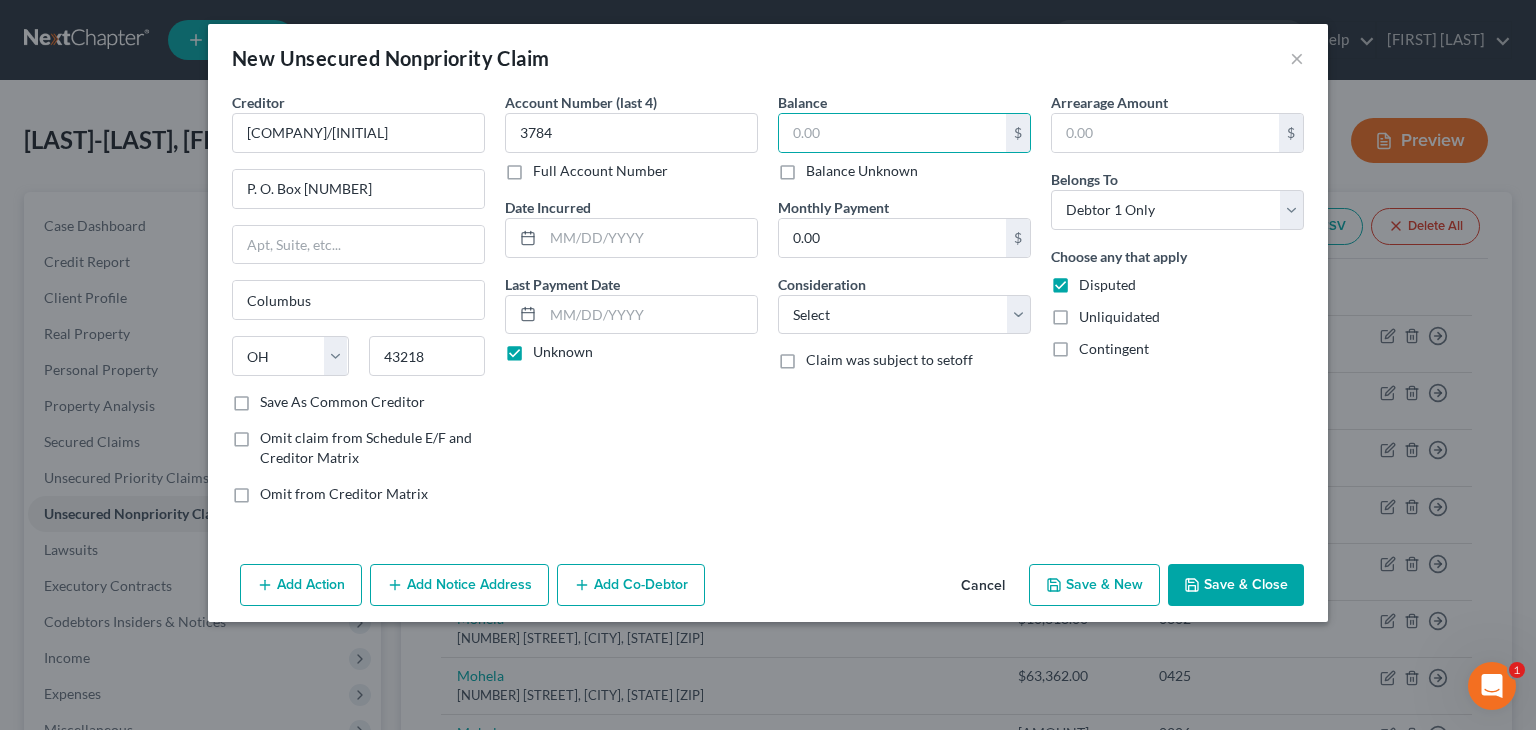 click on "Balance Unknown" at bounding box center (862, 171) 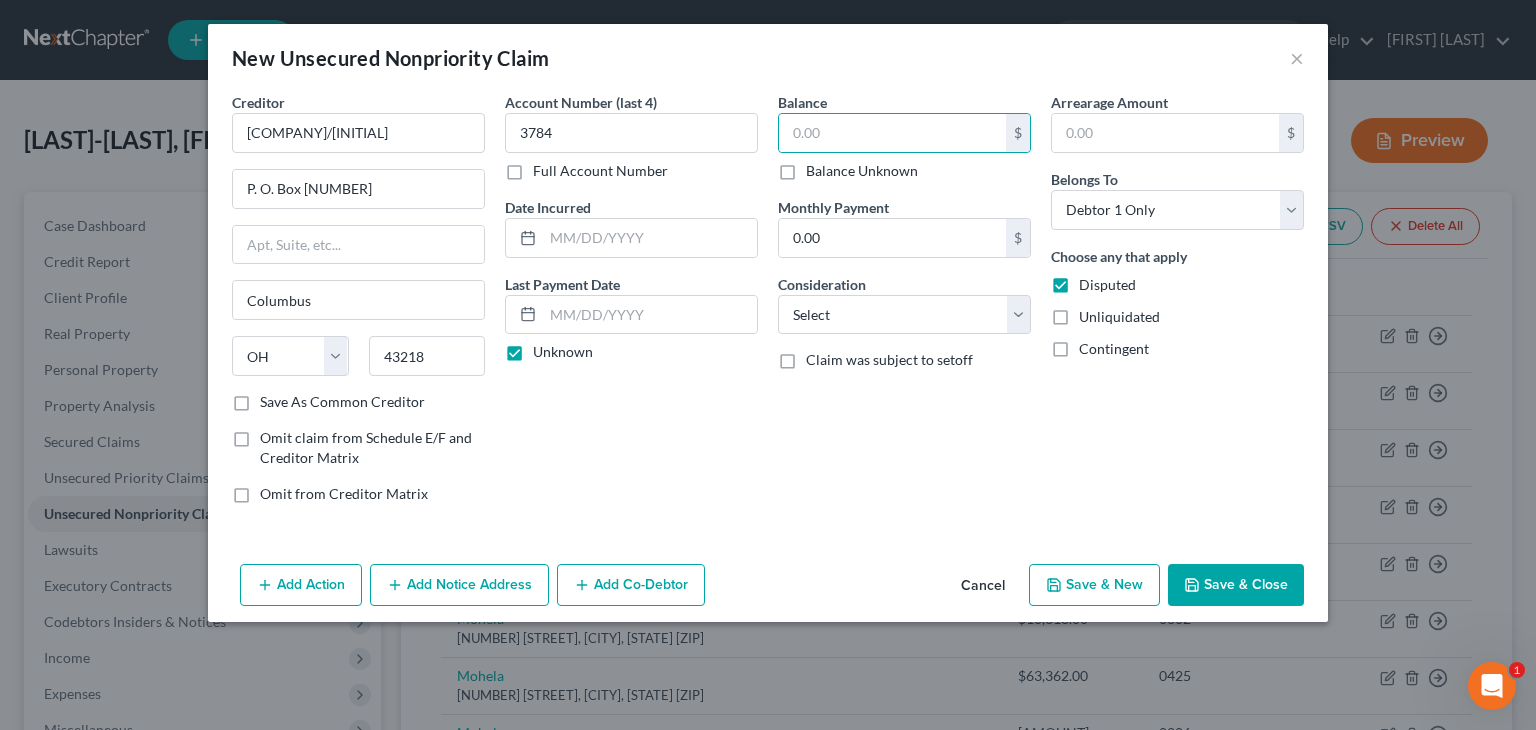 click on "Balance Unknown" at bounding box center [820, 167] 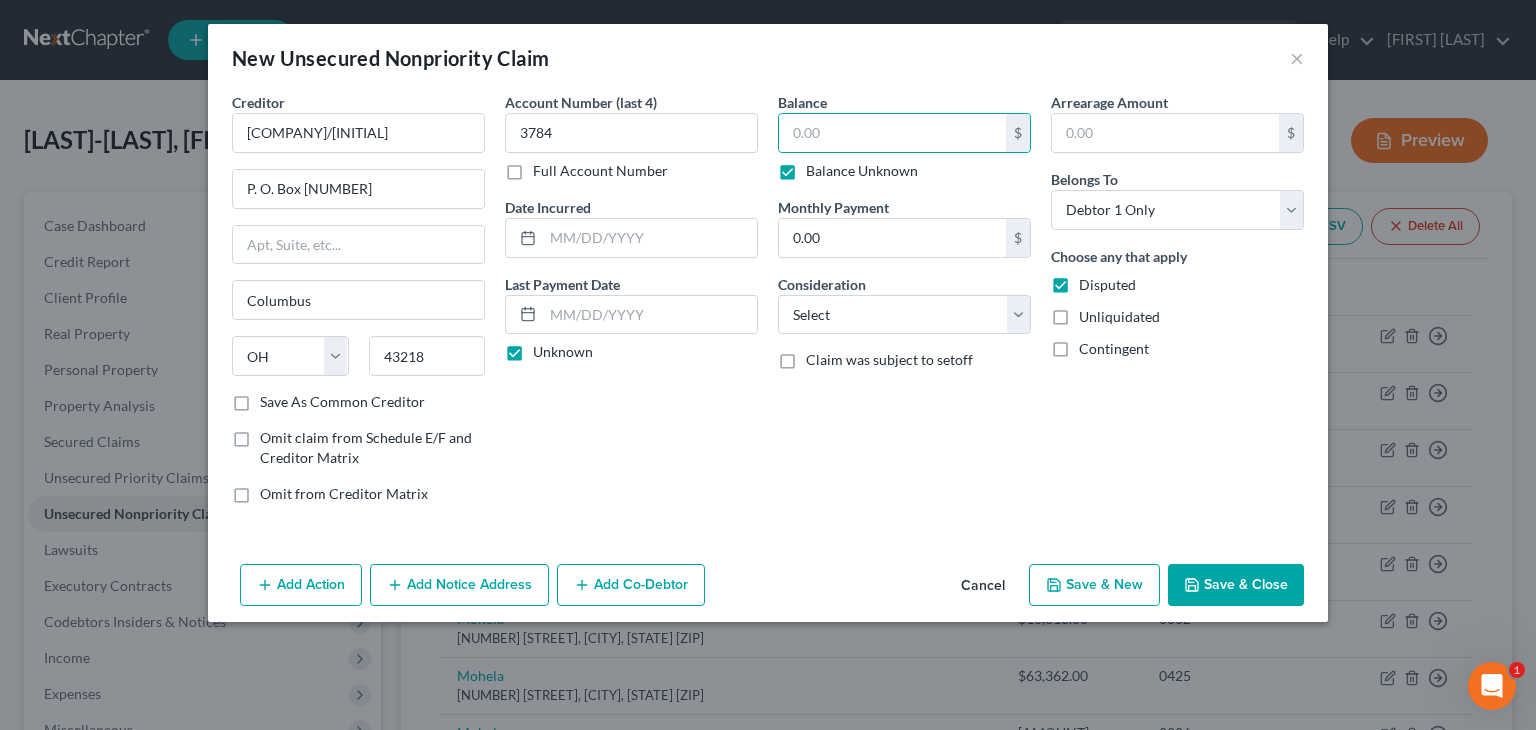 type on "0.00" 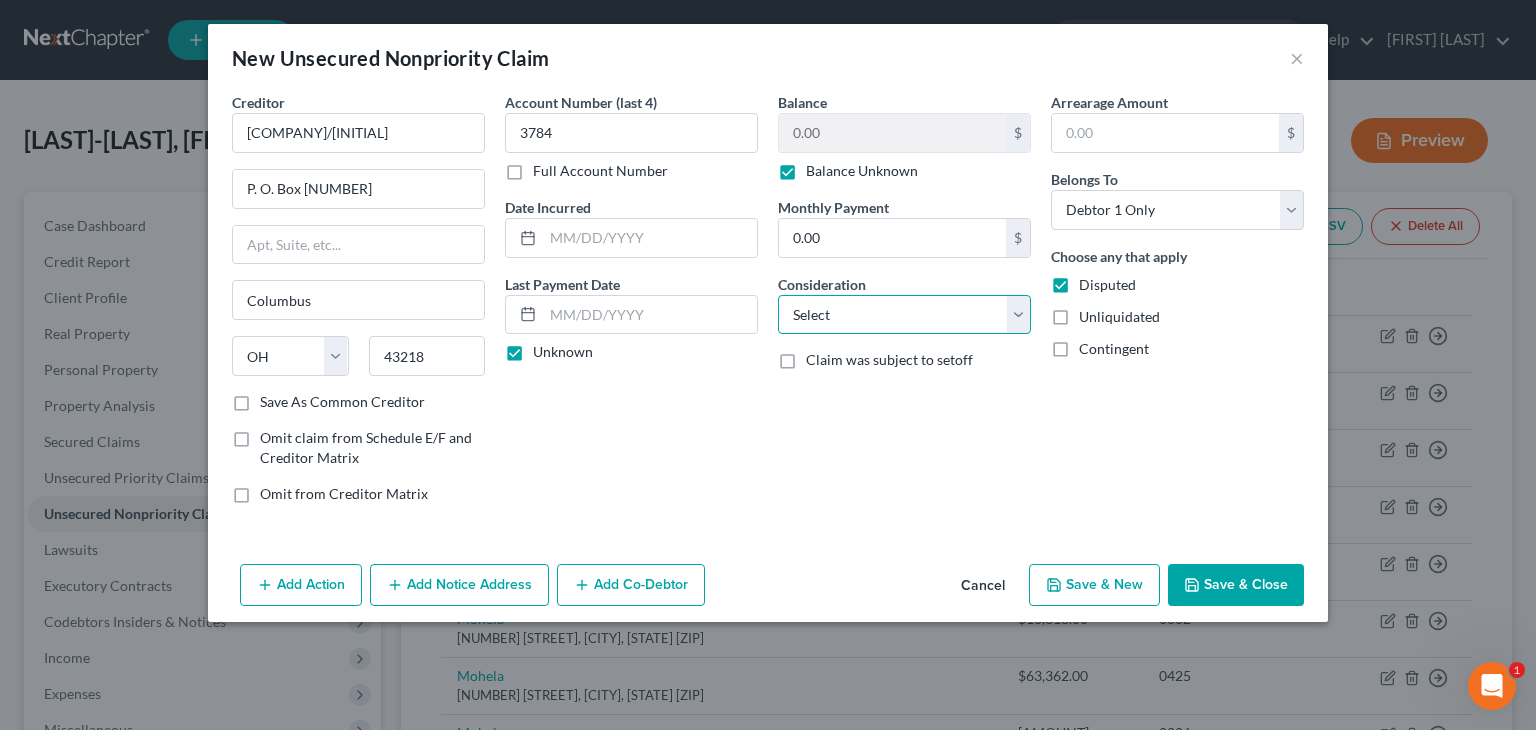 click on "Select Cable / Satellite Services Collection Agency Credit Card Debt Debt Counseling / Attorneys Deficiency Balance Domestic Support Obligations Home / Car Repairs Income Taxes Judgment Liens Medical Services Monies Loaned / Advanced Mortgage Obligation From Divorce Or Separation Obligation To Pensions Other Overdrawn Bank Account Promised To Help Pay Creditors Student Loans Suppliers And Vendors Telephone / Internet Services Utility Services" at bounding box center (904, 315) 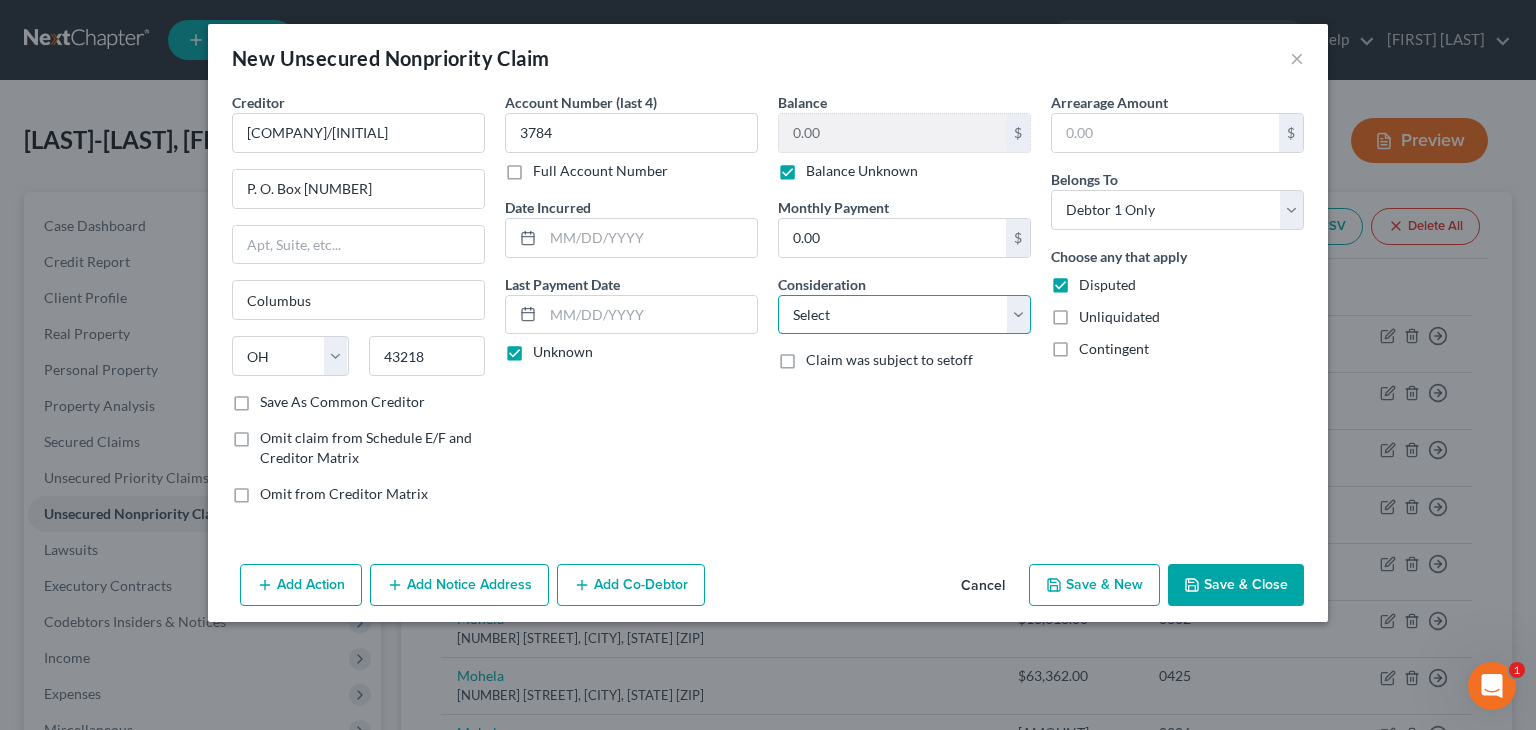 select on "2" 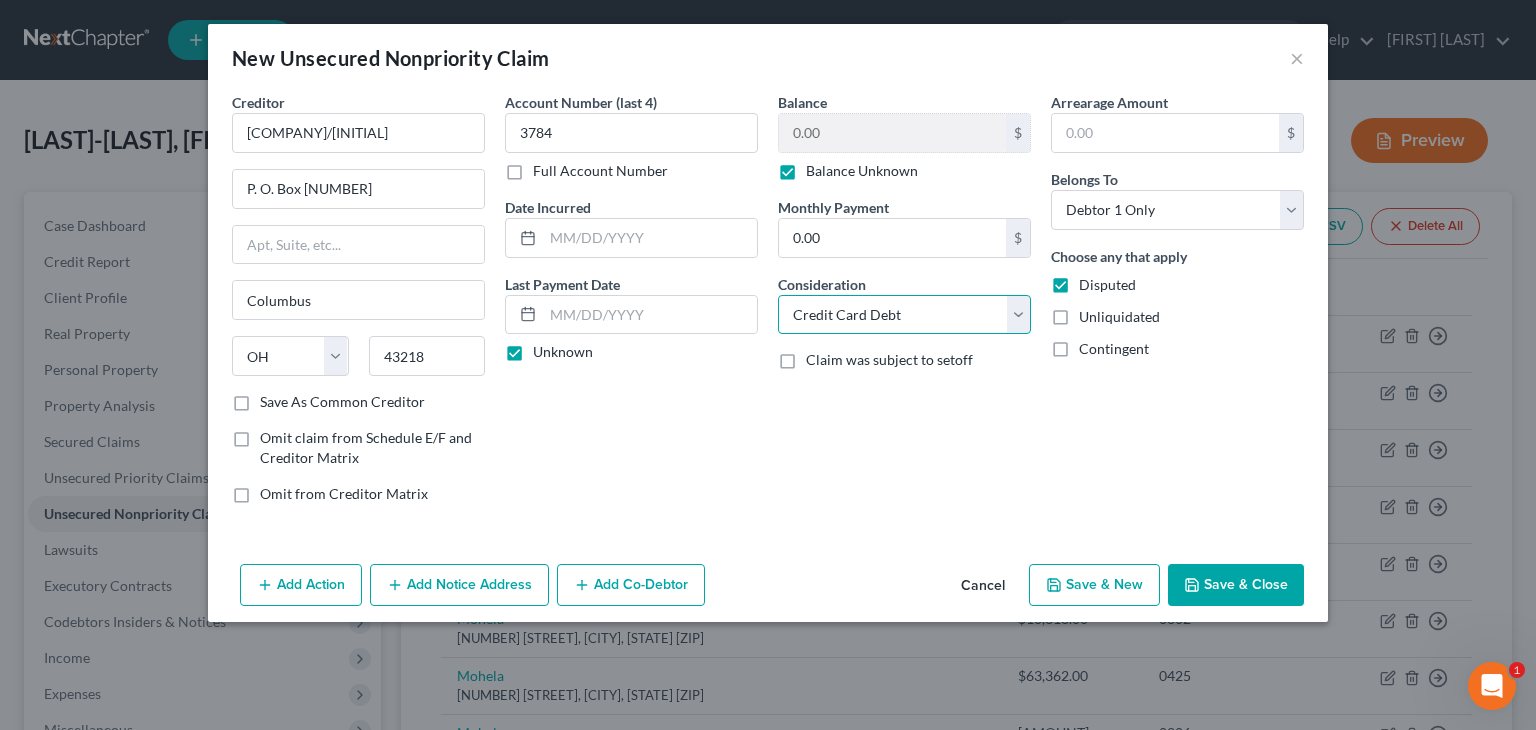 click on "Select Cable / Satellite Services Collection Agency Credit Card Debt Debt Counseling / Attorneys Deficiency Balance Domestic Support Obligations Home / Car Repairs Income Taxes Judgment Liens Medical Services Monies Loaned / Advanced Mortgage Obligation From Divorce Or Separation Obligation To Pensions Other Overdrawn Bank Account Promised To Help Pay Creditors Student Loans Suppliers And Vendors Telephone / Internet Services Utility Services" at bounding box center (904, 315) 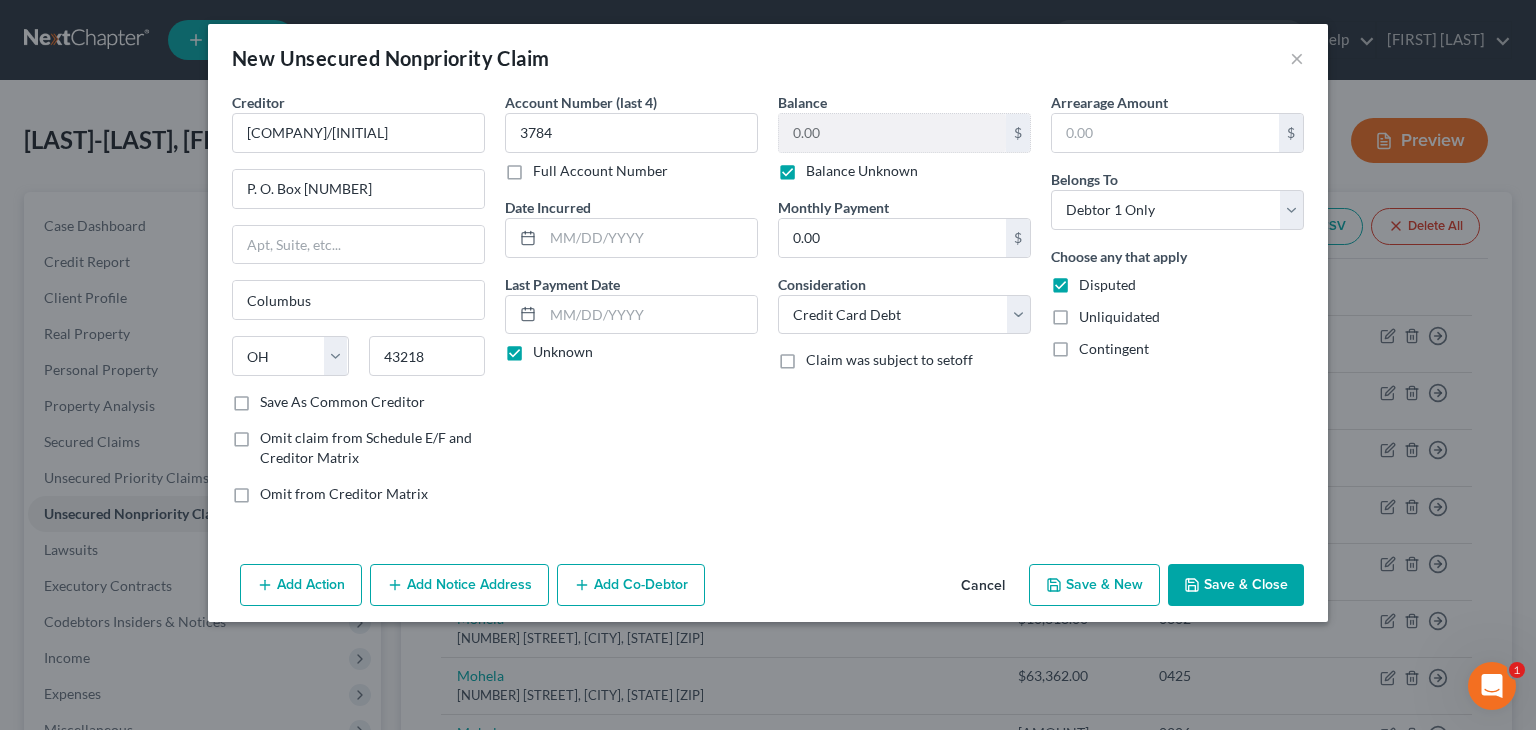 click on "Save & Close" at bounding box center [1236, 585] 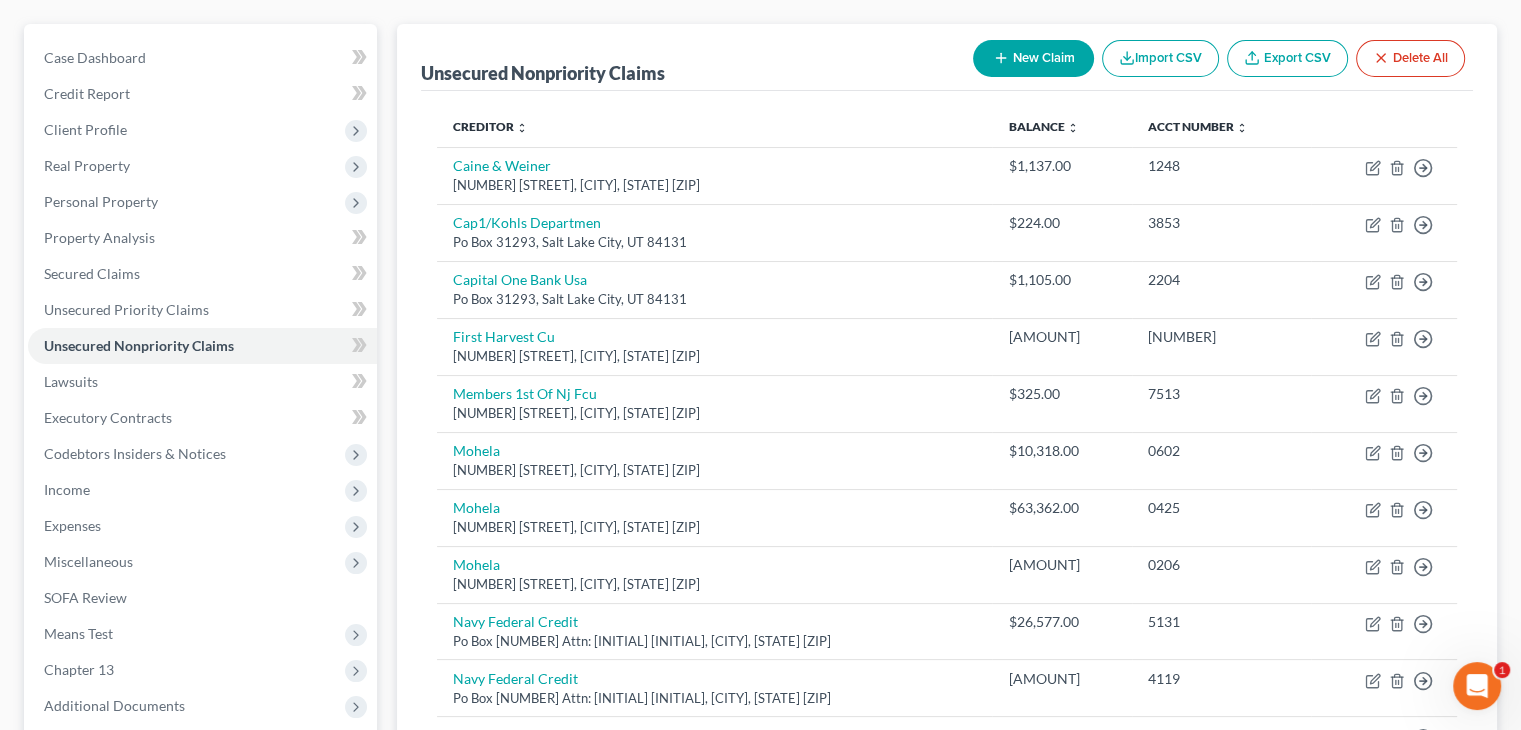 scroll, scrollTop: 0, scrollLeft: 0, axis: both 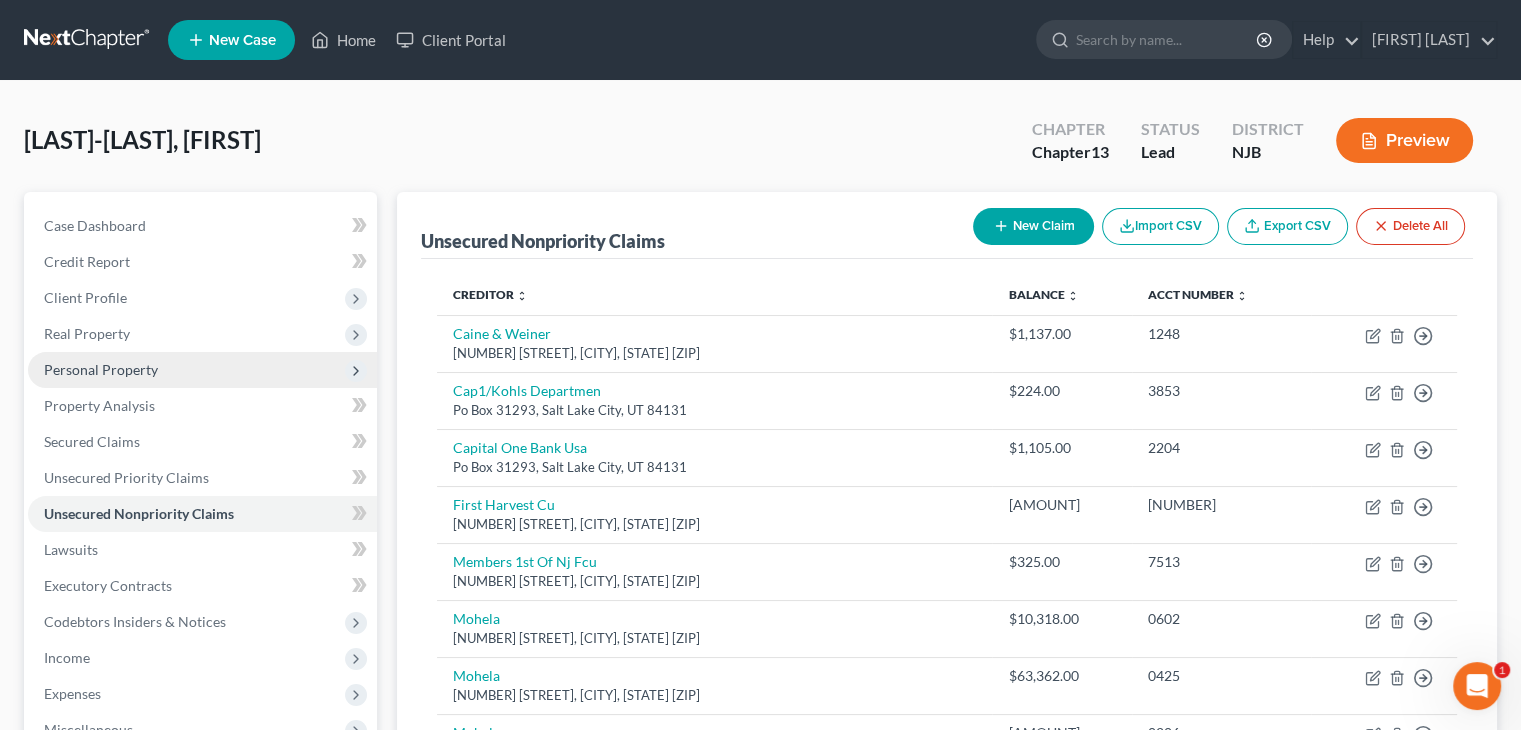 click on "Personal Property" at bounding box center (101, 369) 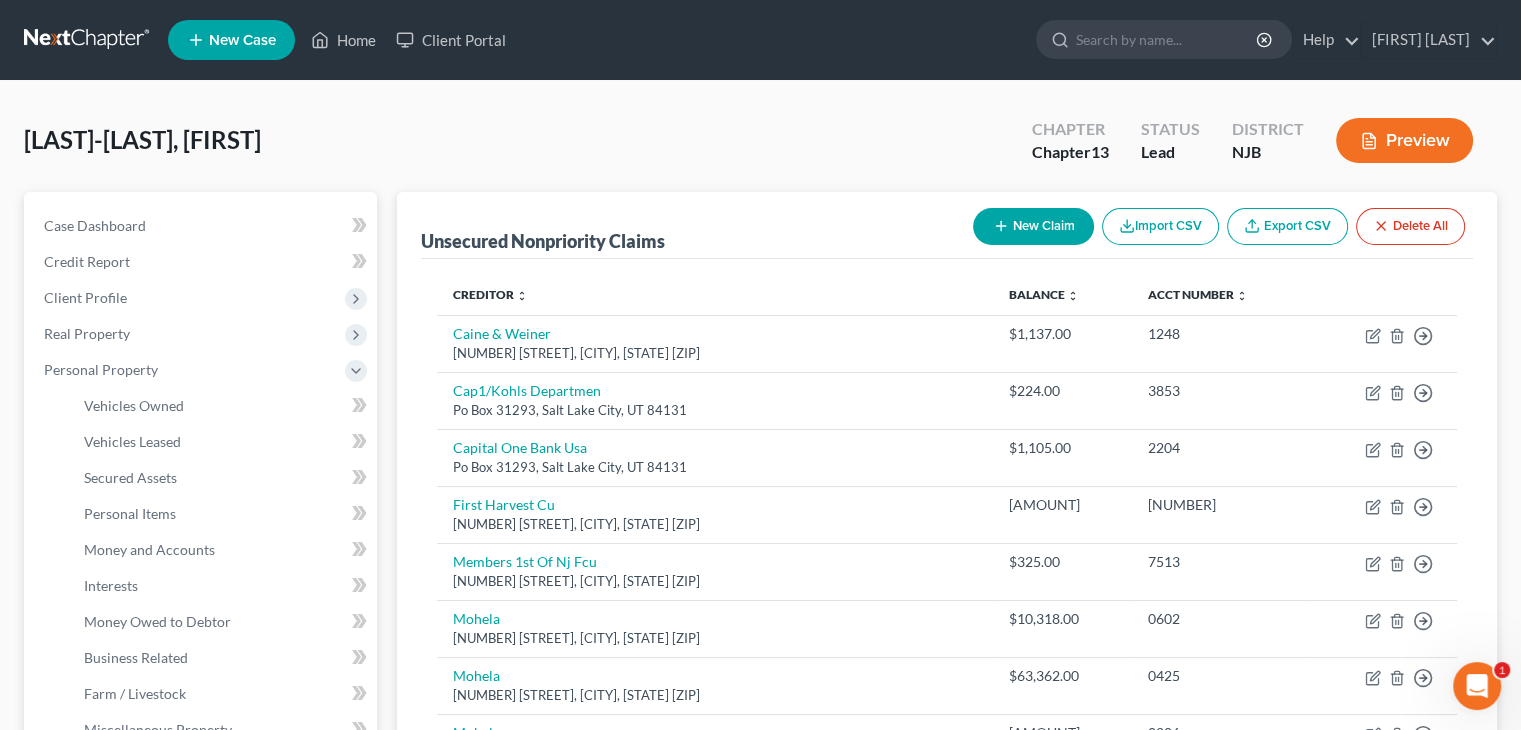 click on "[LAST]- [LAST], [LAST] Upgraded Chapter Chapter 13 Status Lead District [INITIAL] Preview" at bounding box center [760, 148] 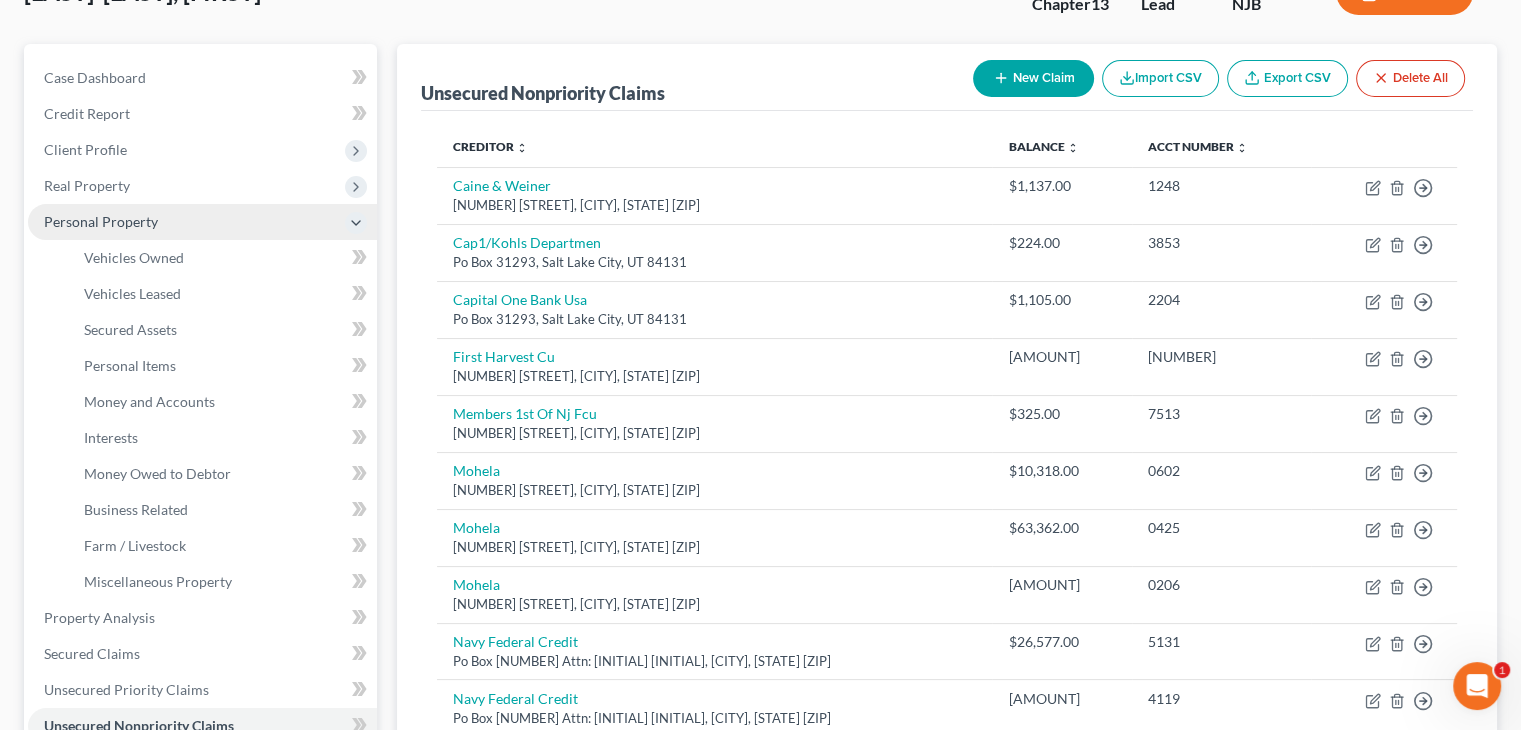 scroll, scrollTop: 400, scrollLeft: 0, axis: vertical 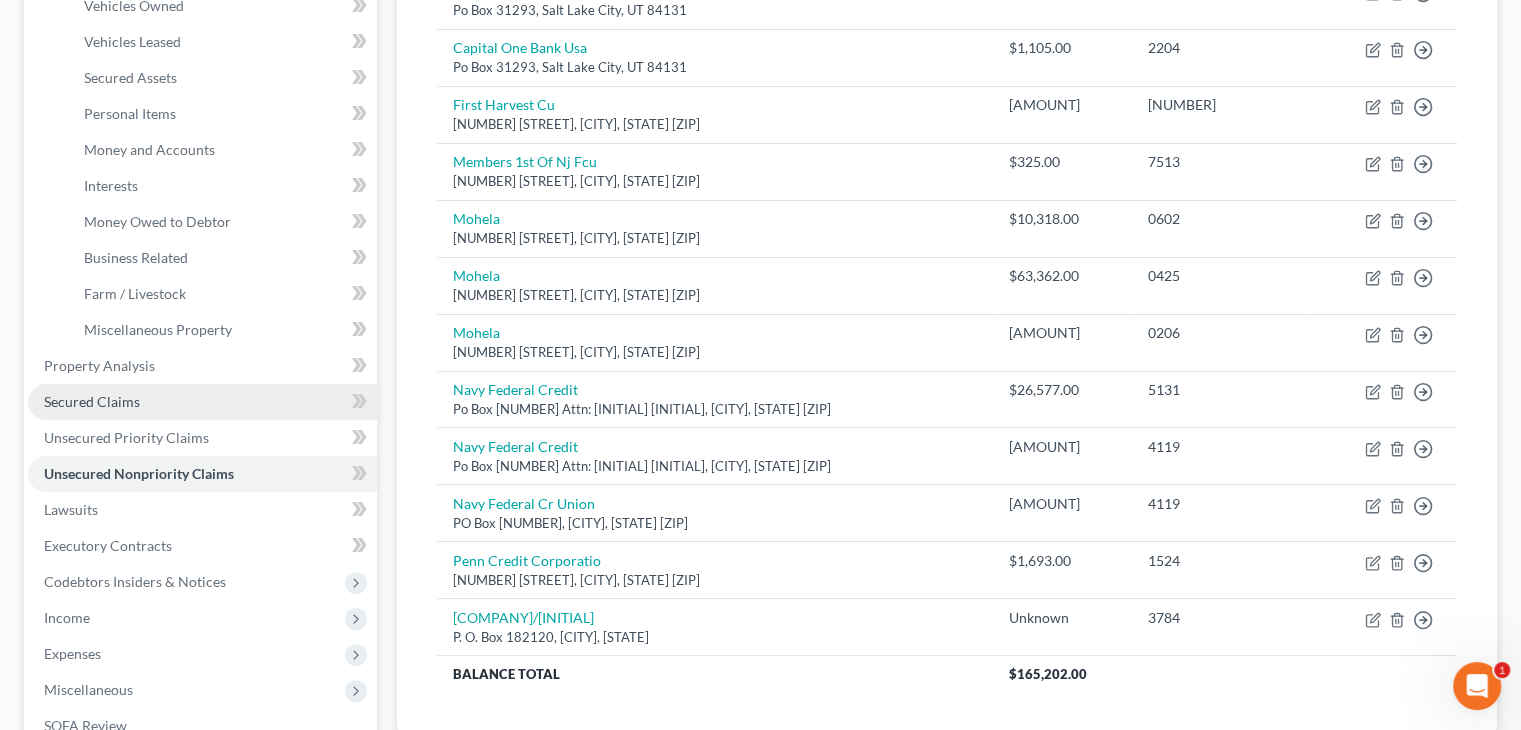 click on "Secured Claims" at bounding box center (92, 401) 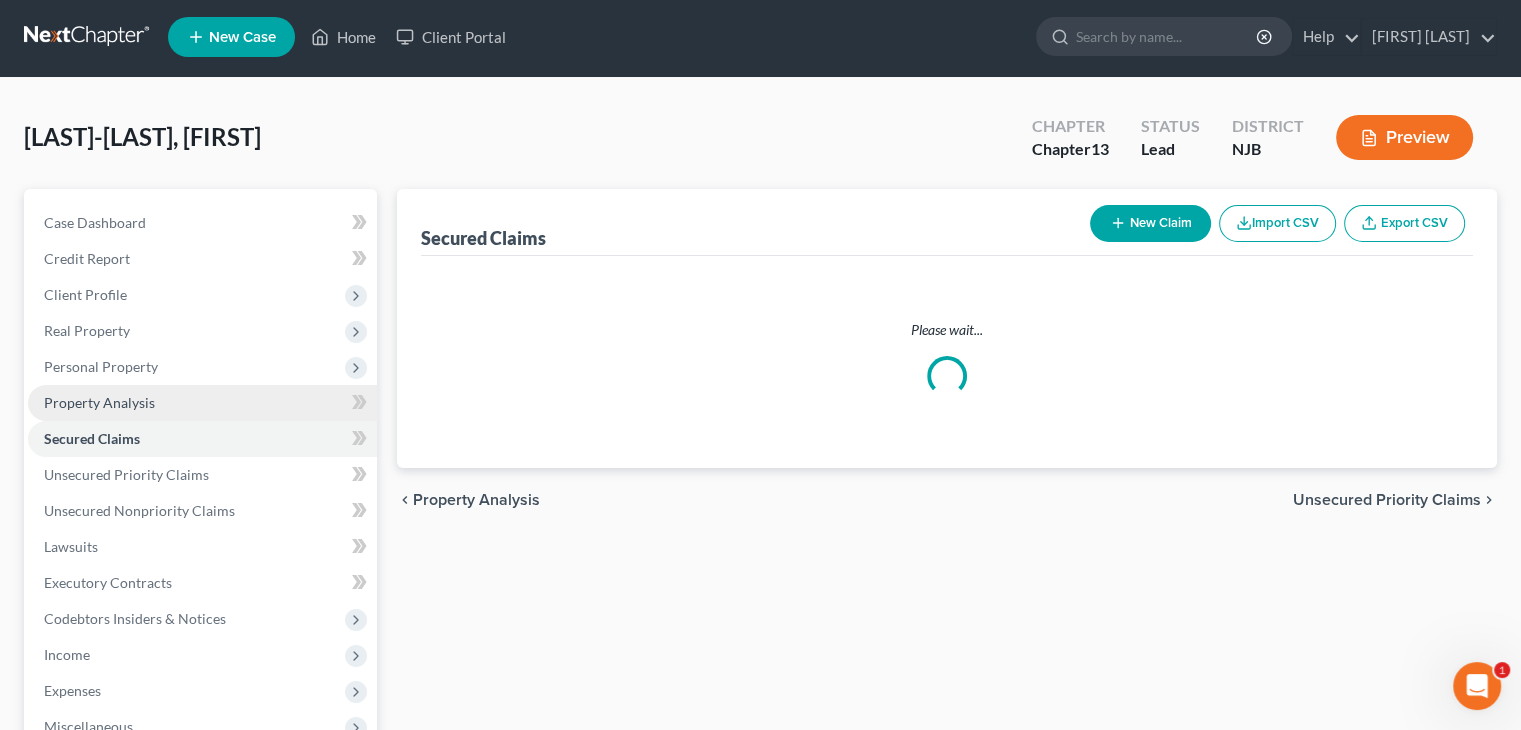 scroll, scrollTop: 0, scrollLeft: 0, axis: both 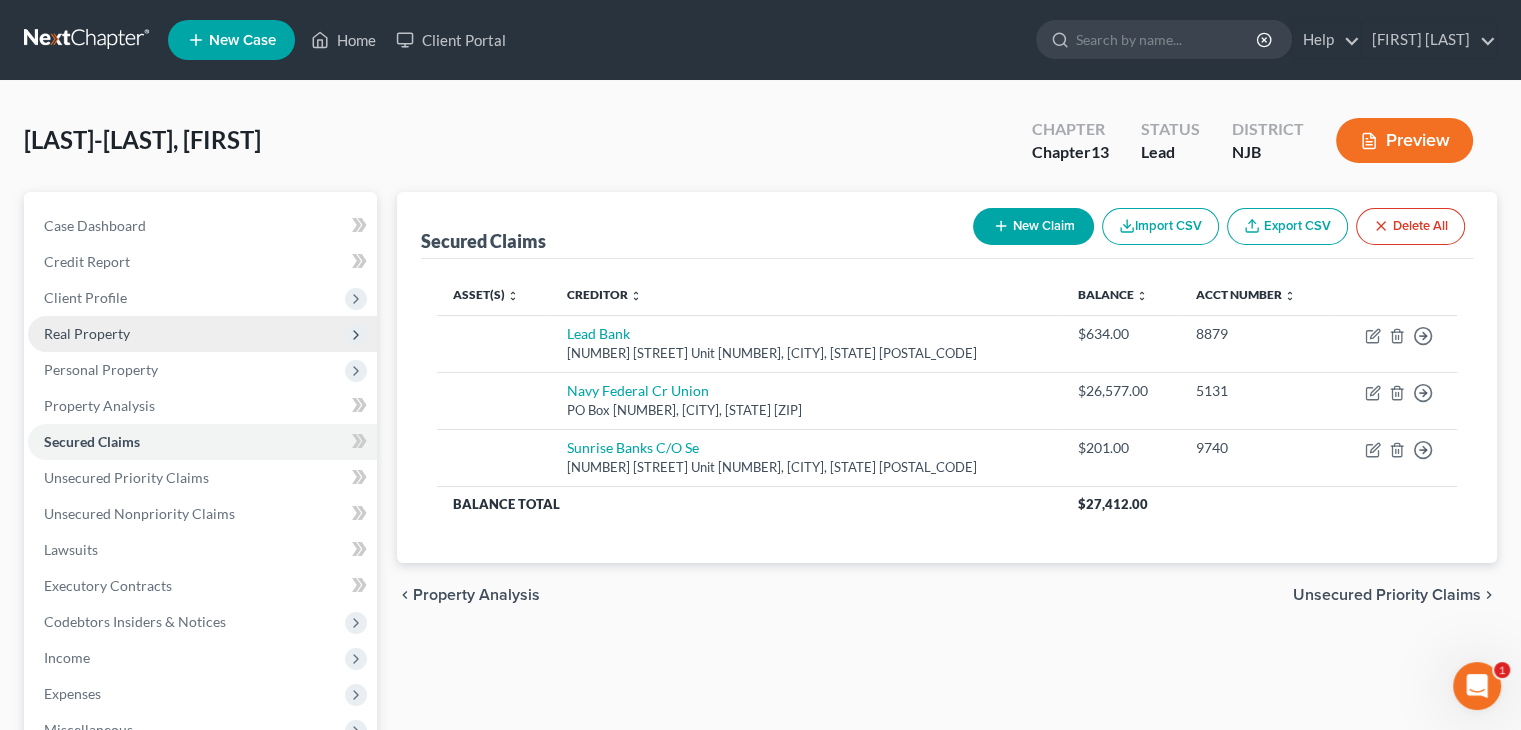 click on "Real Property" at bounding box center [87, 333] 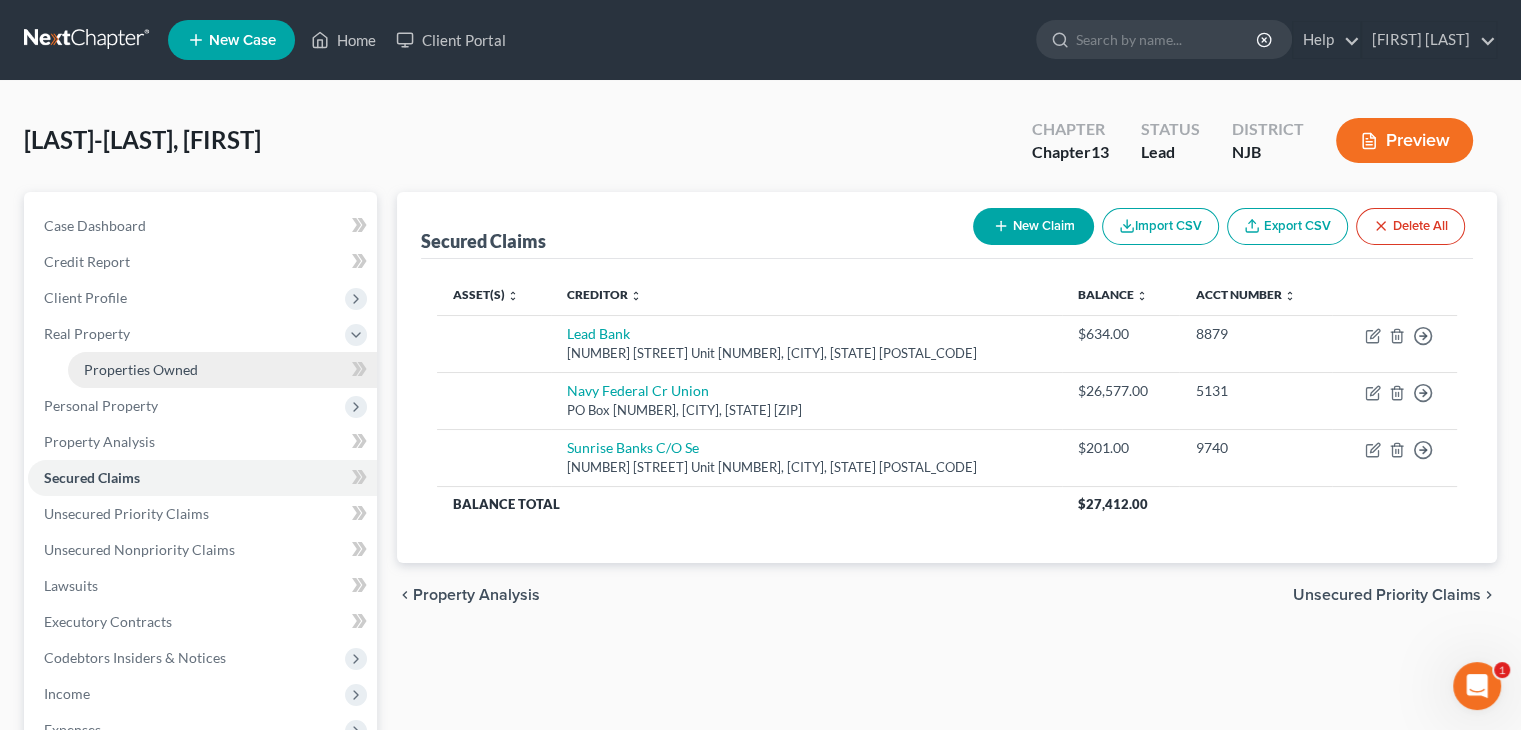 click on "Properties Owned" at bounding box center (141, 369) 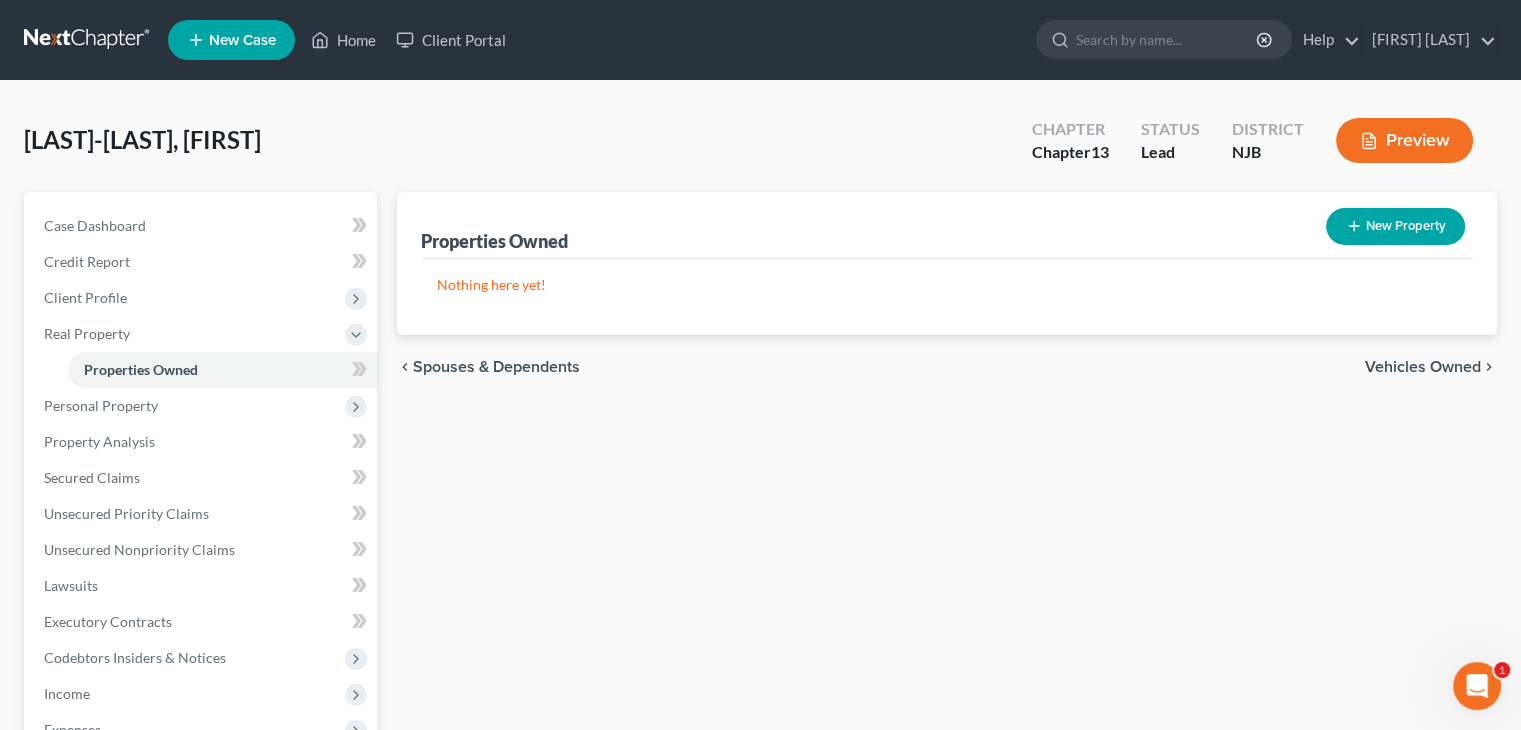 click on "New Property" at bounding box center [1395, 226] 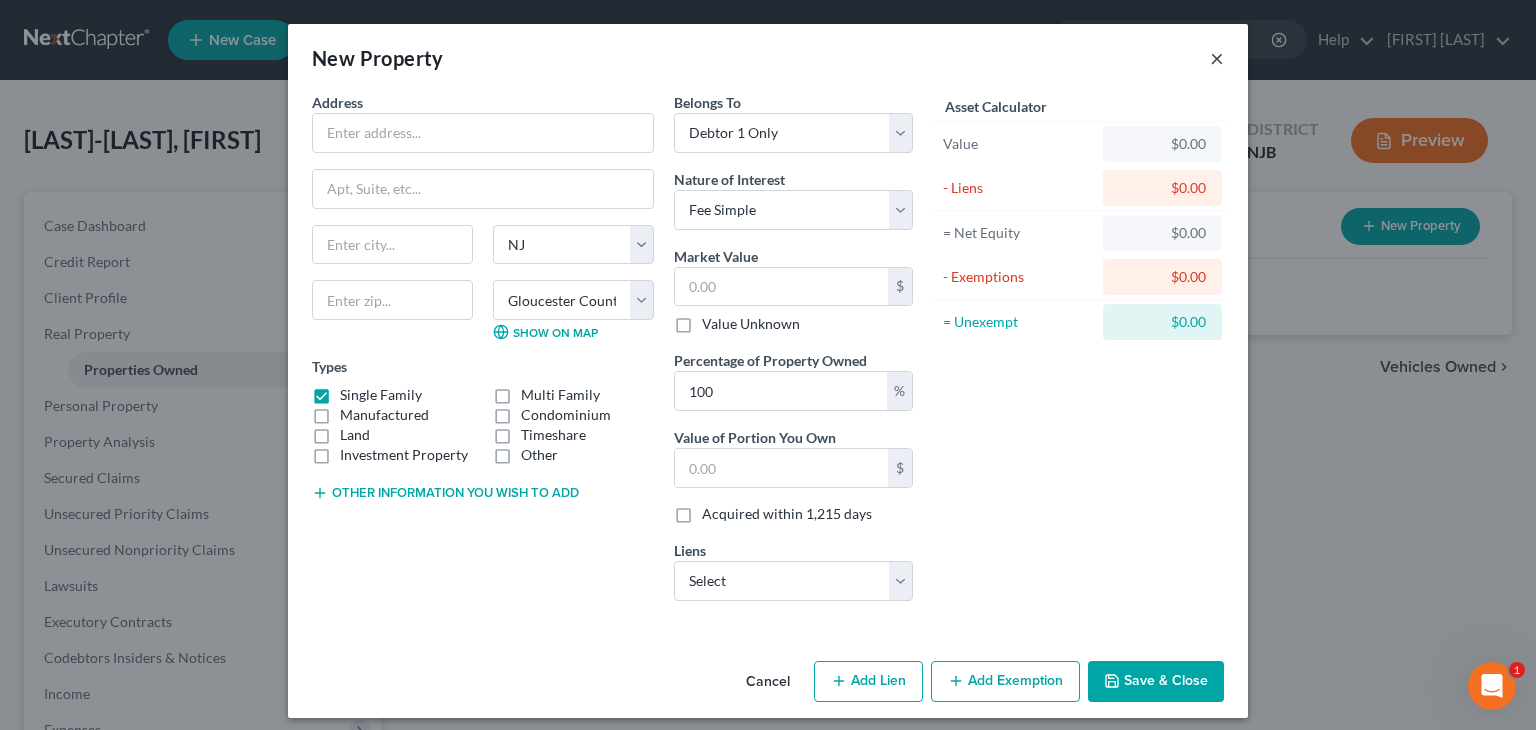 click on "×" at bounding box center [1217, 58] 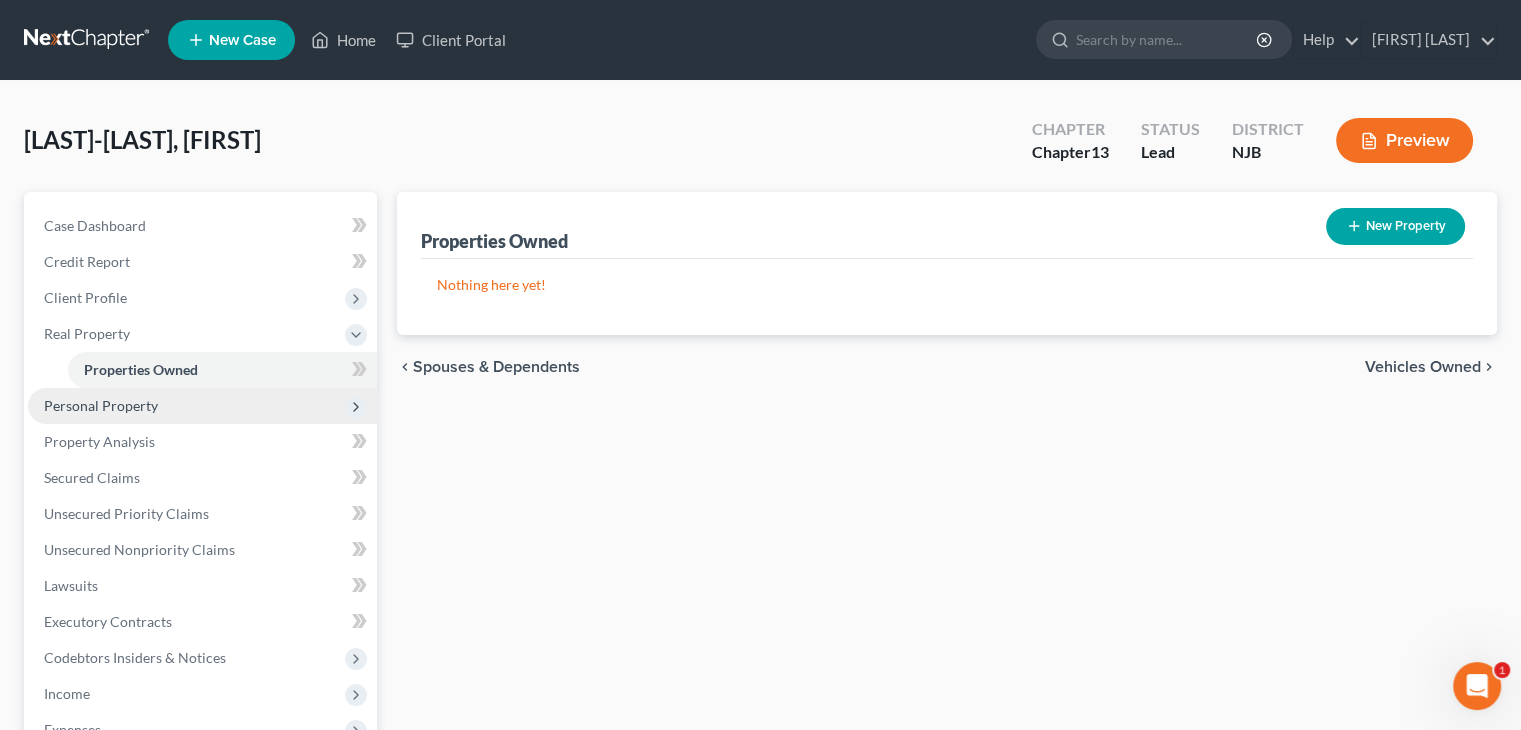 click on "Personal Property" at bounding box center [101, 405] 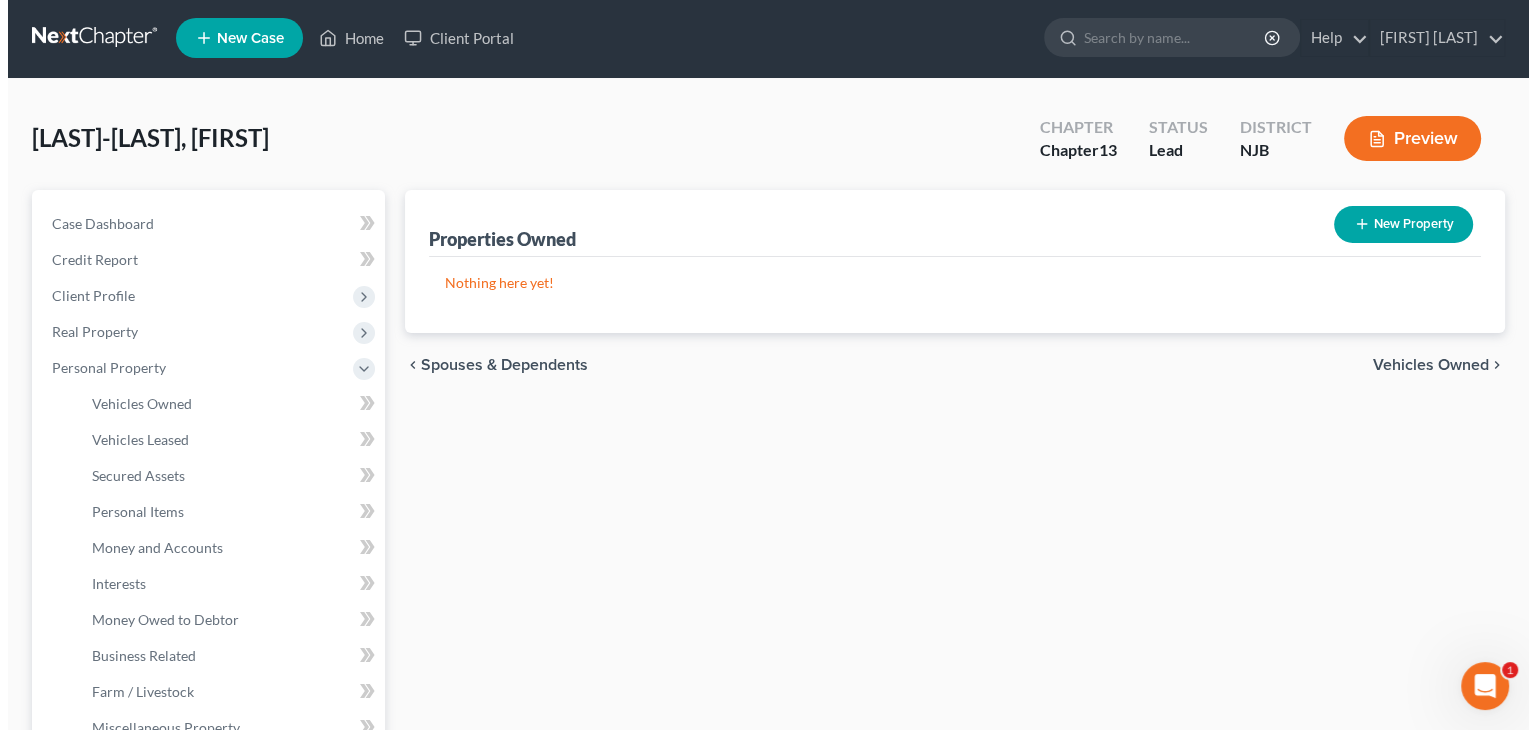 scroll, scrollTop: 0, scrollLeft: 0, axis: both 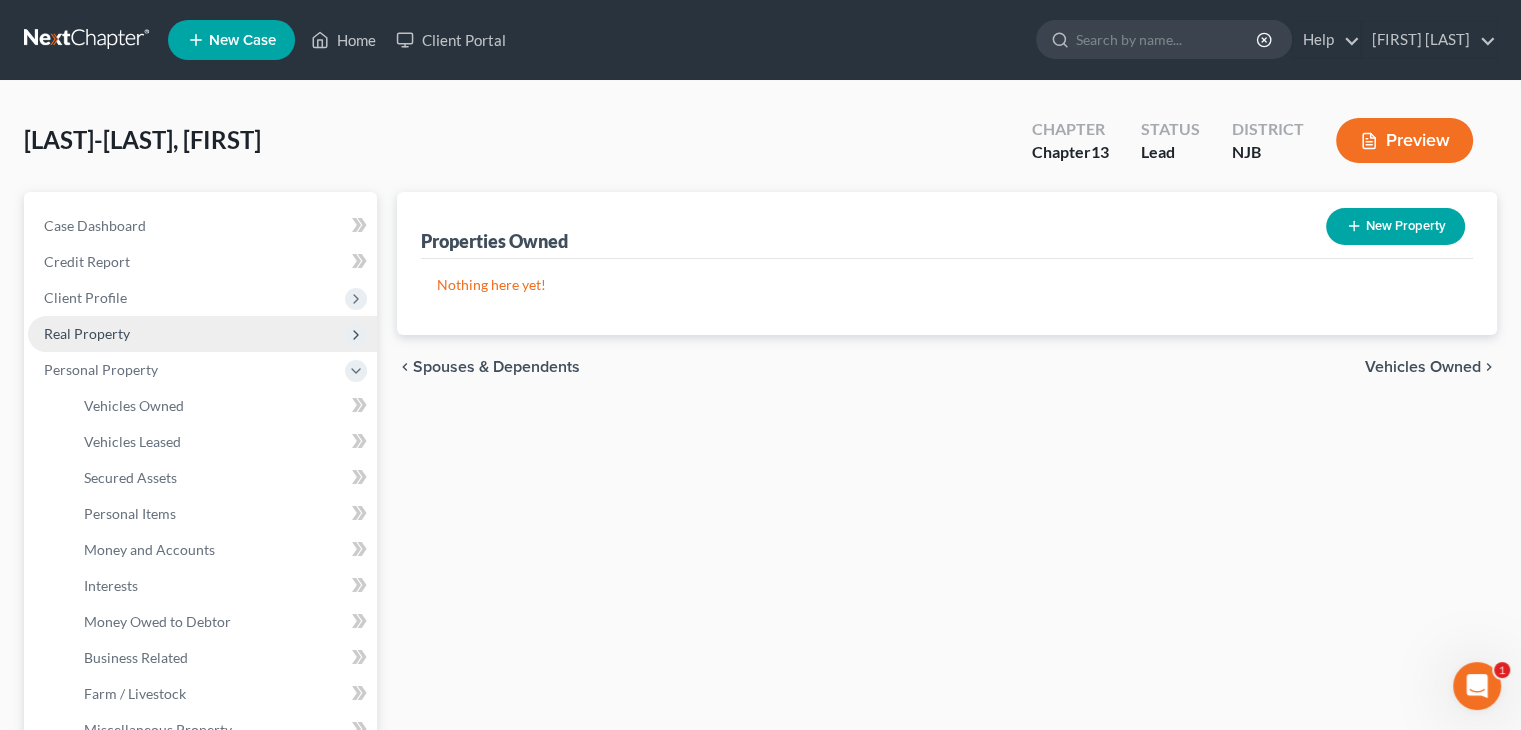 click on "Real Property" at bounding box center [87, 333] 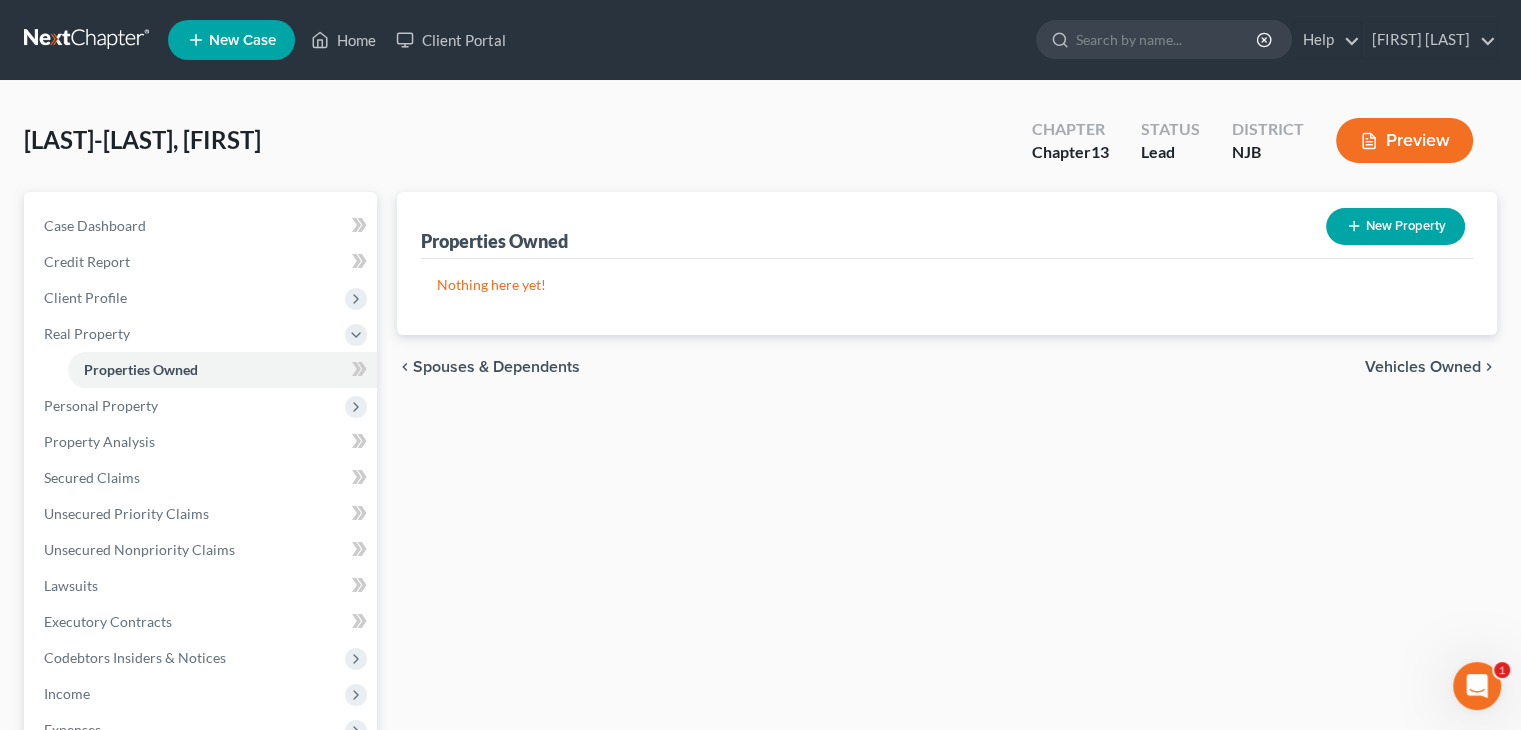 click on "New Property" at bounding box center (1395, 226) 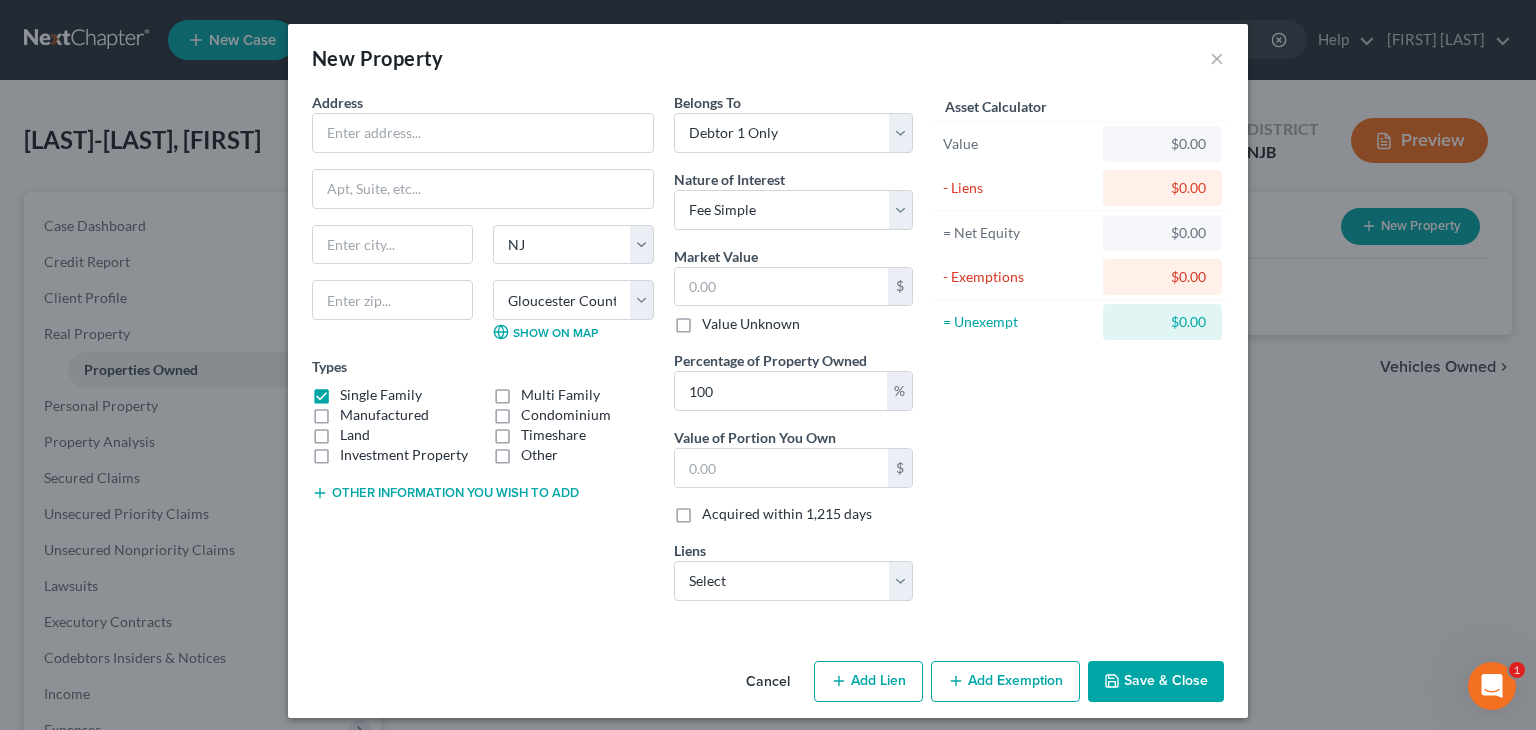 click on "Other" at bounding box center (539, 455) 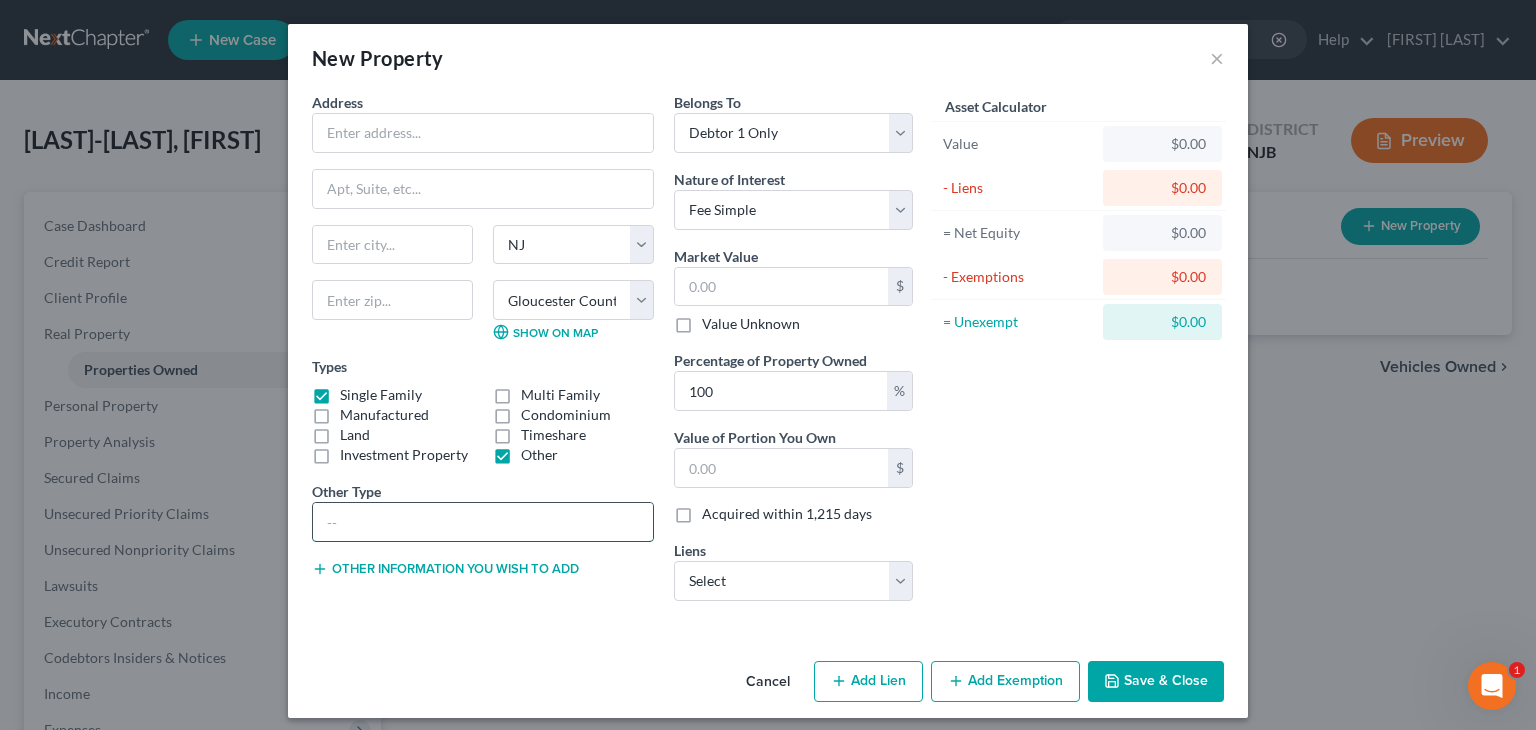 click at bounding box center [483, 522] 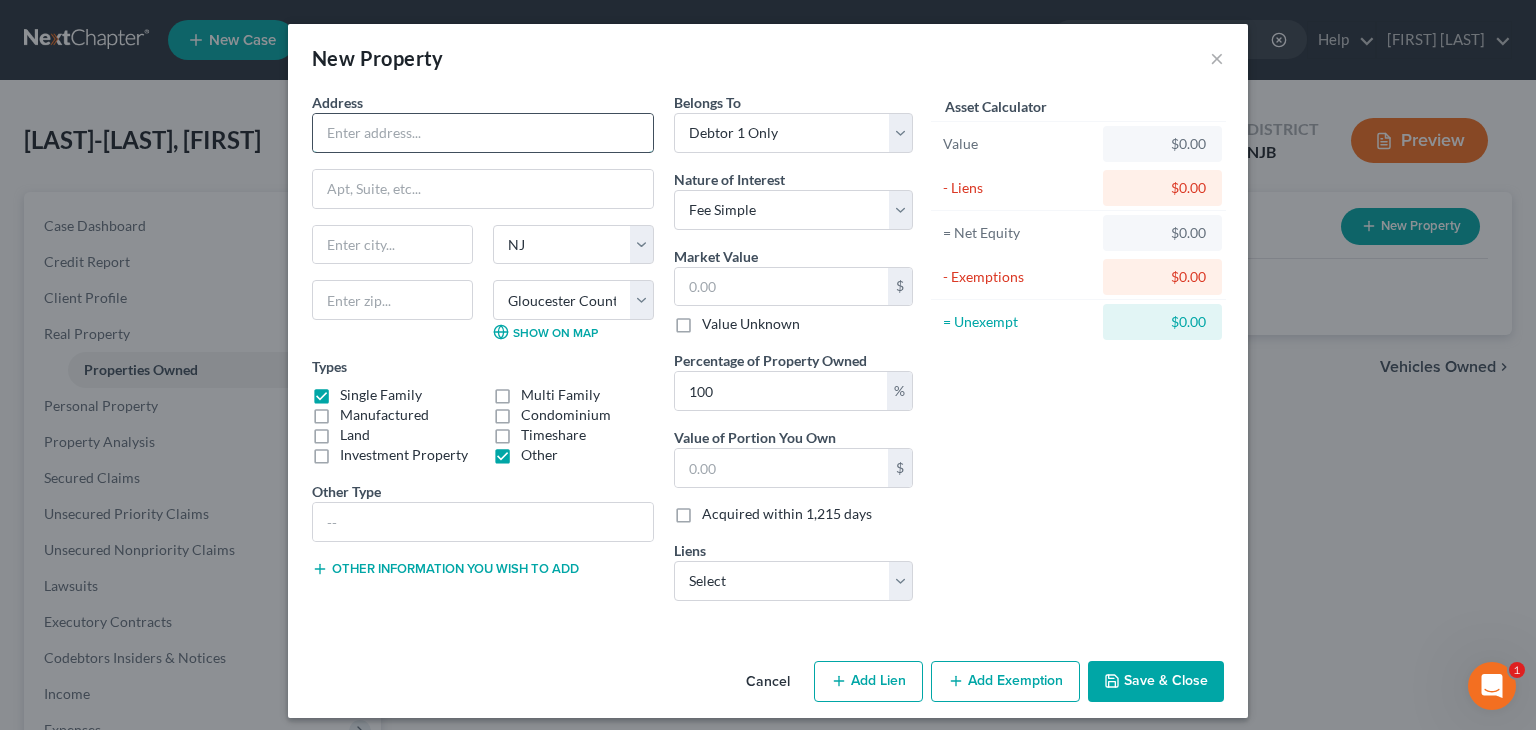 click at bounding box center (483, 133) 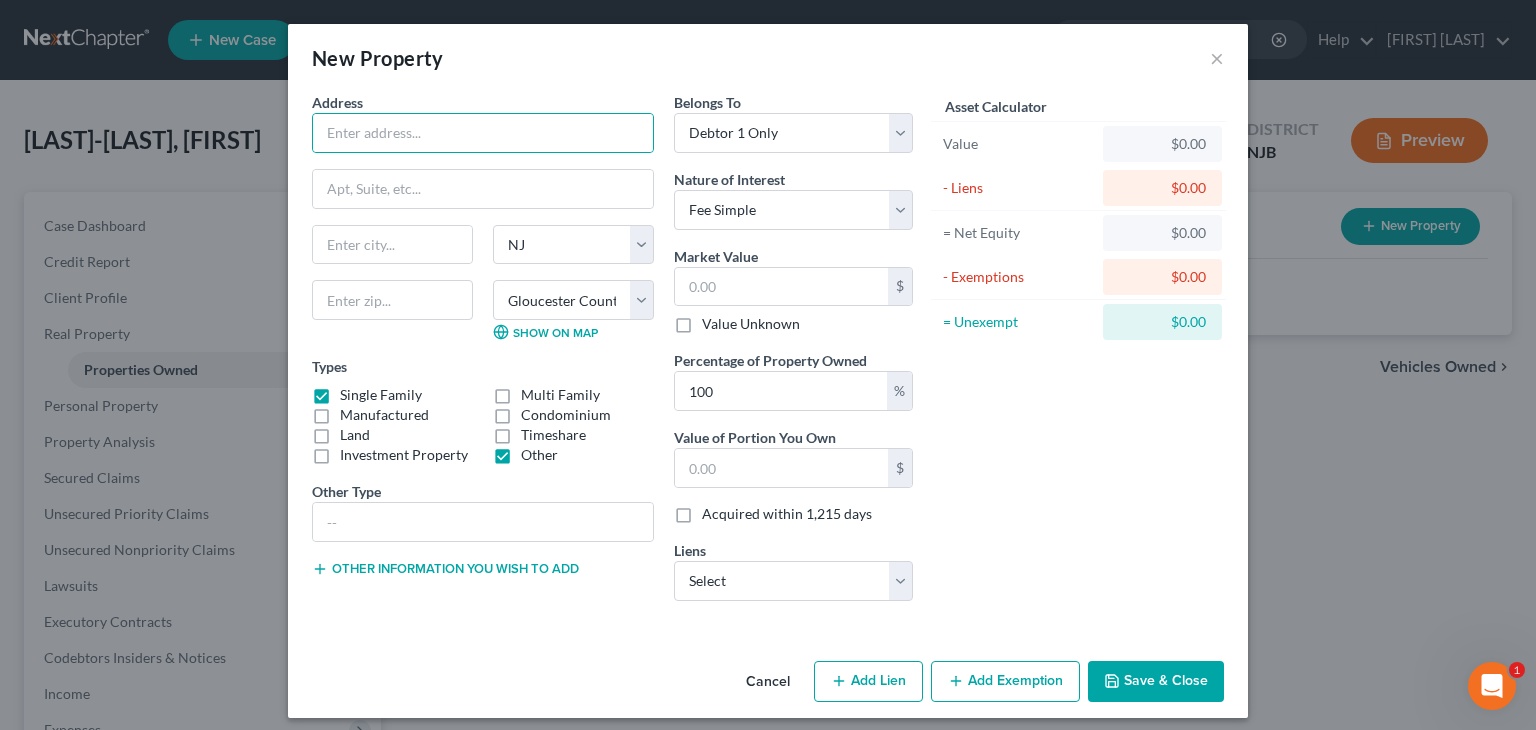 click on "Asset Calculator Value $0.00 - Liens $0.00 = Net Equity $0.00 - Exemptions $0.00 = Unexempt $0.00" at bounding box center [1078, 354] 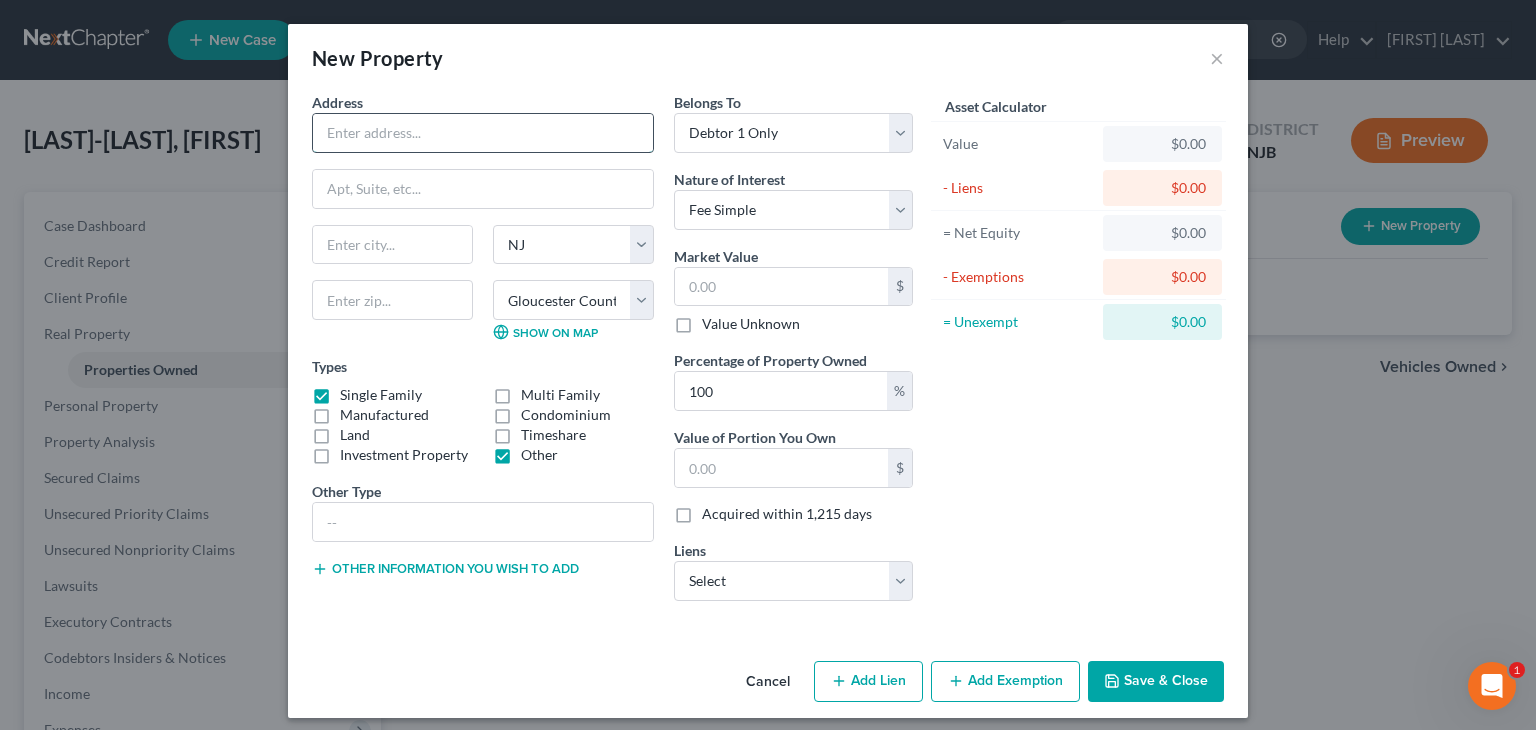 click at bounding box center (483, 133) 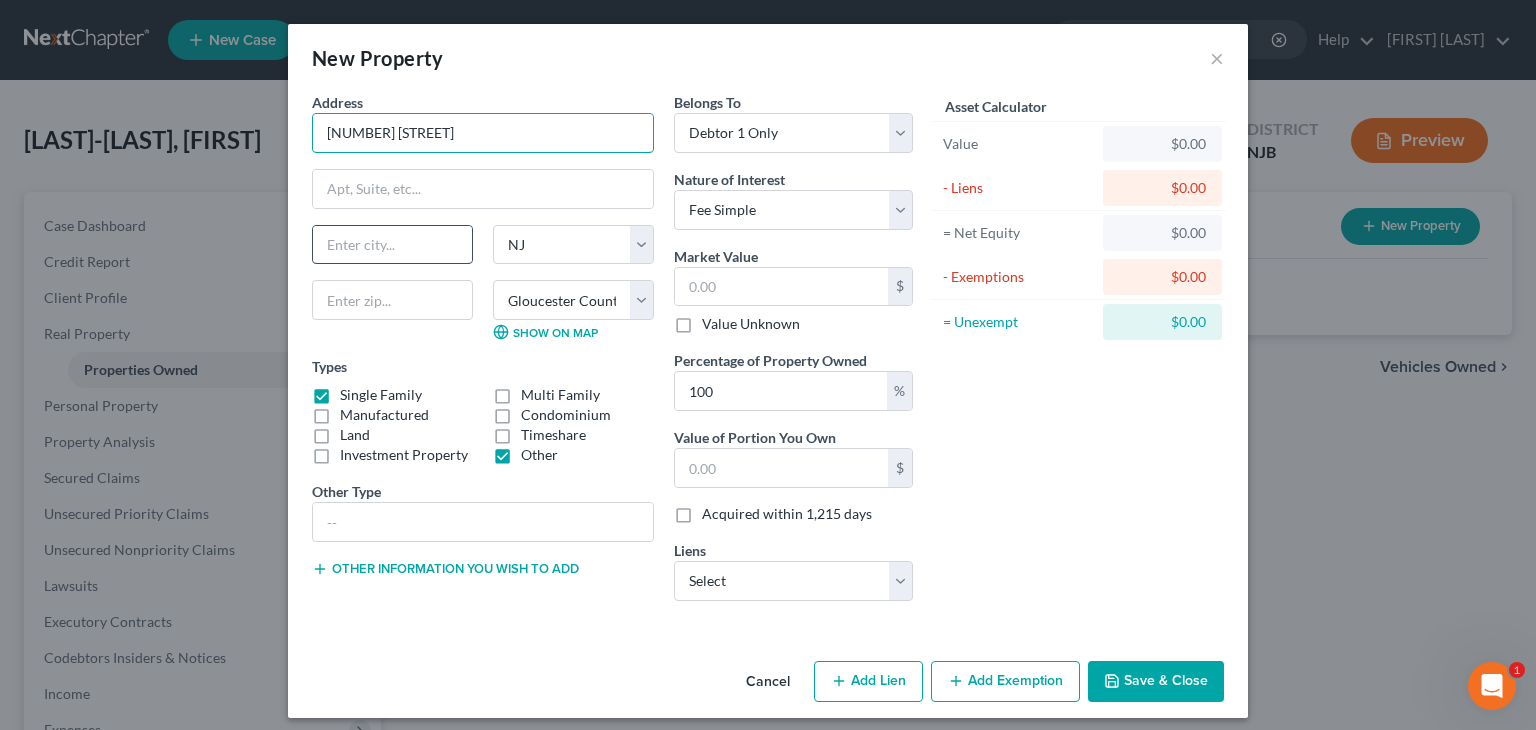 type on "[NUMBER] [STREET]" 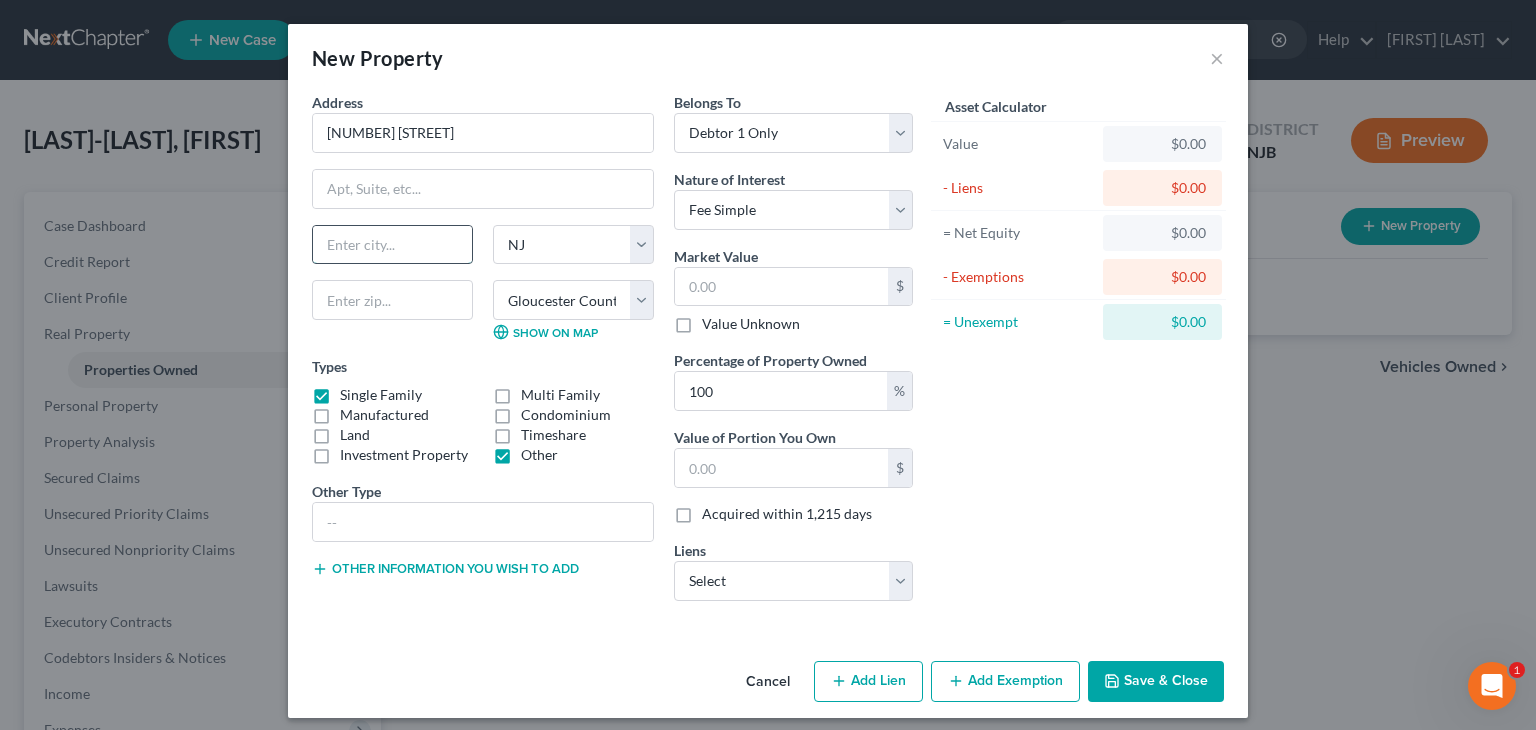 click at bounding box center (392, 245) 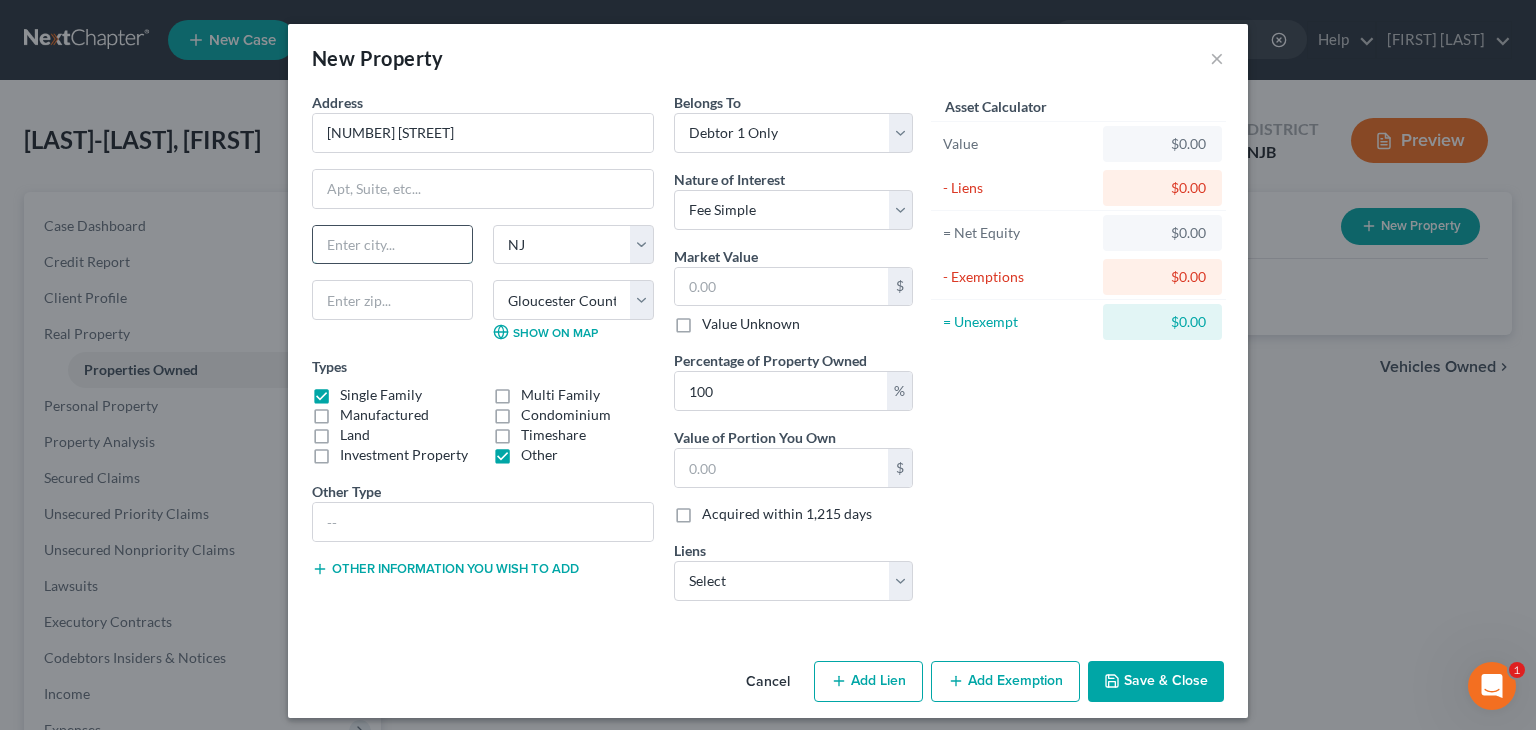 click at bounding box center (392, 245) 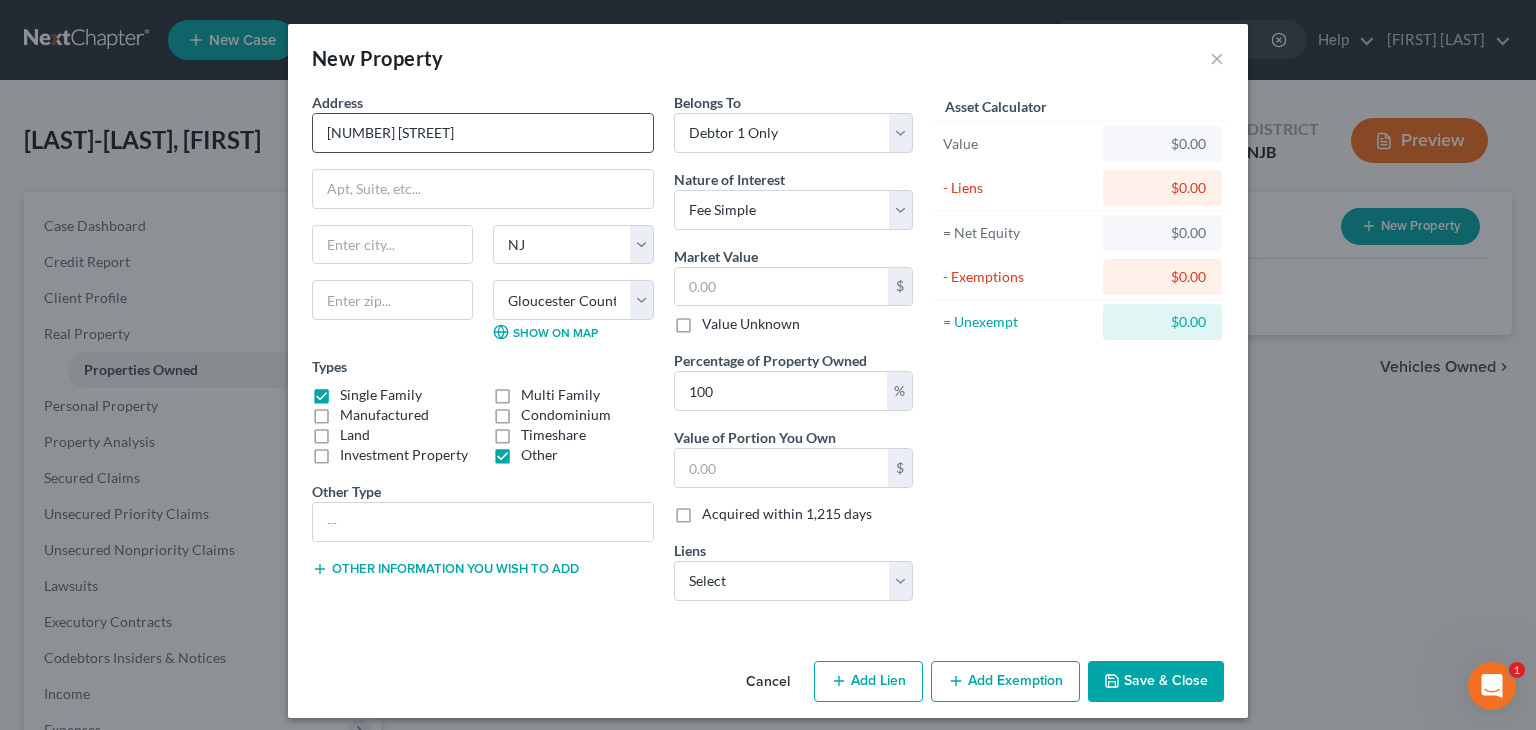 click on "[NUMBER] [STREET]" at bounding box center (483, 133) 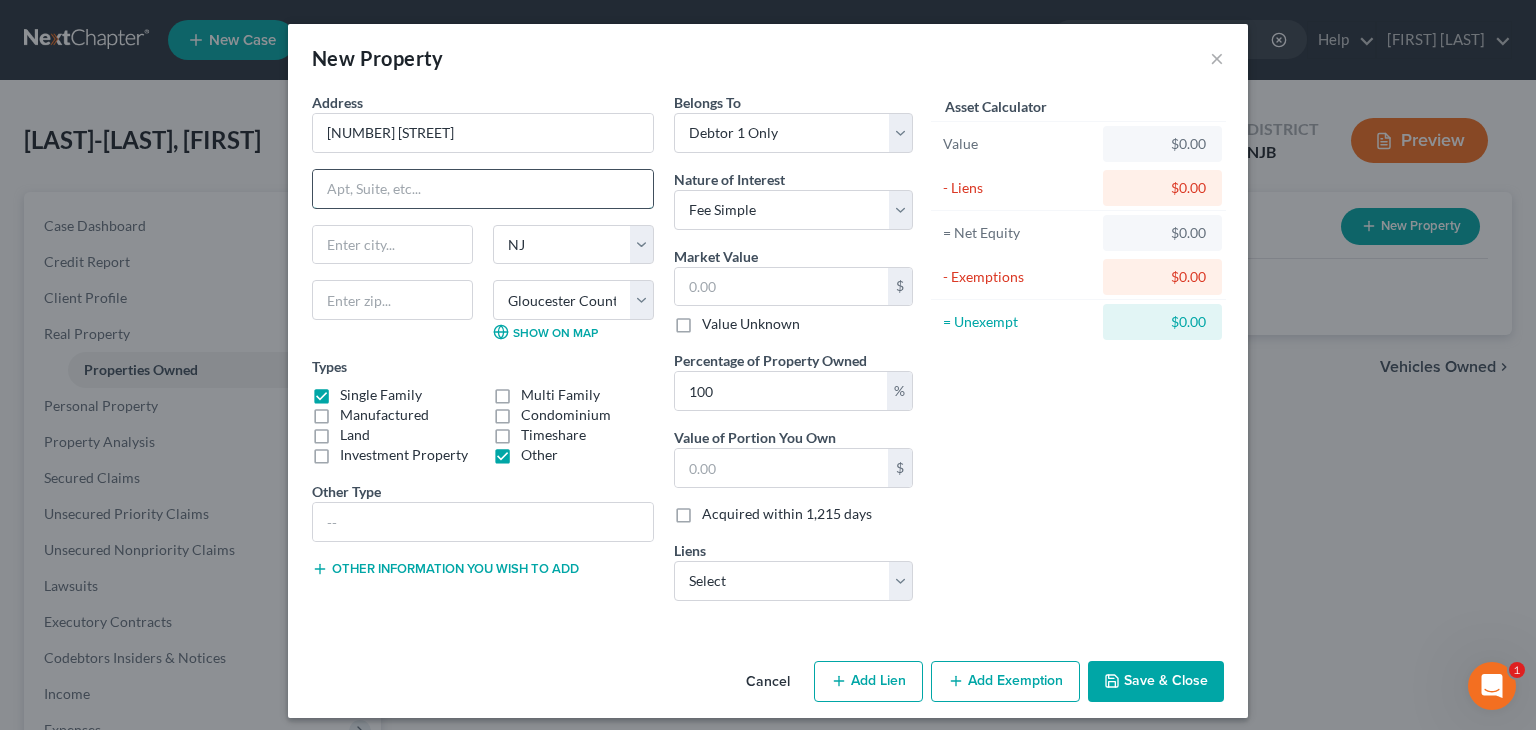click at bounding box center [483, 189] 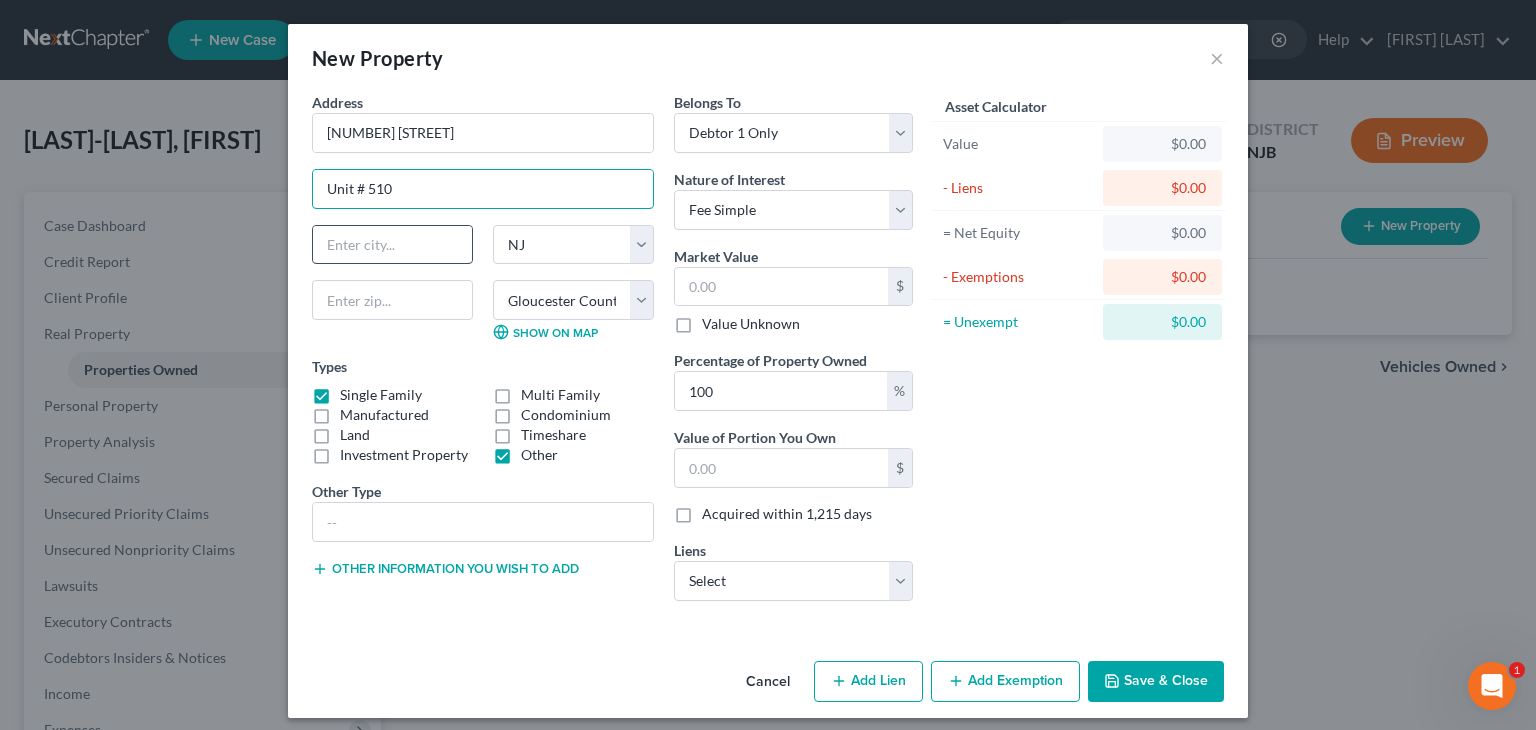 type on "Unit # 510" 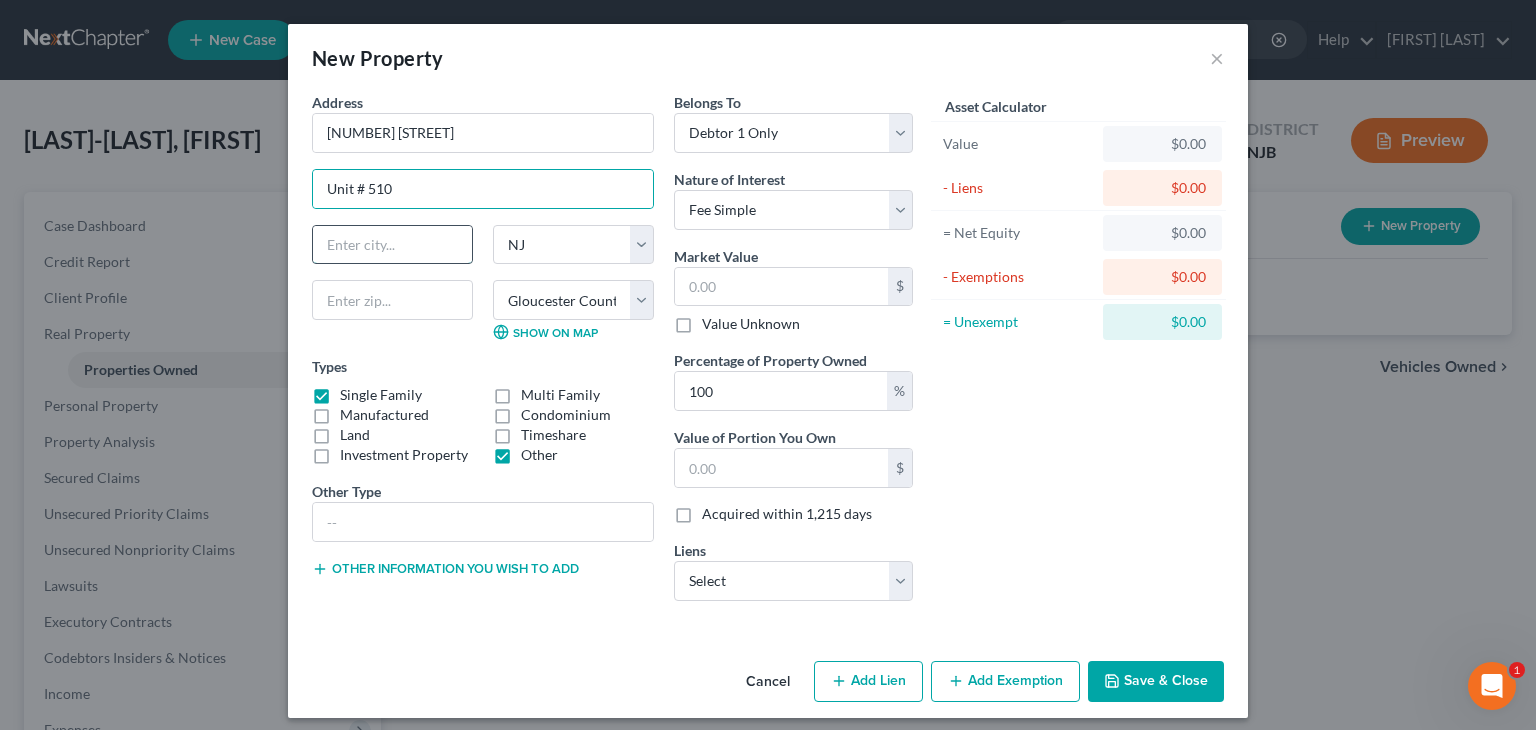 click at bounding box center [392, 245] 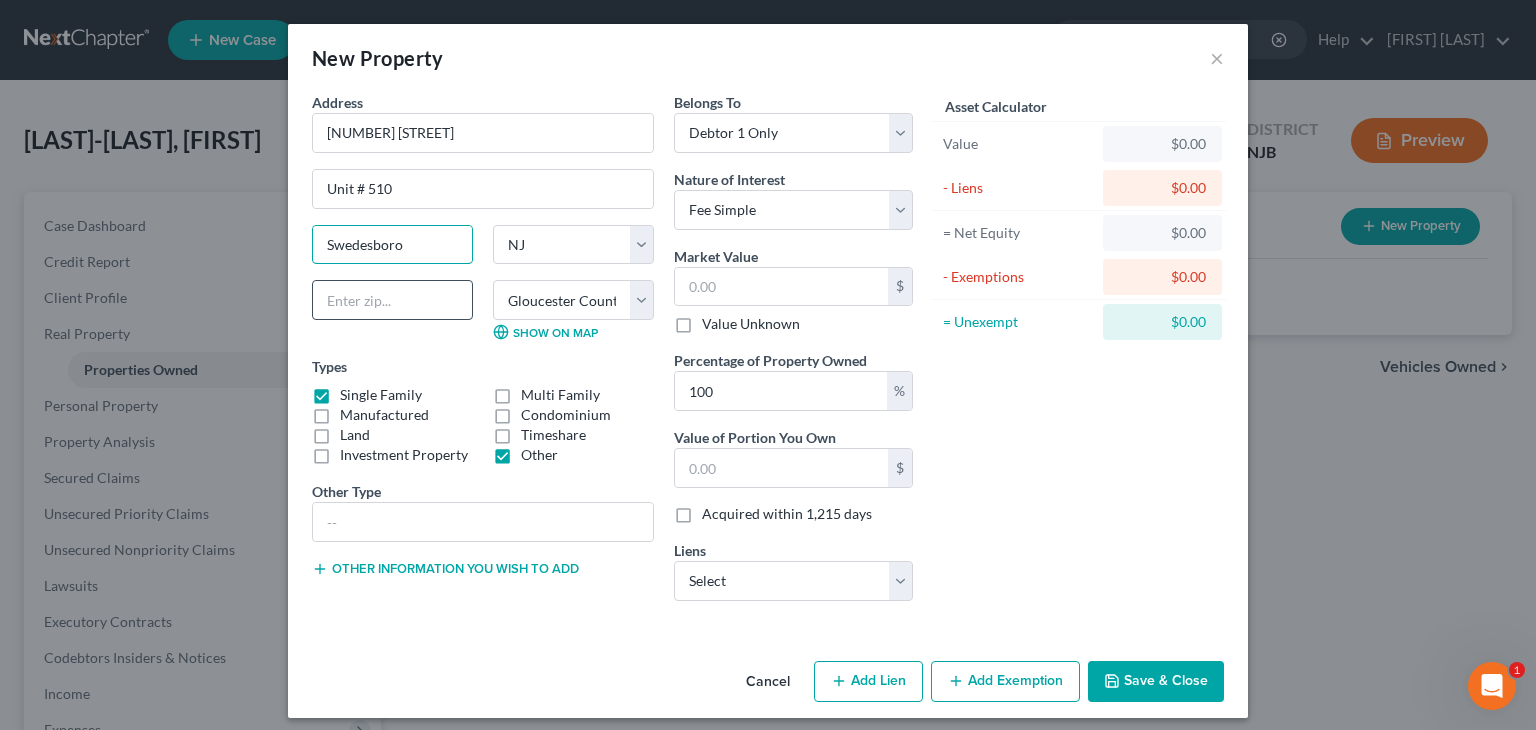 type on "Swedesboro" 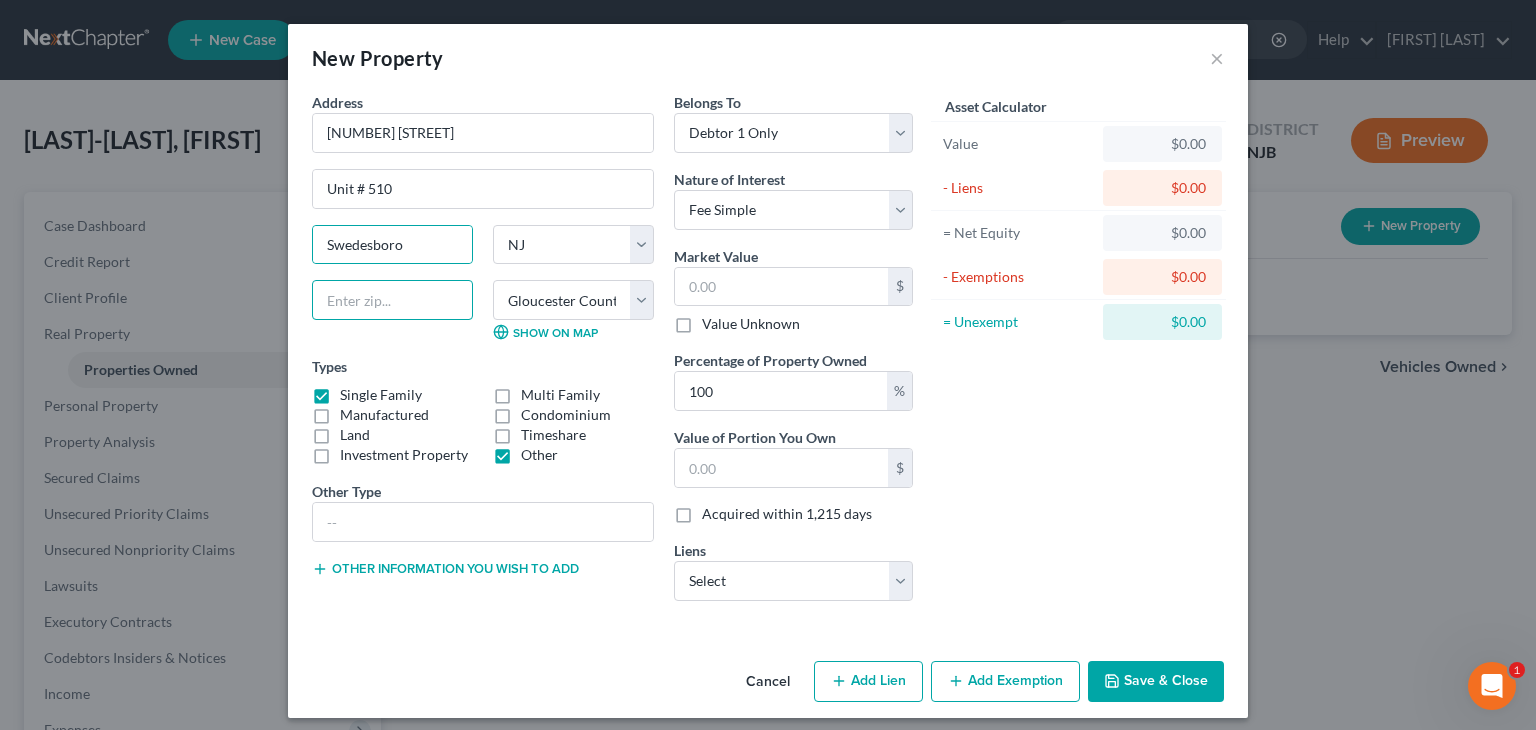 click at bounding box center [392, 300] 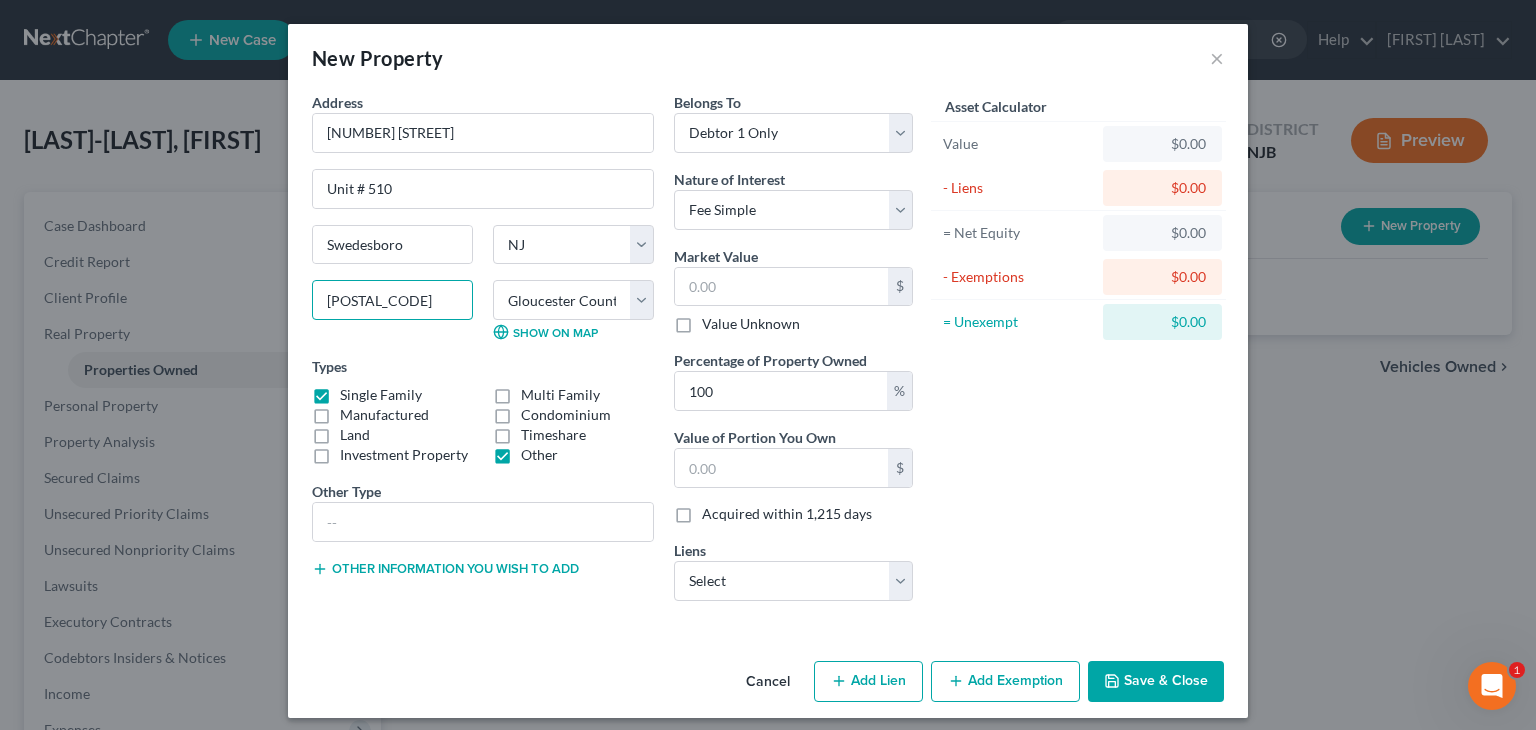 type on "[POSTAL_CODE]" 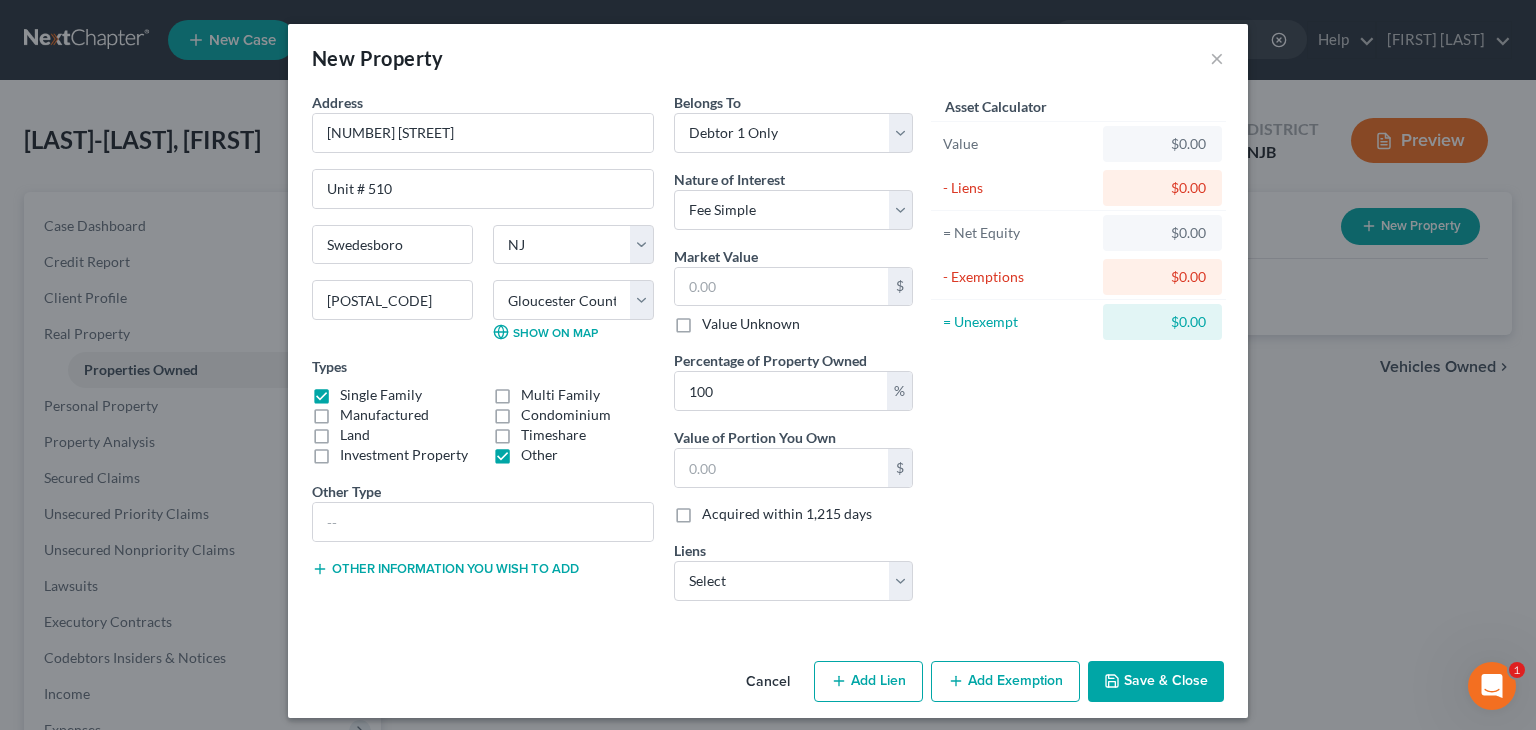 click on "Single Family" at bounding box center [381, 395] 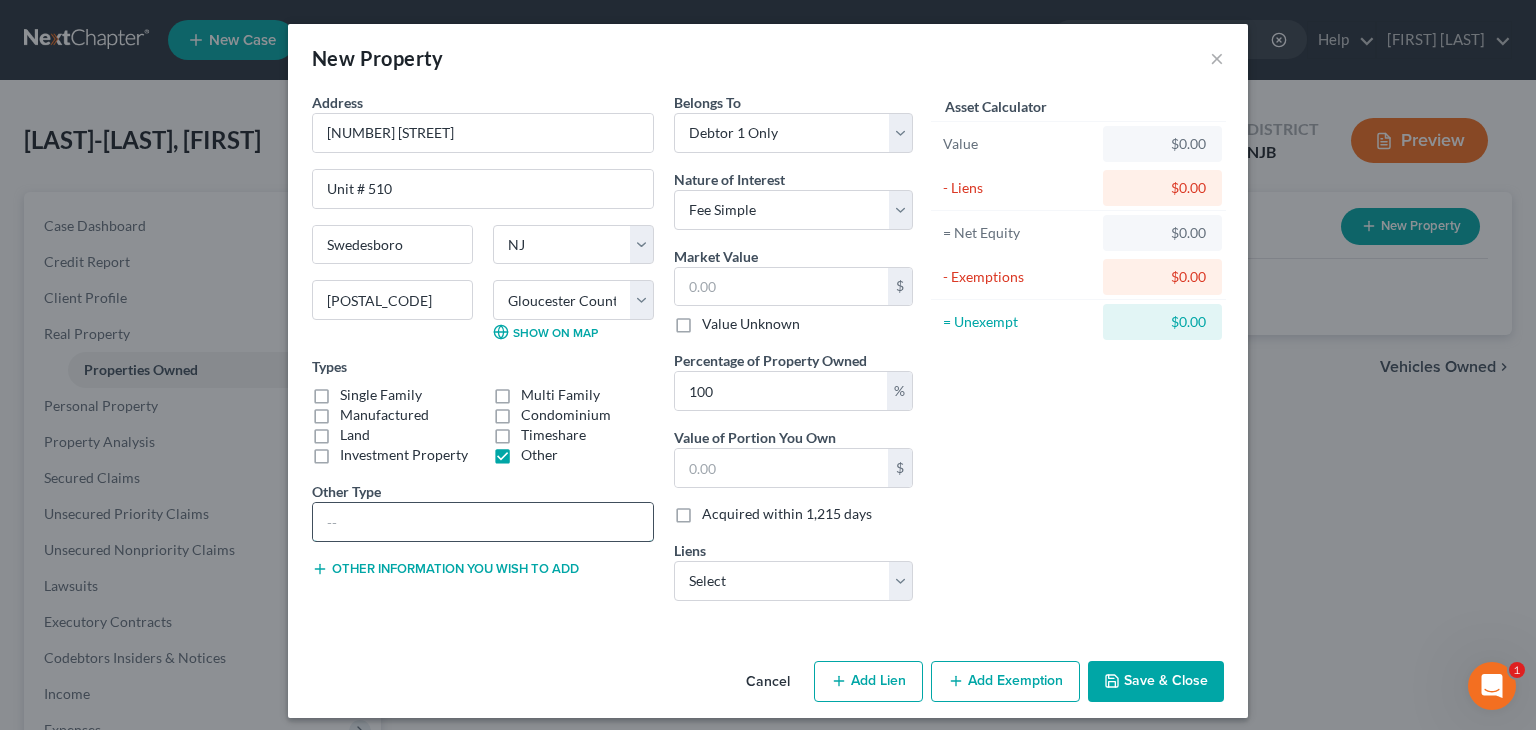 click at bounding box center (483, 522) 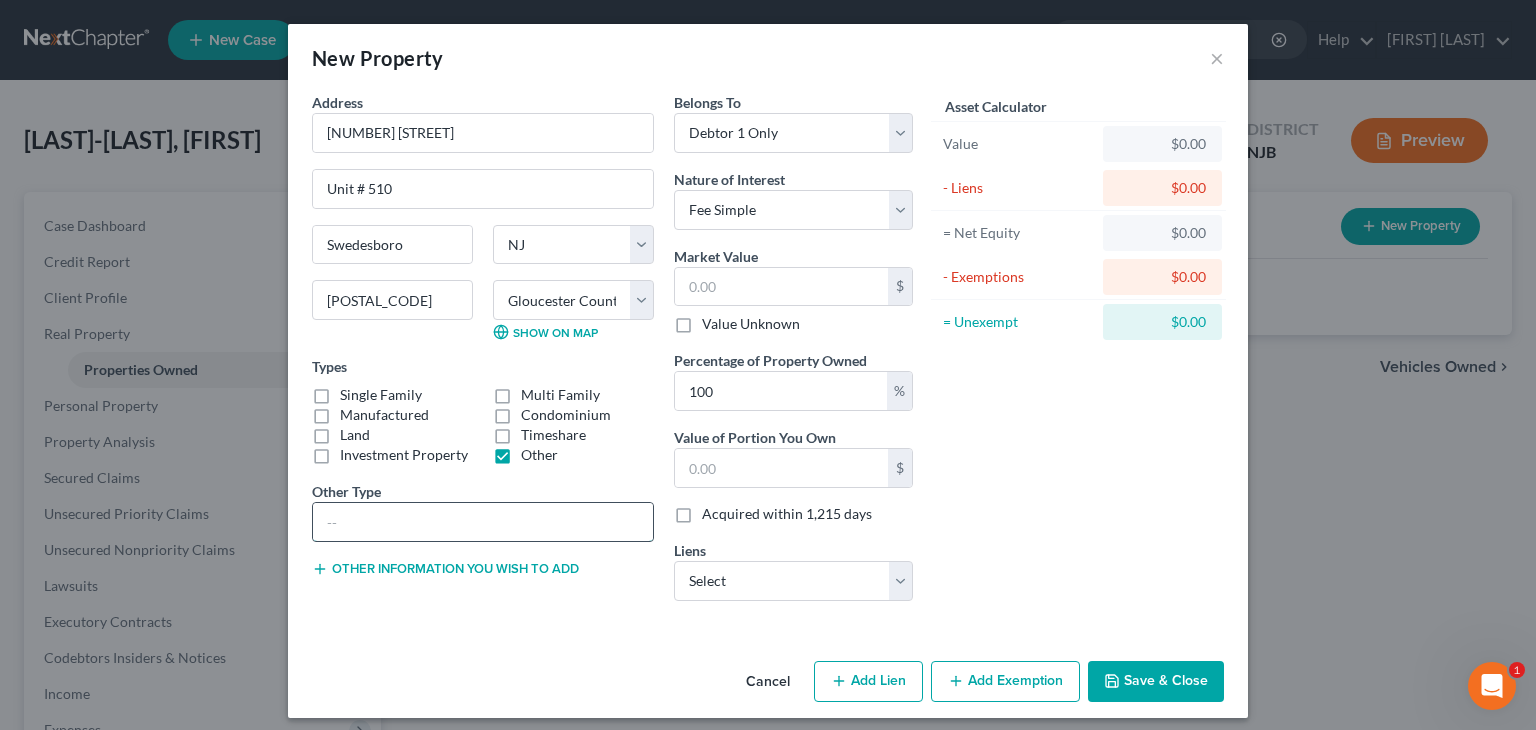 click at bounding box center [483, 522] 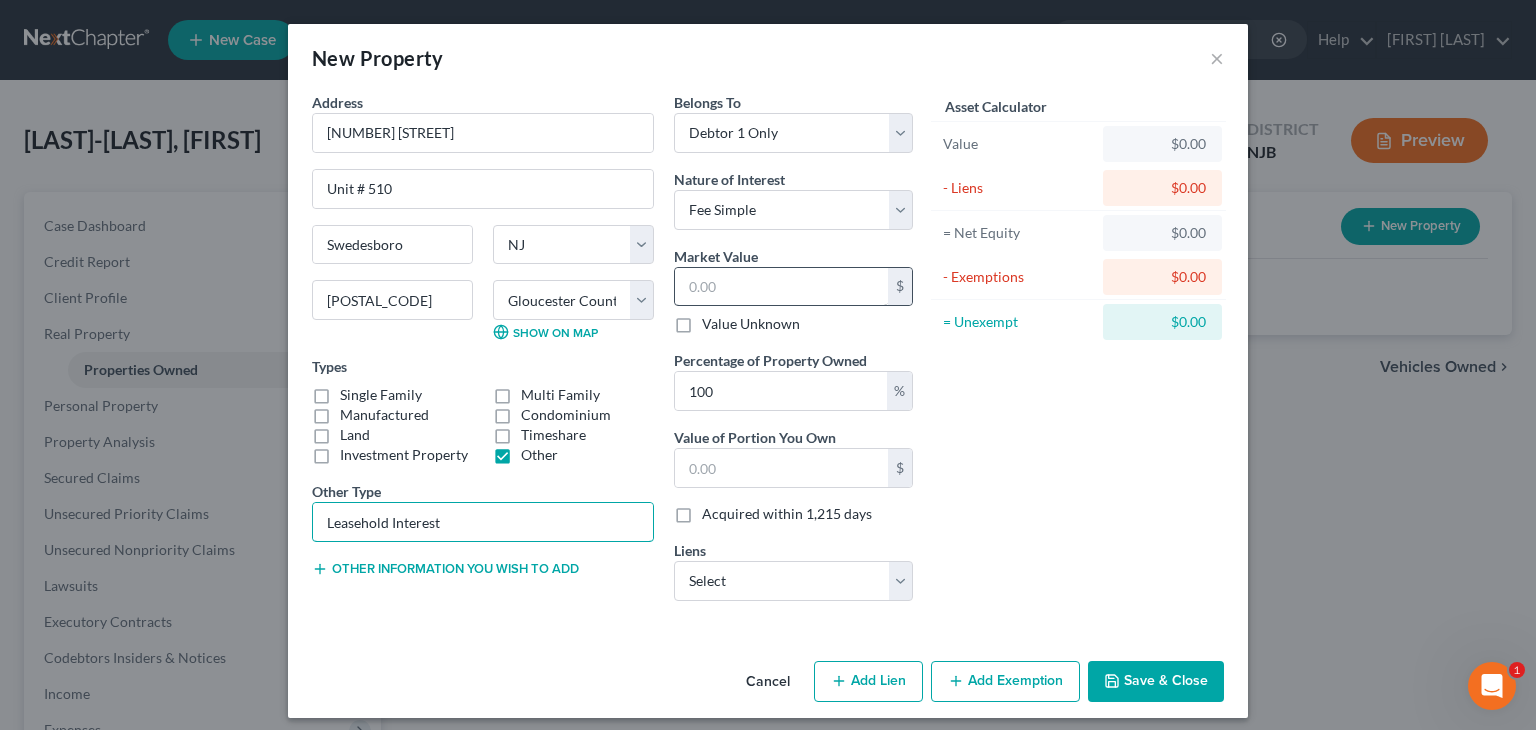 type on "Leasehold Interest" 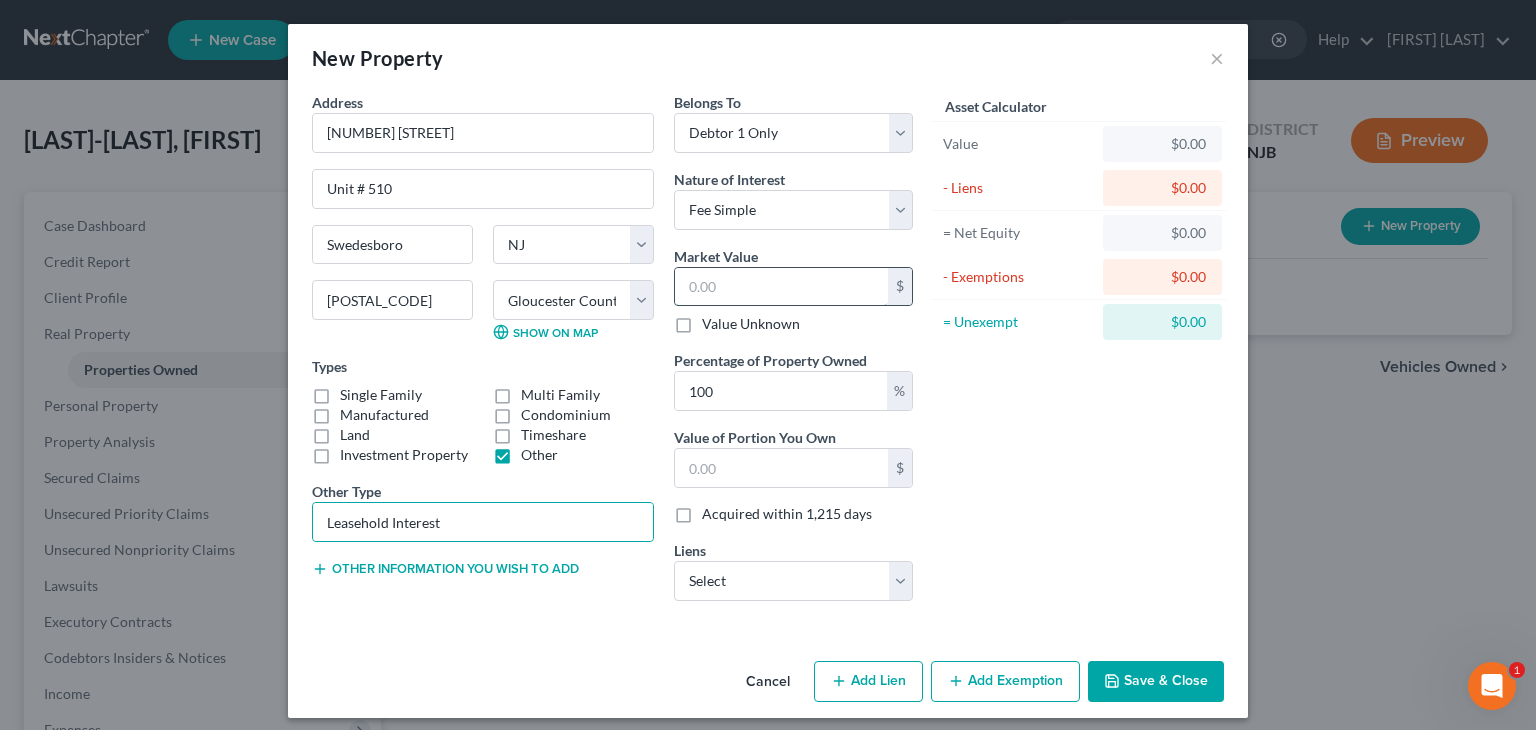 click at bounding box center [781, 287] 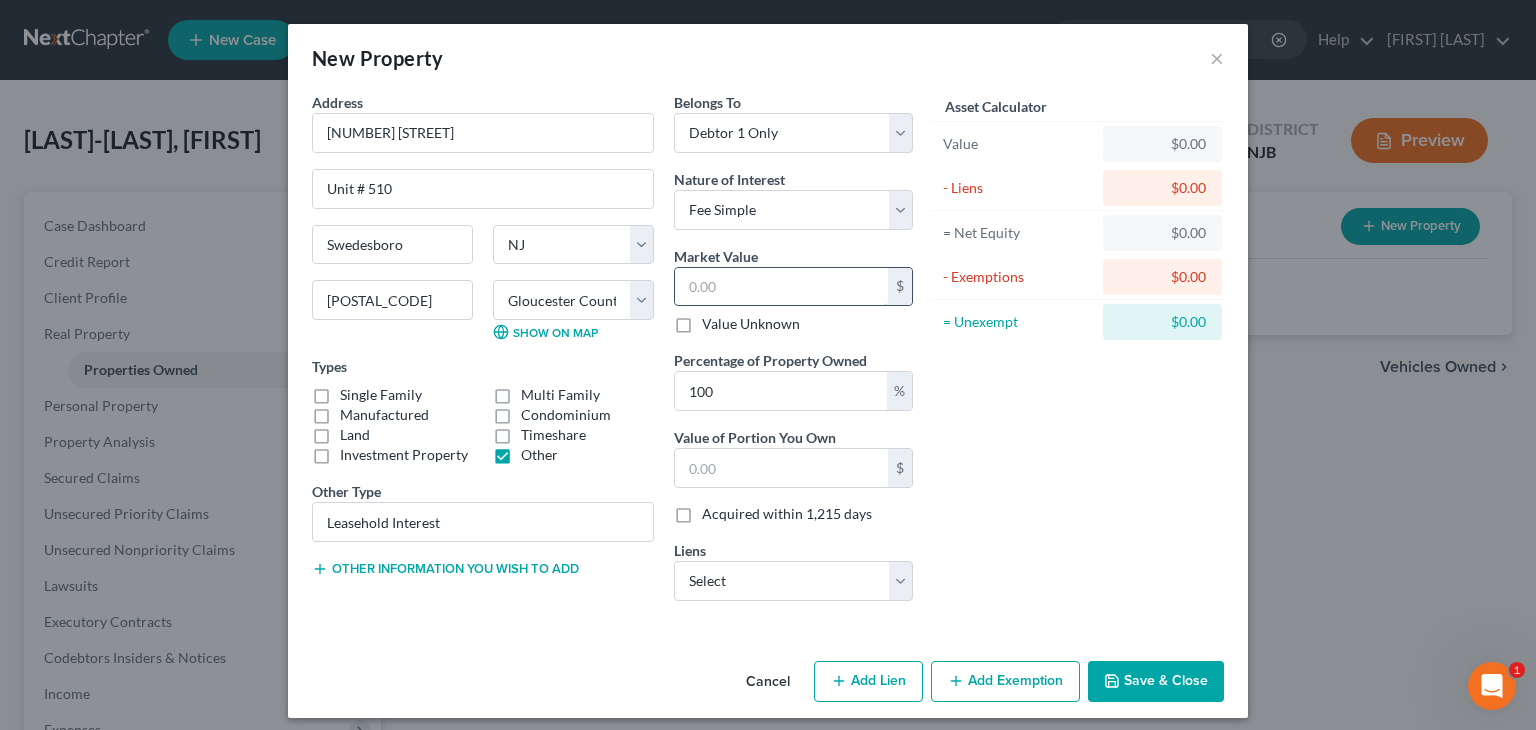 type on "5" 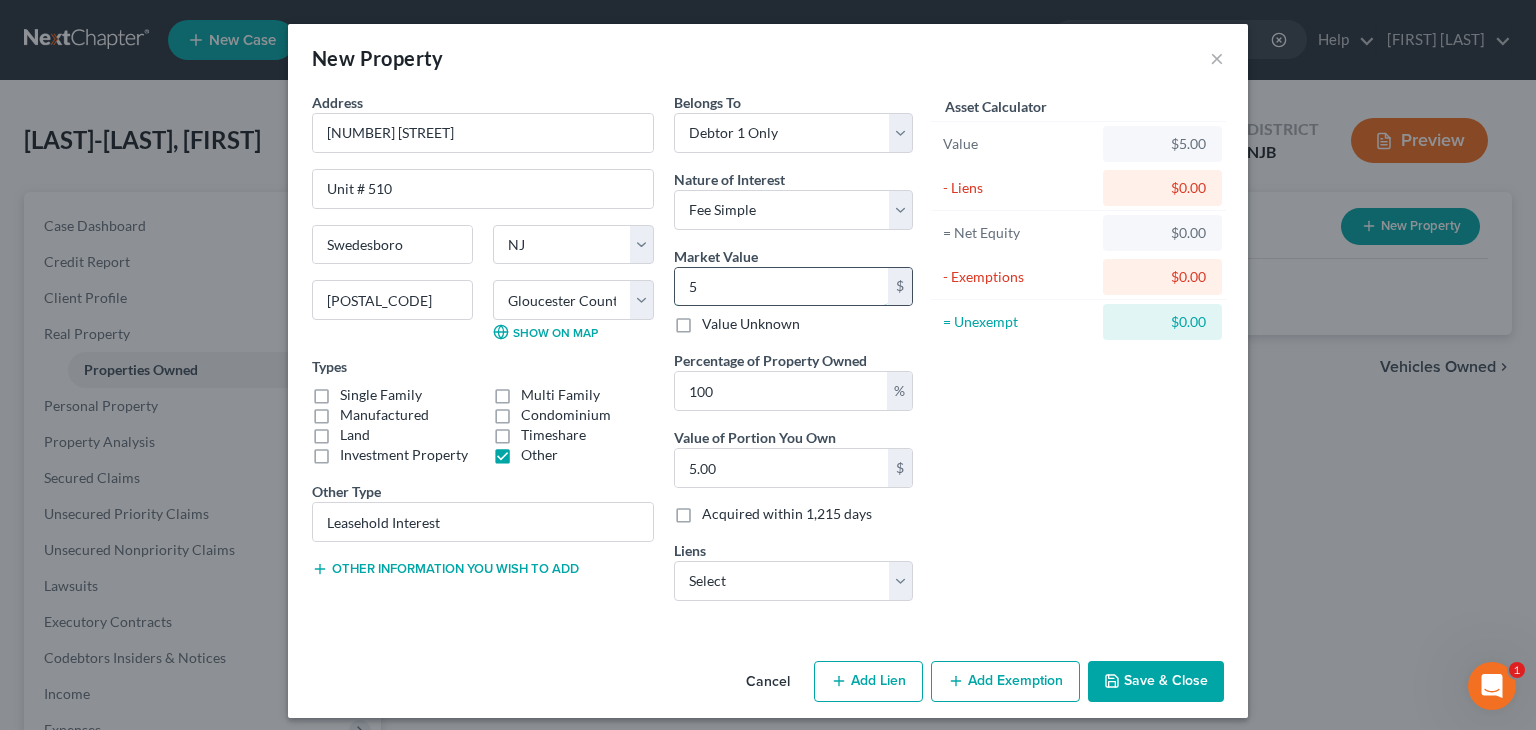 type on "51" 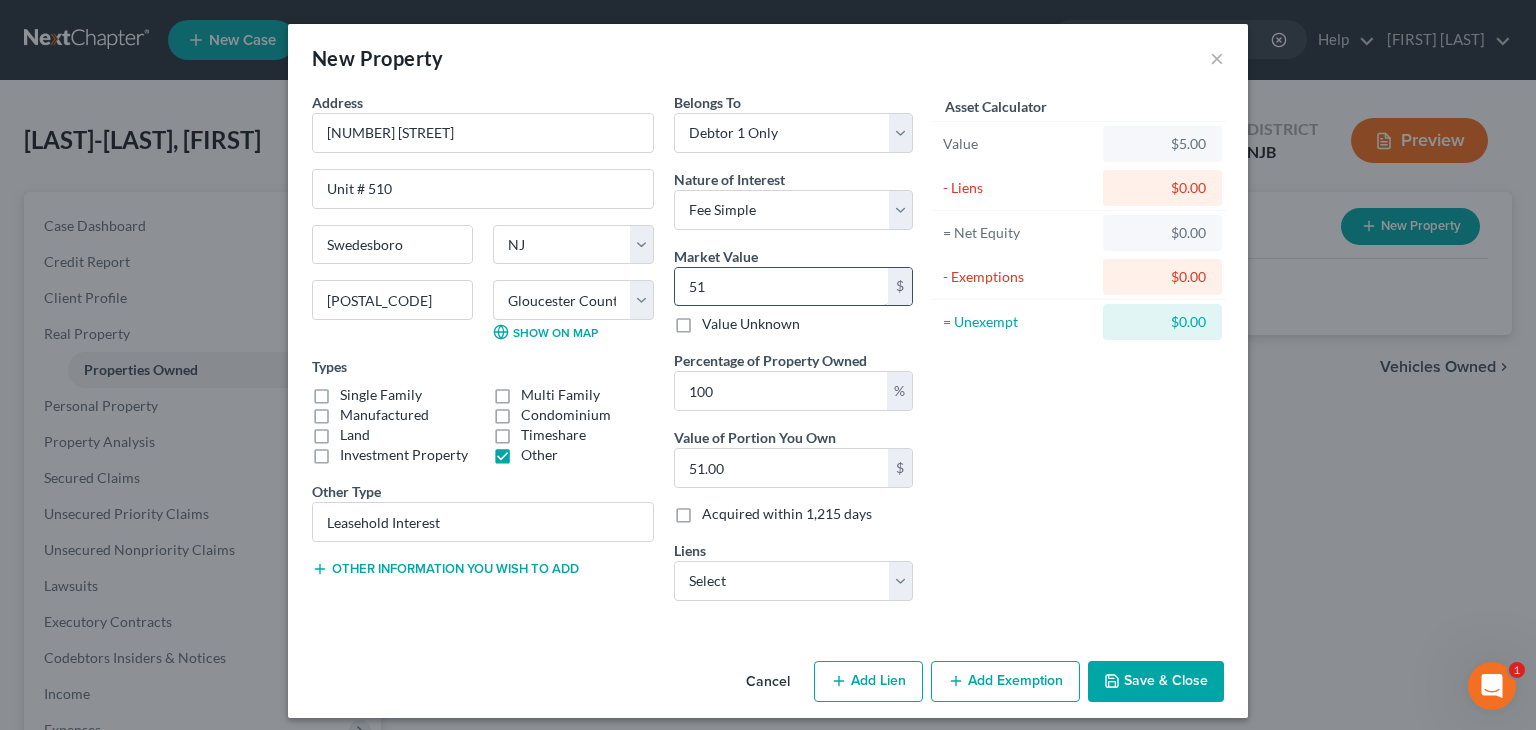 type on "511" 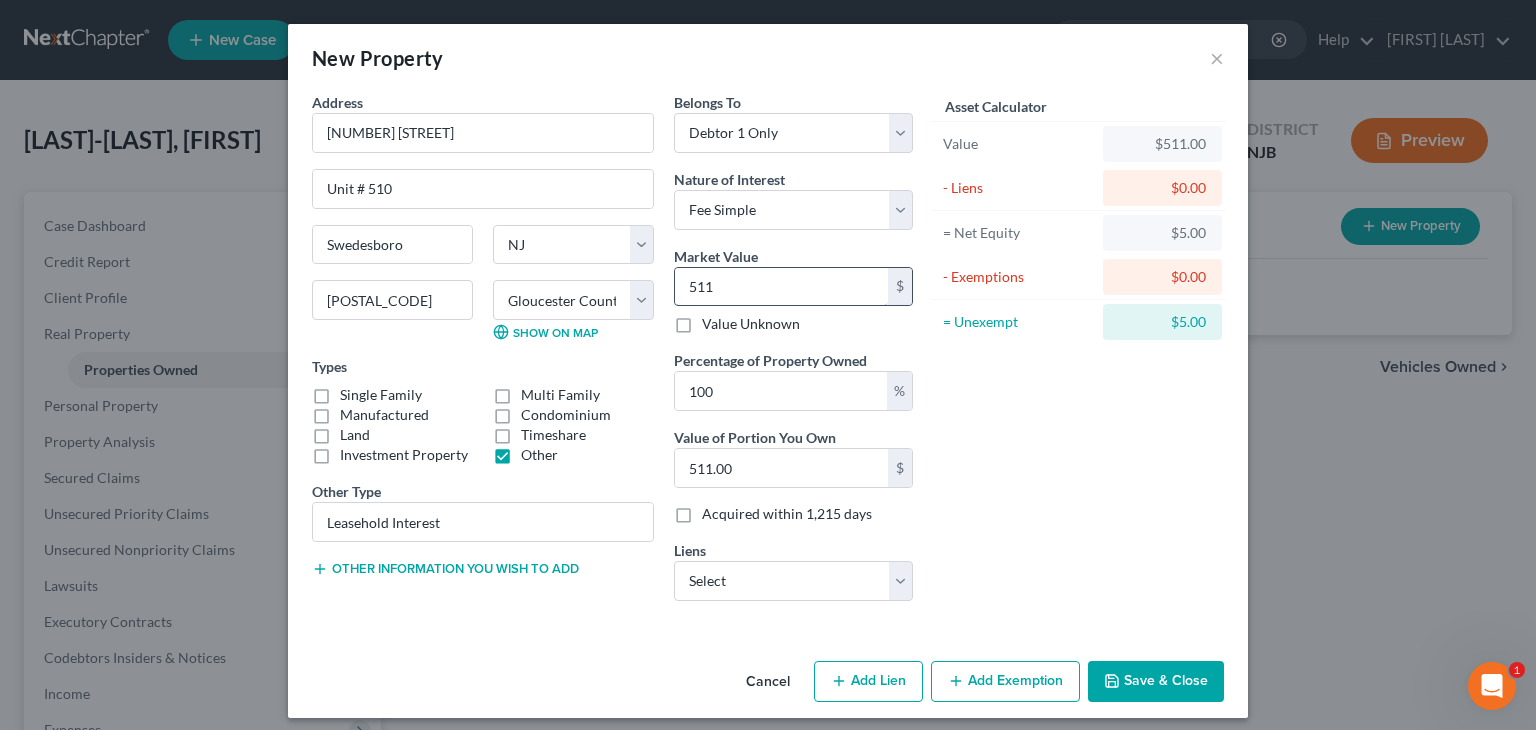 type on "5116" 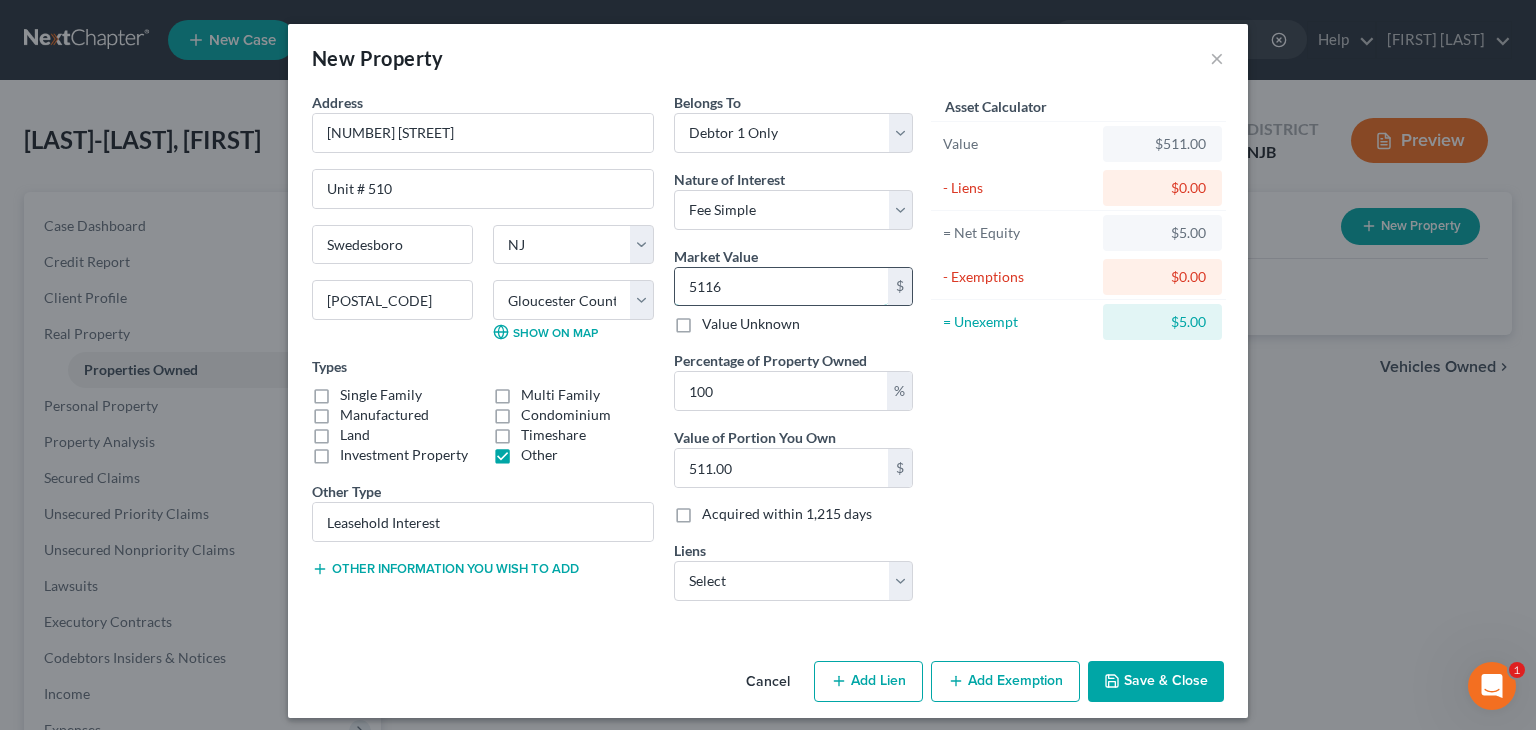 type on "5,116.00" 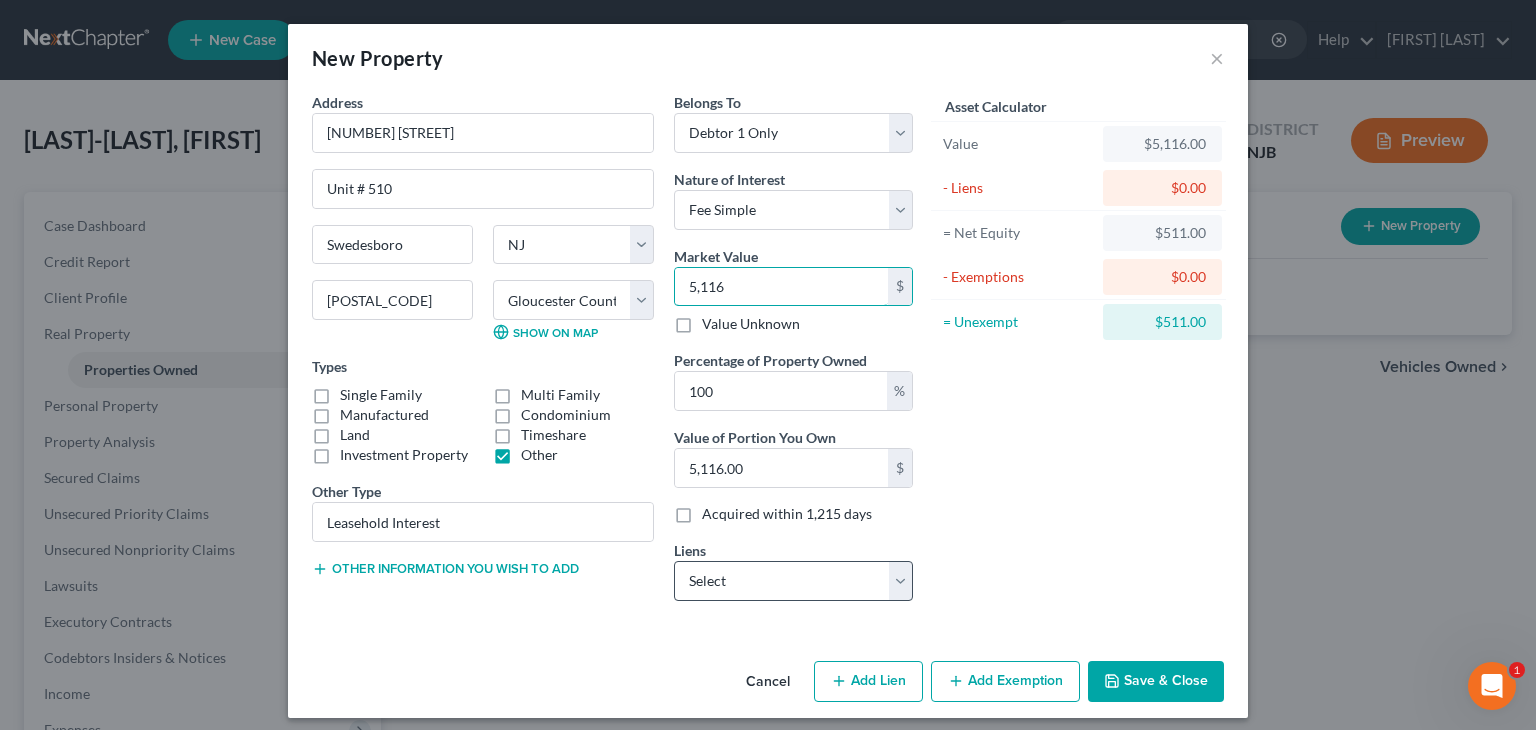 type on "5,116" 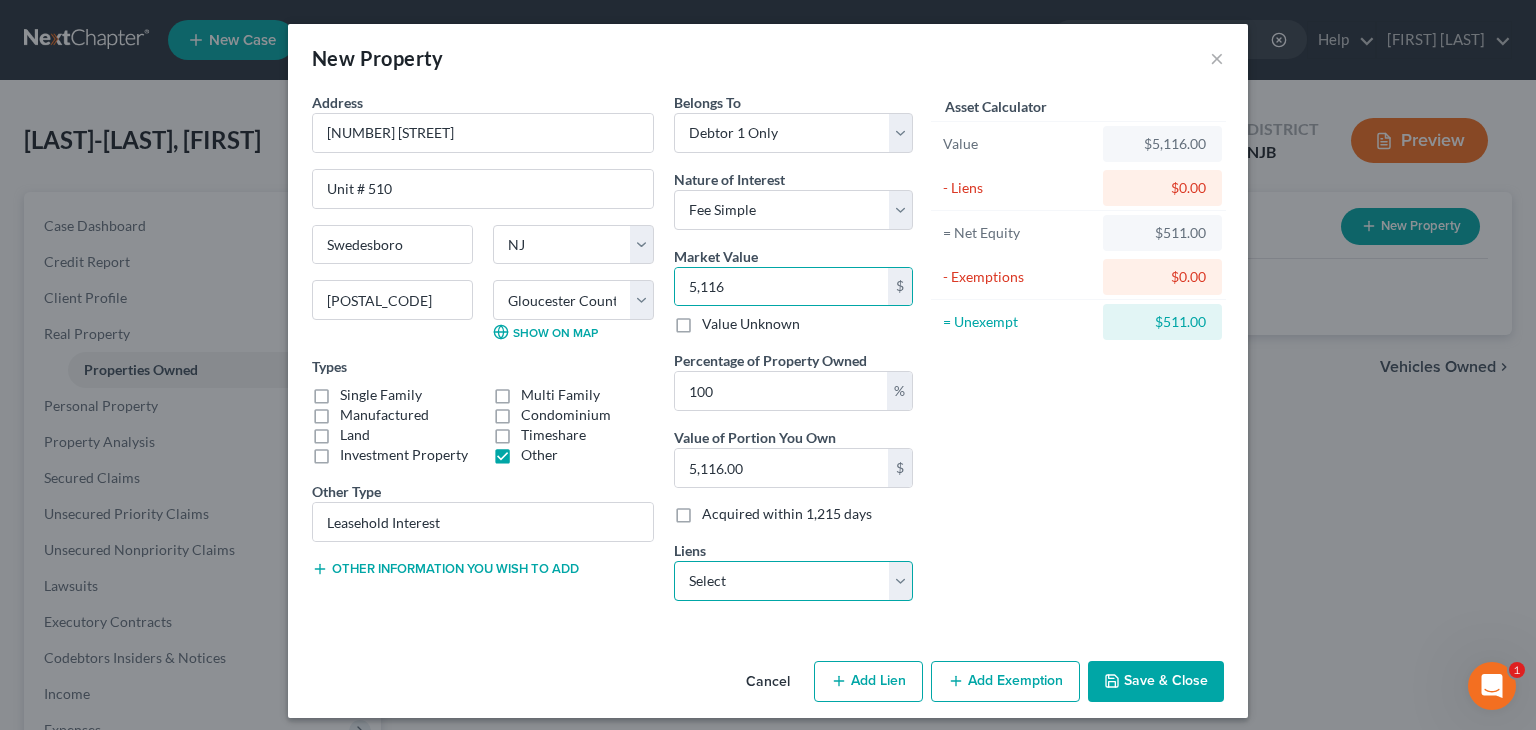 click on "Select Navy Federal Cr Union - $[NUMBER] Lead Bank - $[NUMBER] Sunrise Banks C/O Se - $[NUMBER]" at bounding box center [793, 581] 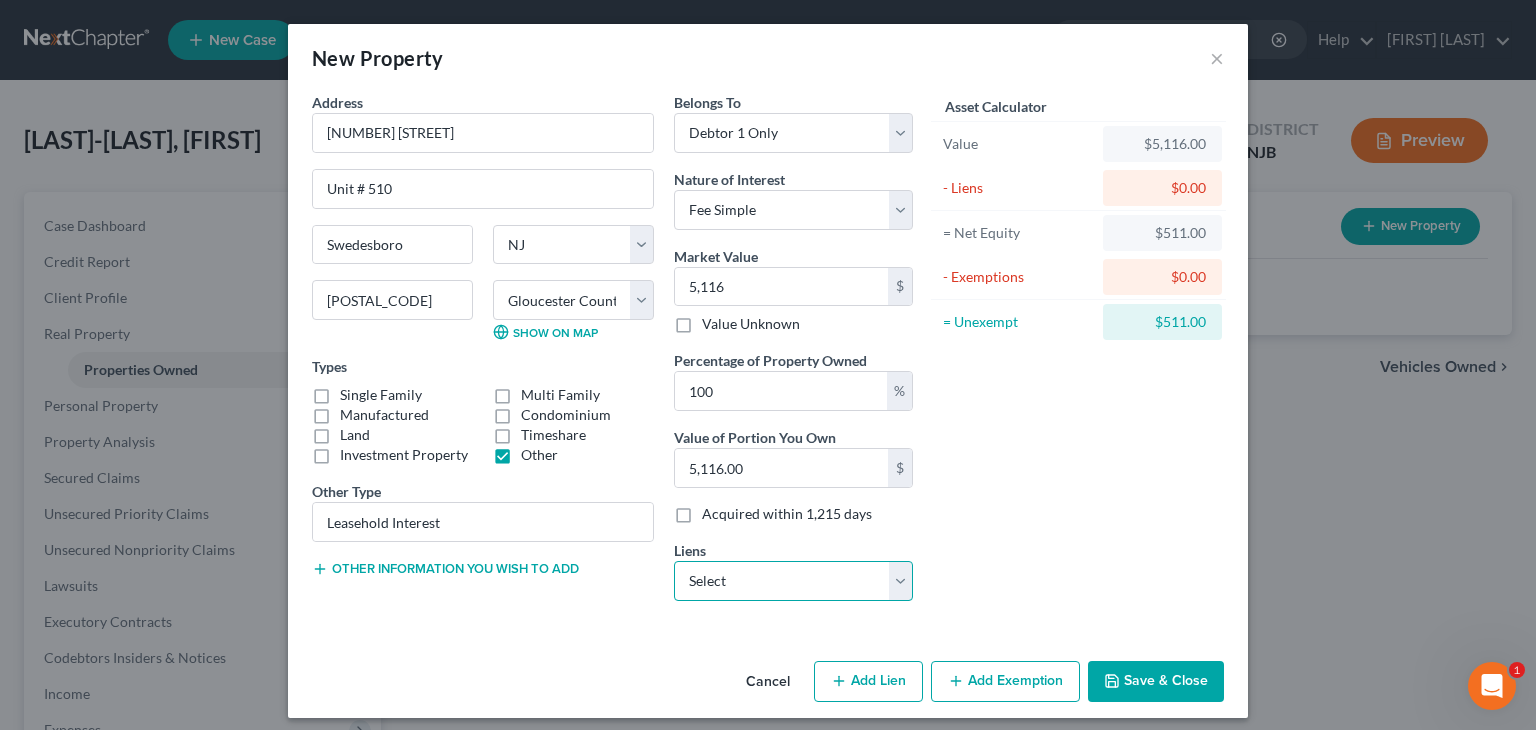 click on "Select Navy Federal Cr Union - $[NUMBER] Lead Bank - $[NUMBER] Sunrise Banks C/O Se - $[NUMBER]" at bounding box center [793, 581] 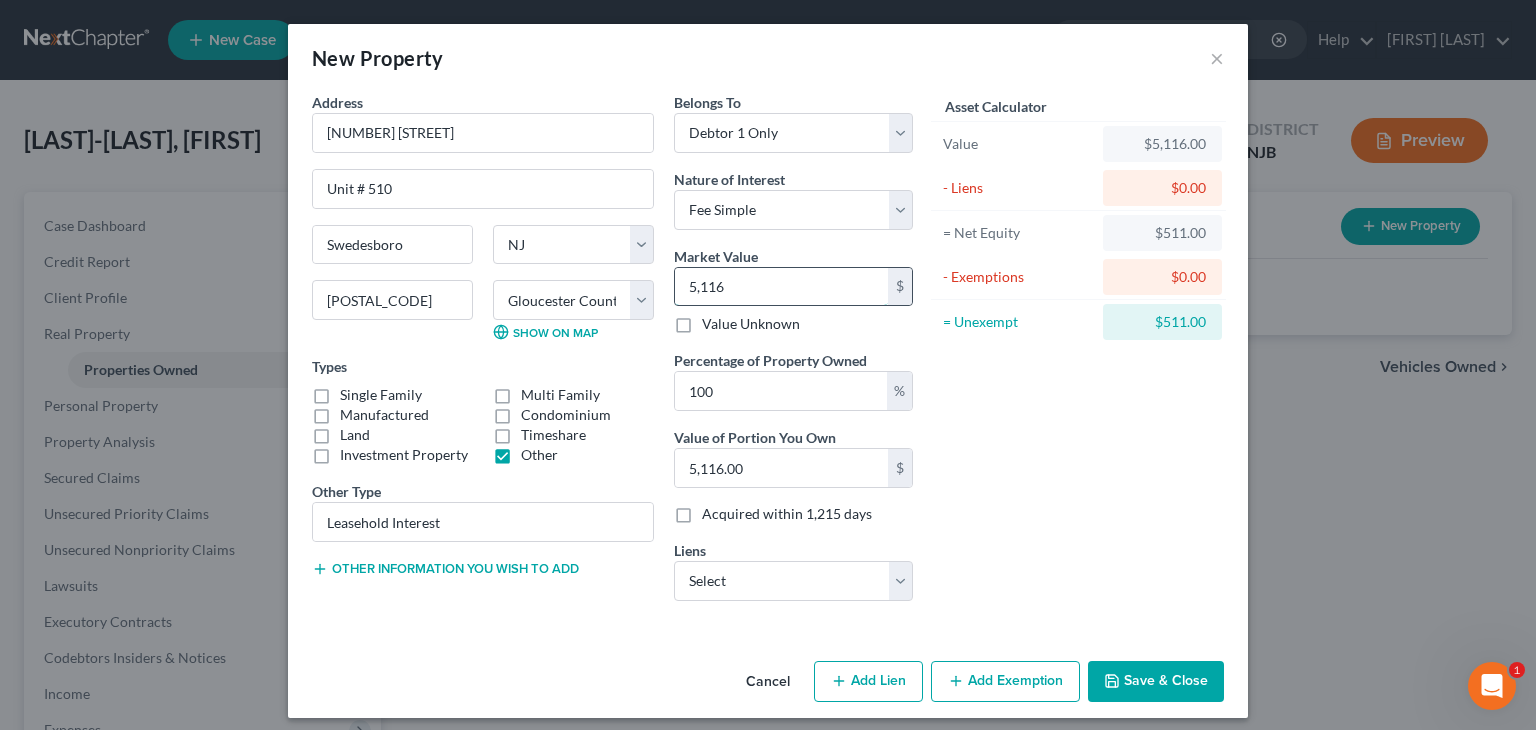 click on "5,116" at bounding box center [781, 287] 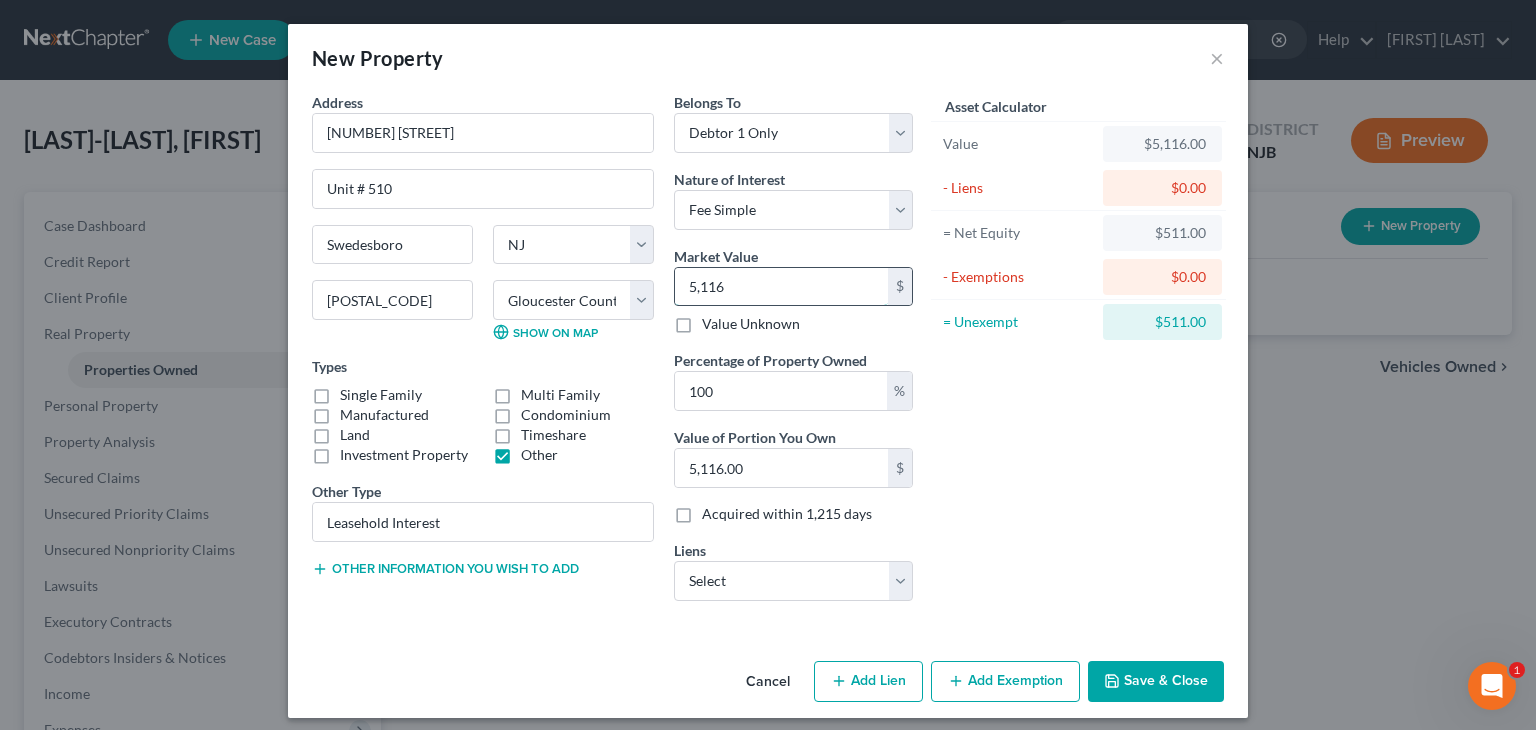 type 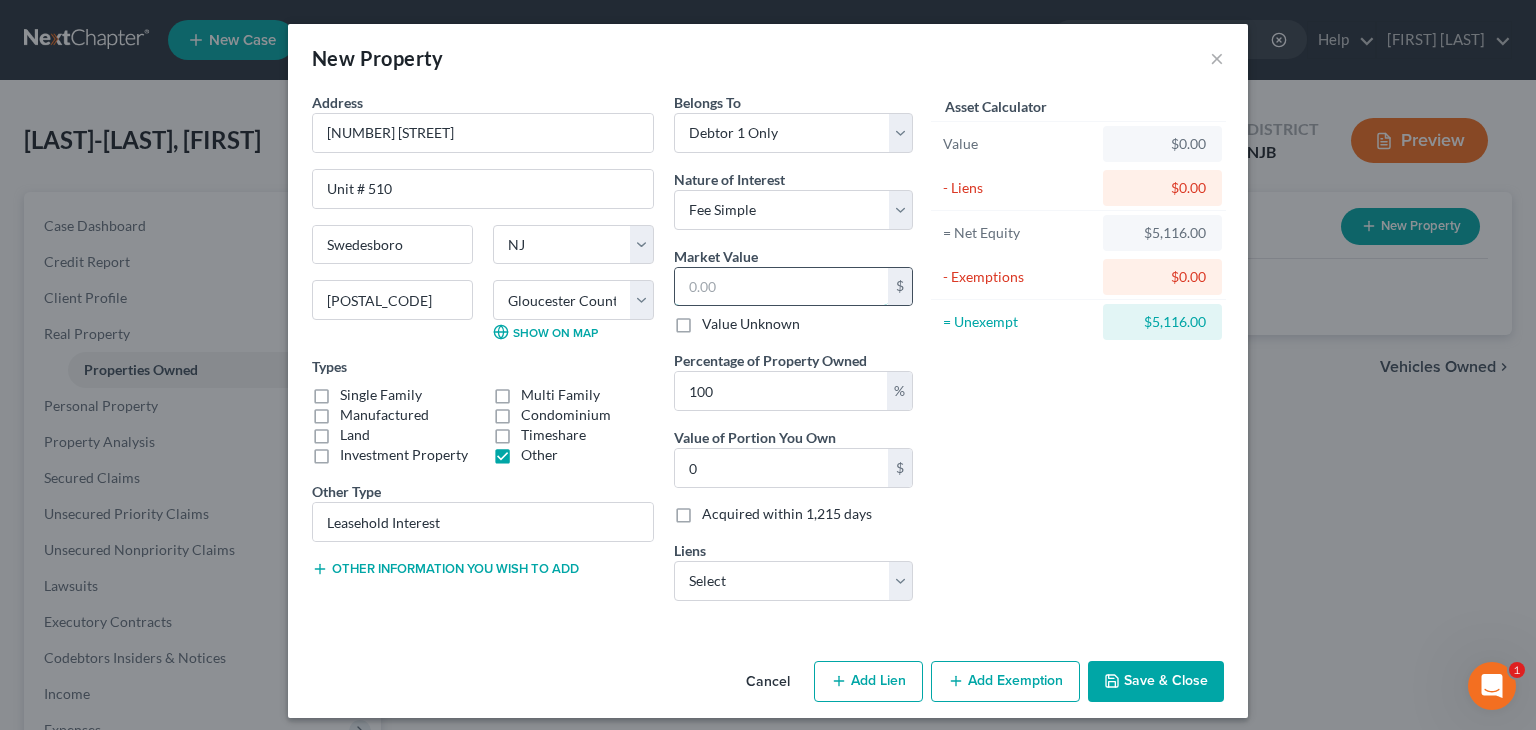 type on "1" 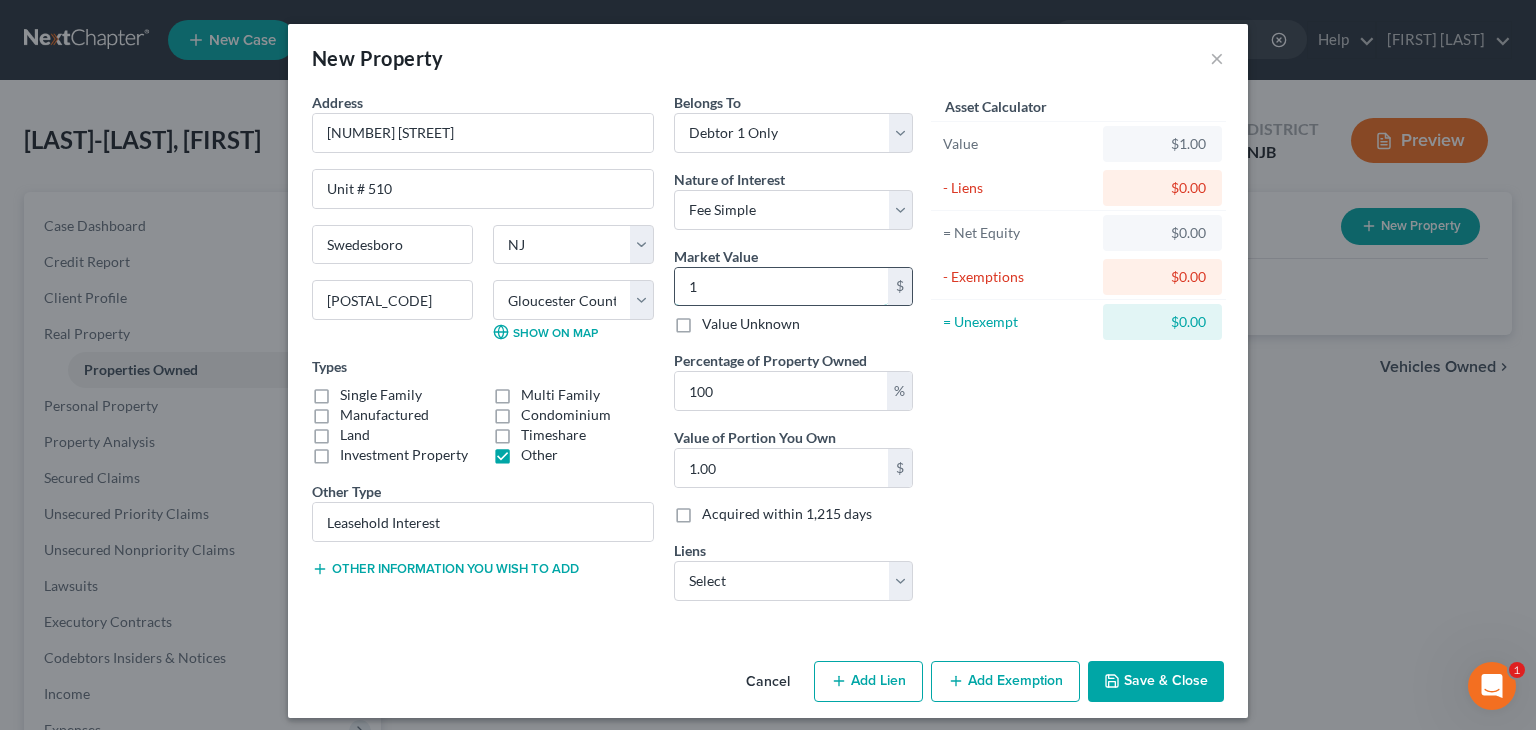 type on "15" 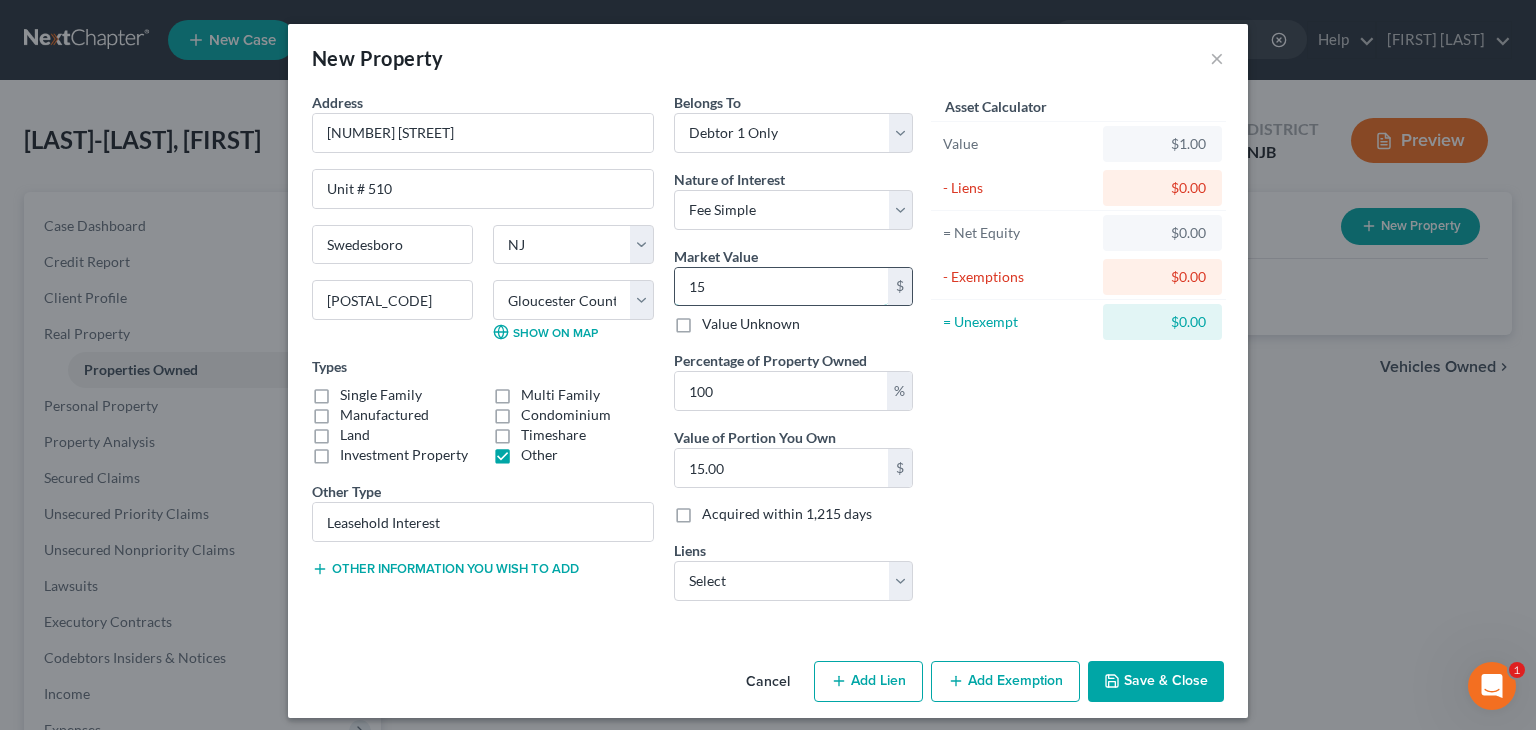 type on "151" 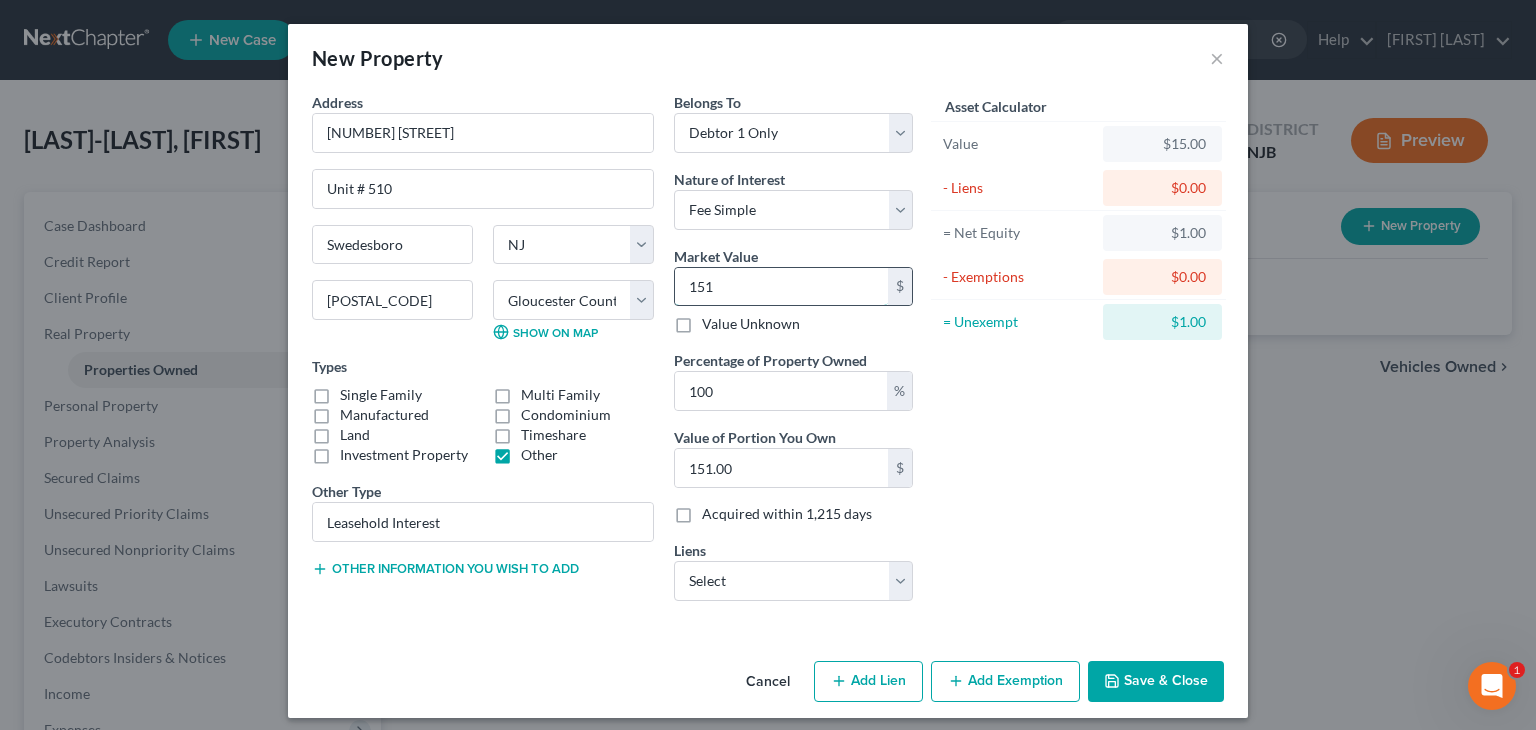 type on "1511" 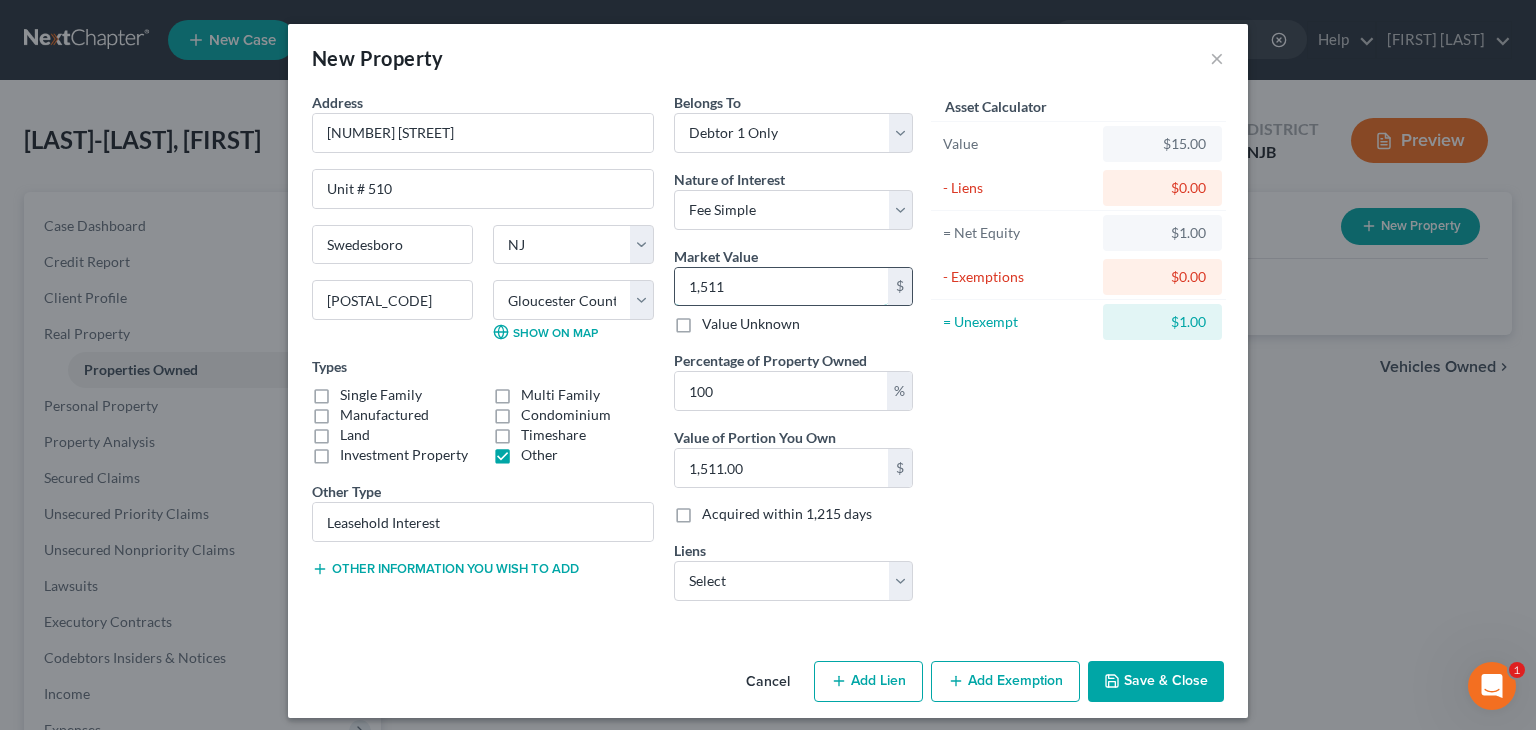 type on "1,5116" 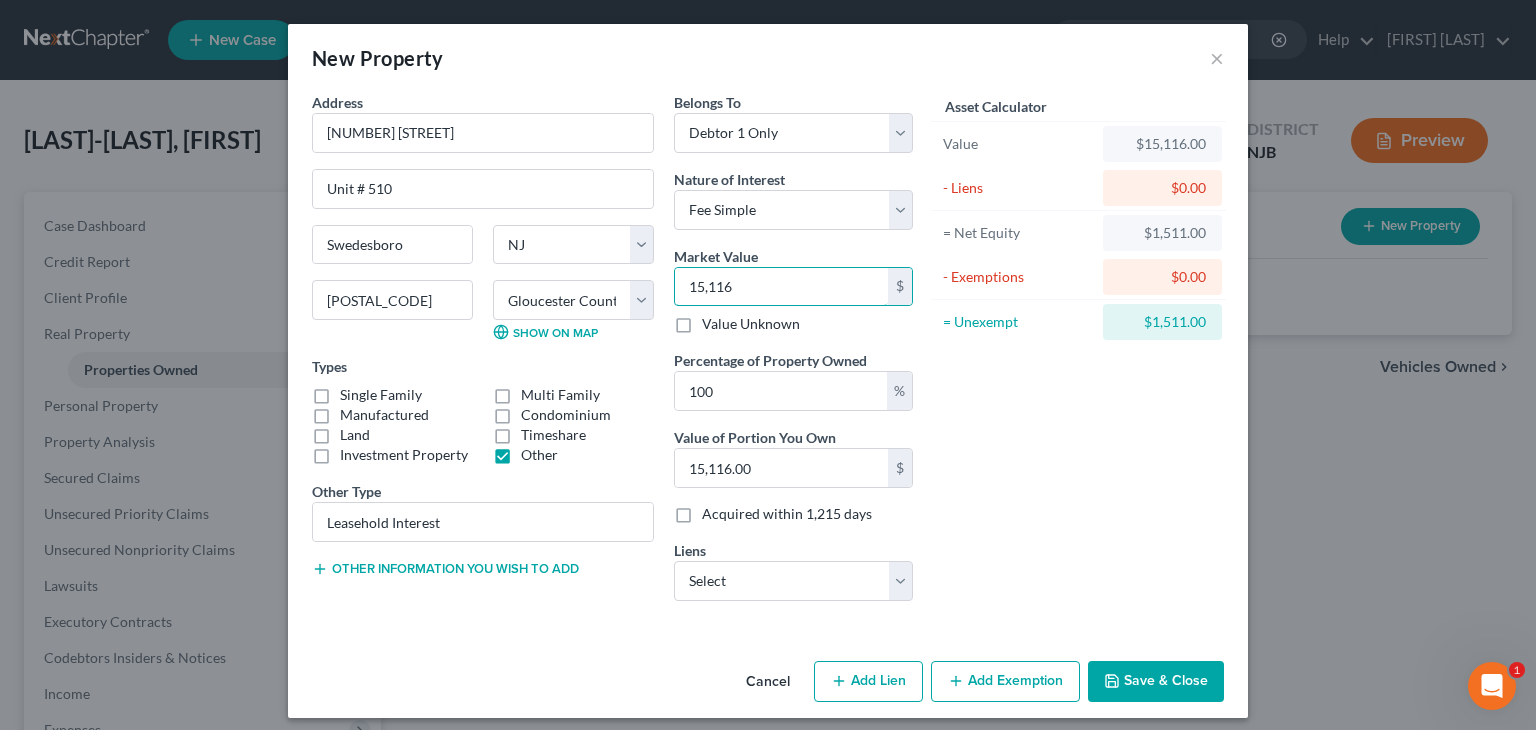 type on "15,116" 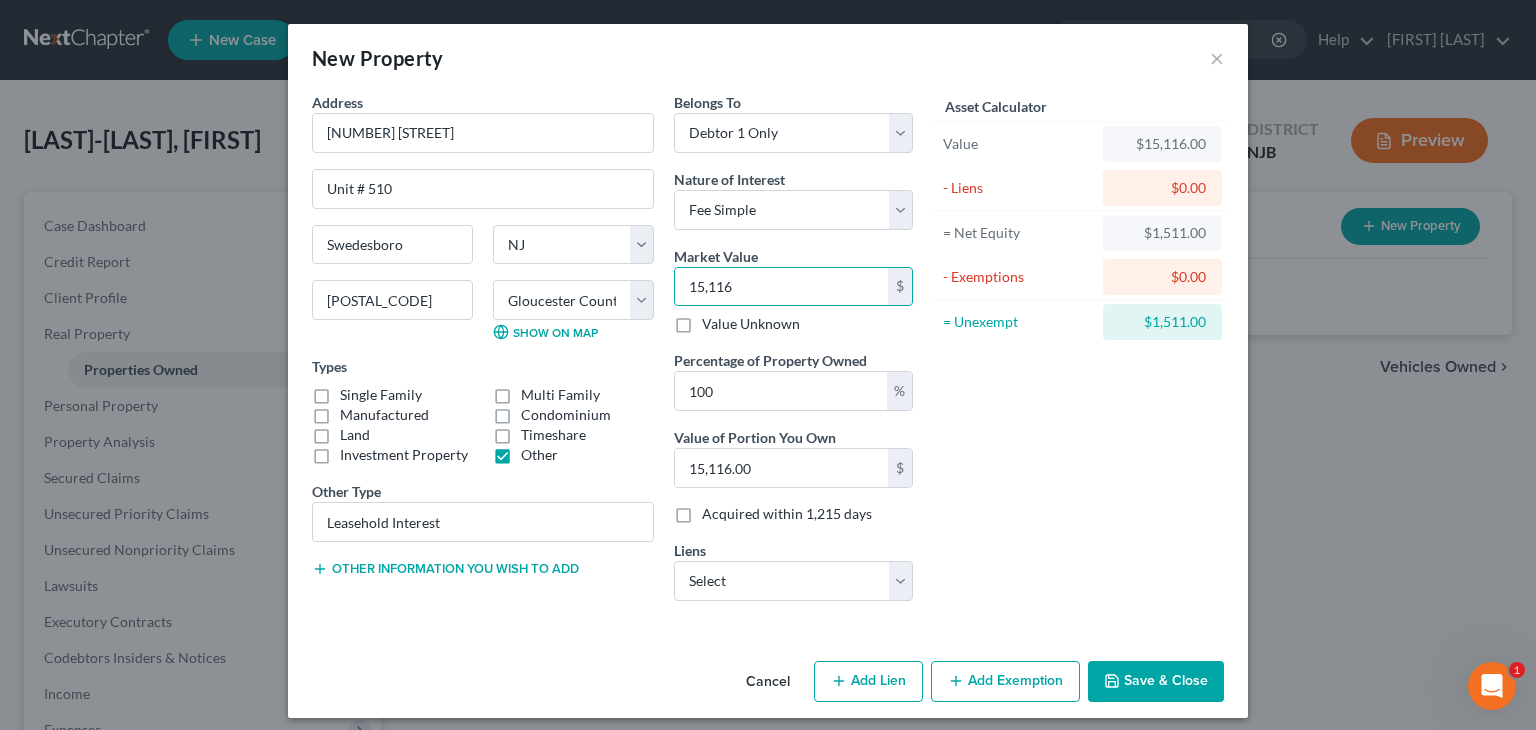 click on "Asset Calculator Value $15,116.00 - Liens $0.00 = Net Equity $1,511.00 - Exemptions $0.00 = Unexempt $1,511.00" at bounding box center [1078, 354] 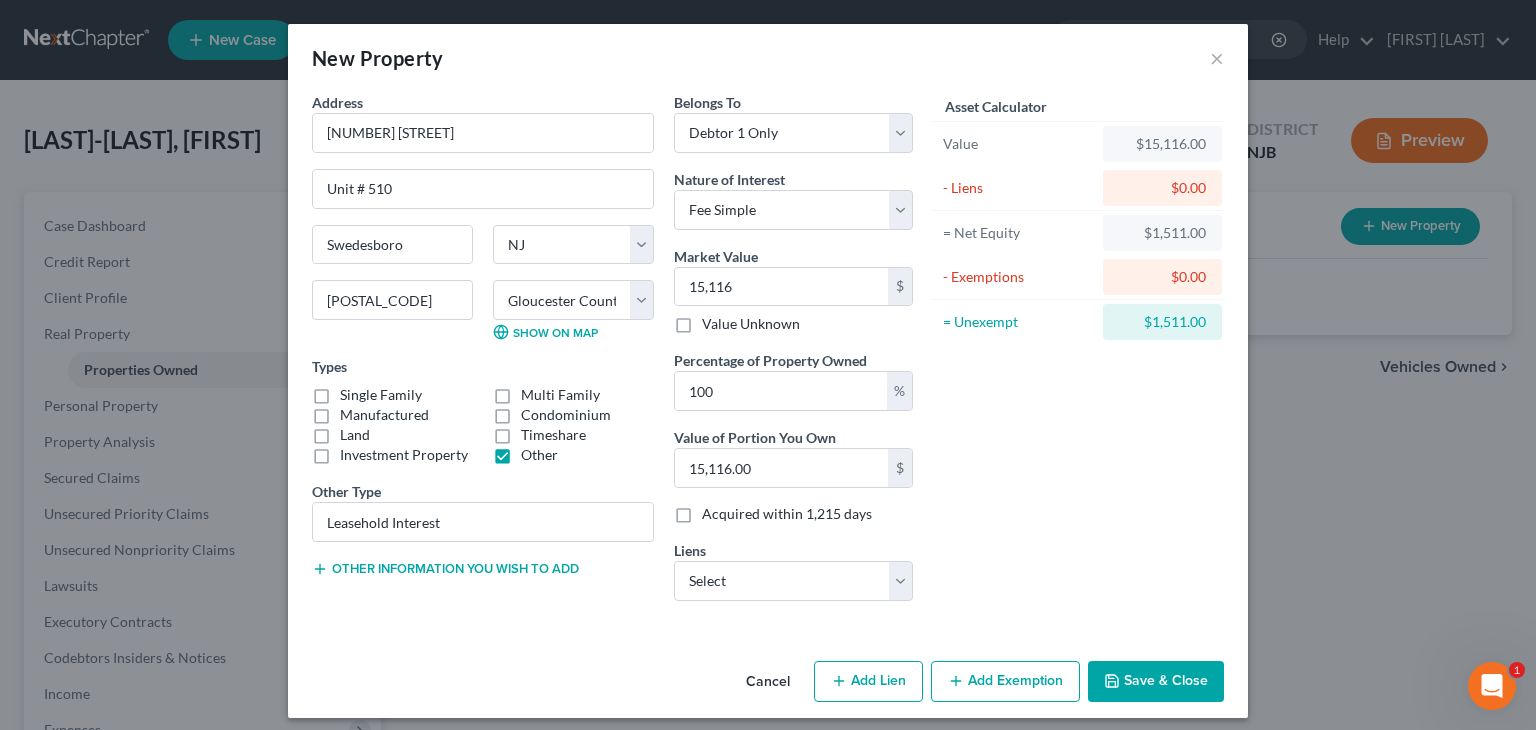 click on "Add Lien" at bounding box center [868, 682] 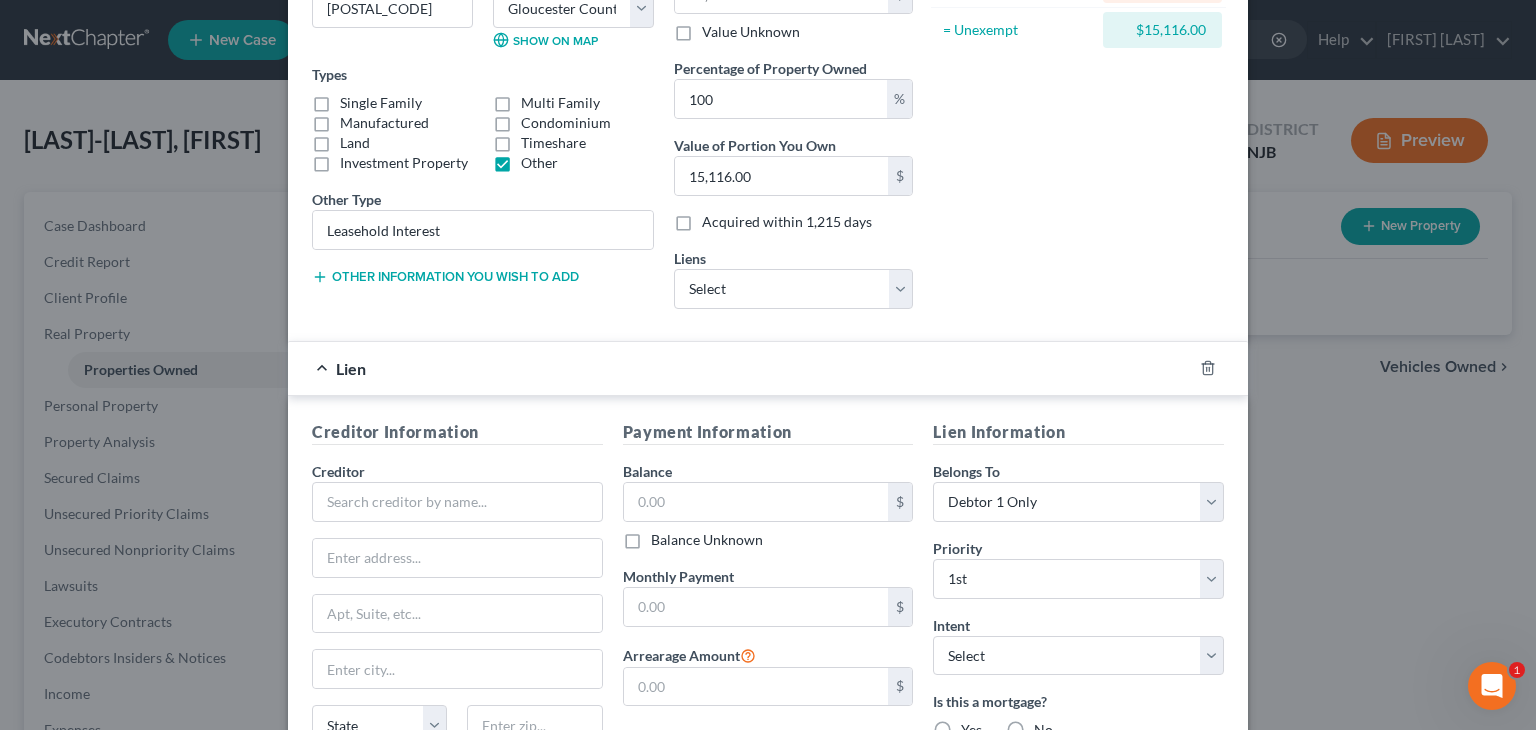 scroll, scrollTop: 300, scrollLeft: 0, axis: vertical 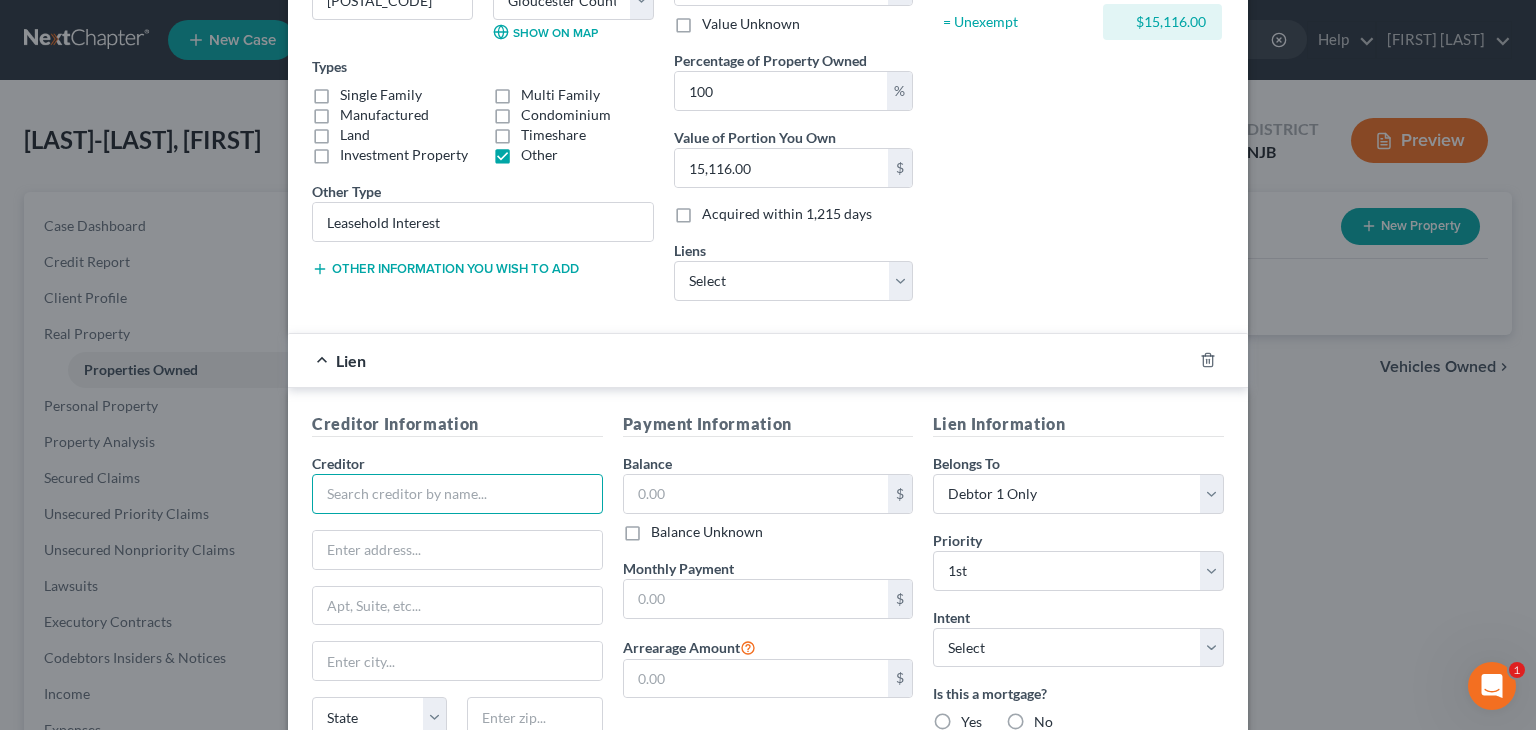 click at bounding box center (457, 494) 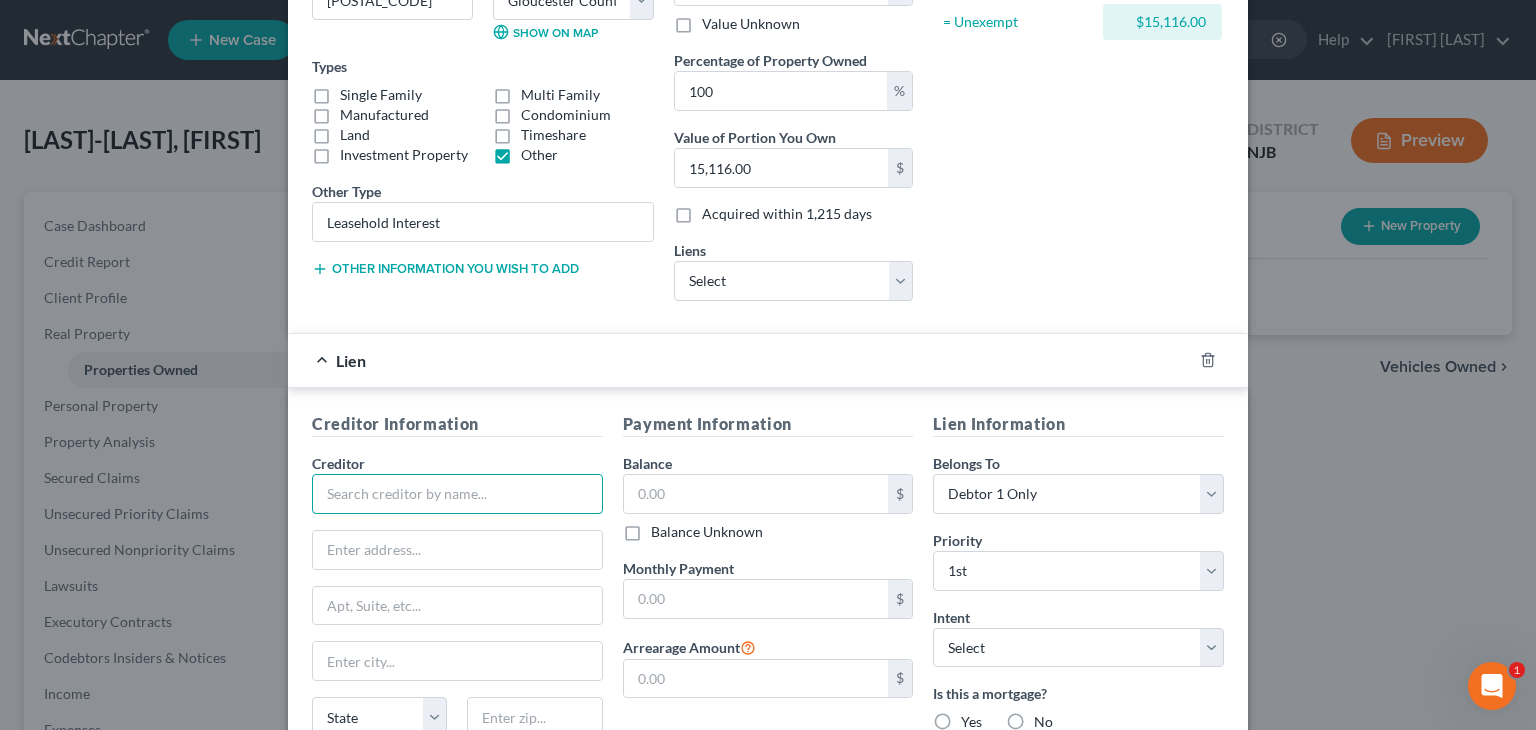 click at bounding box center [457, 494] 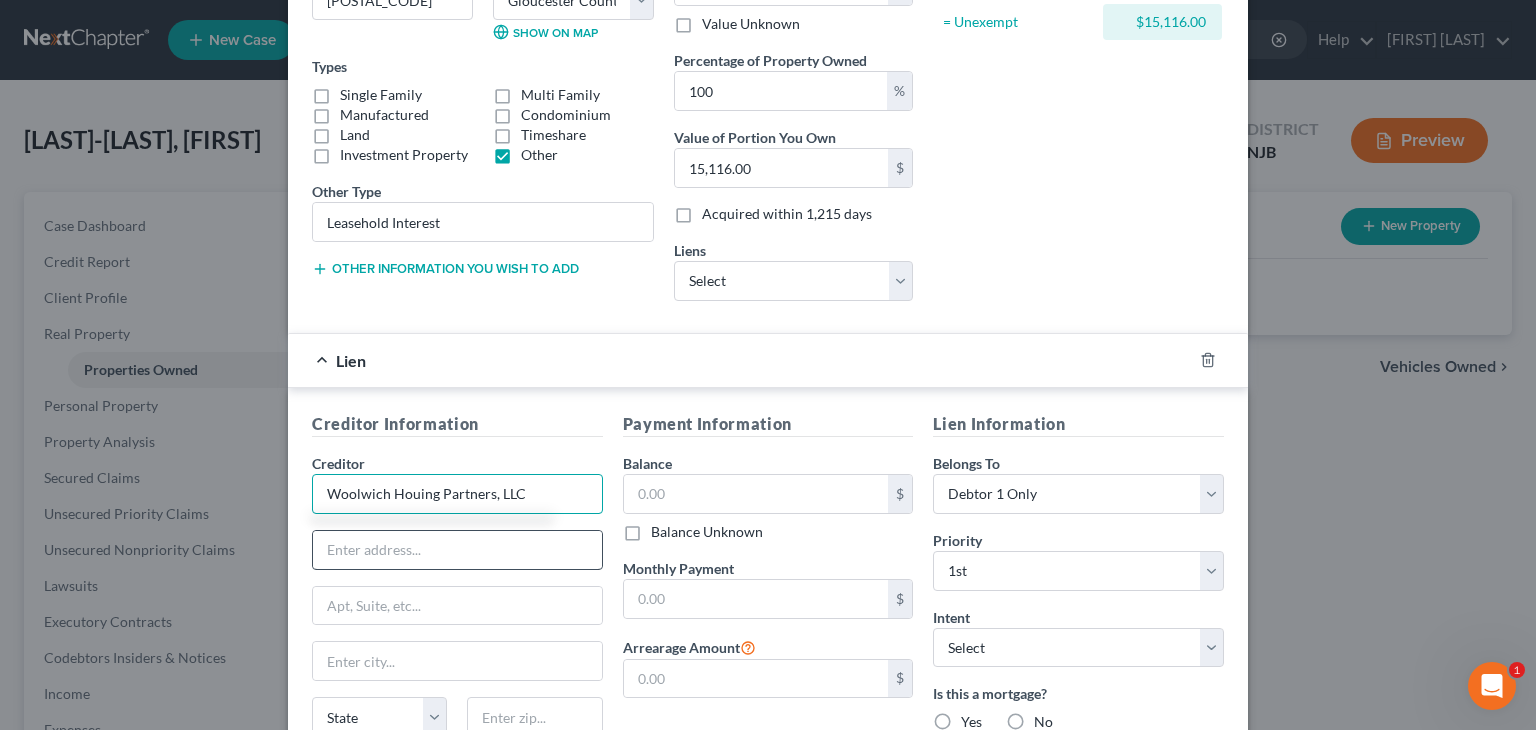 type on "Woolwich Houing Partners, LLC" 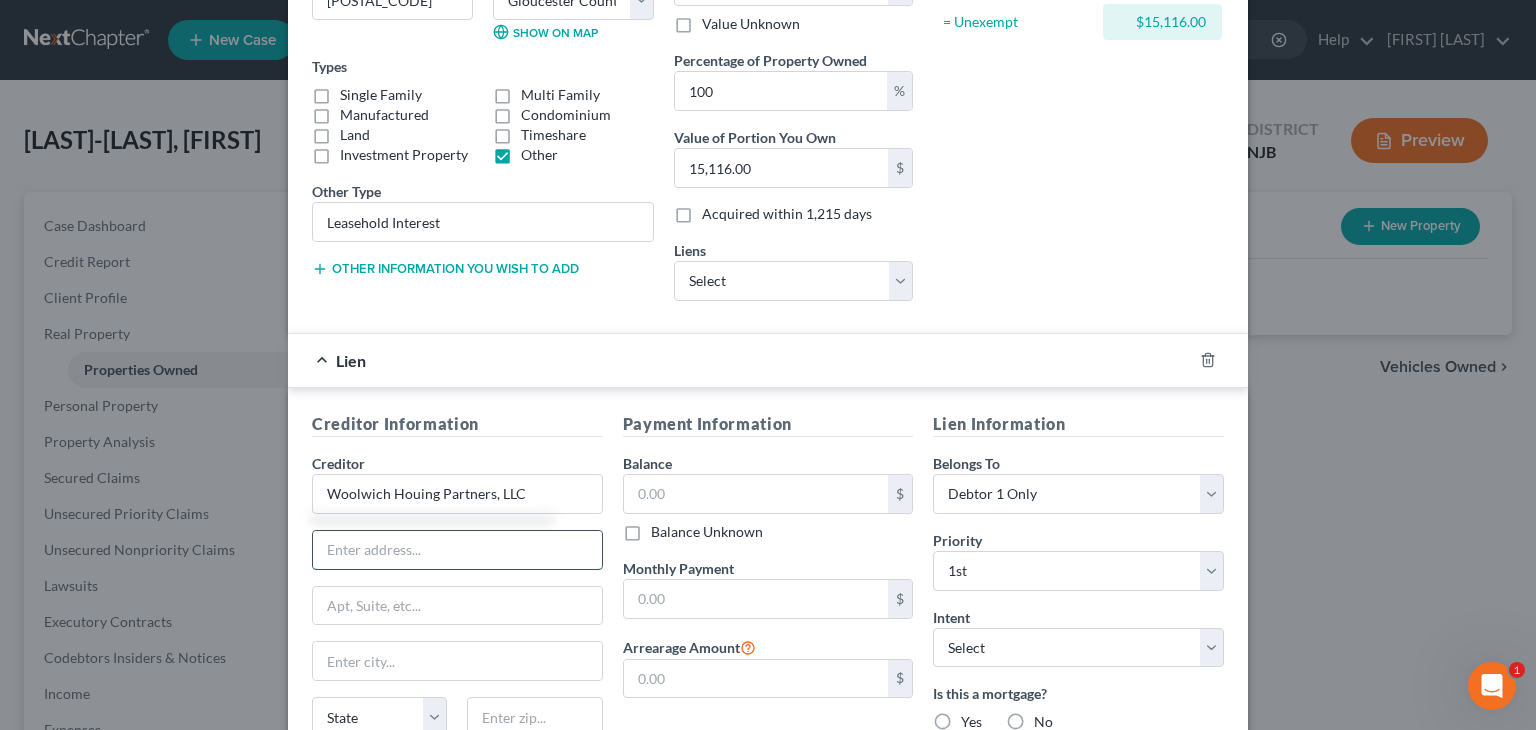 click at bounding box center [457, 550] 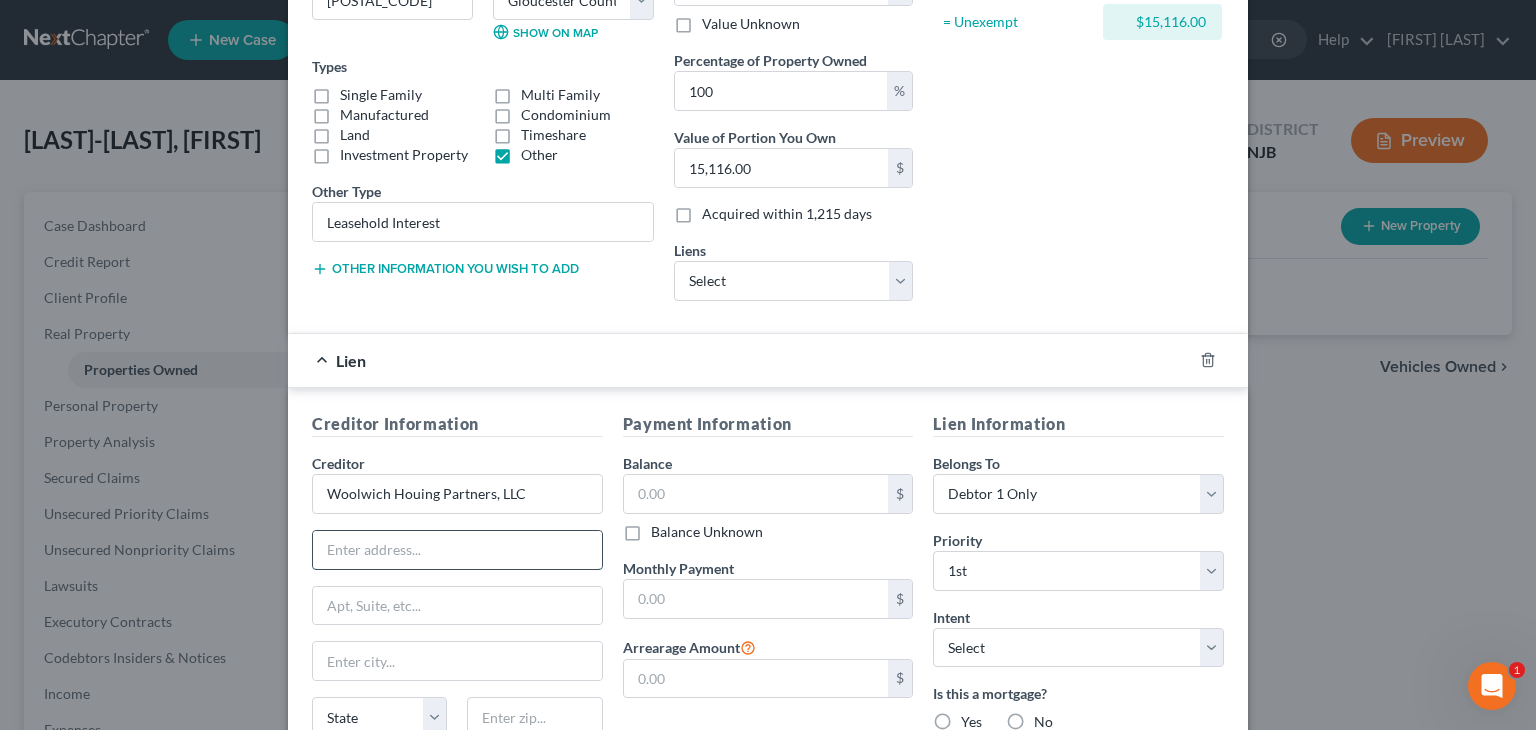 click at bounding box center (457, 550) 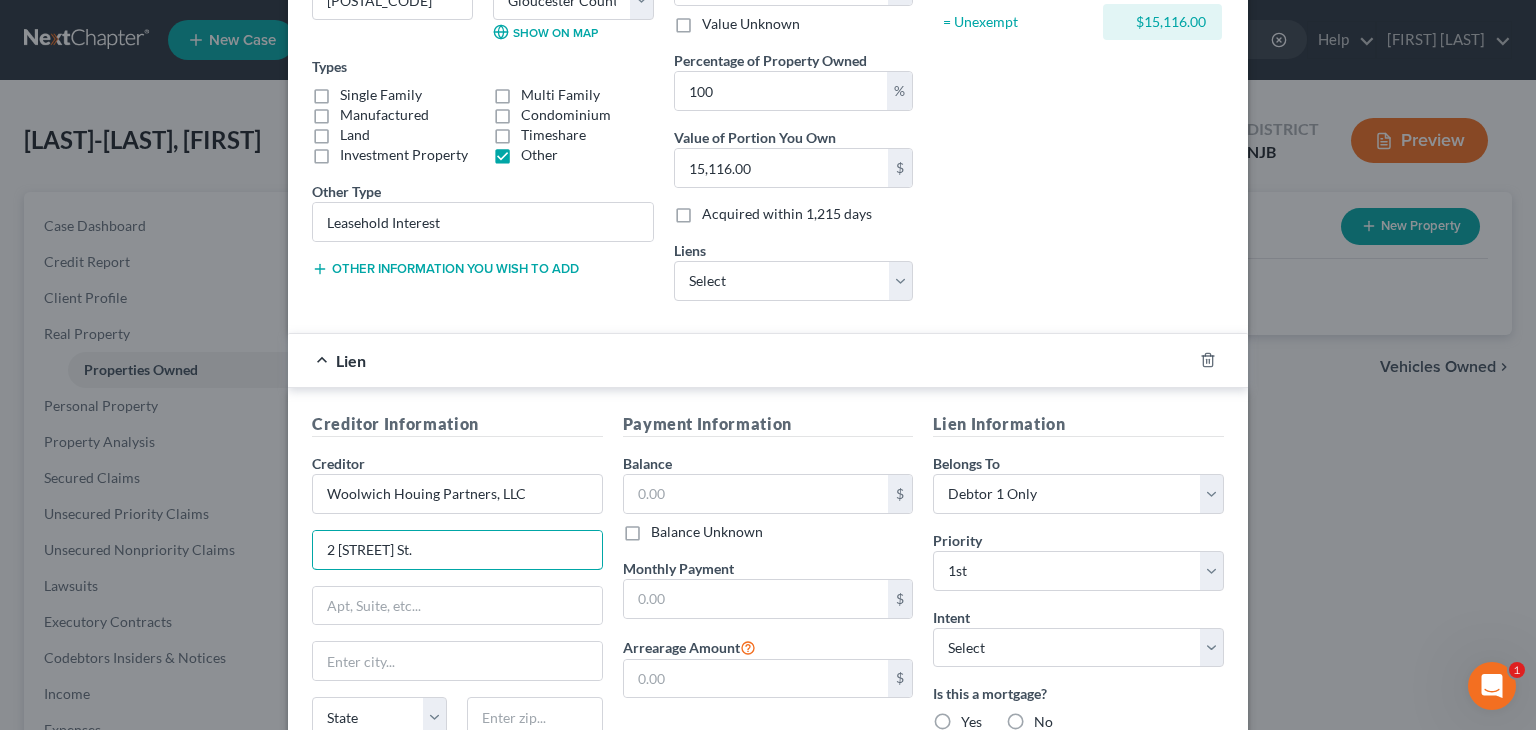 drag, startPoint x: 414, startPoint y: 554, endPoint x: 287, endPoint y: 552, distance: 127.01575 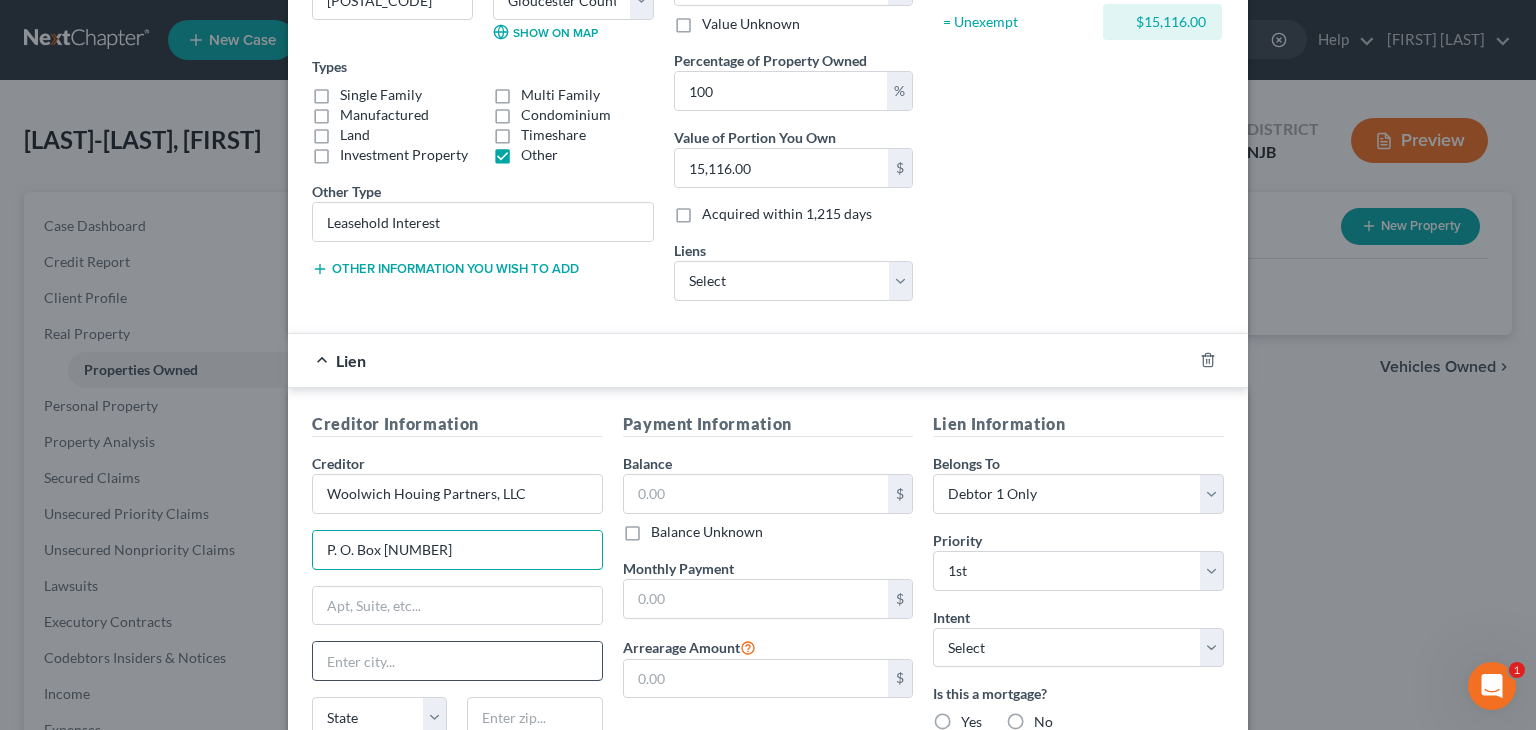 type on "P. O. Box [NUMBER]" 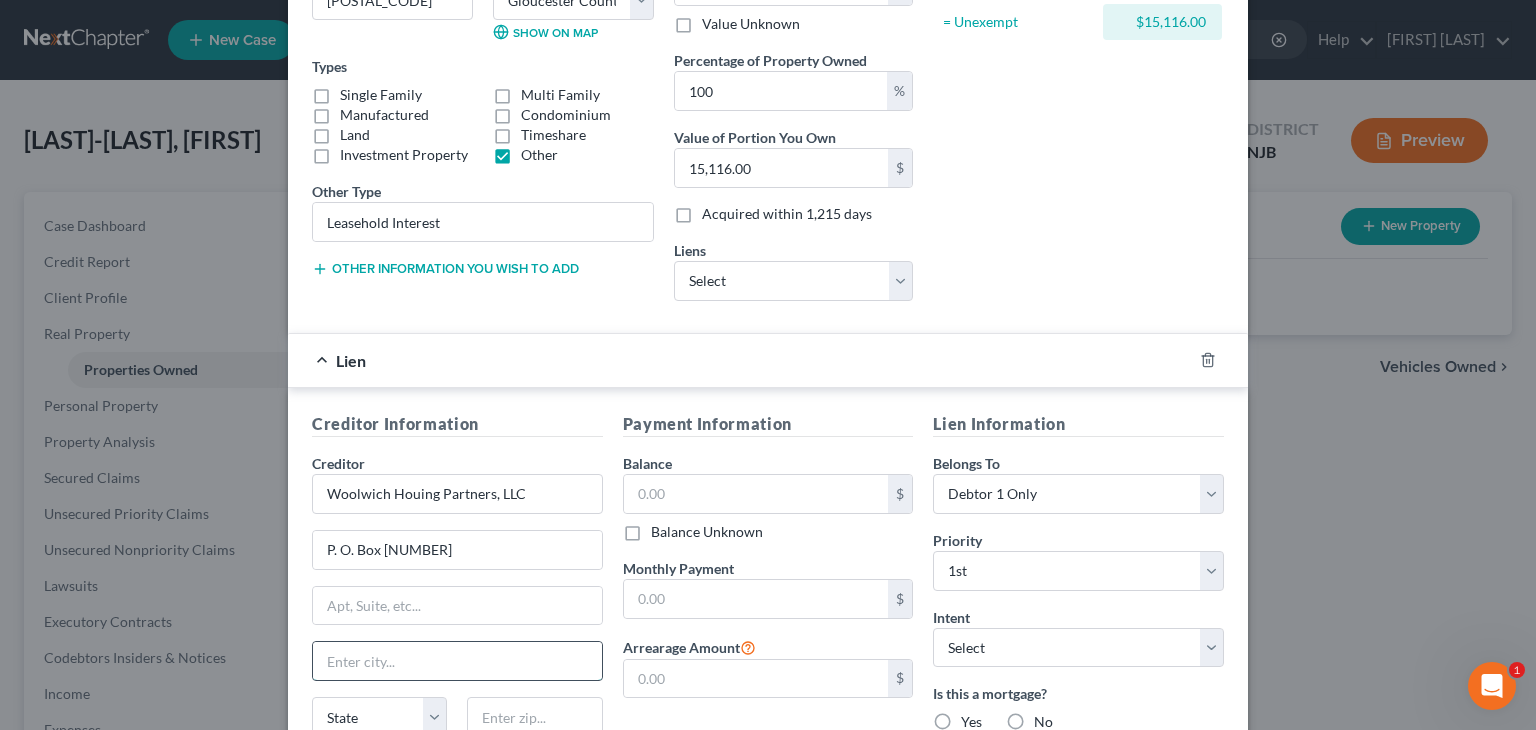 click at bounding box center [457, 661] 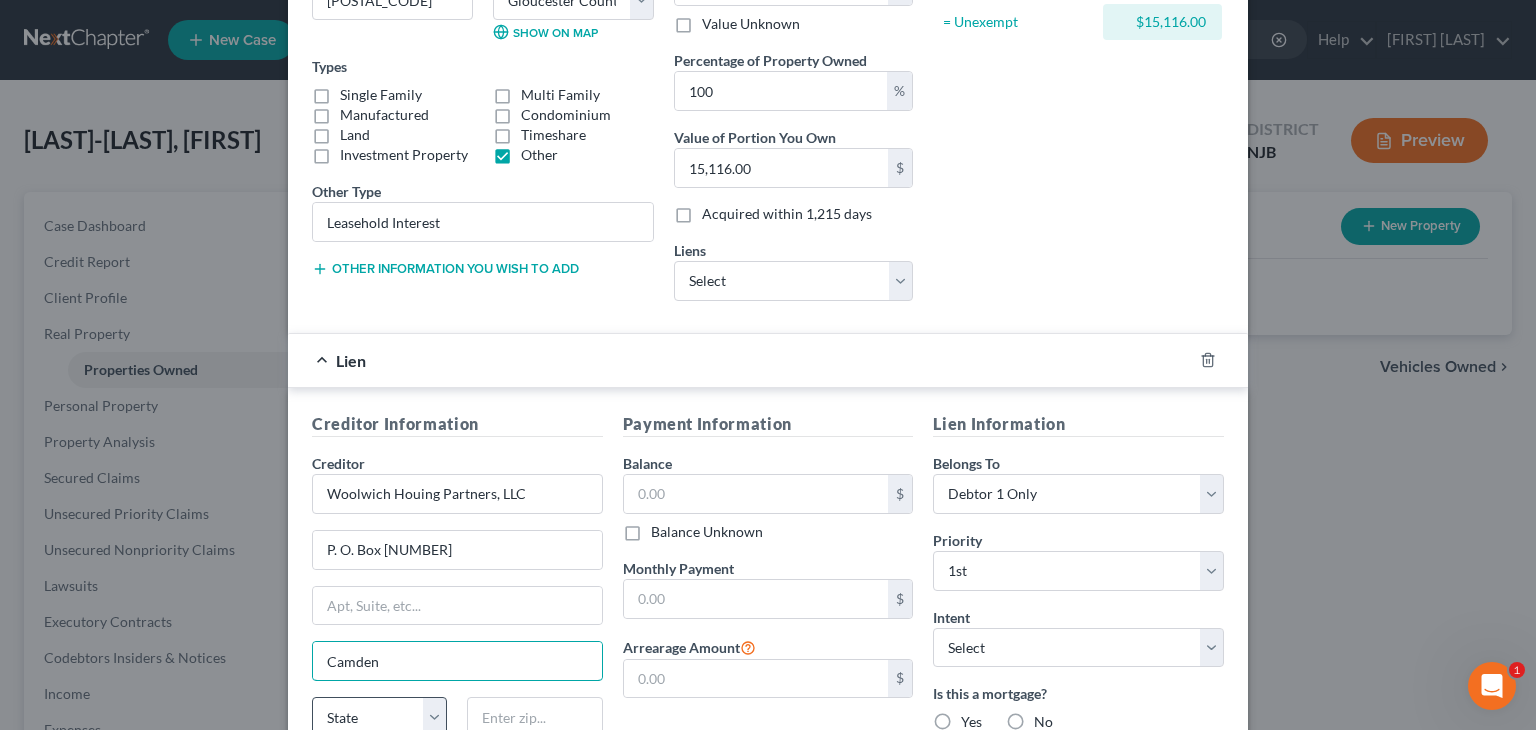 type on "Camden" 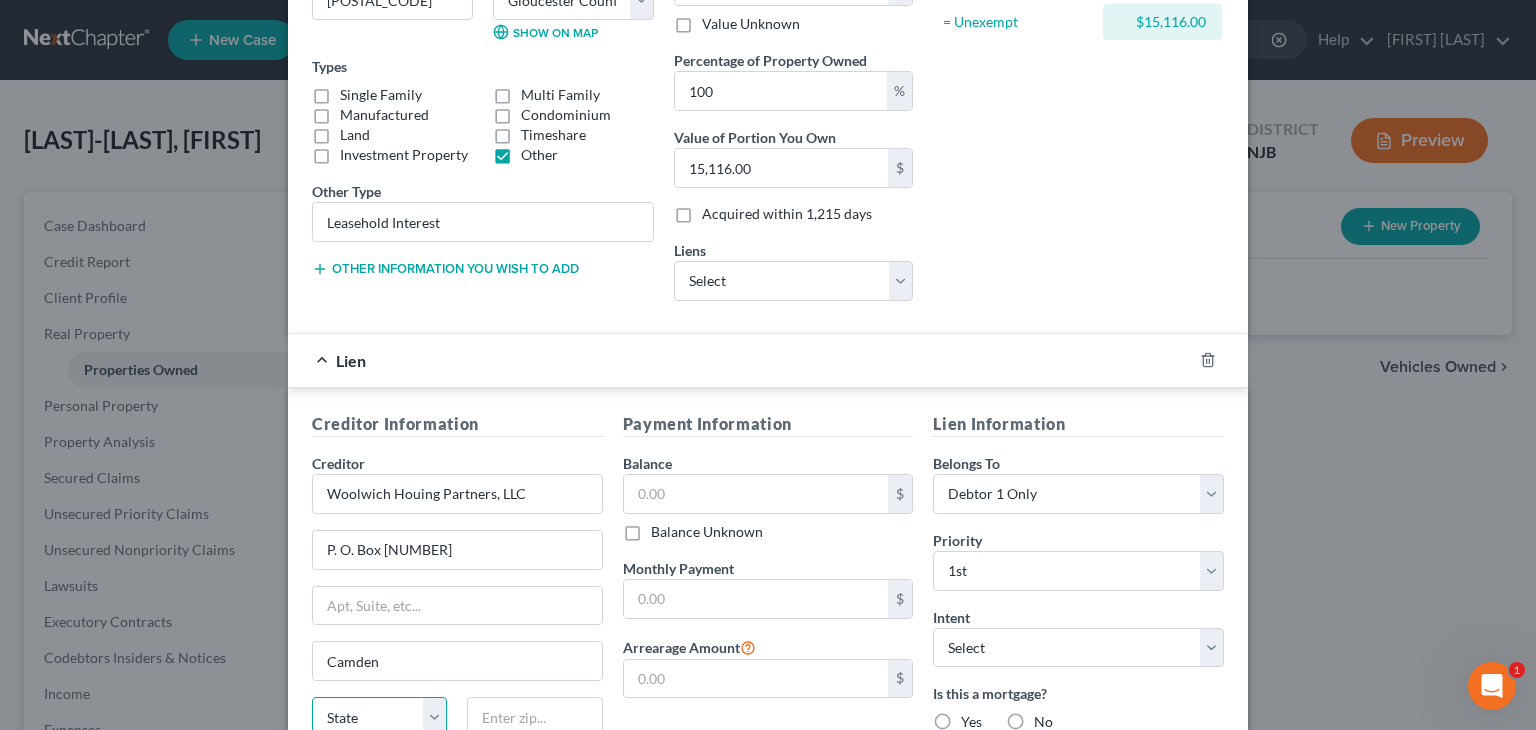scroll, scrollTop: 302, scrollLeft: 0, axis: vertical 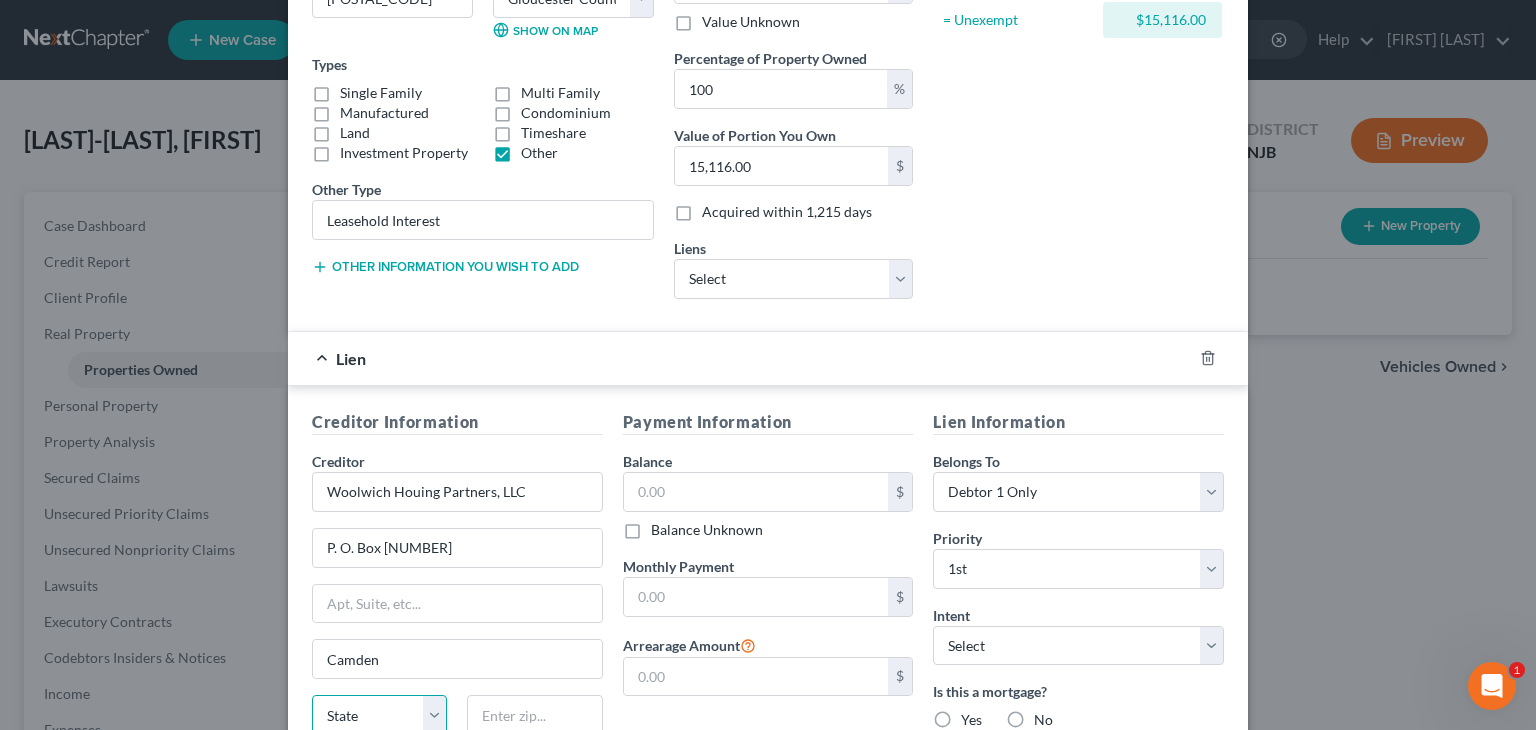 click on "State AL AK AR AZ CA CO CT DE DC FL GA GU HI ID IL IN IA KS KY LA ME MD MA MI MN MS MO MT NC ND NE NV NH NJ NM NY OH OK OR PA PR RI SC SD TN TX UT VI VA VT WA WV WI WY" at bounding box center [379, 715] 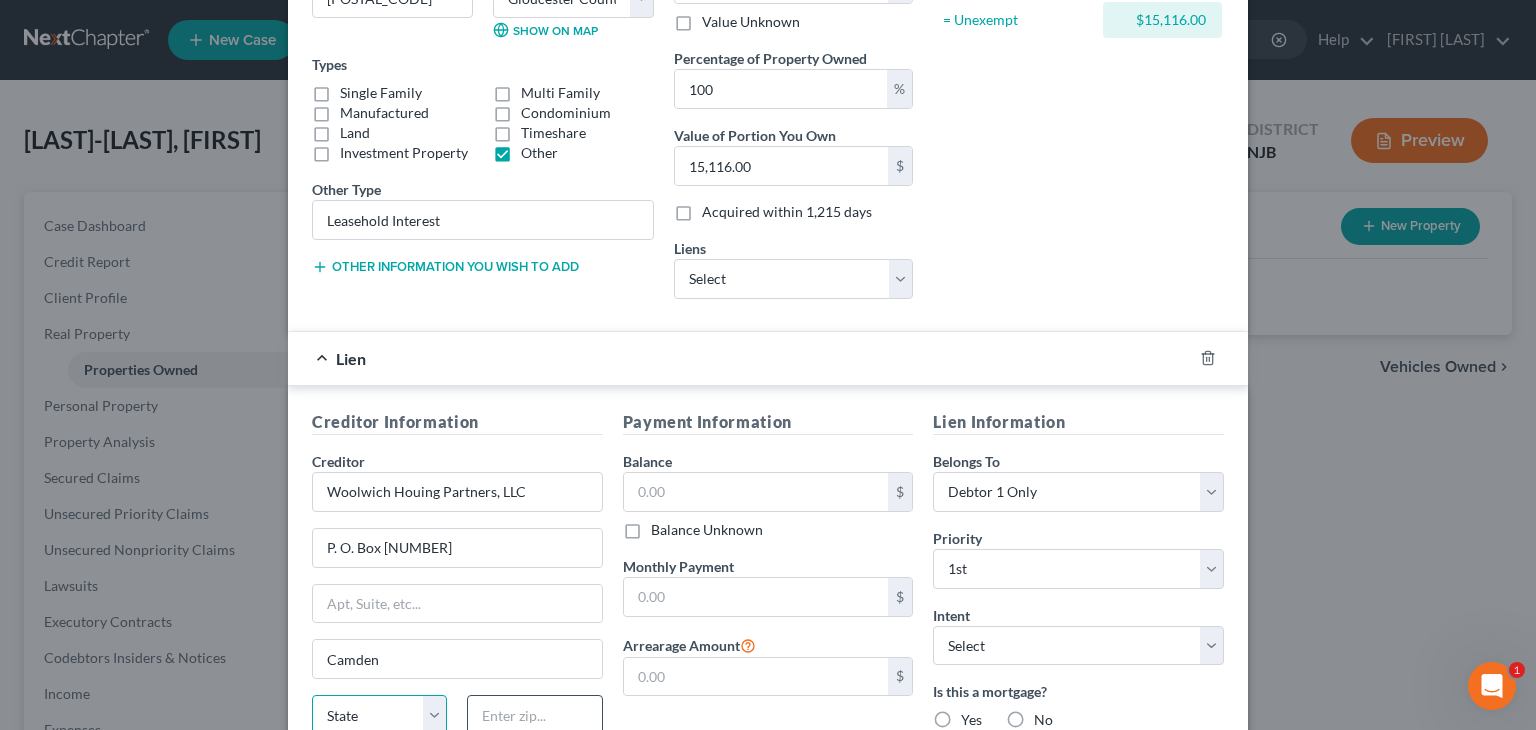 select on "33" 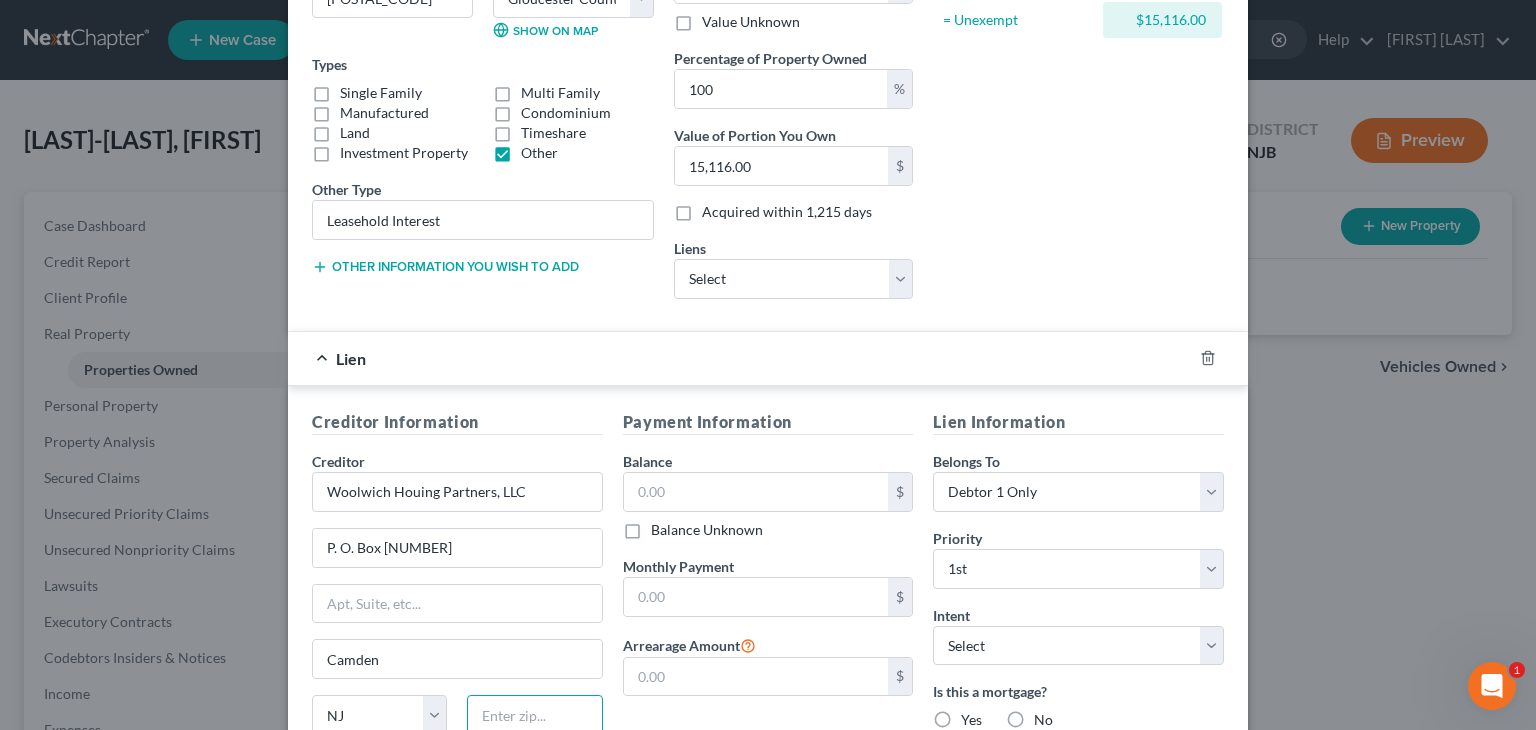 click at bounding box center (534, 715) 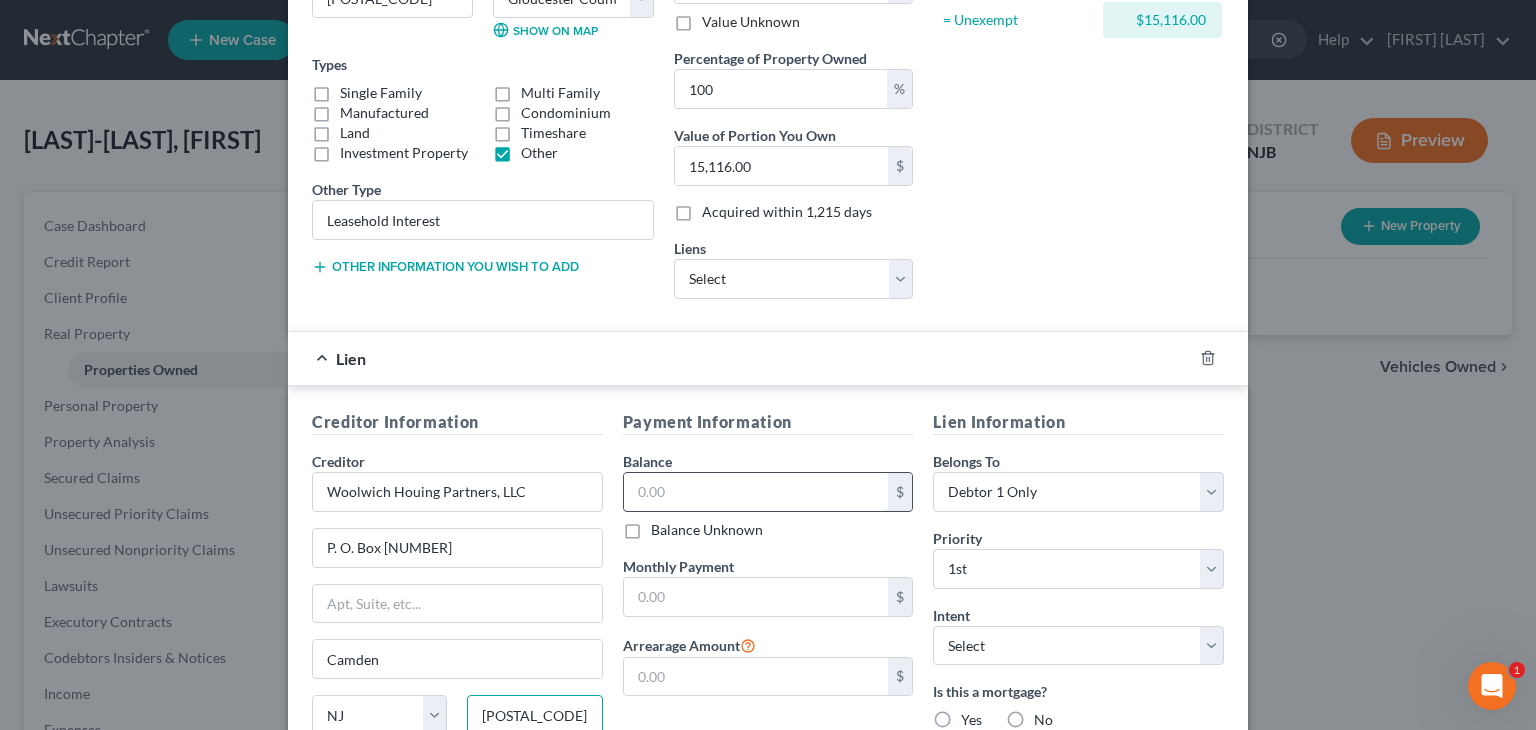 type on "[POSTAL_CODE]" 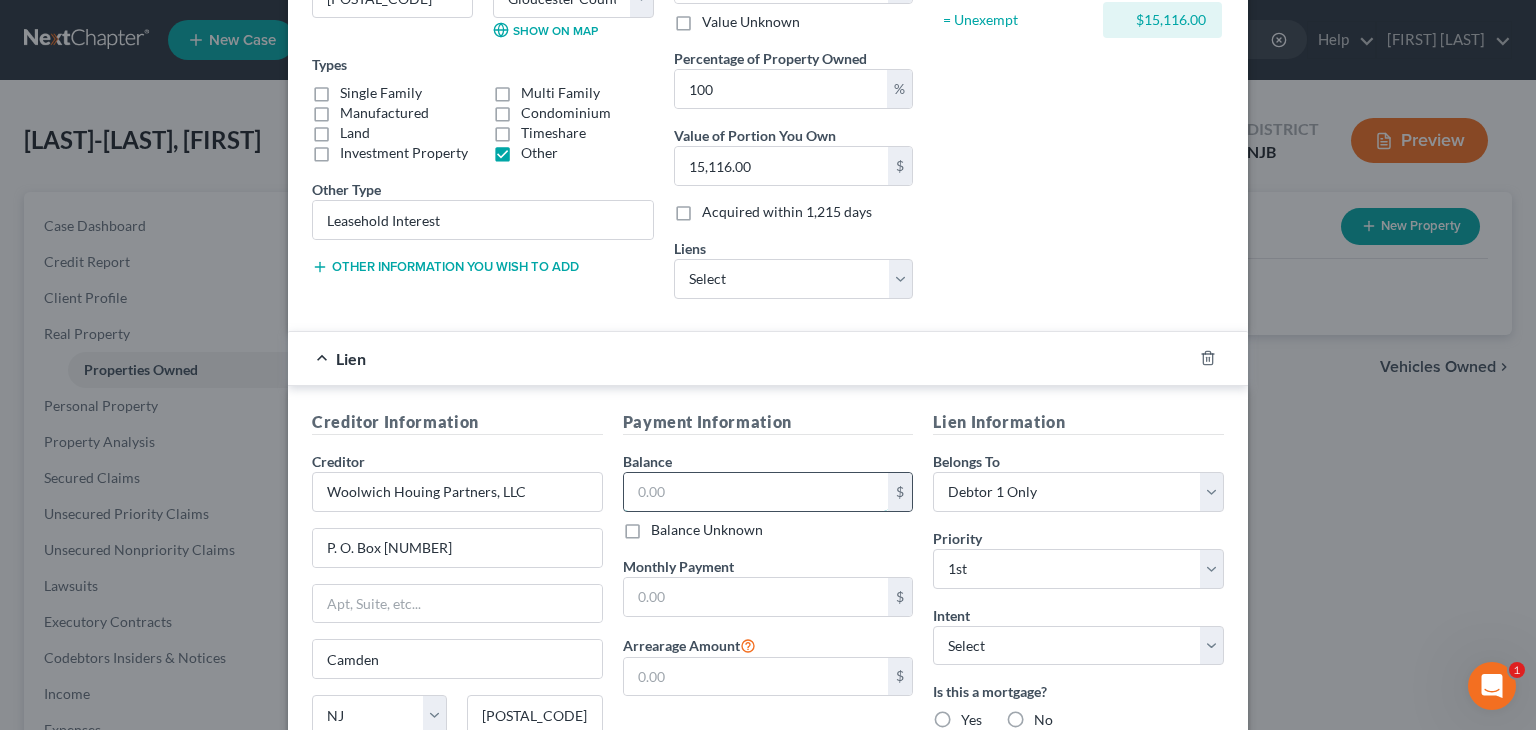 click at bounding box center (756, 492) 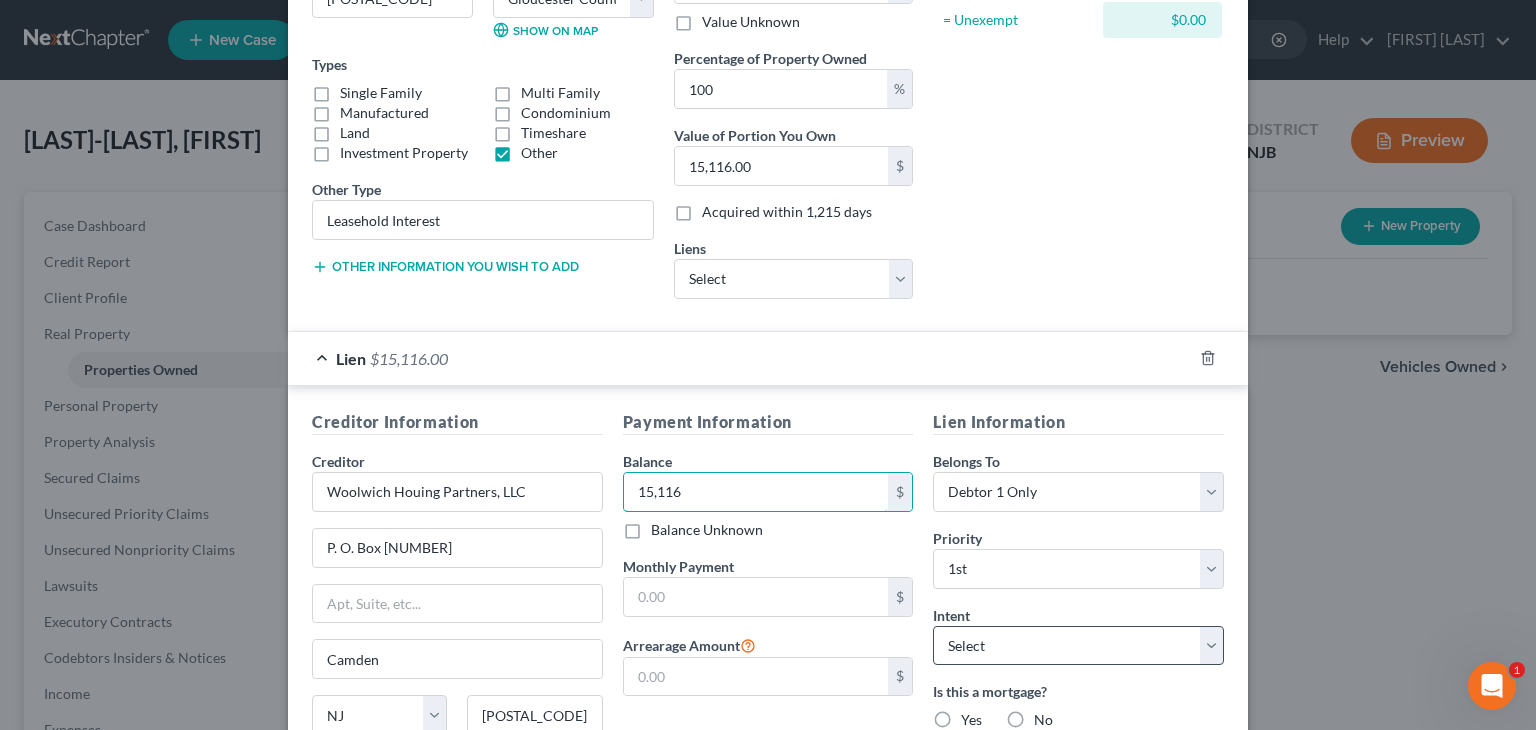 type on "15,116" 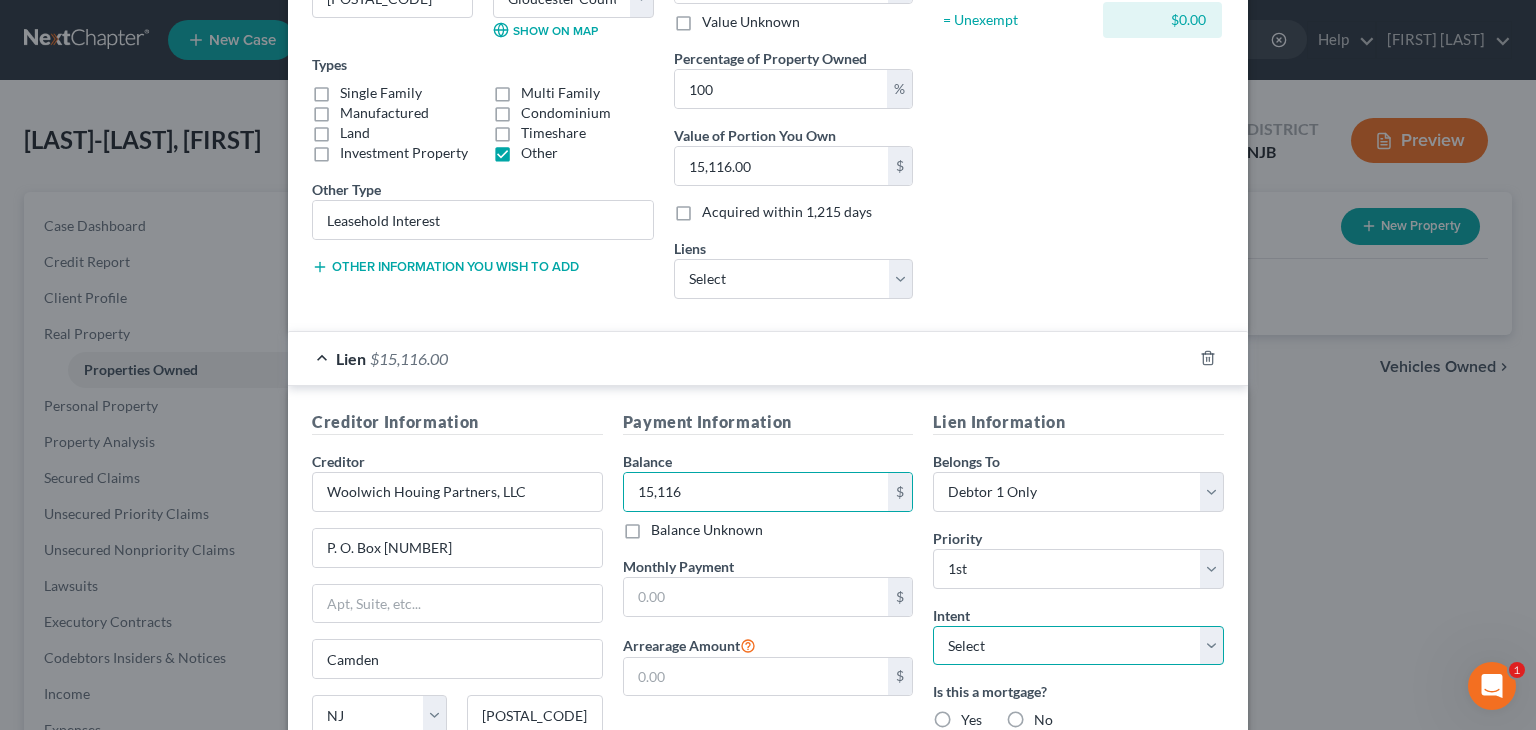click on "Select Surrender Redeem Reaffirm Avoid Other" at bounding box center (1078, 646) 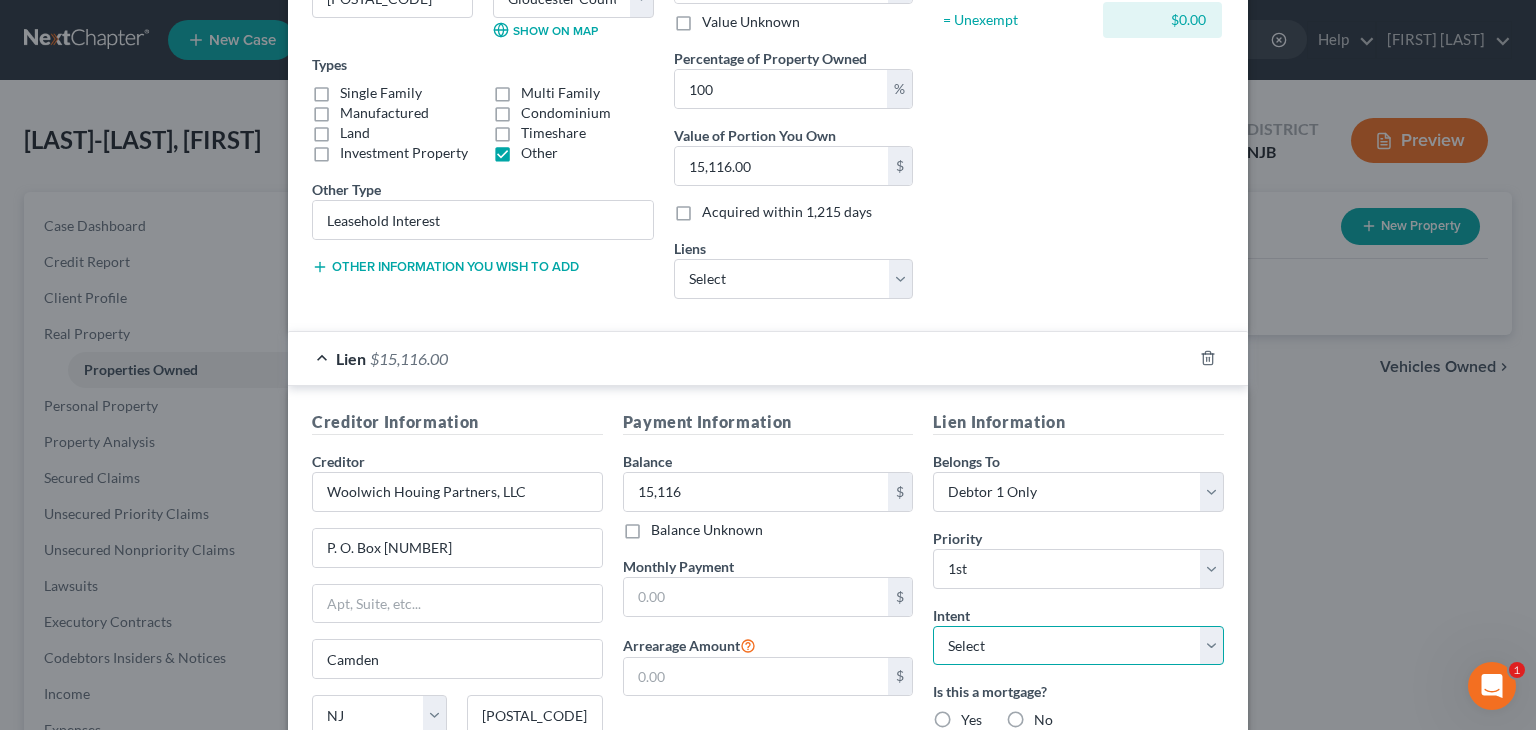 select on "2" 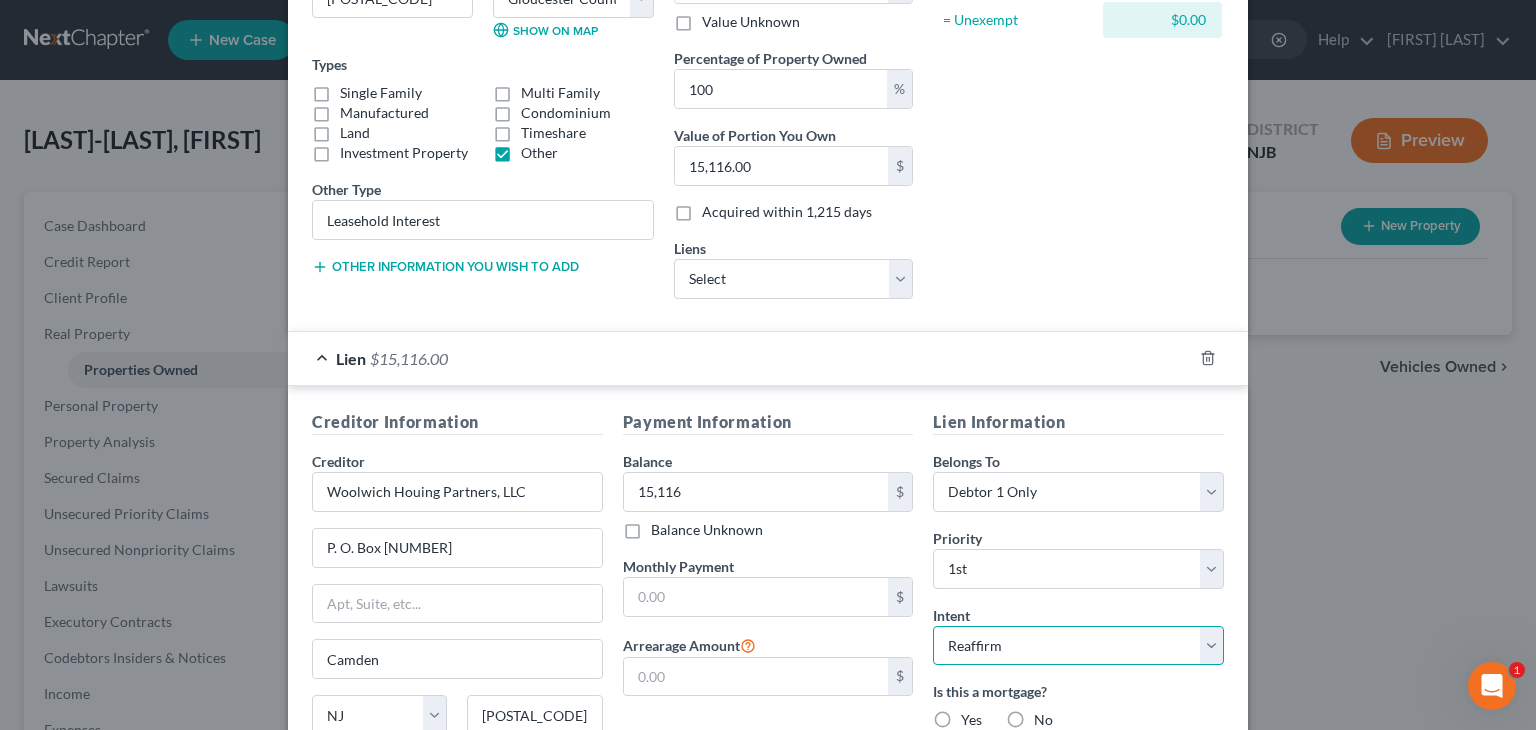 click on "Select Surrender Redeem Reaffirm Avoid Other" at bounding box center (1078, 646) 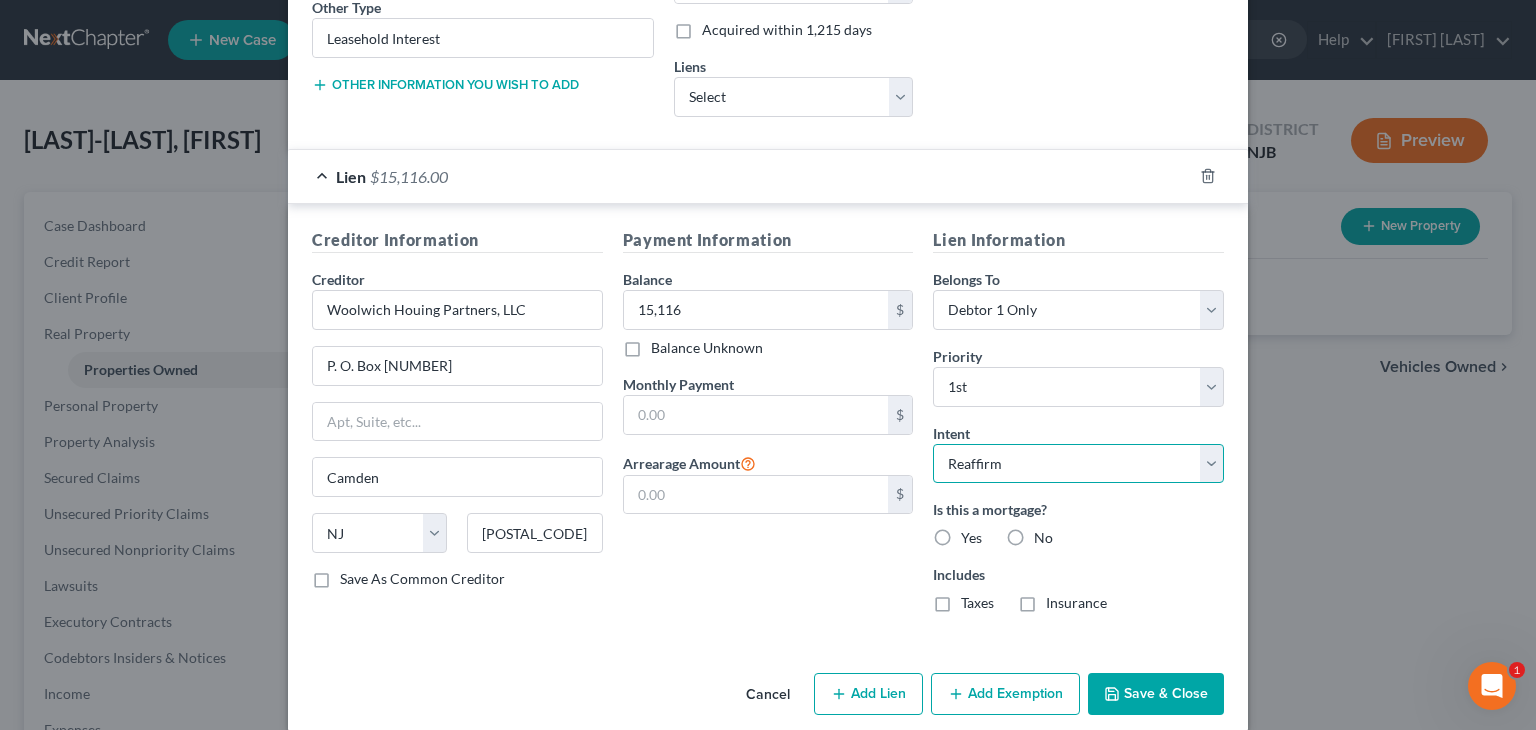 scroll, scrollTop: 505, scrollLeft: 0, axis: vertical 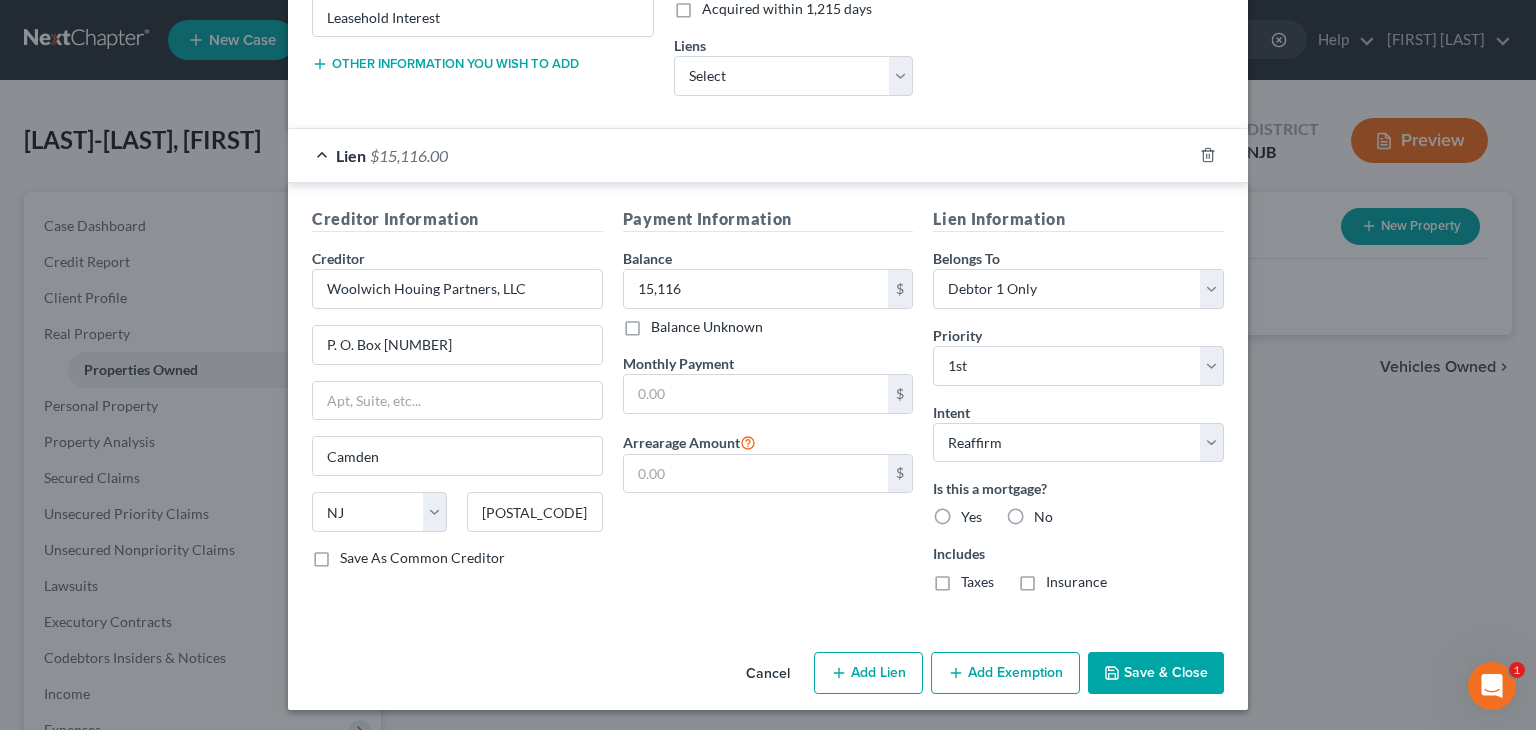 click on "No" at bounding box center (1043, 517) 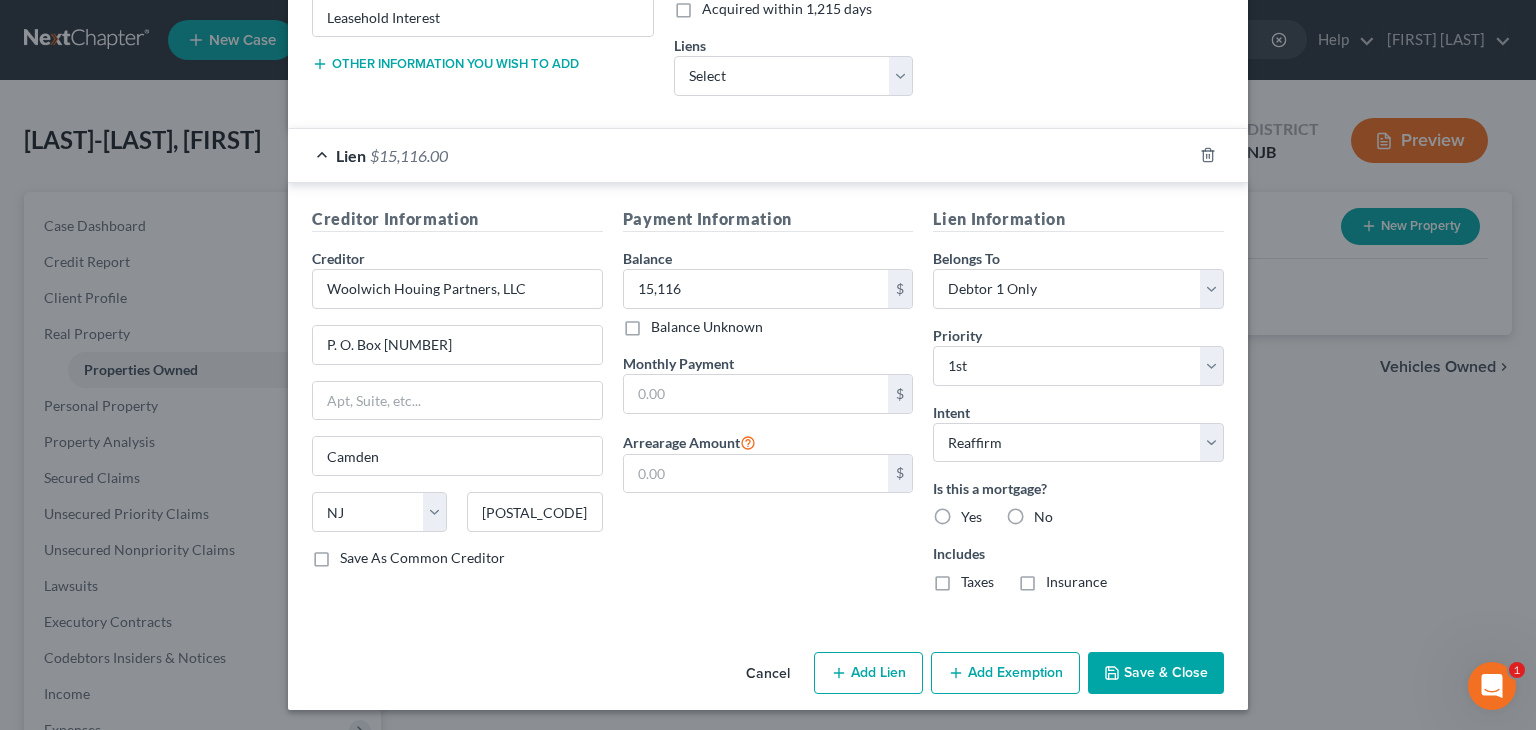 click on "No" at bounding box center [1048, 513] 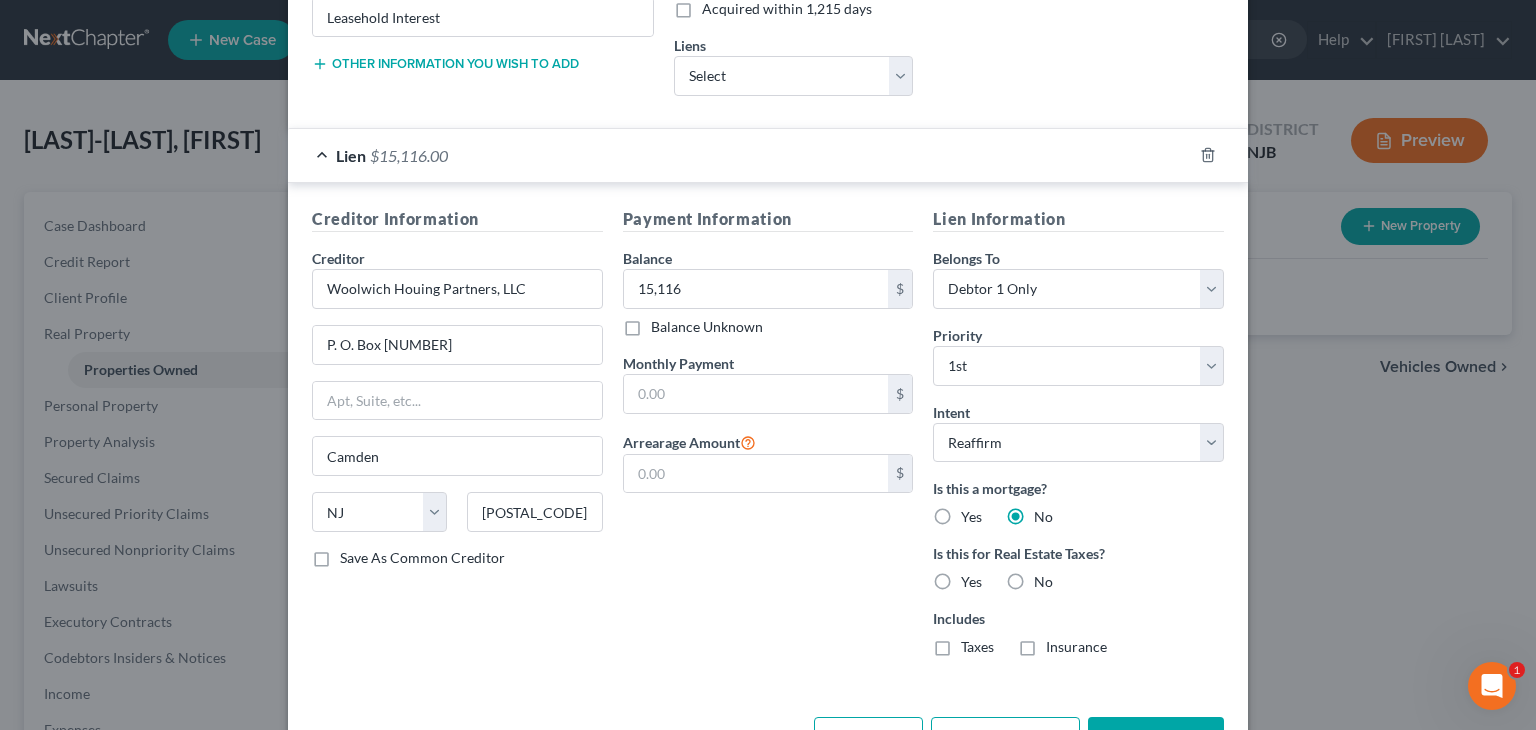 drag, startPoint x: 1010, startPoint y: 579, endPoint x: 1072, endPoint y: 579, distance: 62 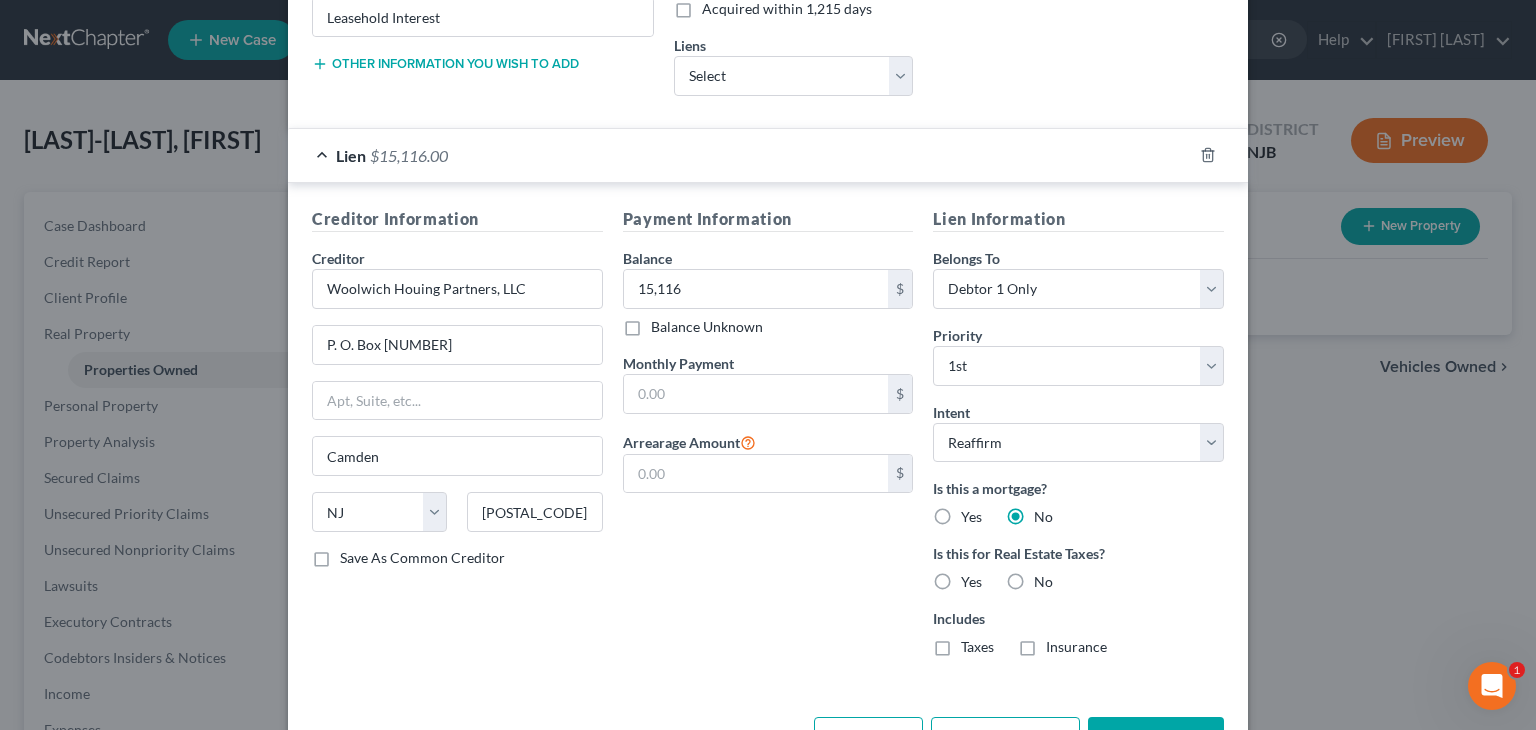 click on "No" at bounding box center (1048, 578) 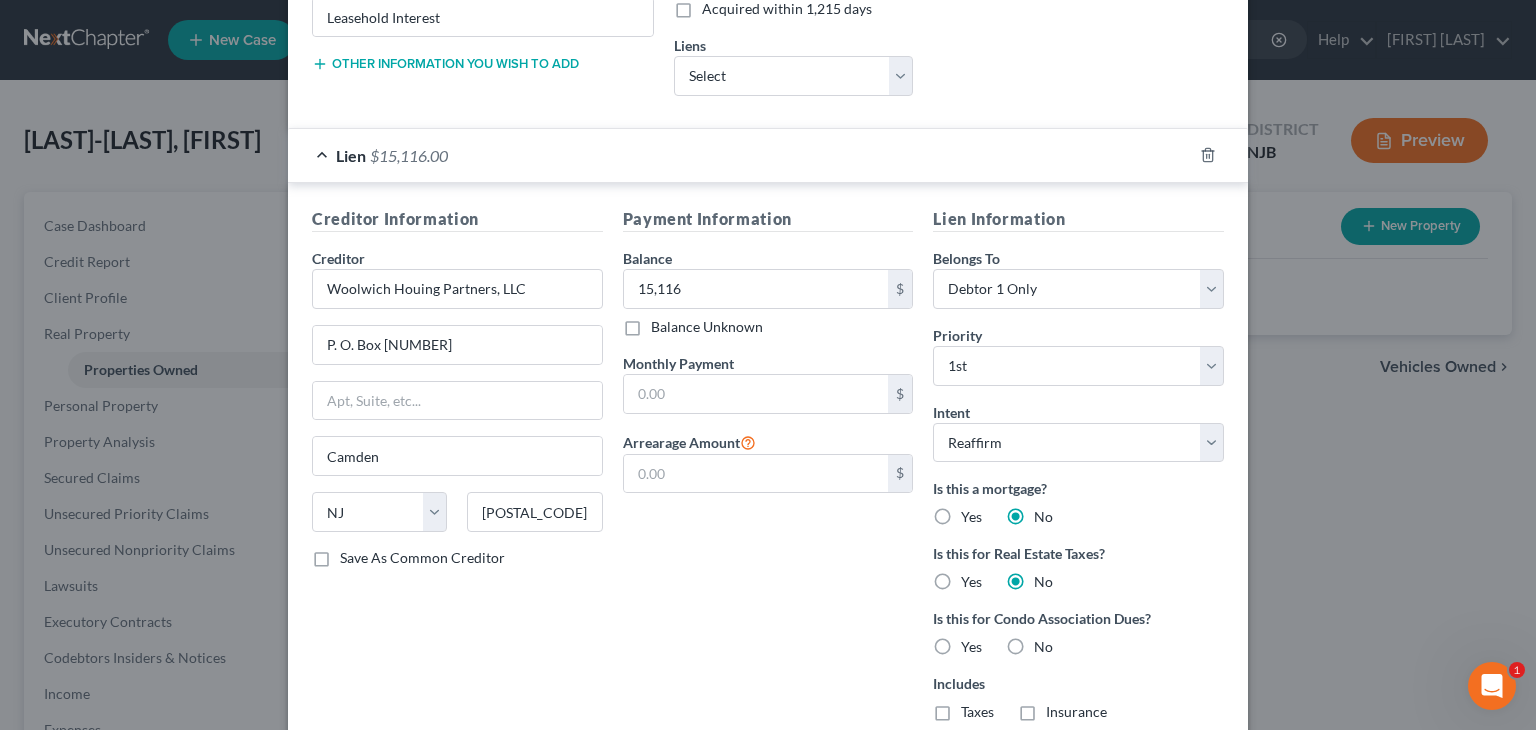 click on "No" at bounding box center [1043, 647] 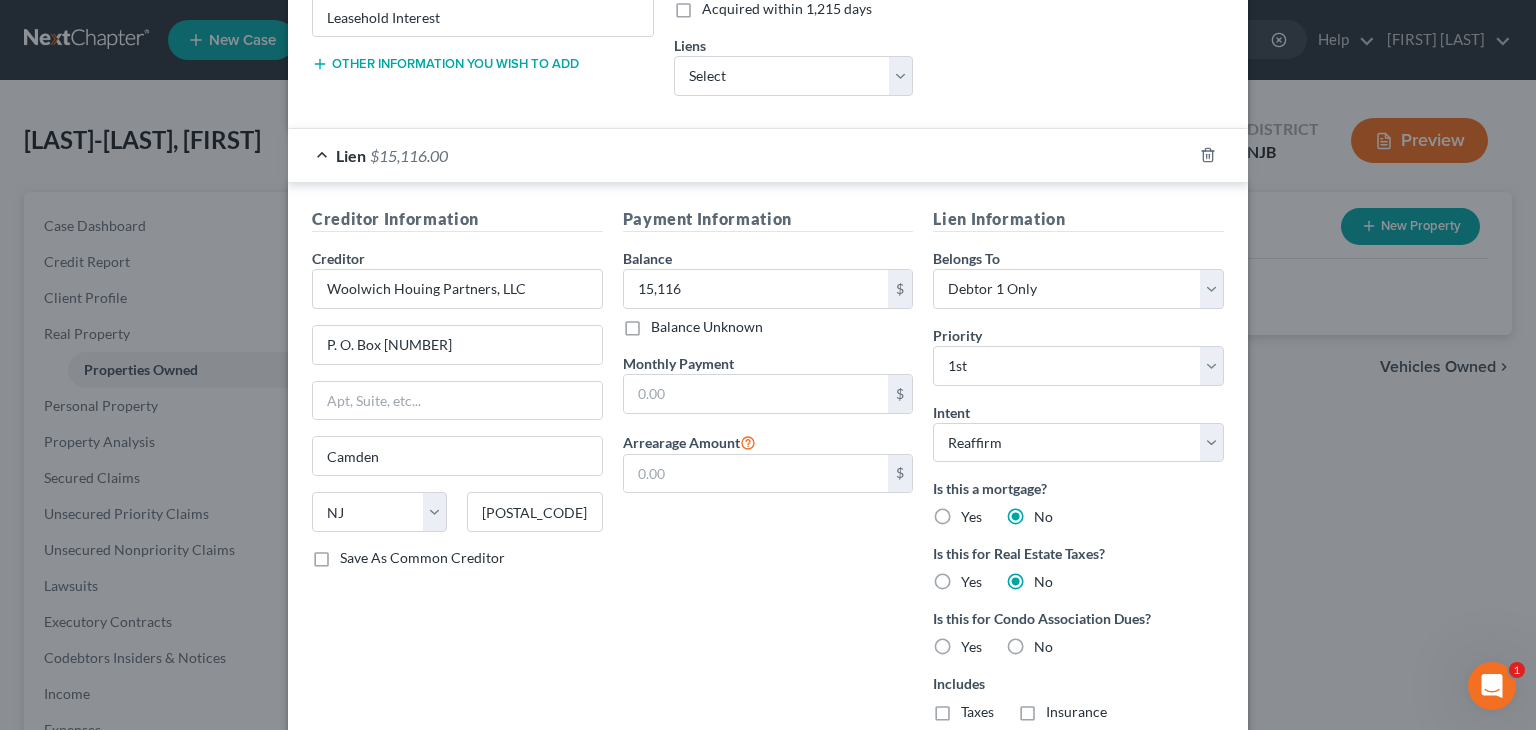 click on "No" at bounding box center (1048, 643) 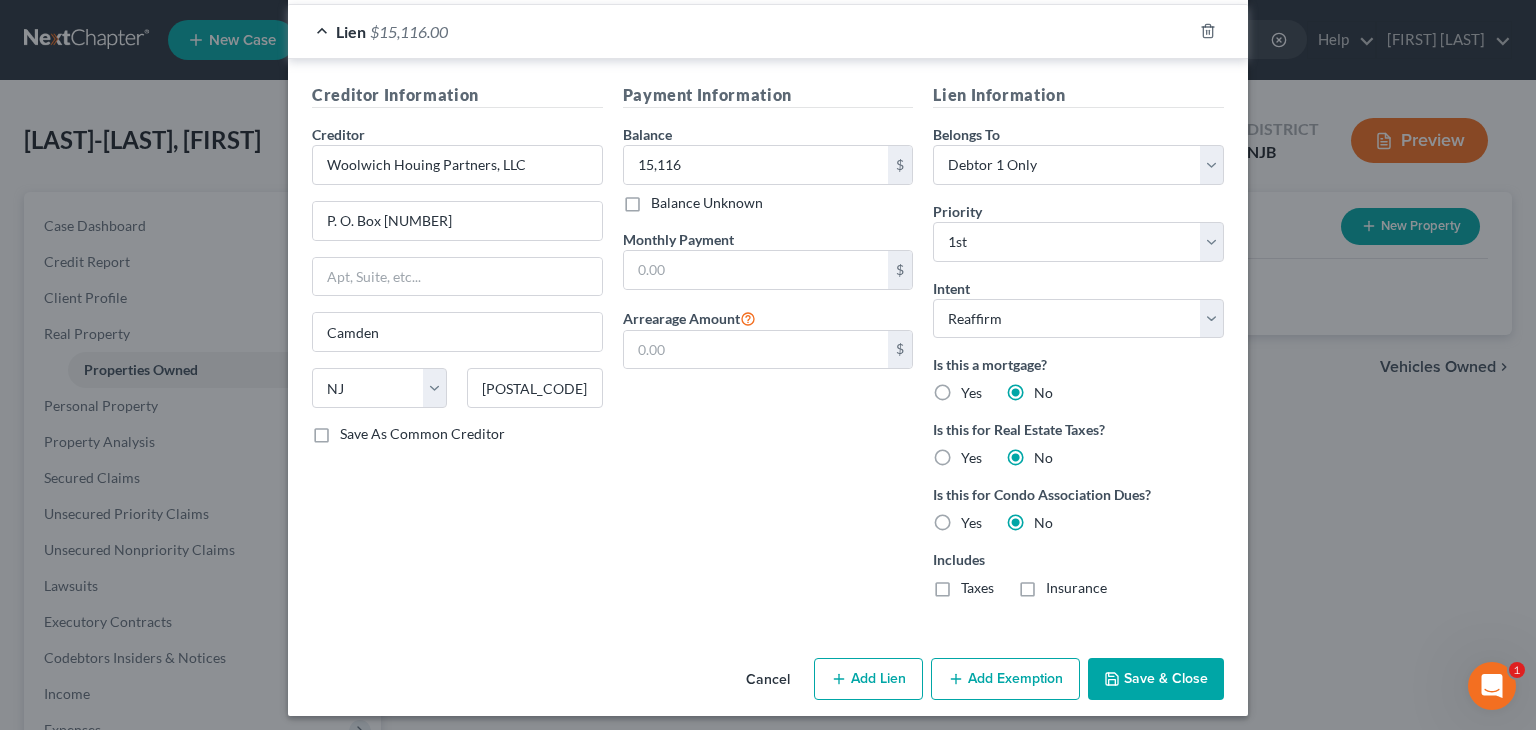 scroll, scrollTop: 635, scrollLeft: 0, axis: vertical 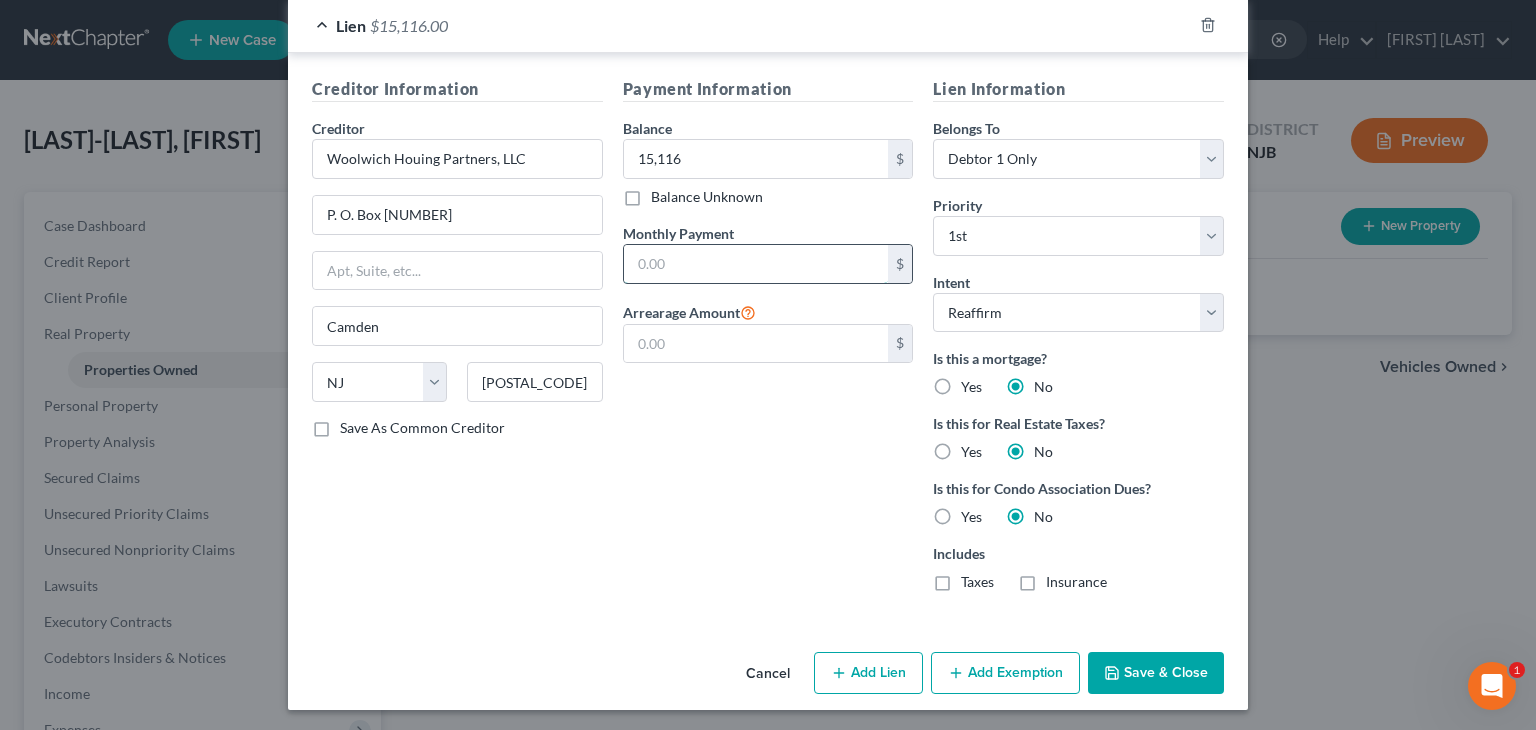 click at bounding box center [756, 264] 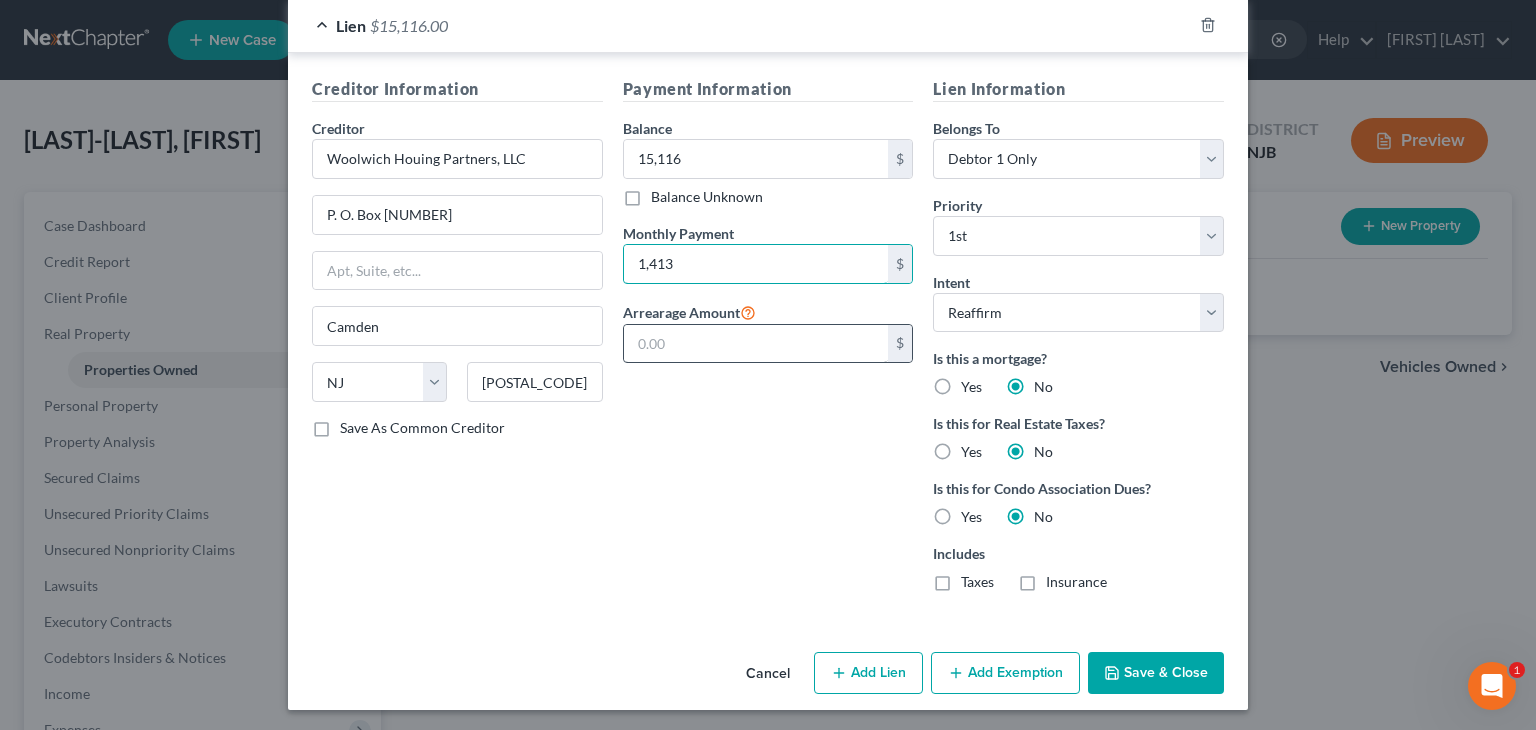 type on "1,413" 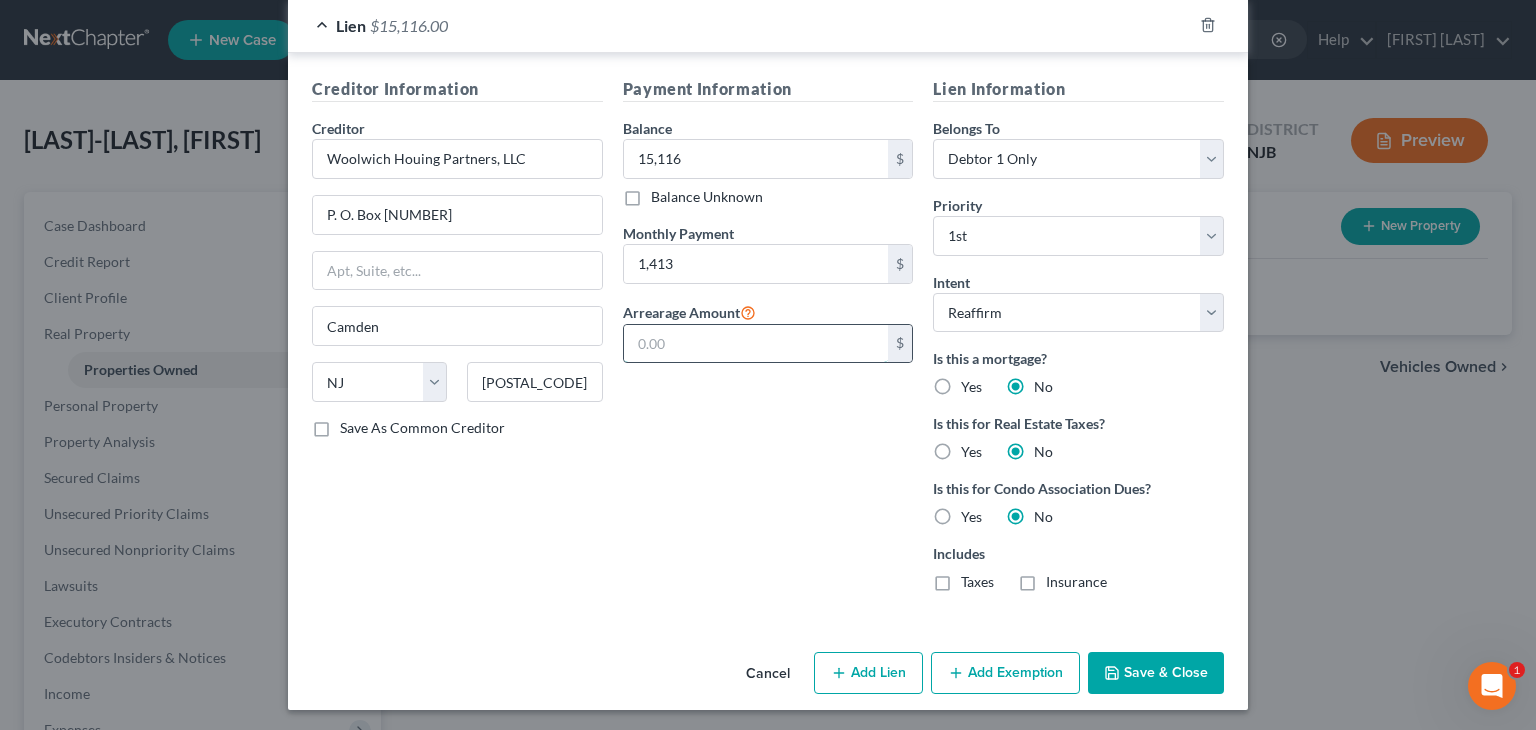 click at bounding box center (756, 344) 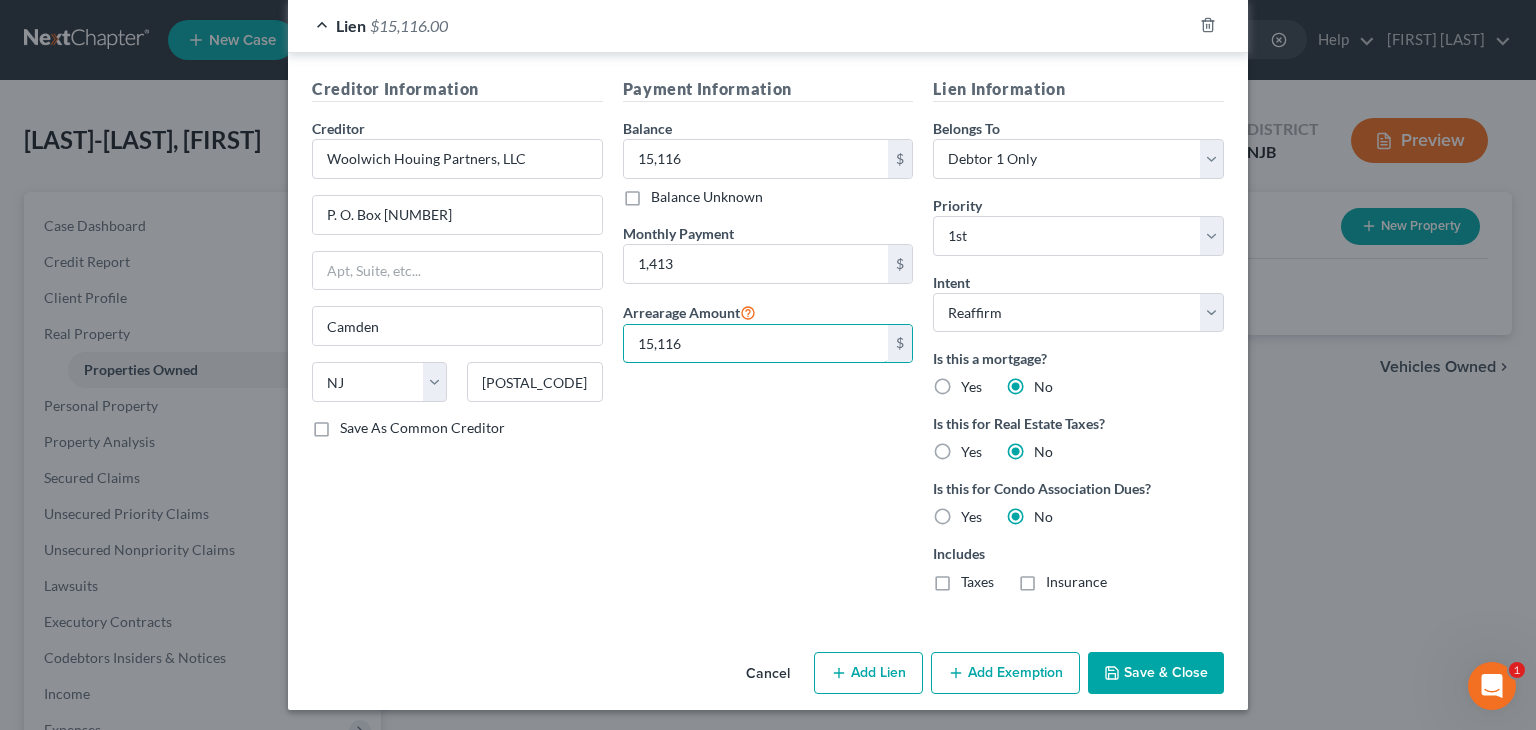 type on "15,116" 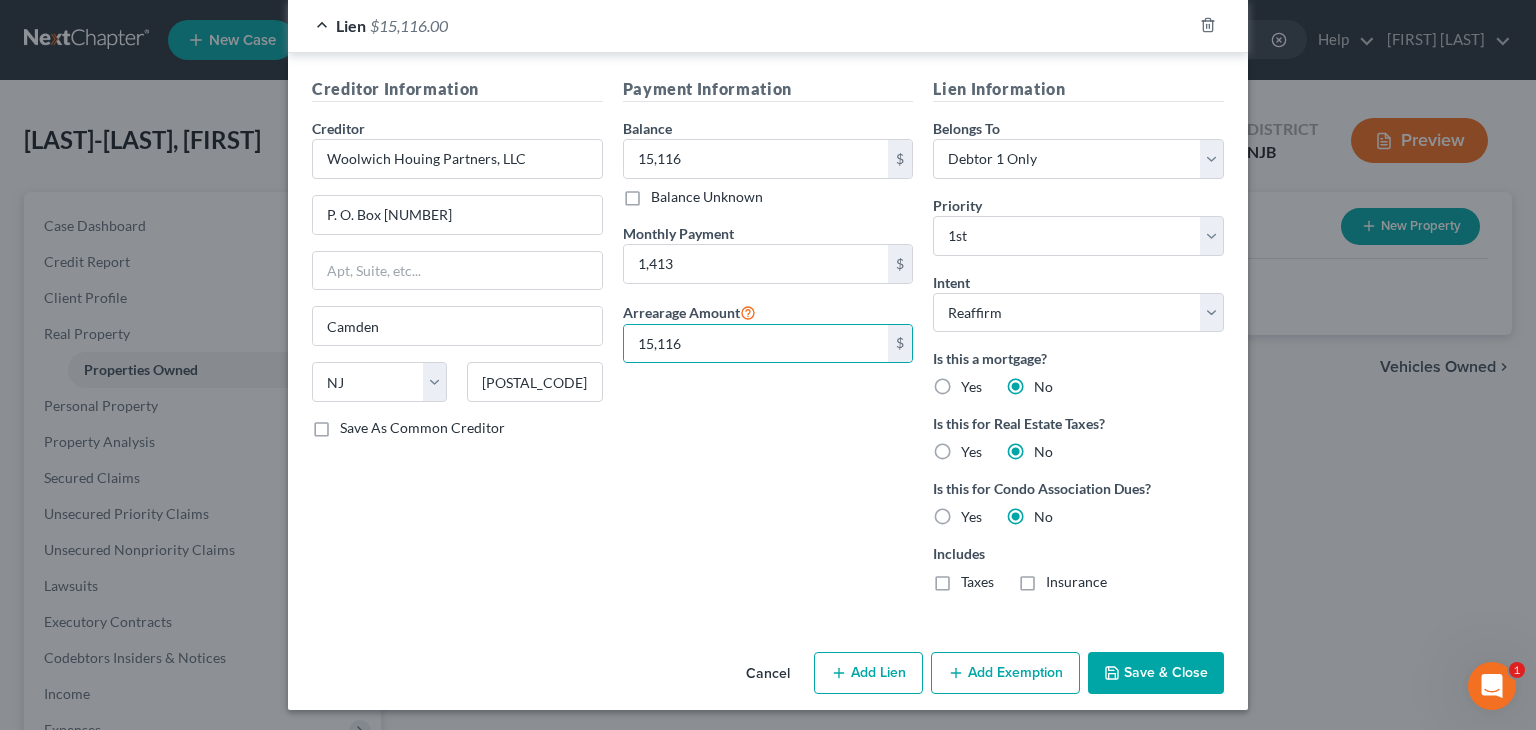 click on "Save & Close" at bounding box center [1156, 673] 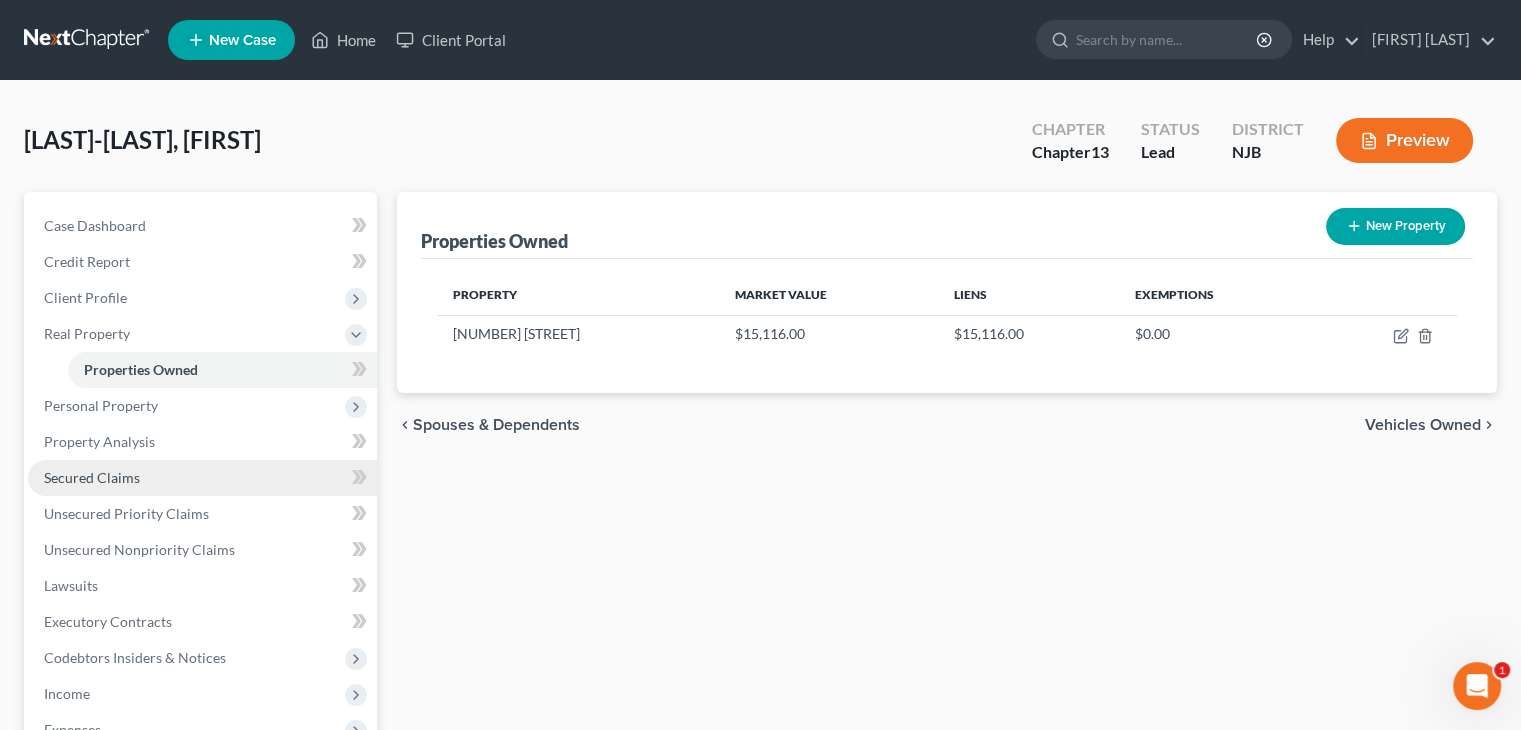 click on "Secured Claims" at bounding box center [92, 477] 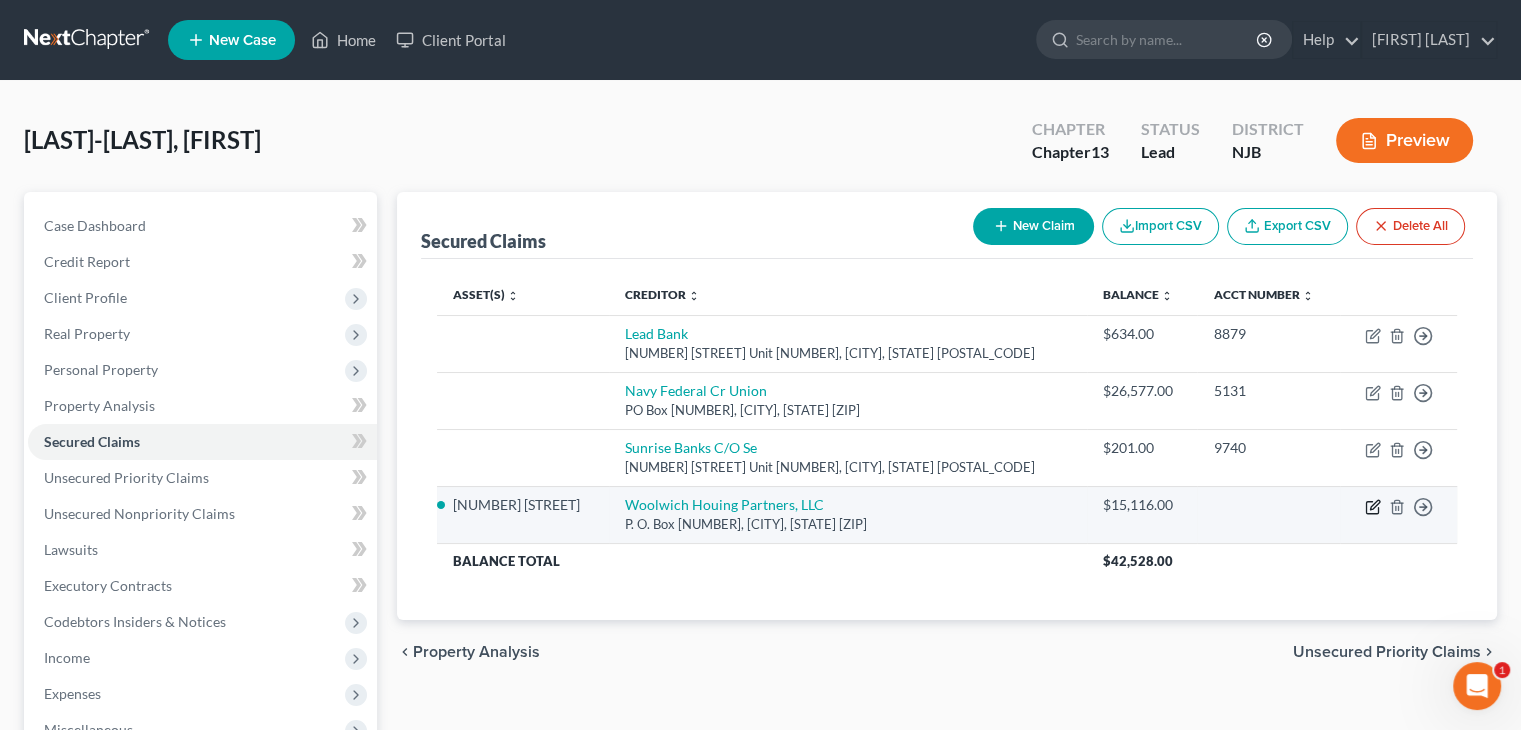 click 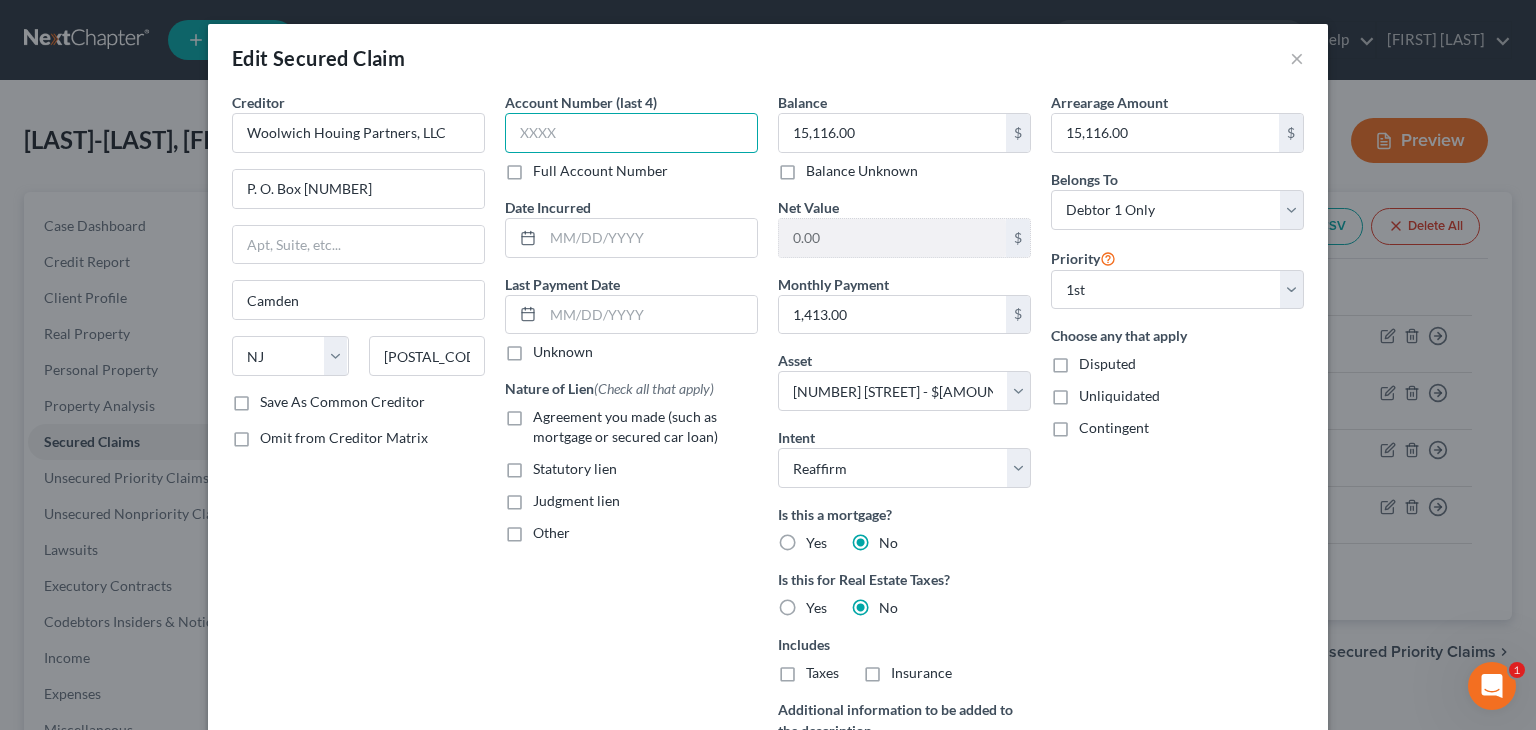 click at bounding box center (631, 133) 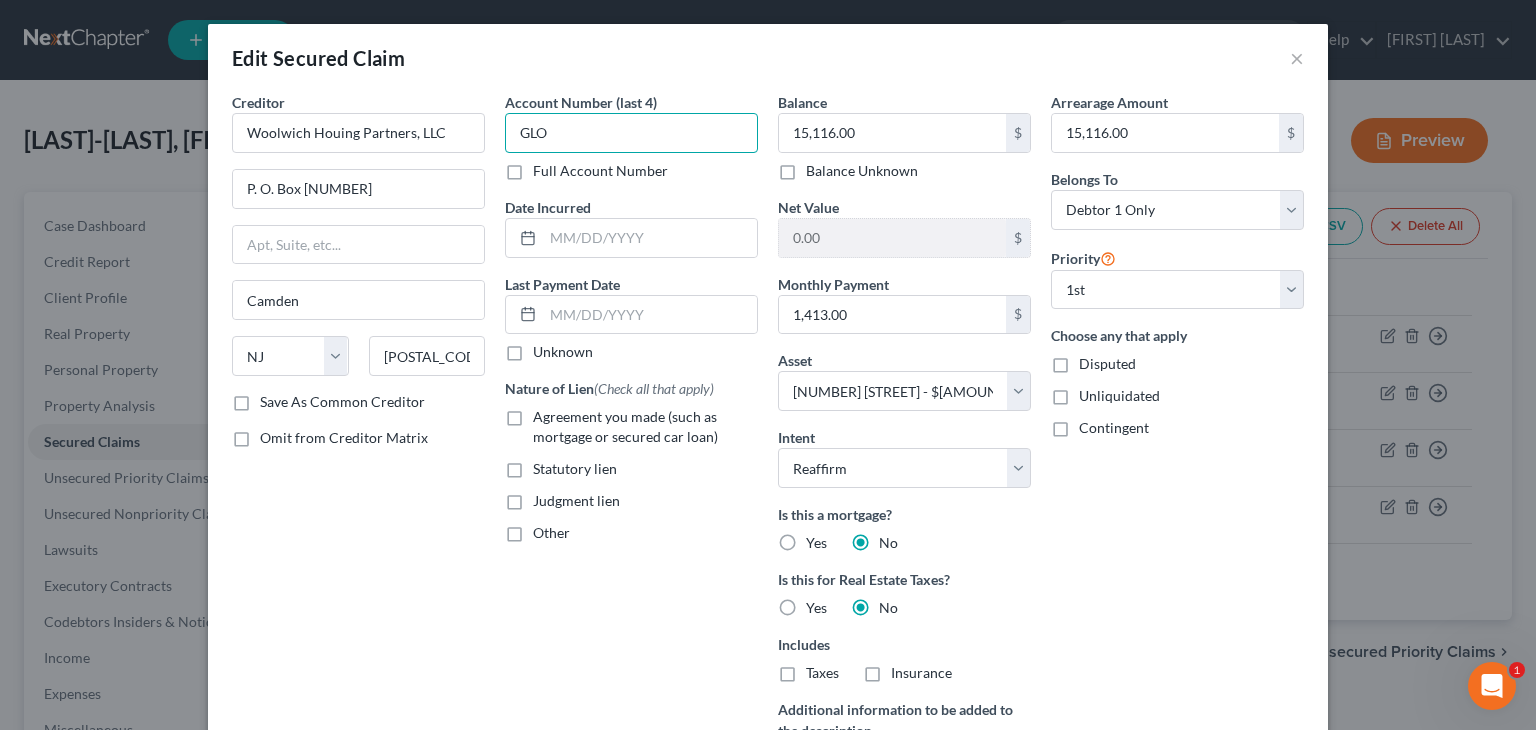 type on "GLO" 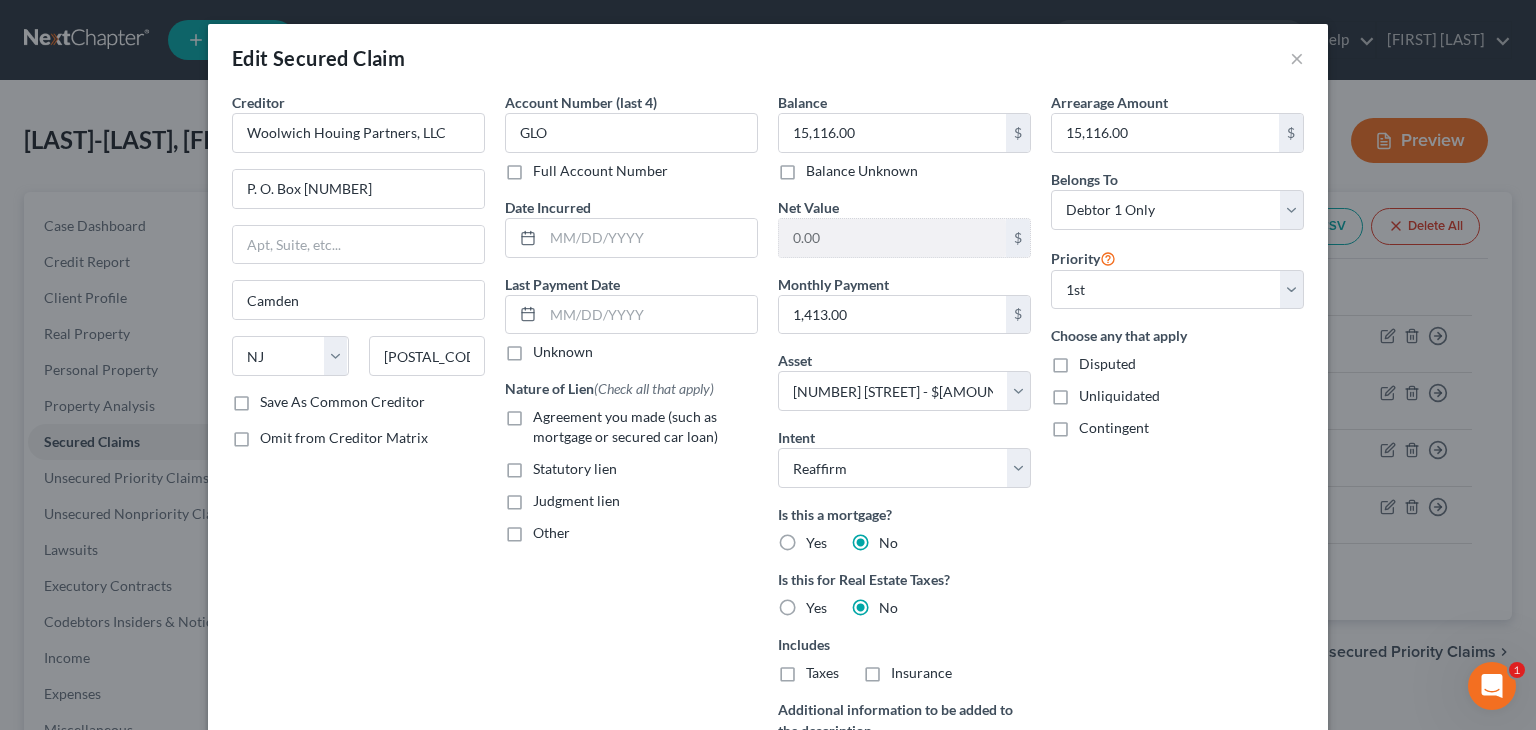 click on "Full Account Number" at bounding box center (600, 171) 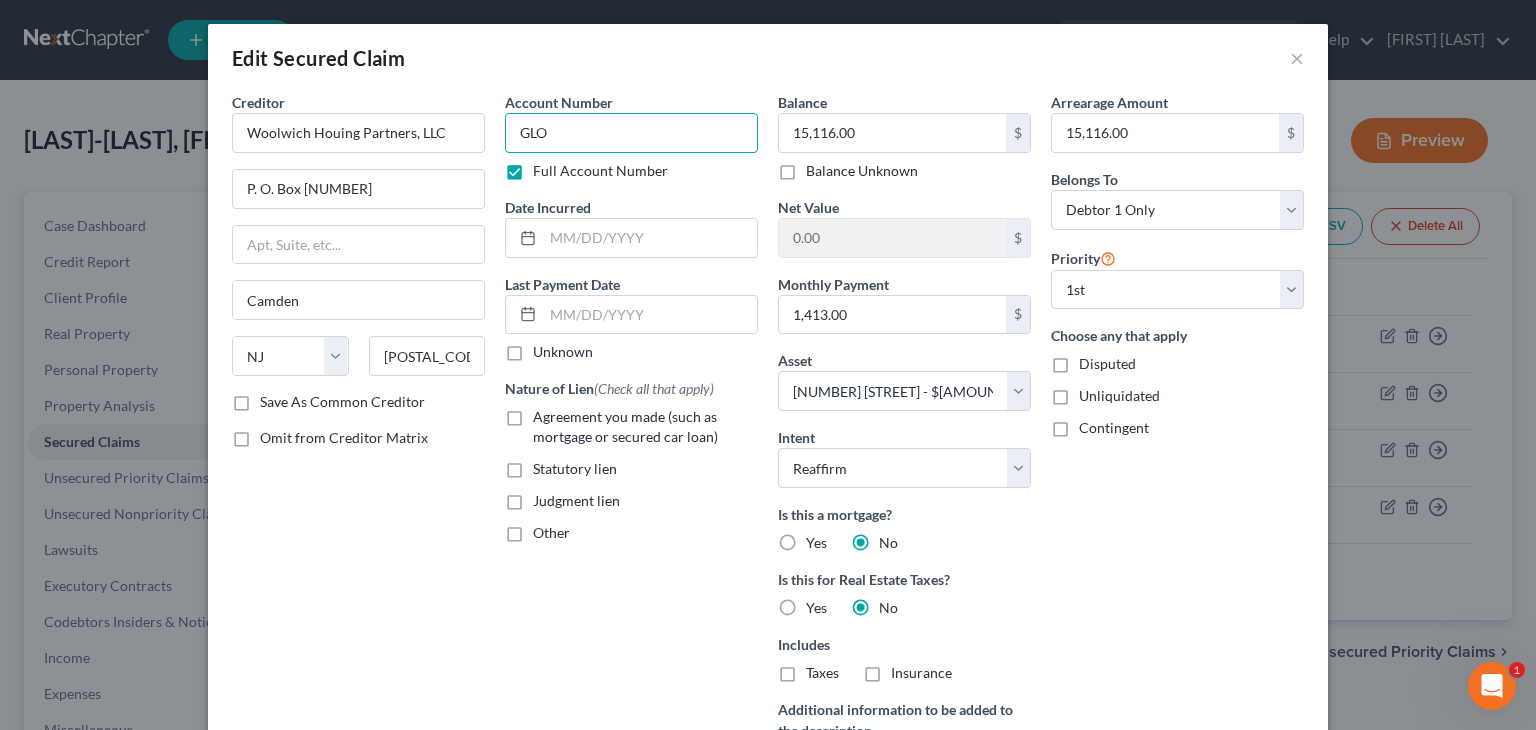 click on "GLO" at bounding box center [631, 133] 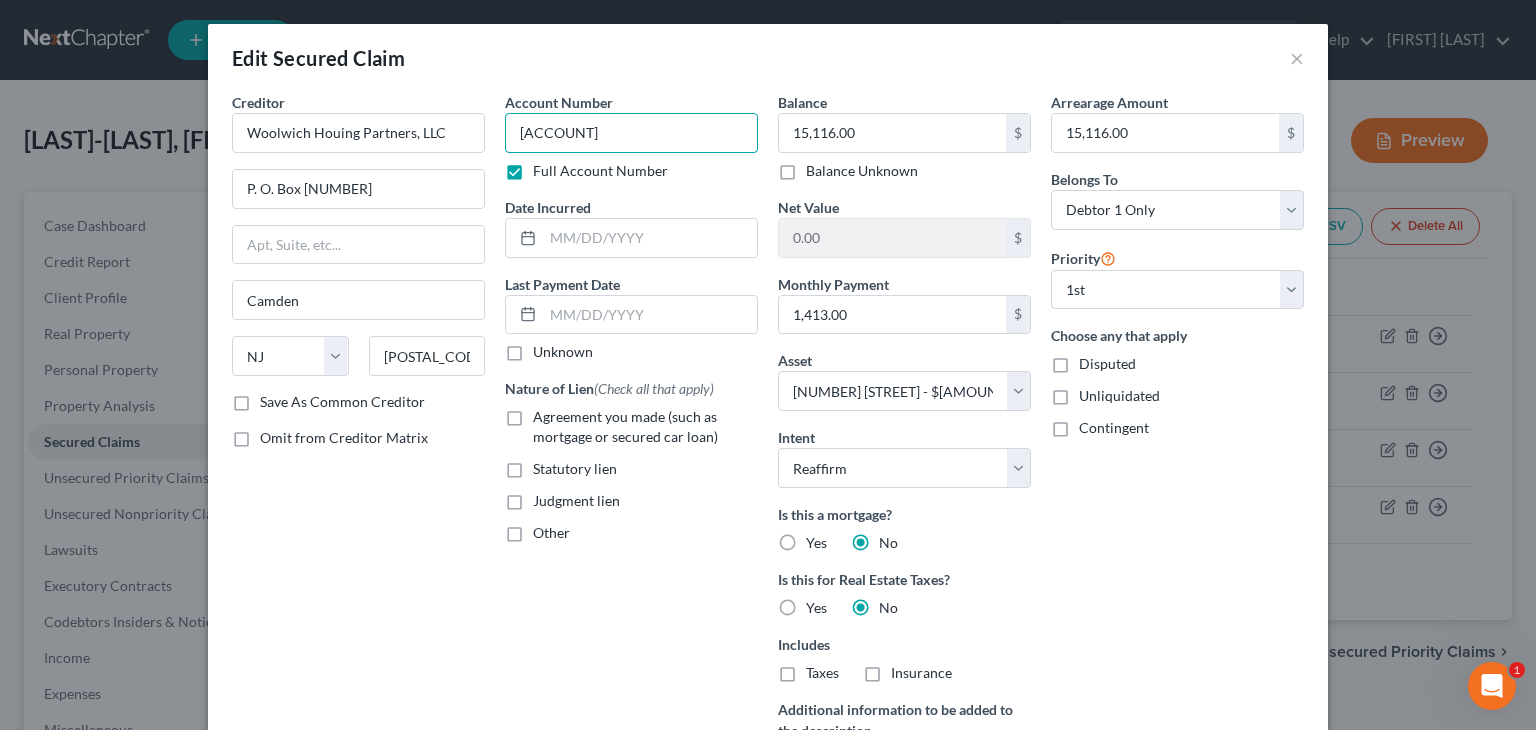 type on "[ACCOUNT]" 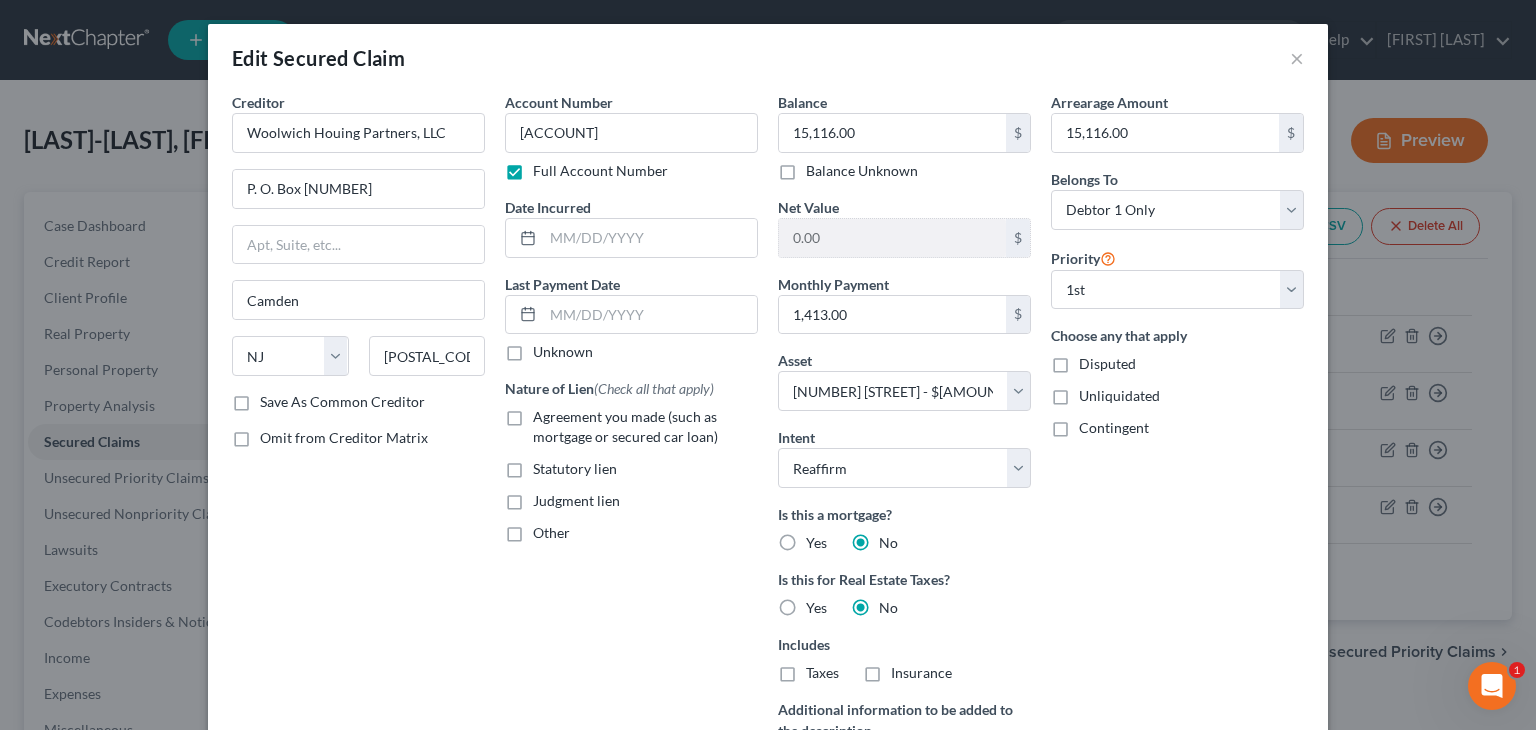 click on "Other" at bounding box center [551, 533] 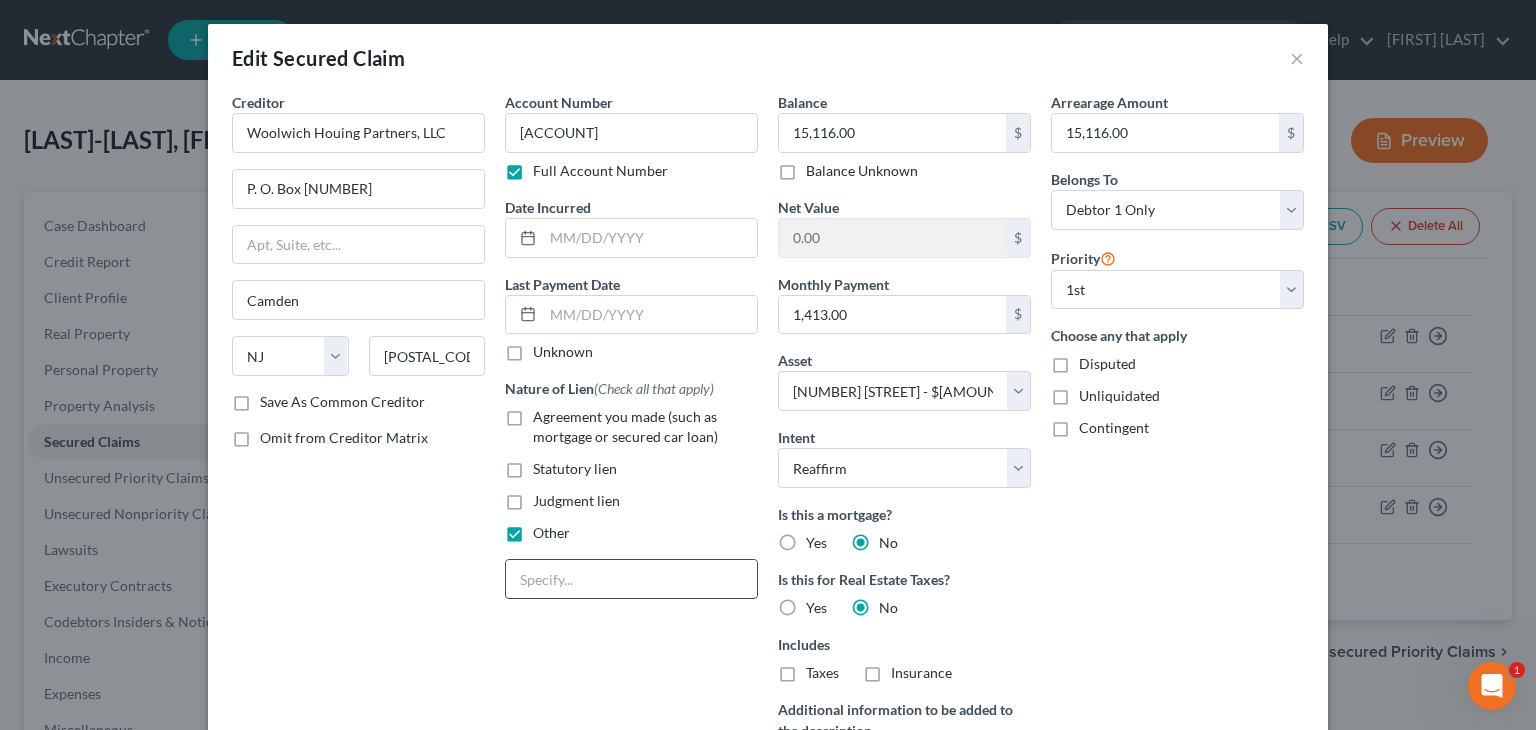 click at bounding box center (631, 579) 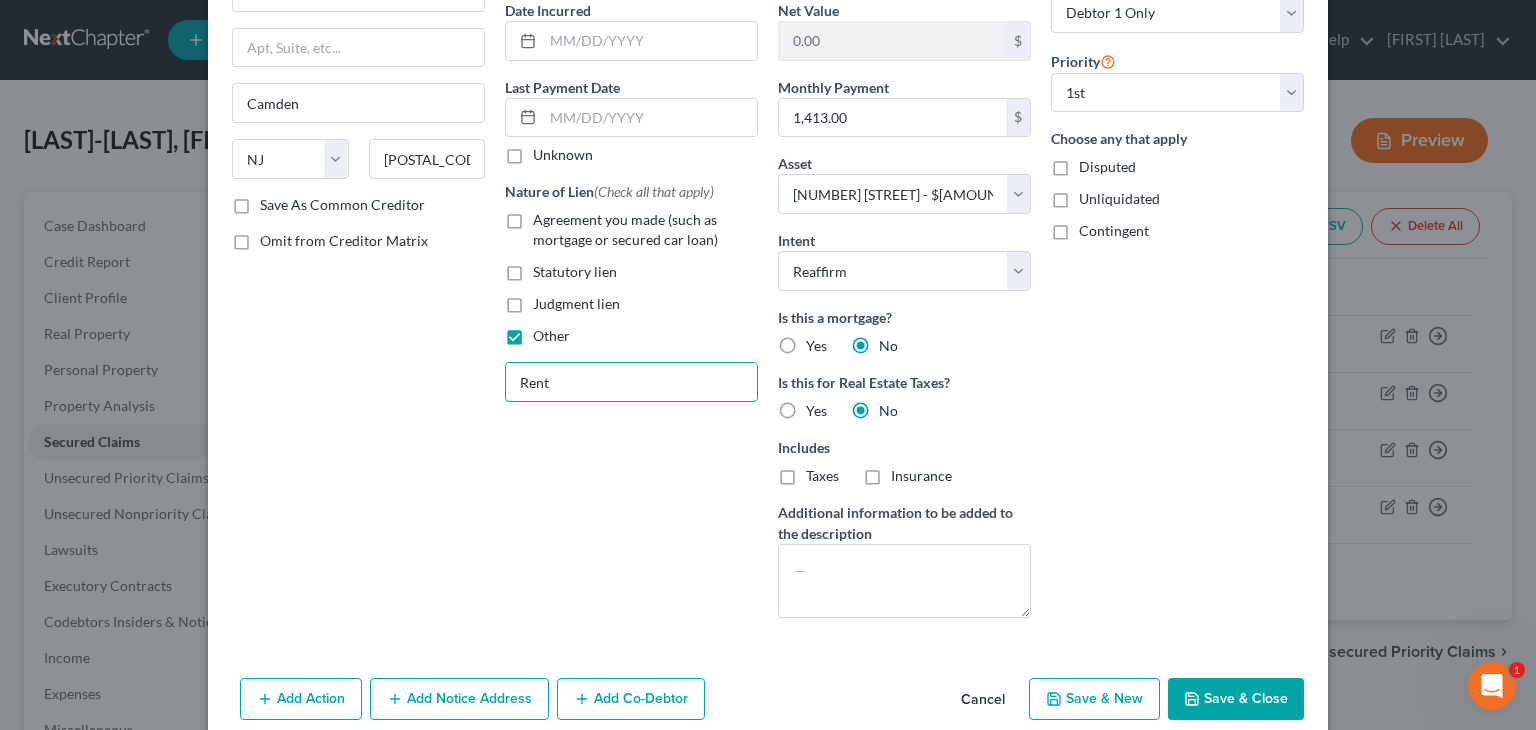 scroll, scrollTop: 200, scrollLeft: 0, axis: vertical 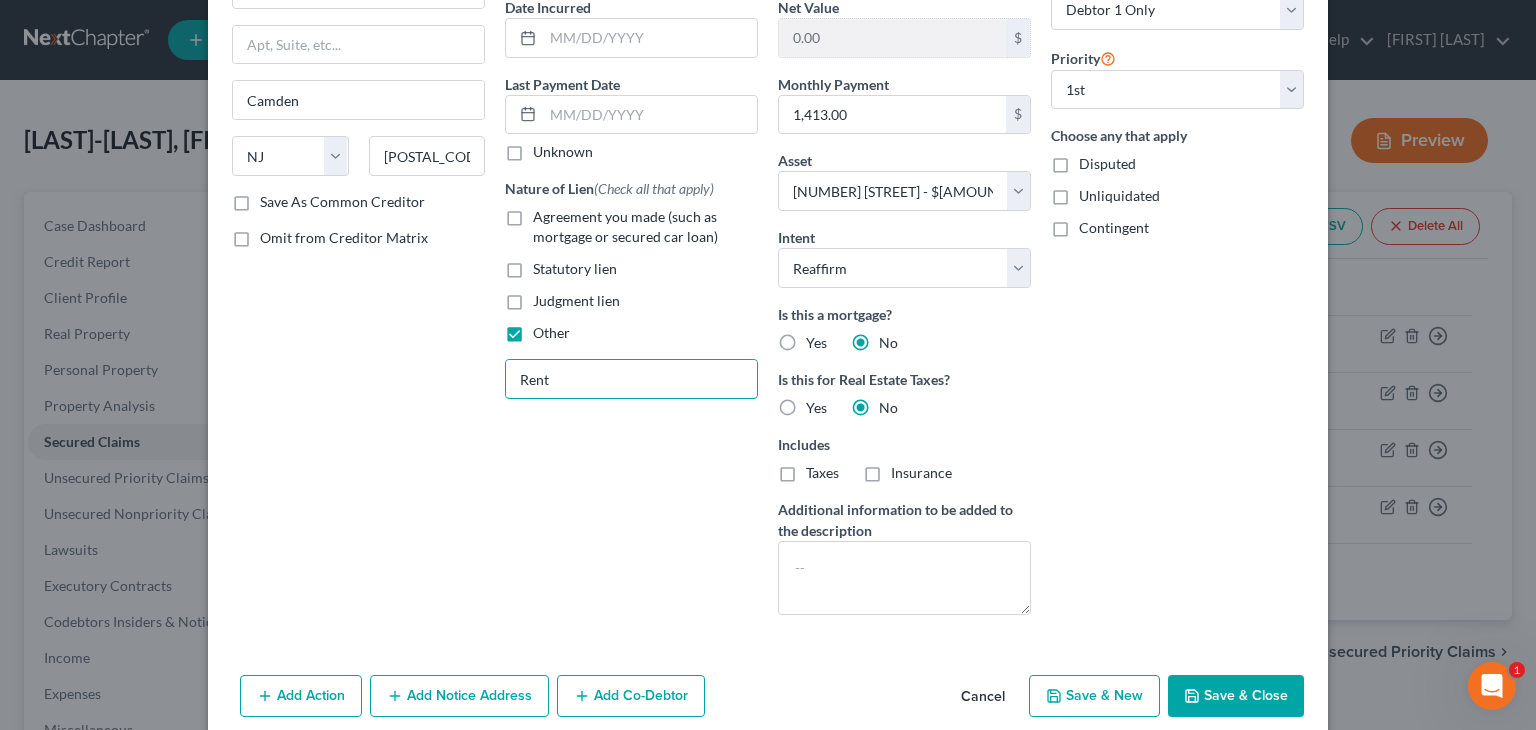 type on "Rent" 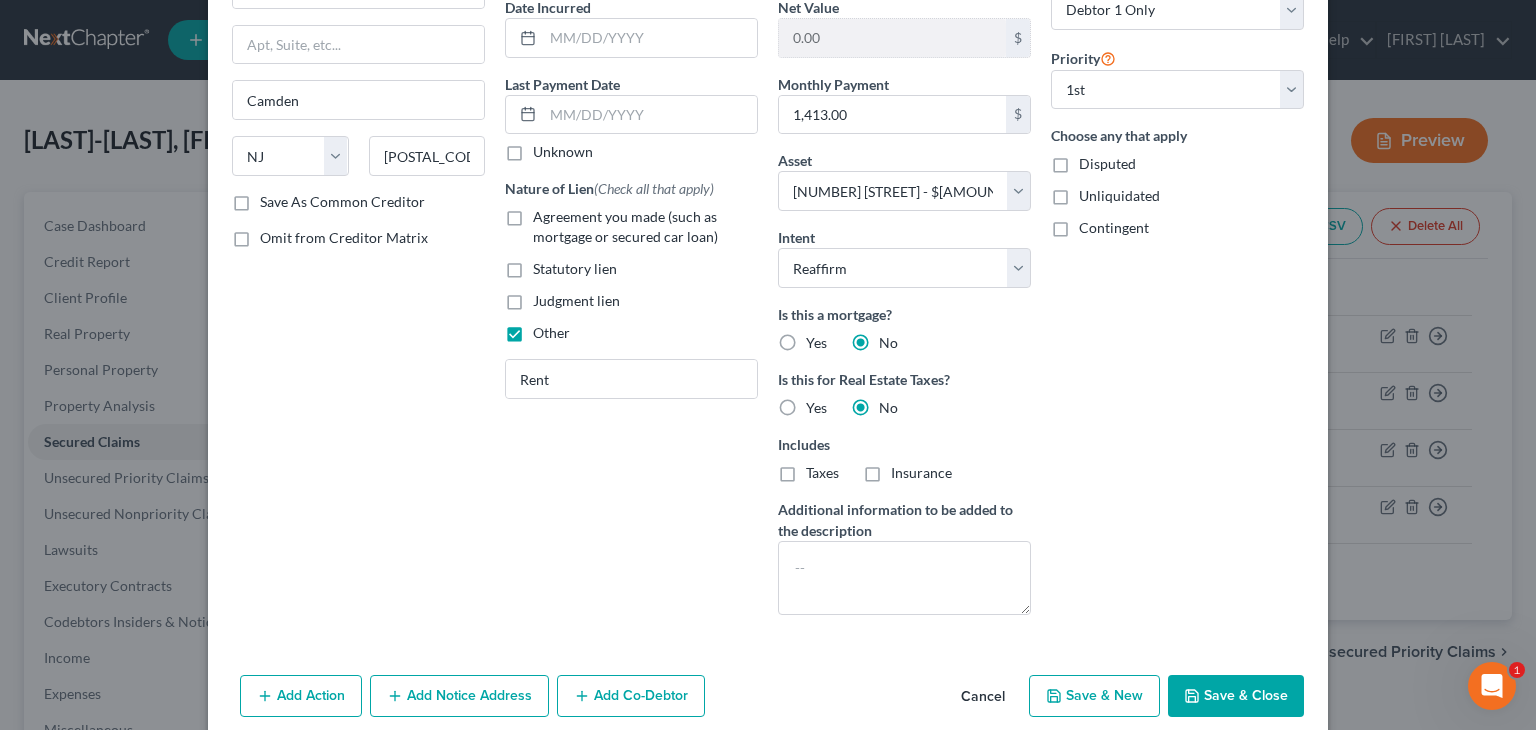 click on "Disputed" at bounding box center (1107, 164) 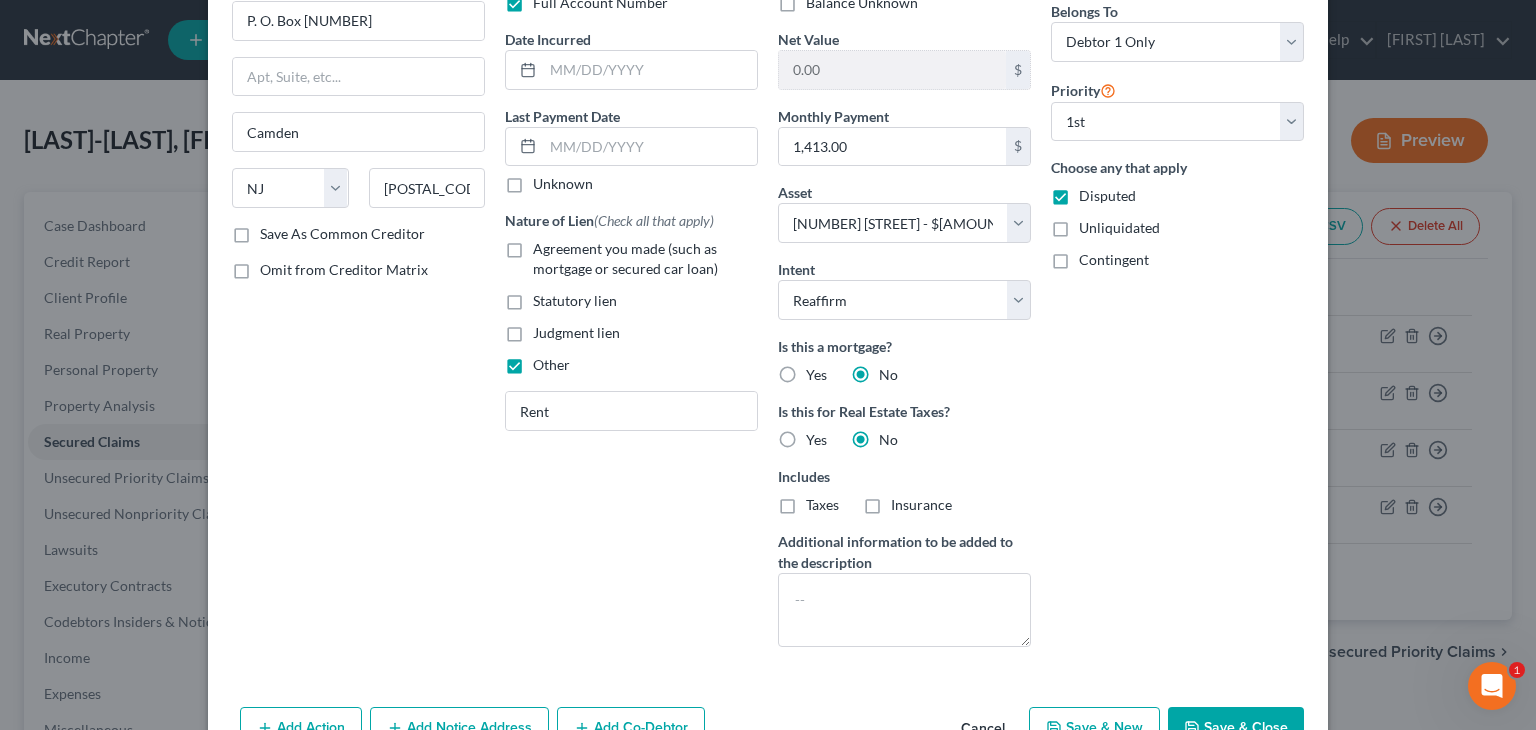 scroll, scrollTop: 282, scrollLeft: 0, axis: vertical 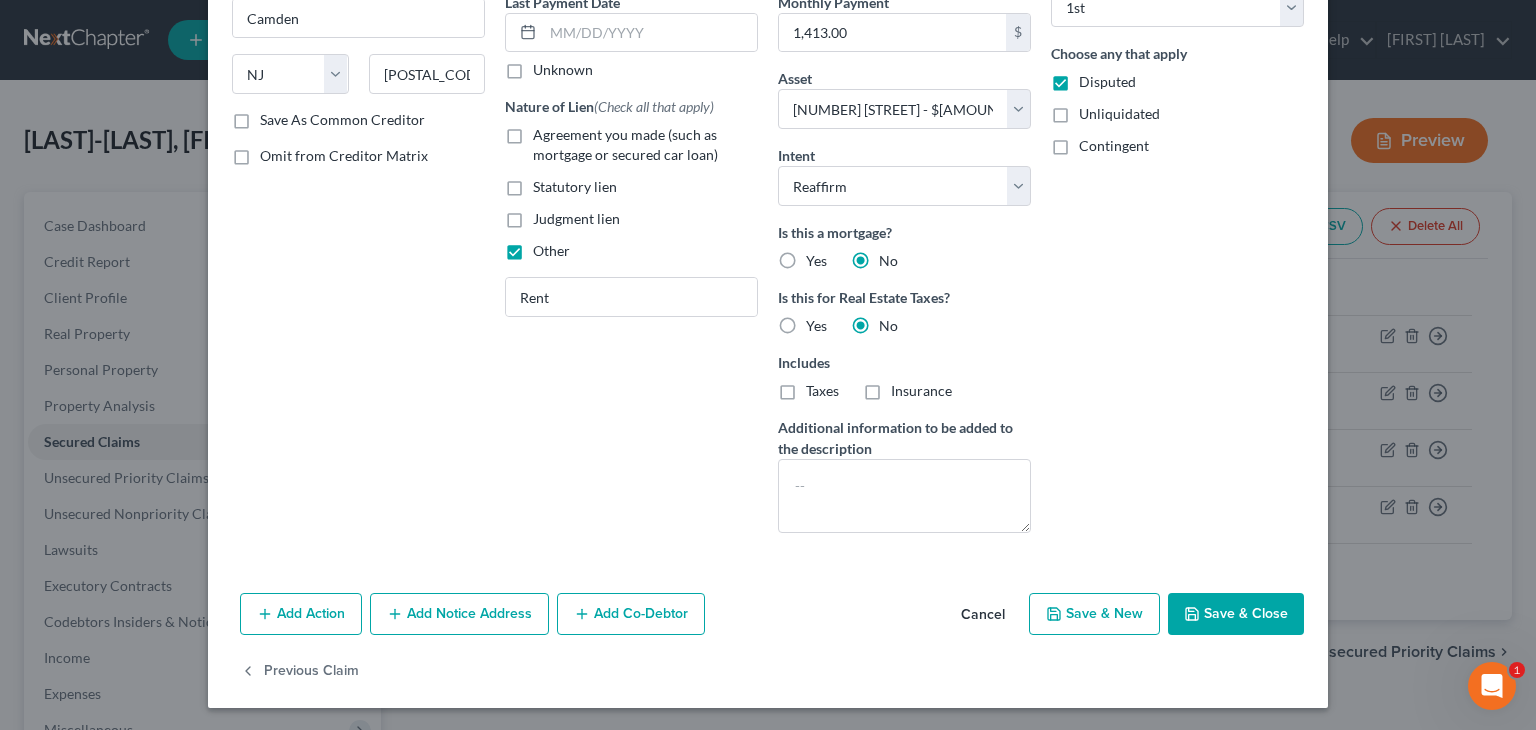 click on "Add Notice Address" at bounding box center (459, 614) 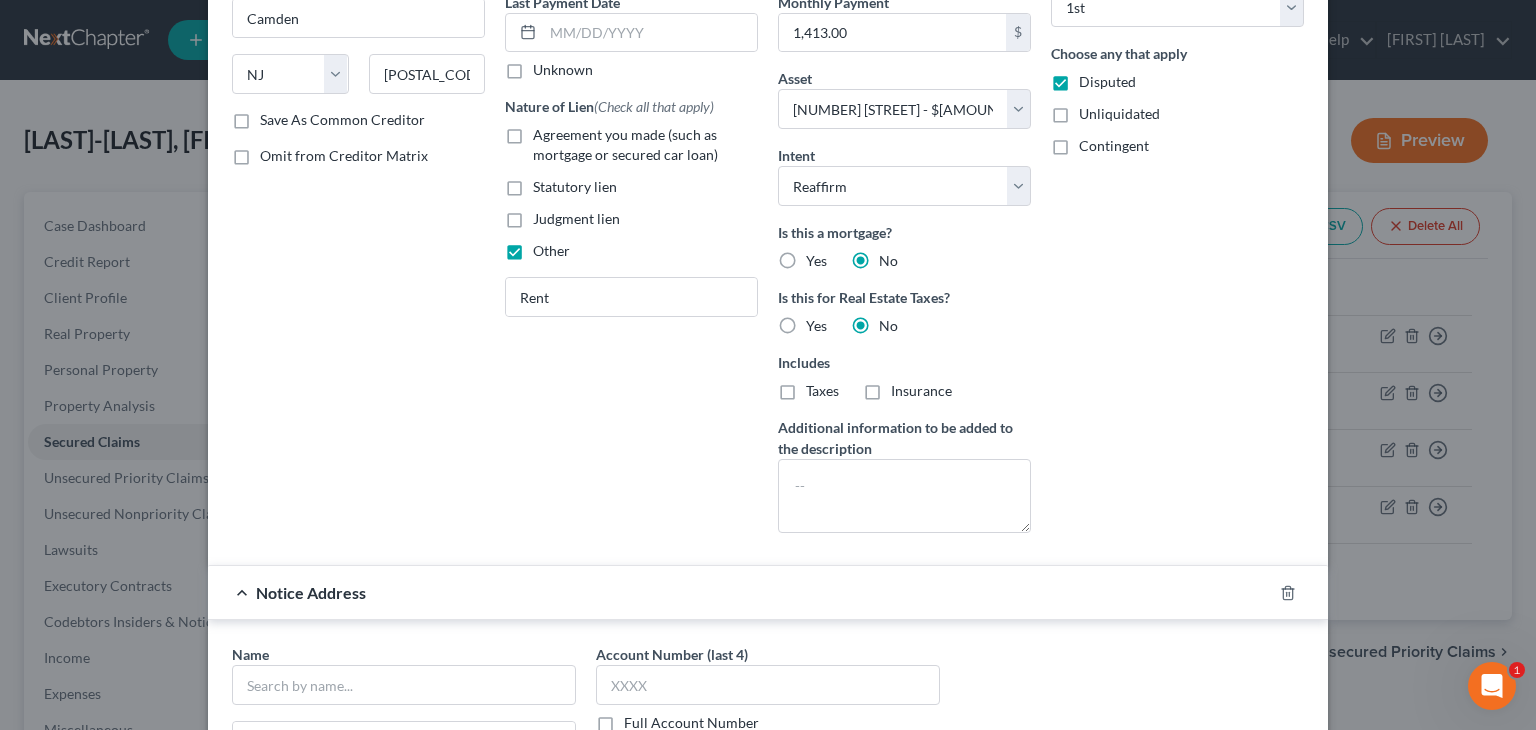 type 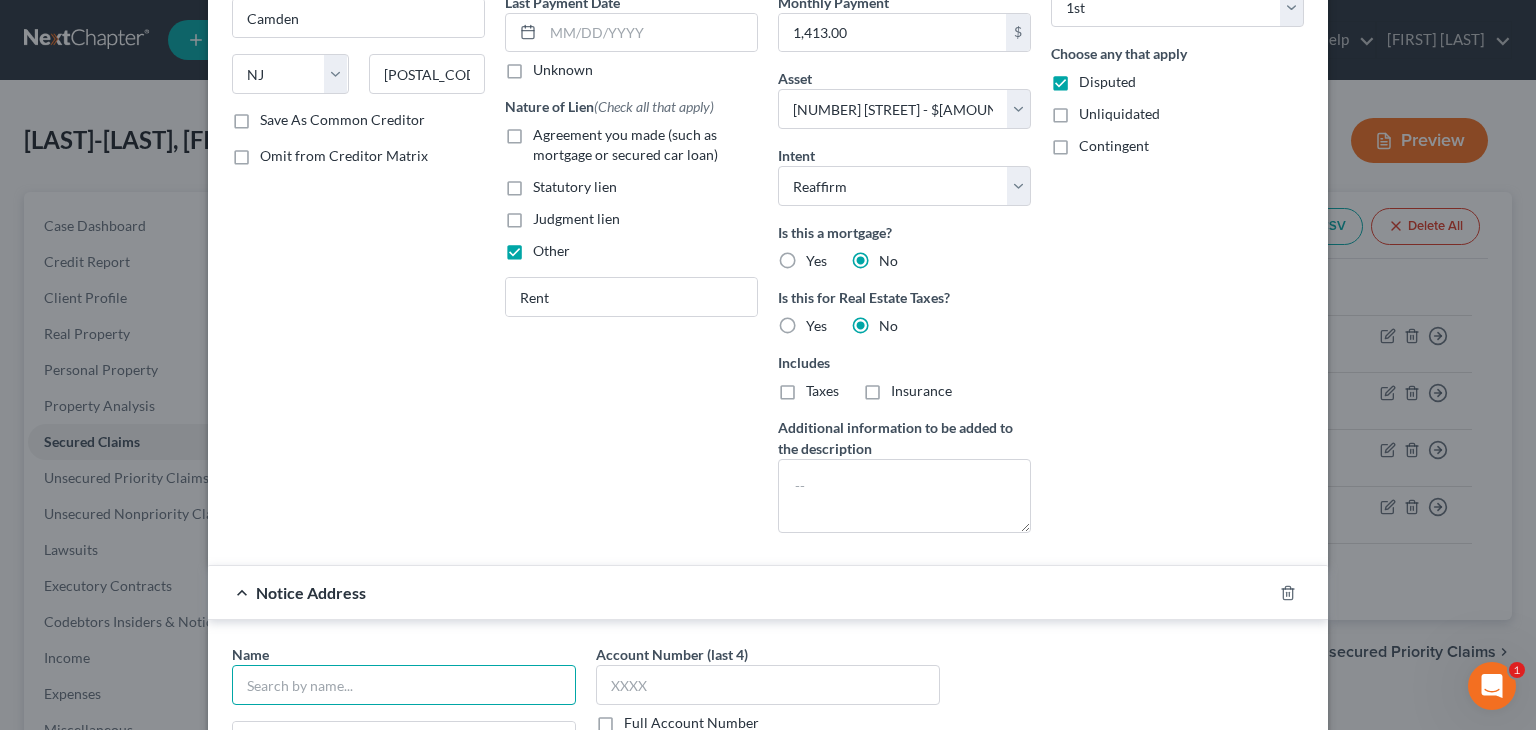 click at bounding box center (404, 685) 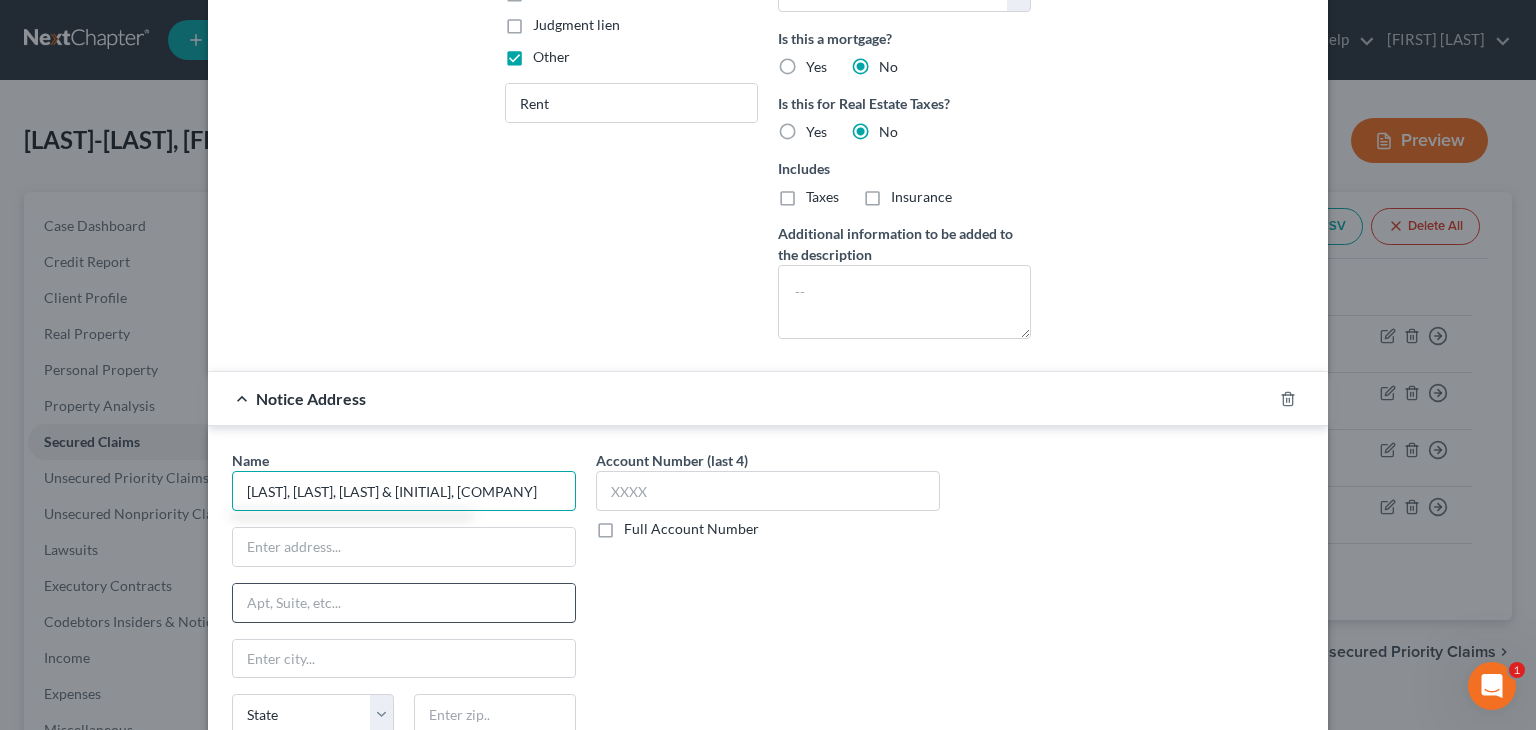 scroll, scrollTop: 482, scrollLeft: 0, axis: vertical 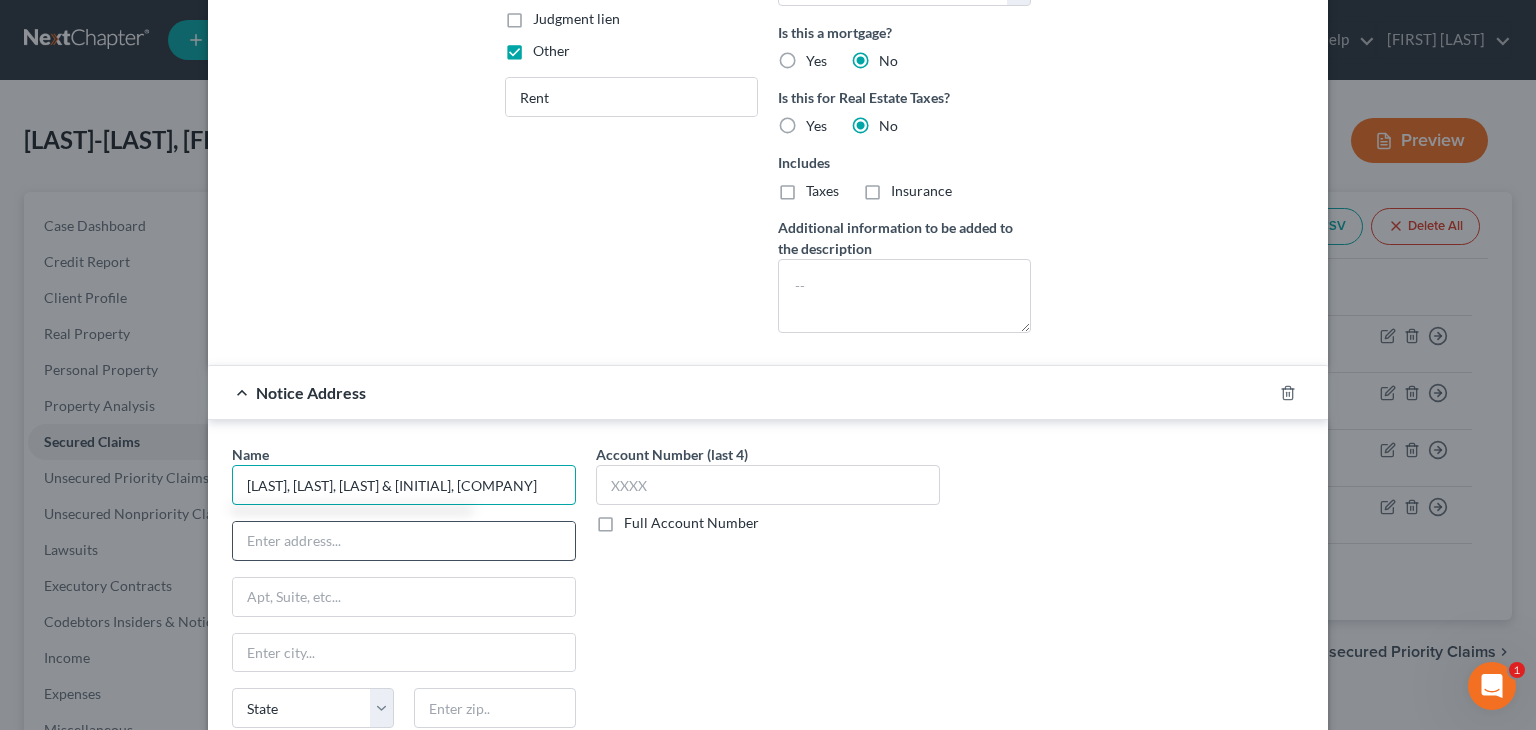 type on "[LAST], [LAST], [LAST] & [INITIAL], [COMPANY]" 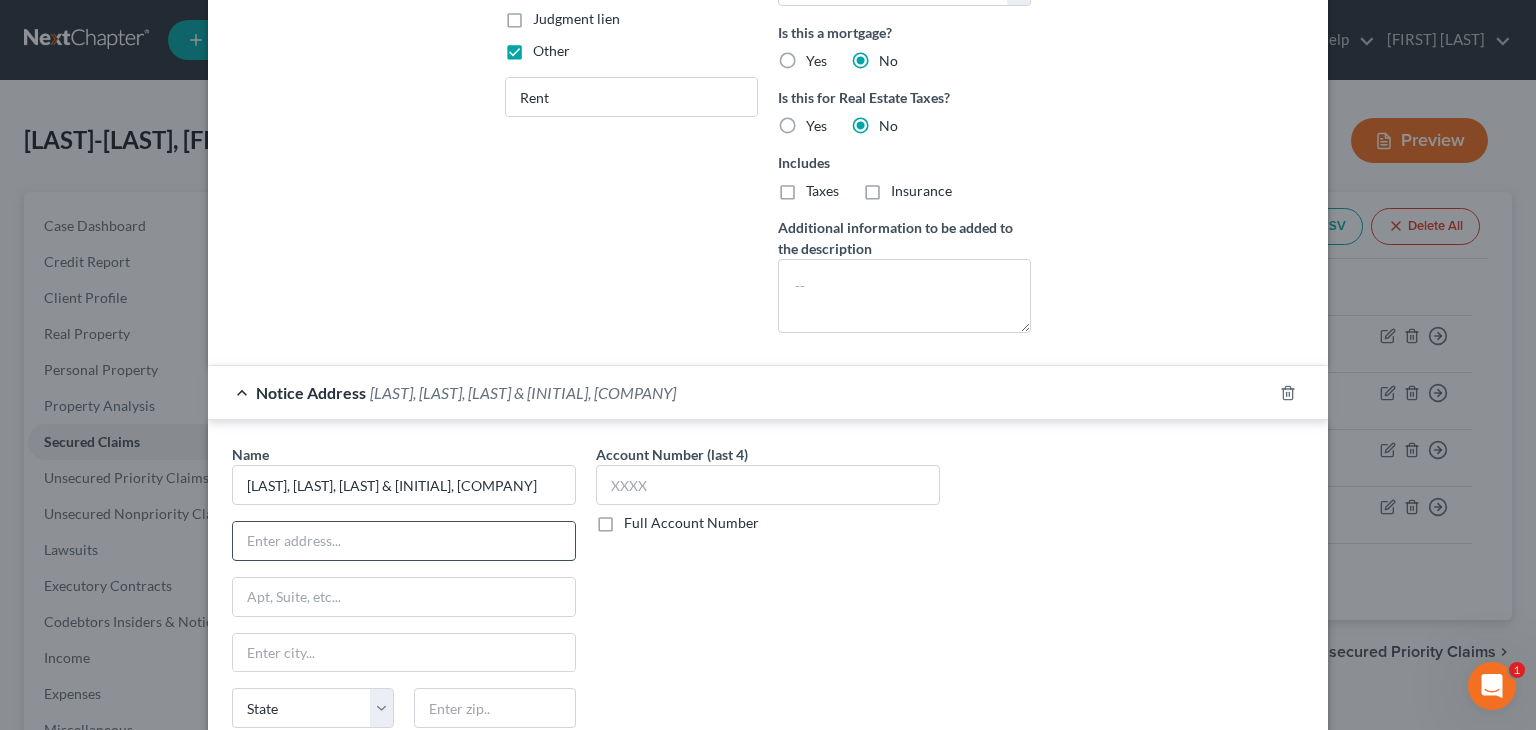 click at bounding box center [404, 541] 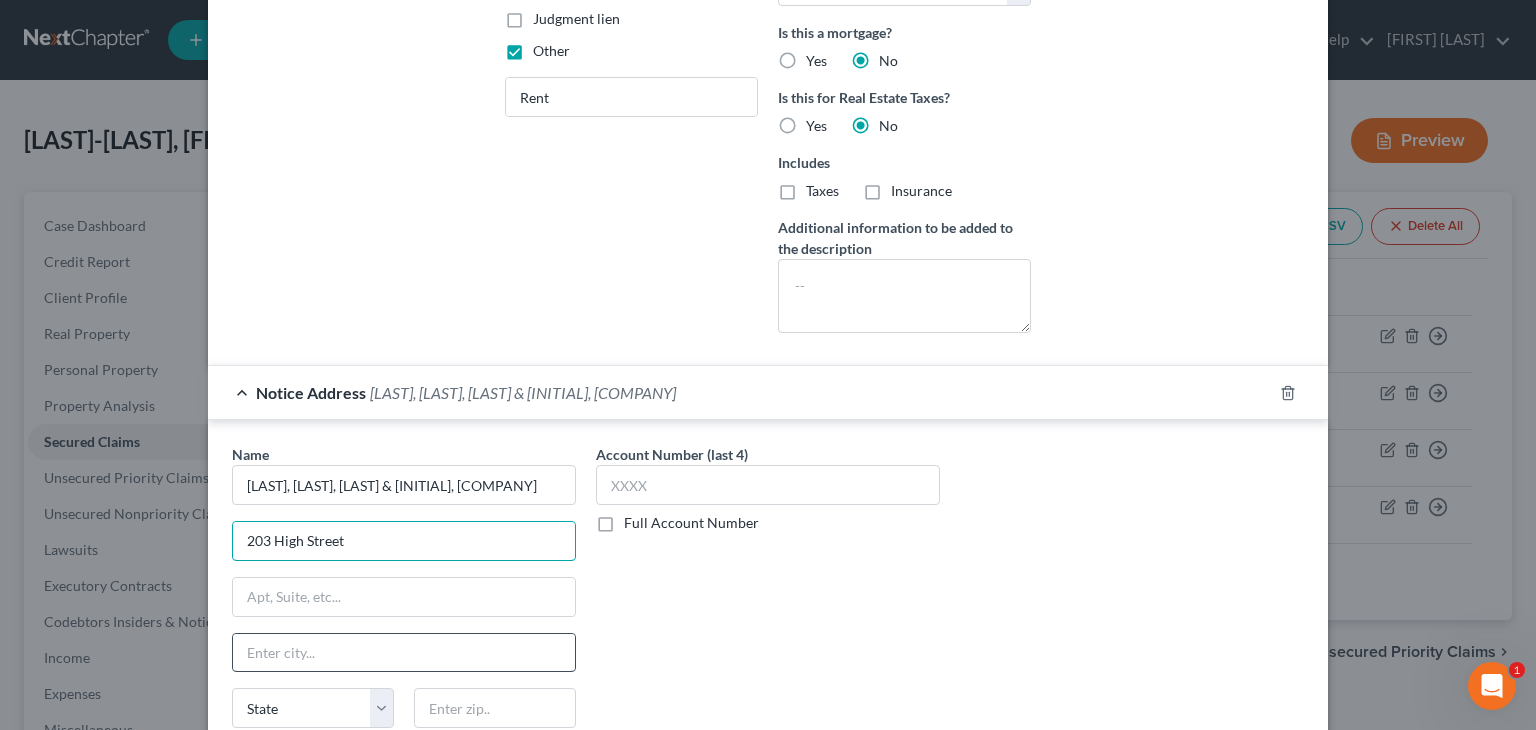 type on "203 High Street" 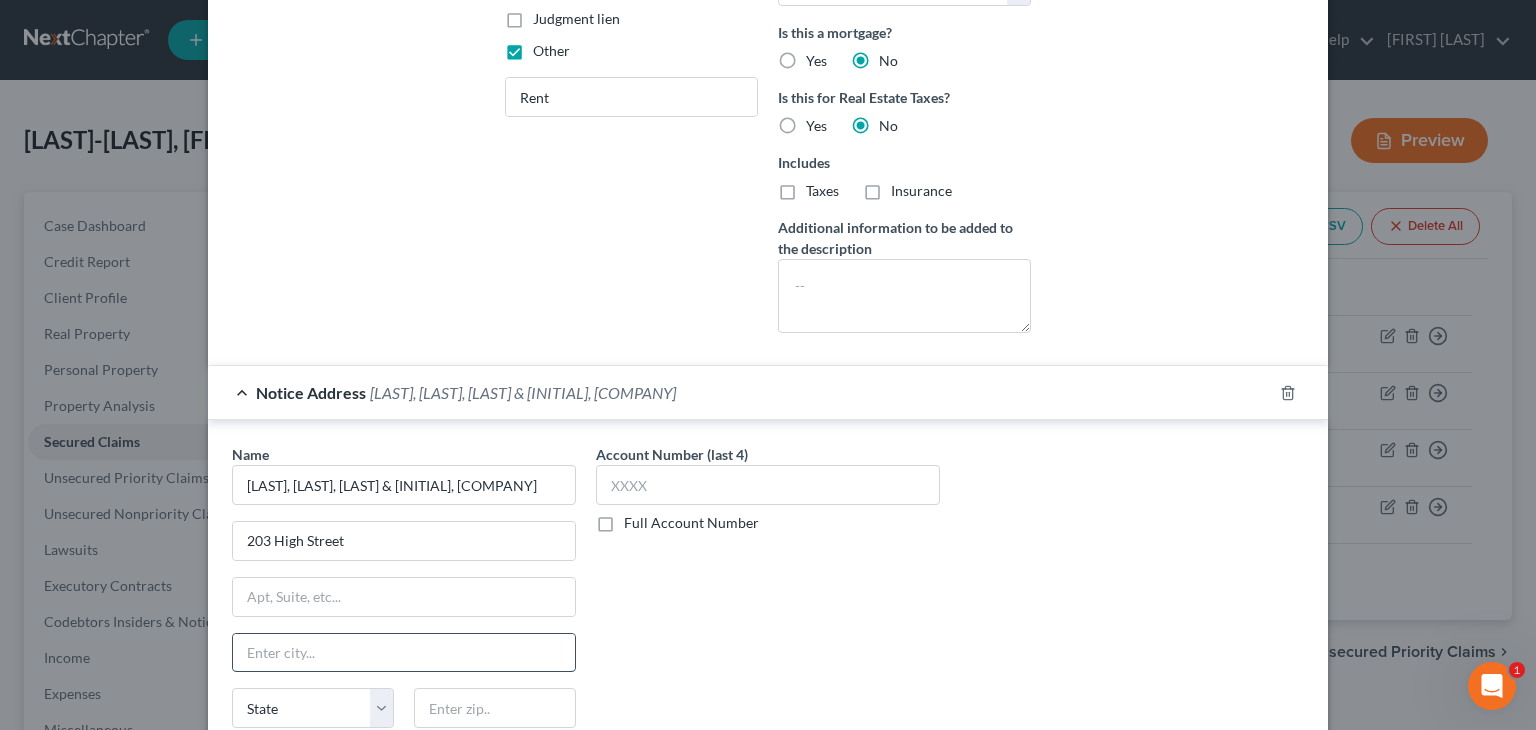 click at bounding box center [404, 653] 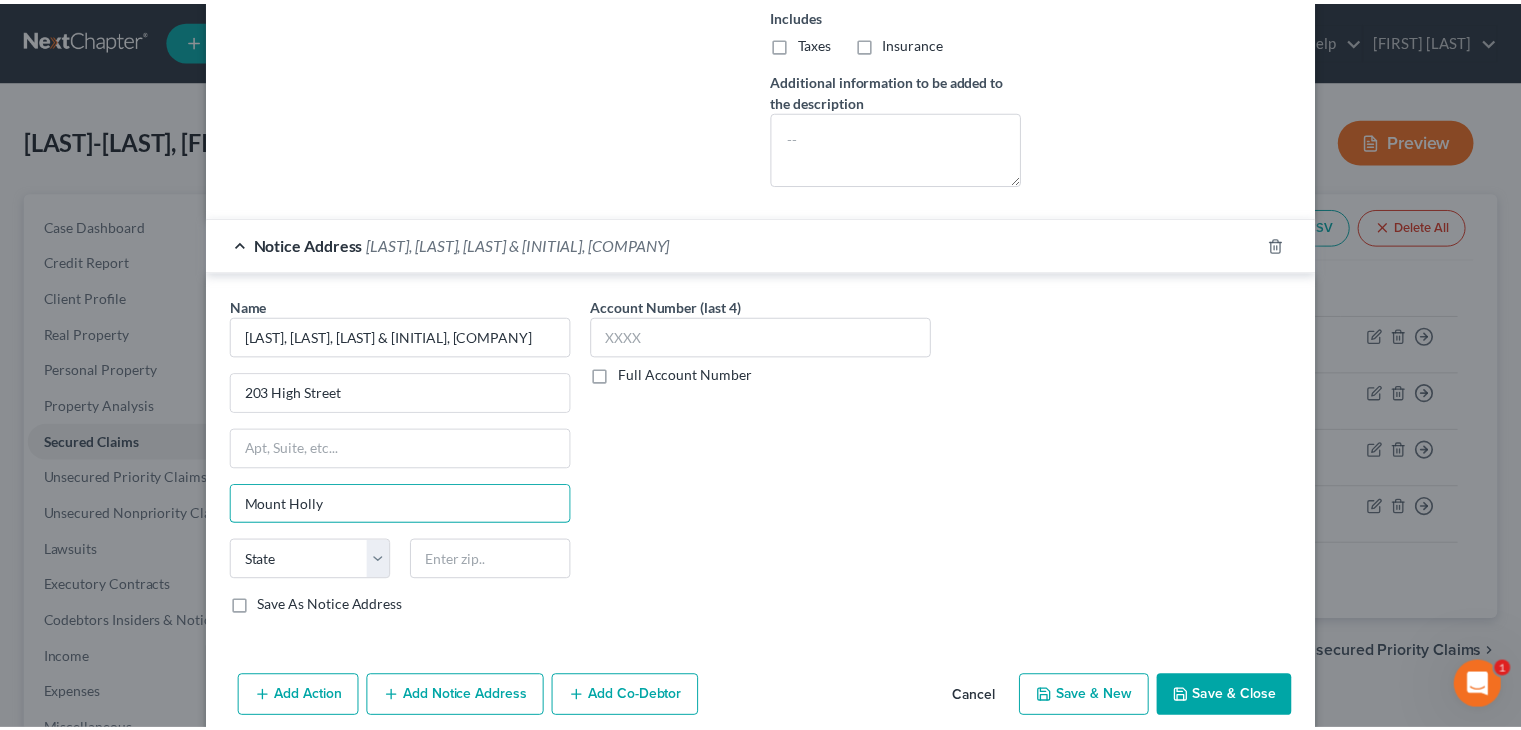 scroll, scrollTop: 682, scrollLeft: 0, axis: vertical 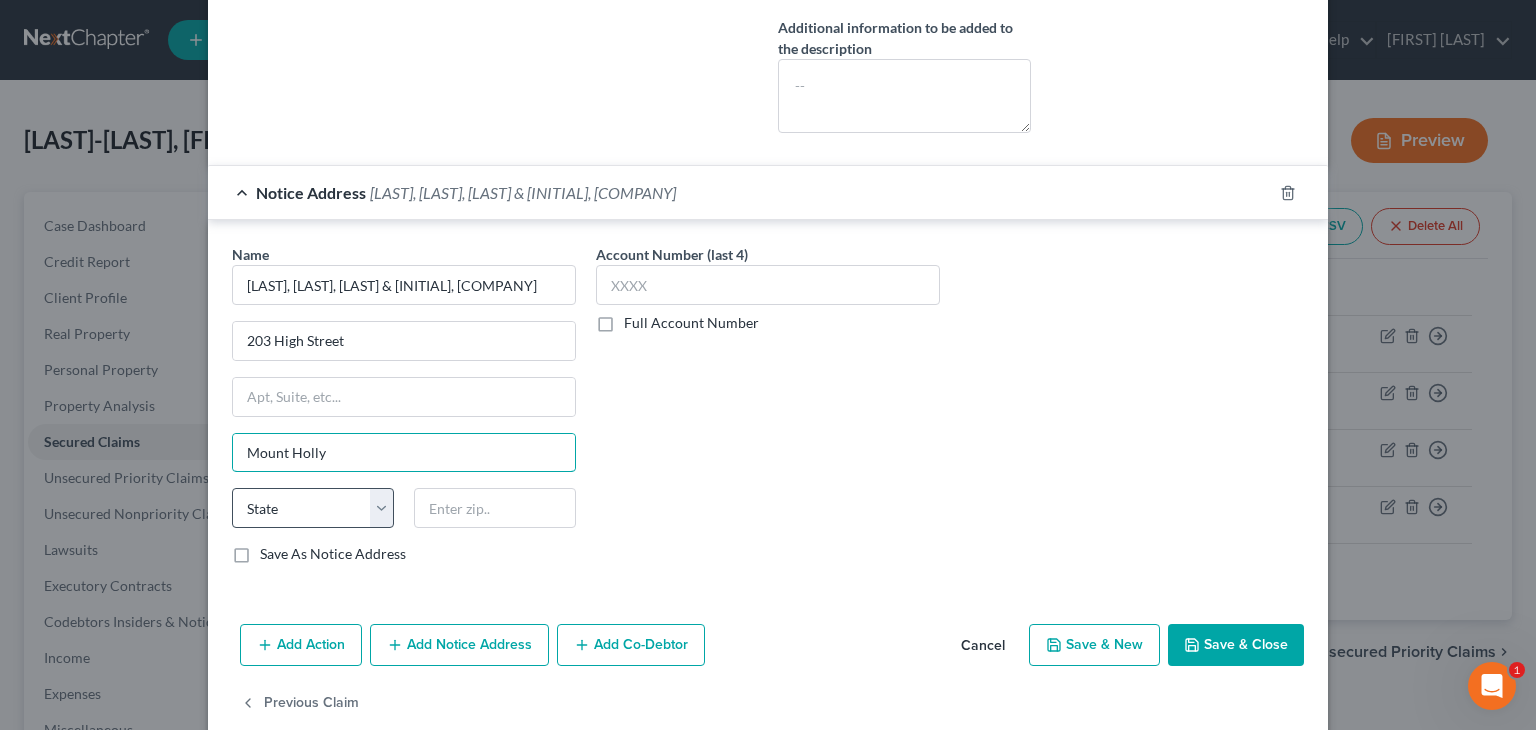 type on "Mount Holly" 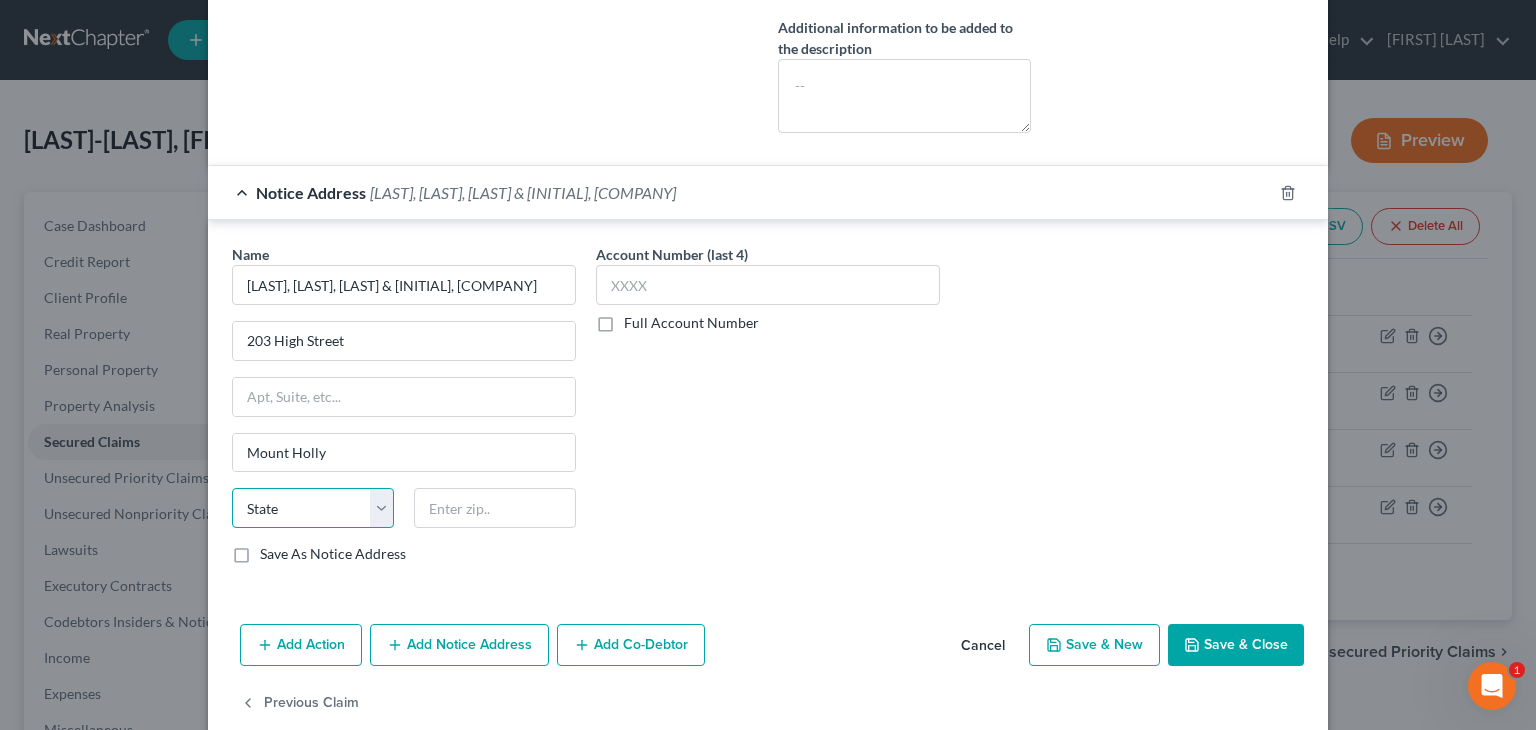 click on "State AL AK AR AZ CA CO CT DE DC FL GA GU HI ID IL IN IA KS KY LA ME MD MA MI MN MS MO MT NC ND NE NV NH NJ NM NY OH OK OR PA PR RI SC SD TN TX UT VI VA VT WA WV WI WY" at bounding box center (313, 508) 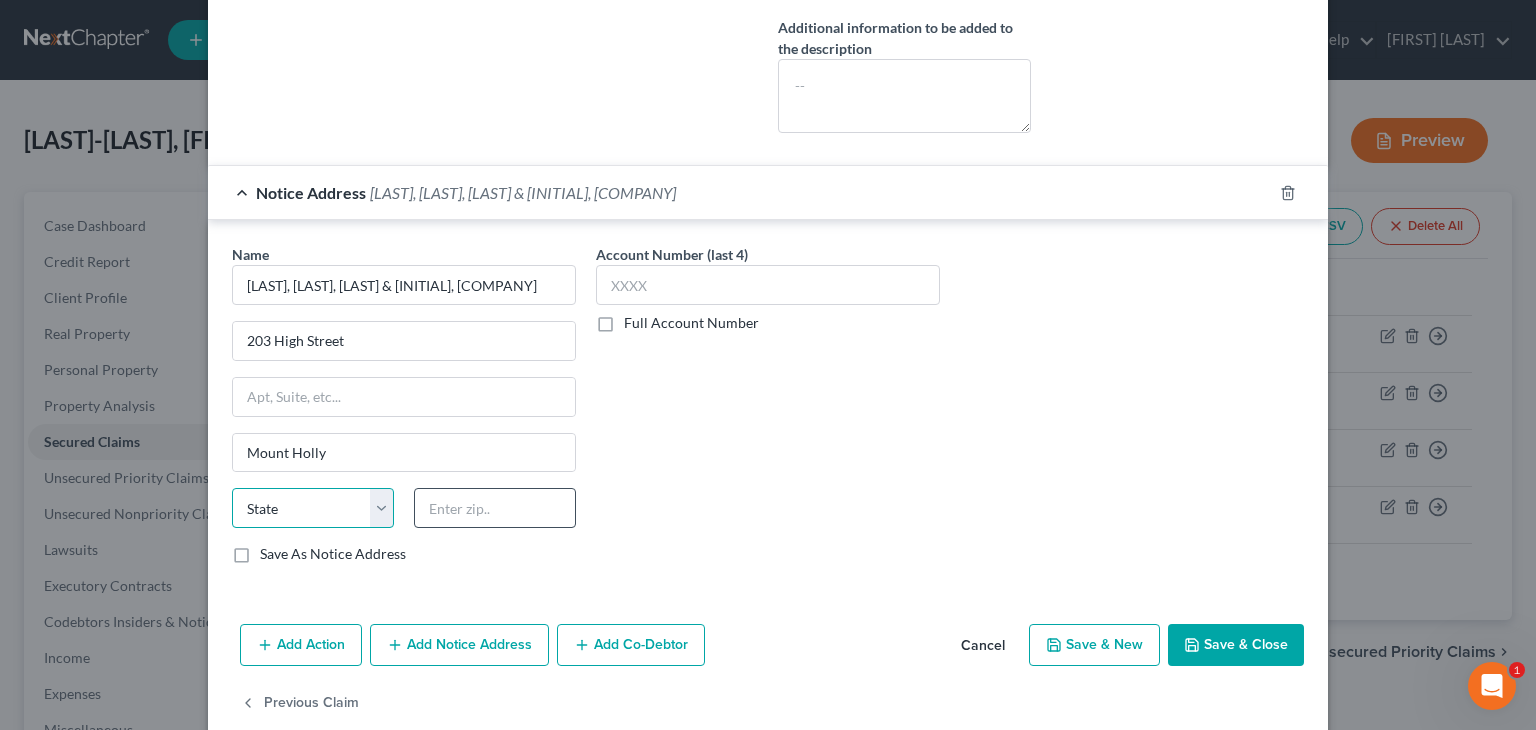 select on "33" 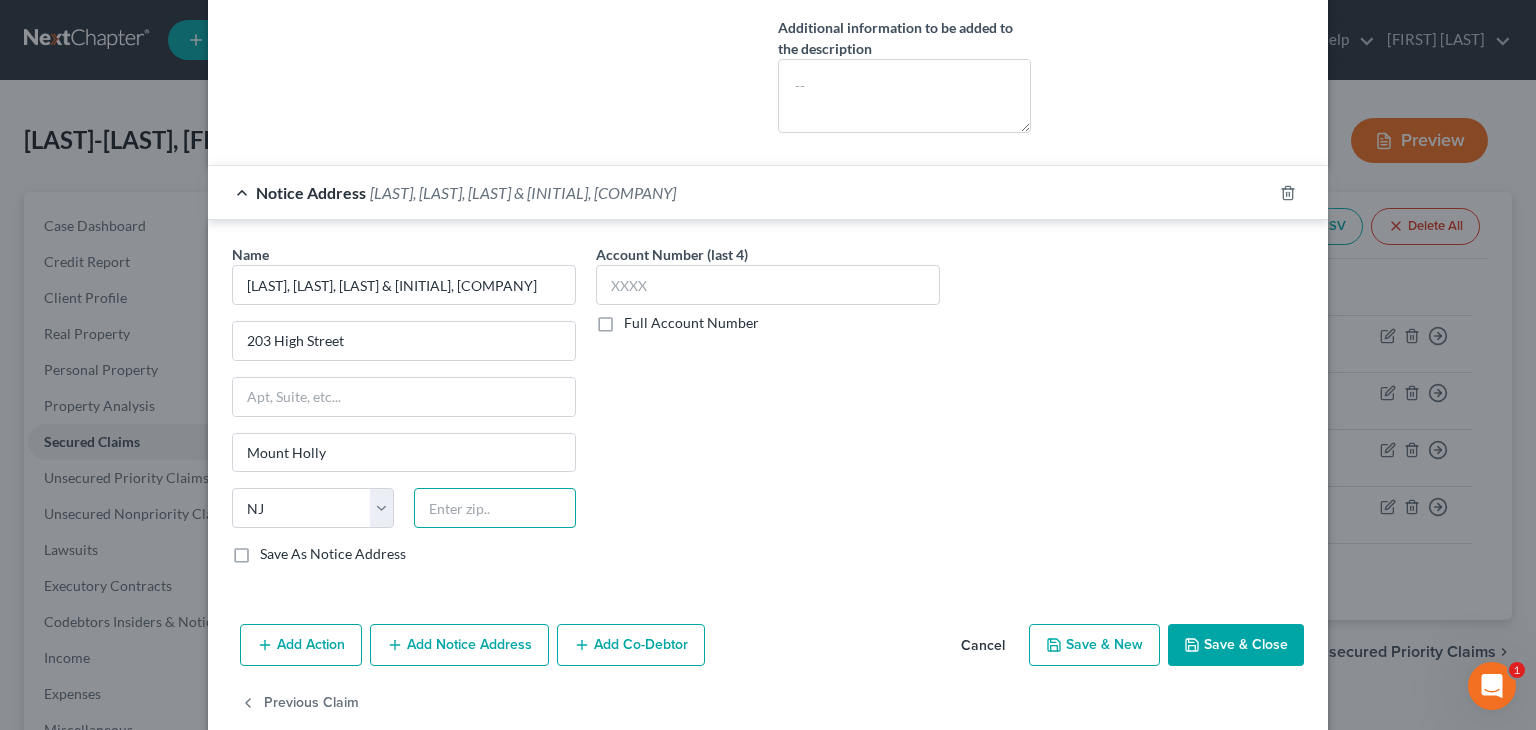 click at bounding box center (495, 508) 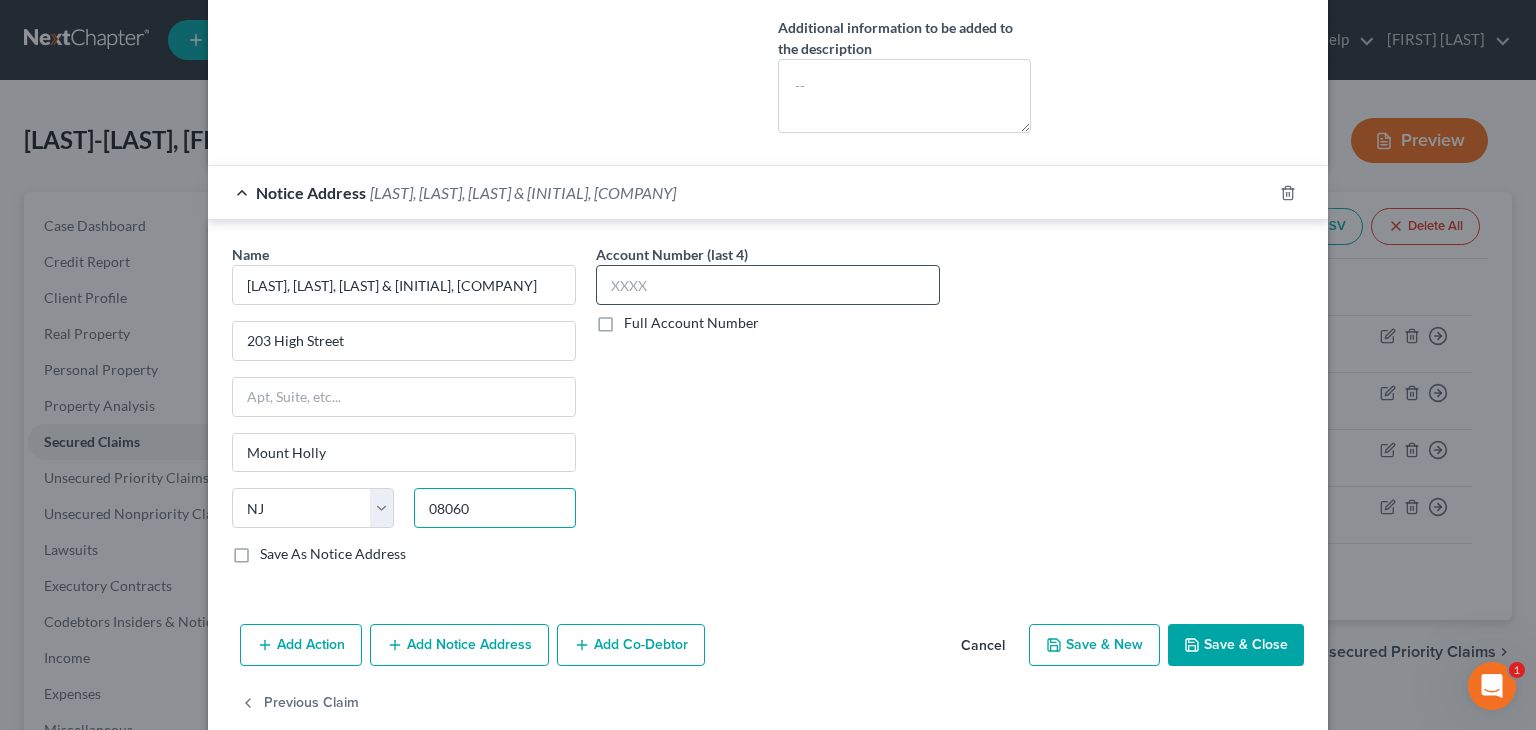 type on "08060" 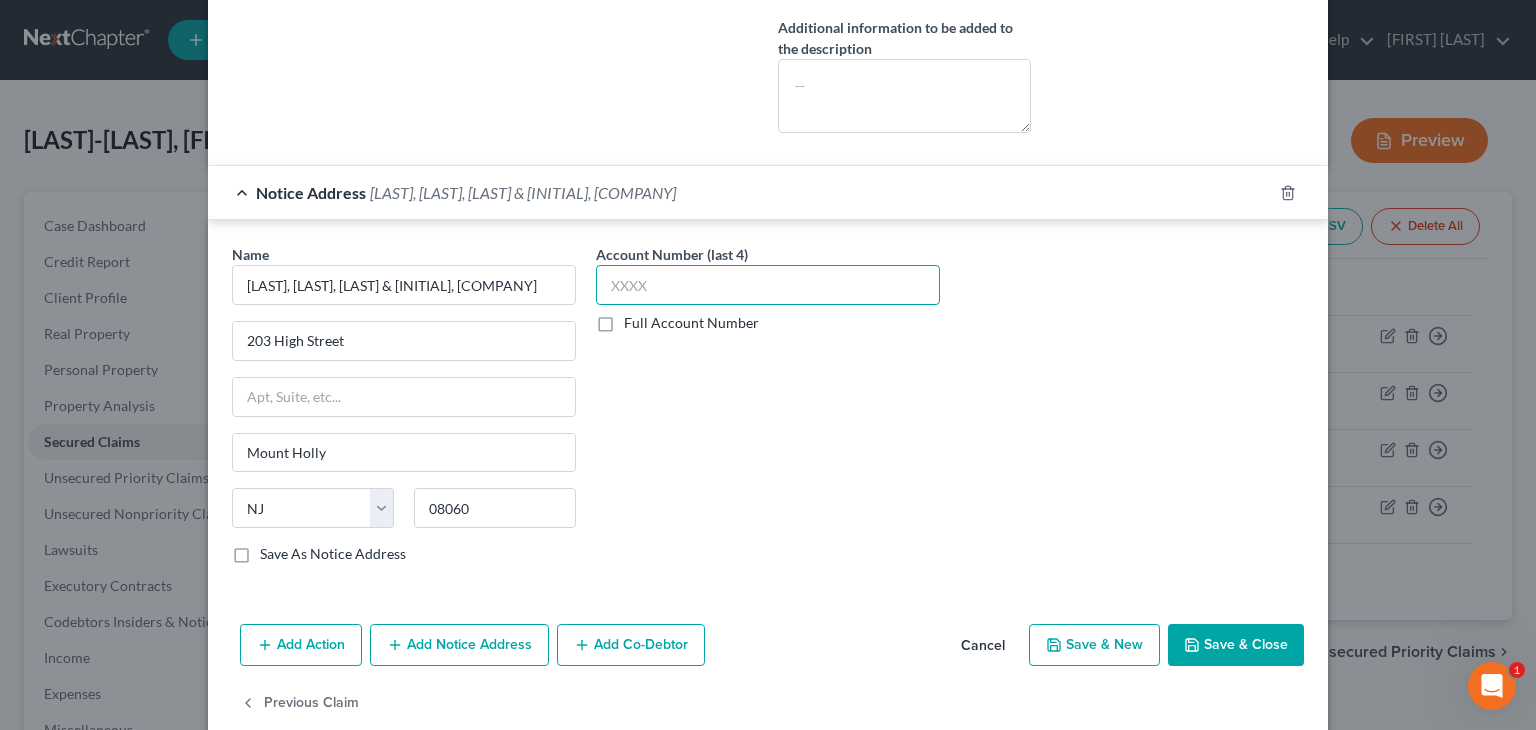 click at bounding box center [768, 285] 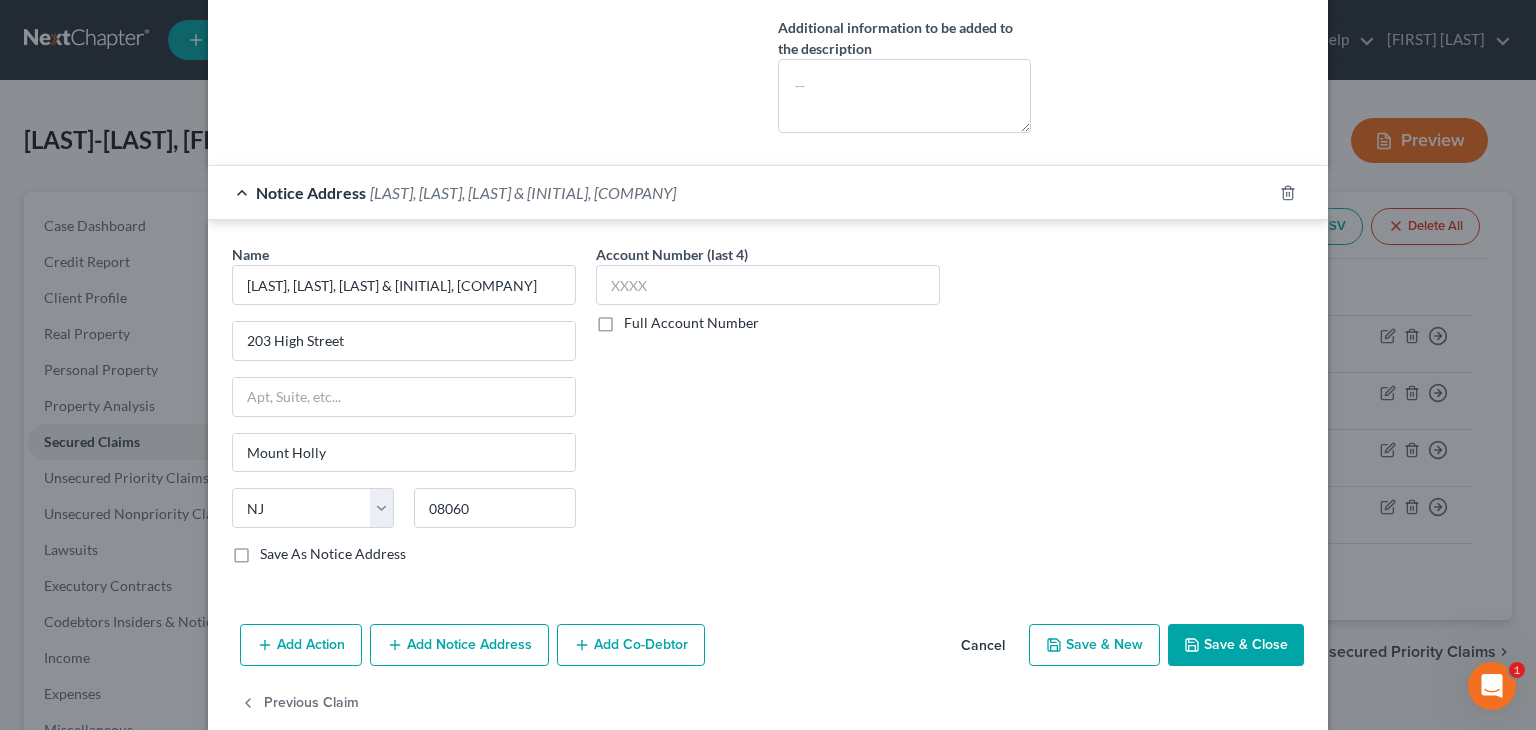 click on "Full Account Number" at bounding box center (691, 323) 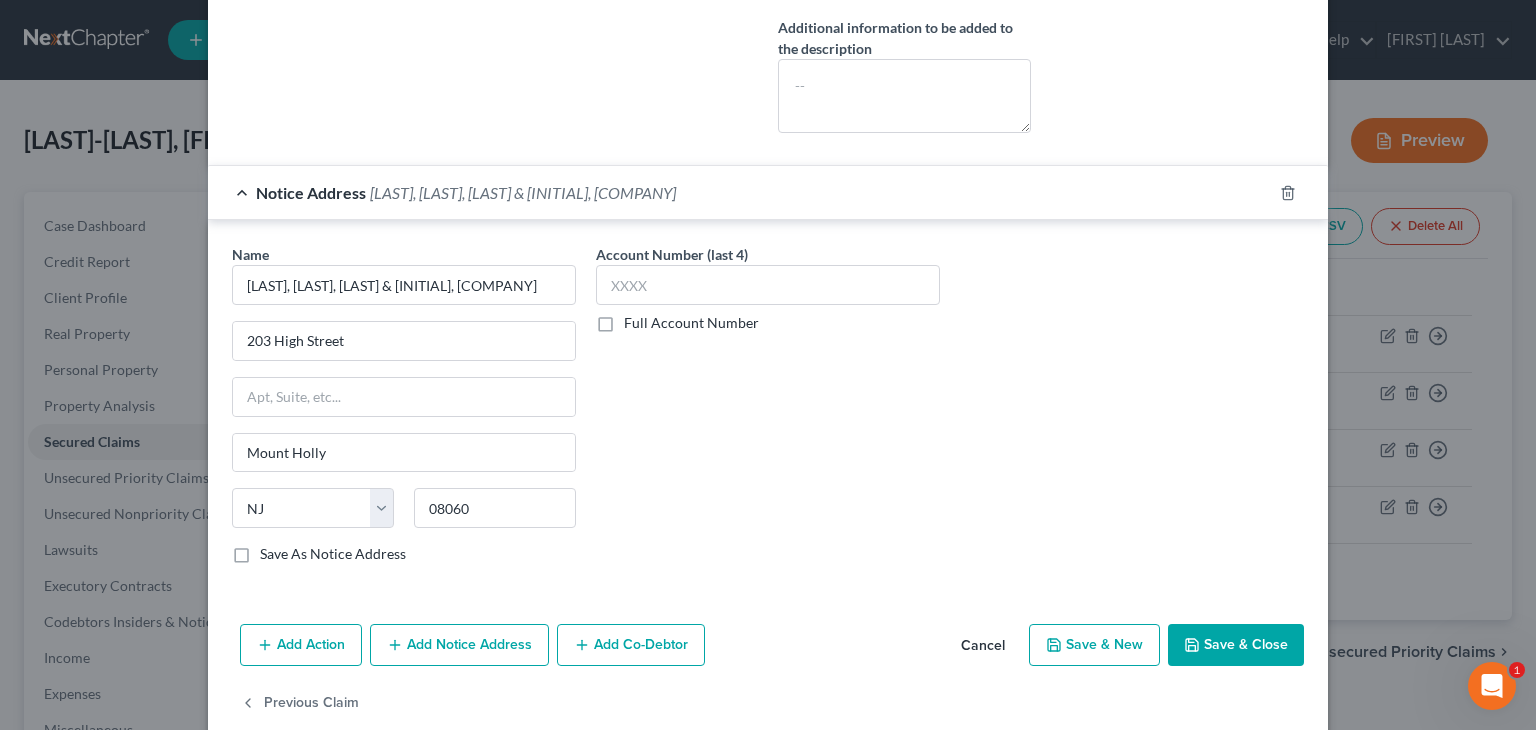 click on "Full Account Number" at bounding box center [638, 319] 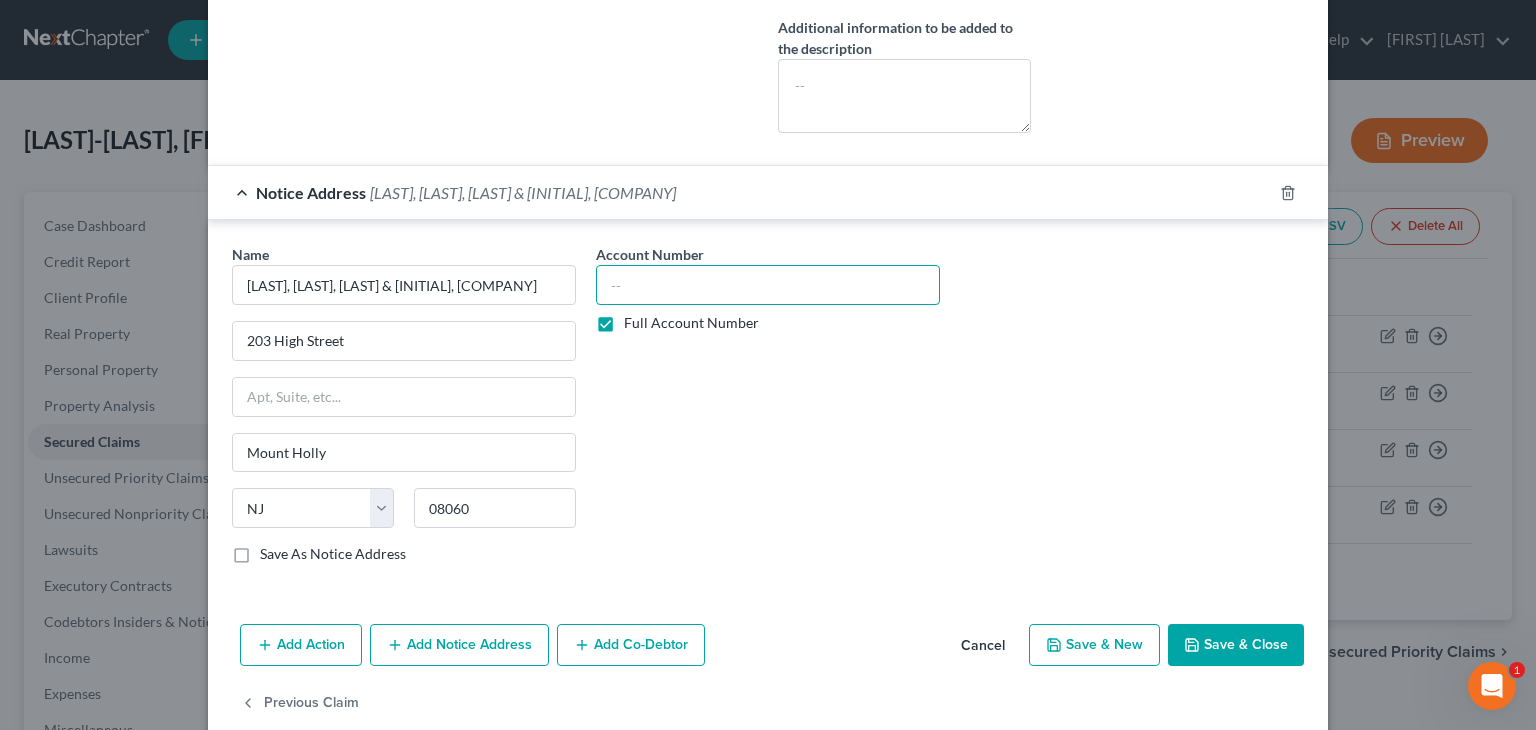 click at bounding box center [768, 285] 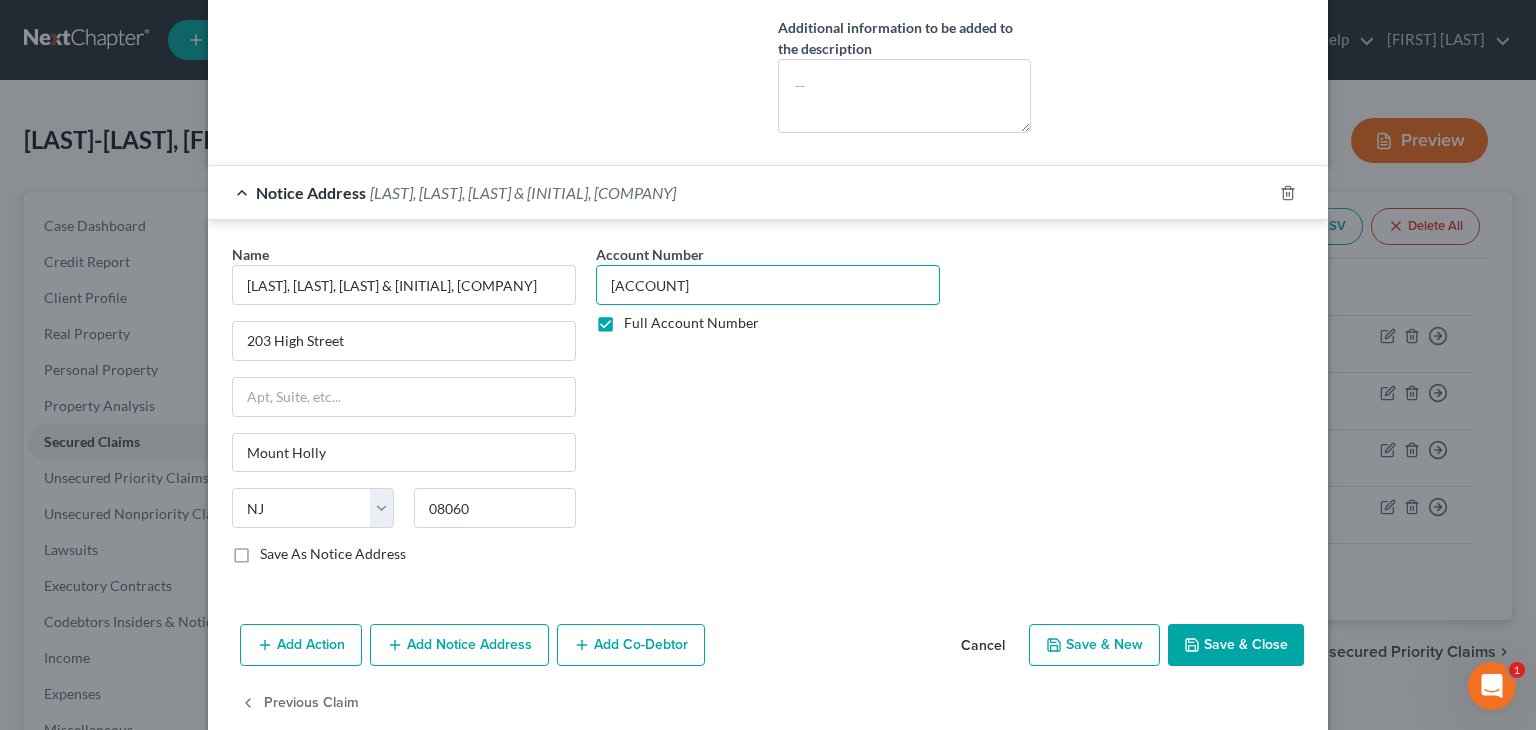 type on "[ACCOUNT]" 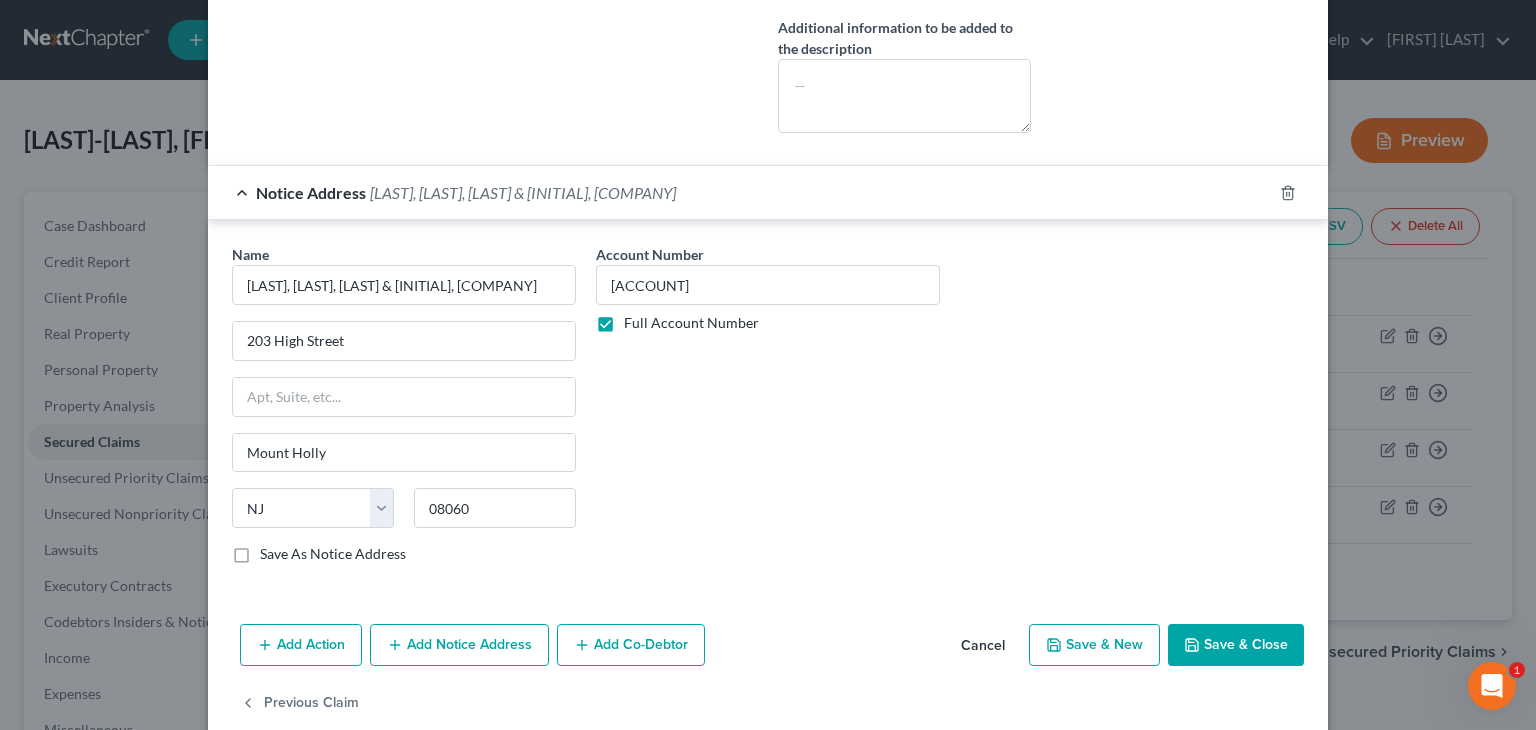 click on "Save & Close" at bounding box center (1236, 645) 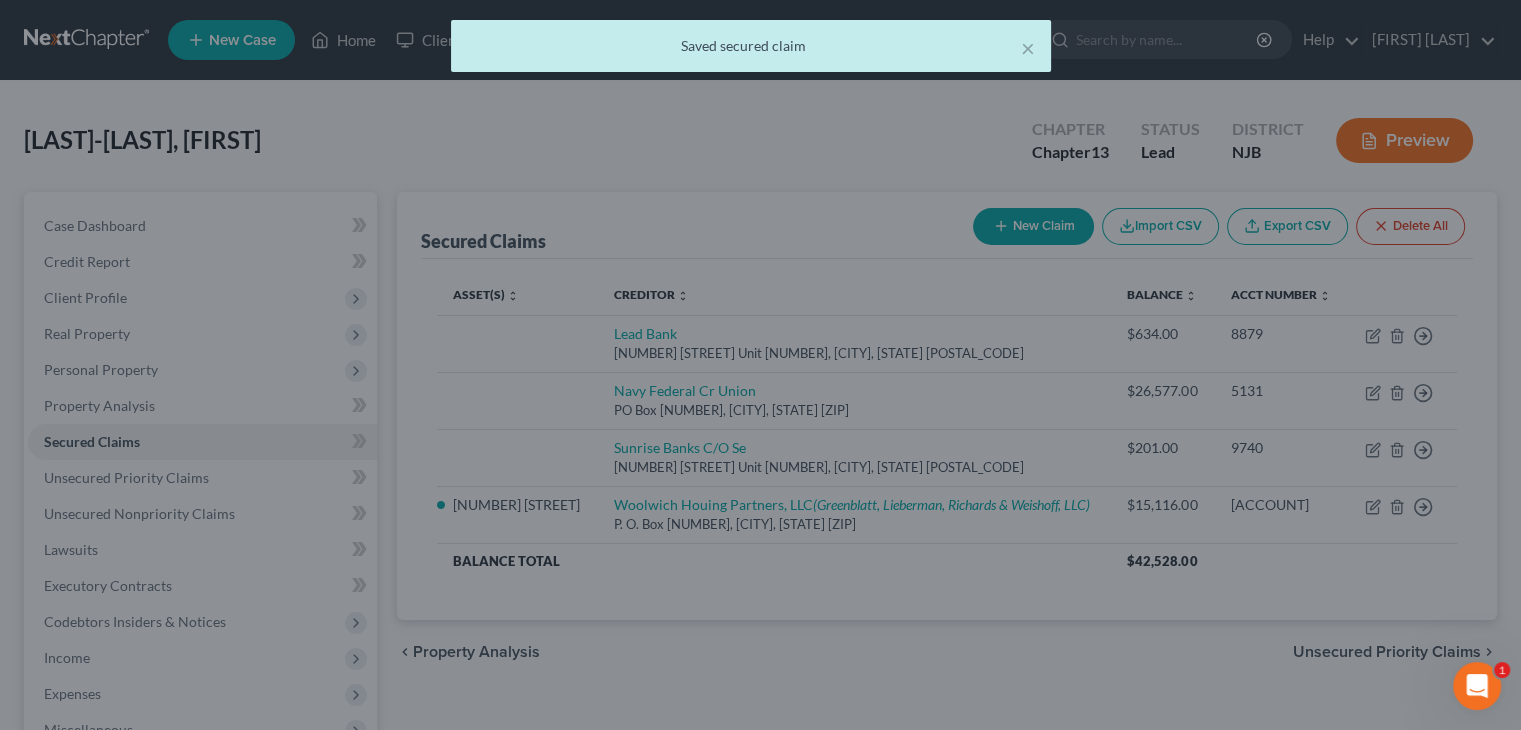 scroll, scrollTop: 0, scrollLeft: 0, axis: both 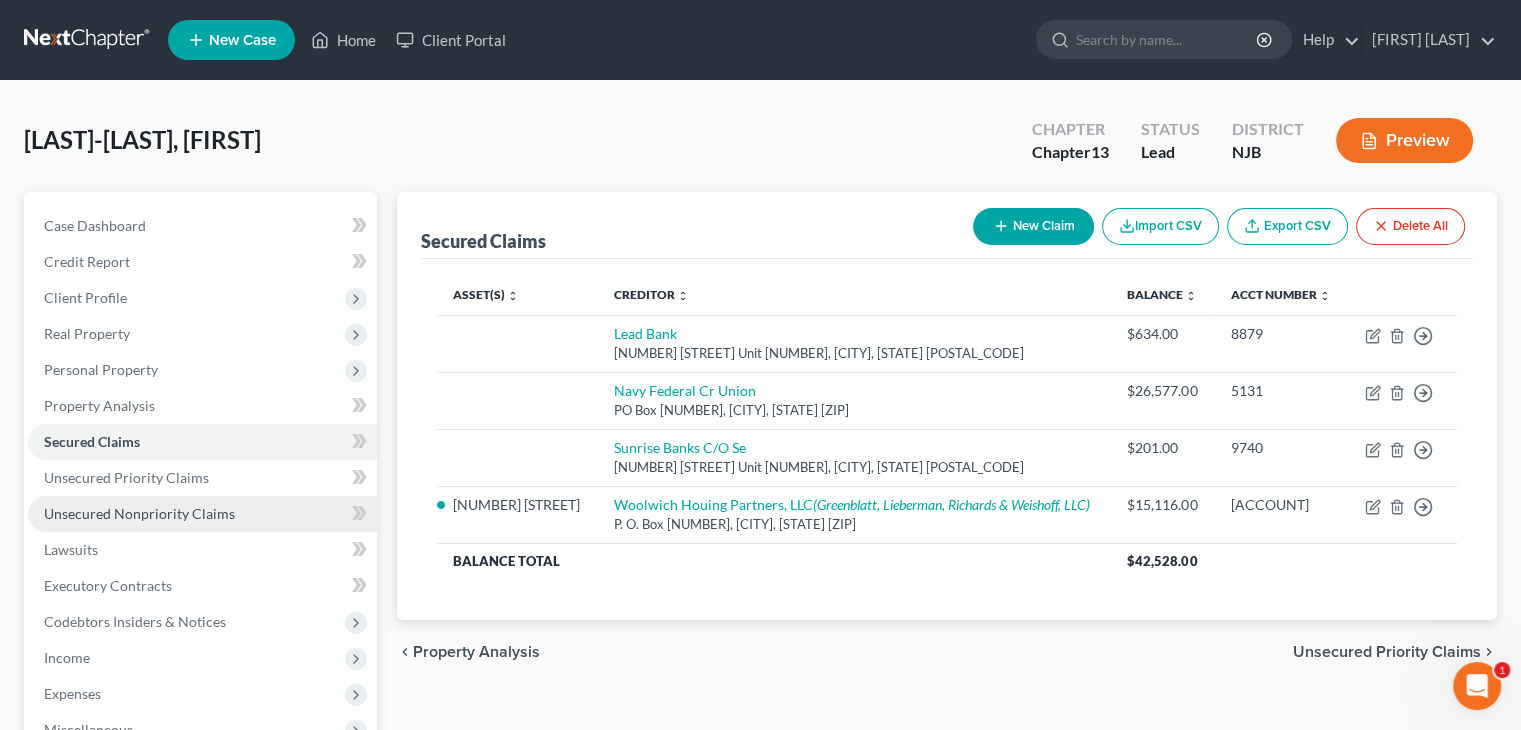 click on "Unsecured Nonpriority Claims" at bounding box center (139, 513) 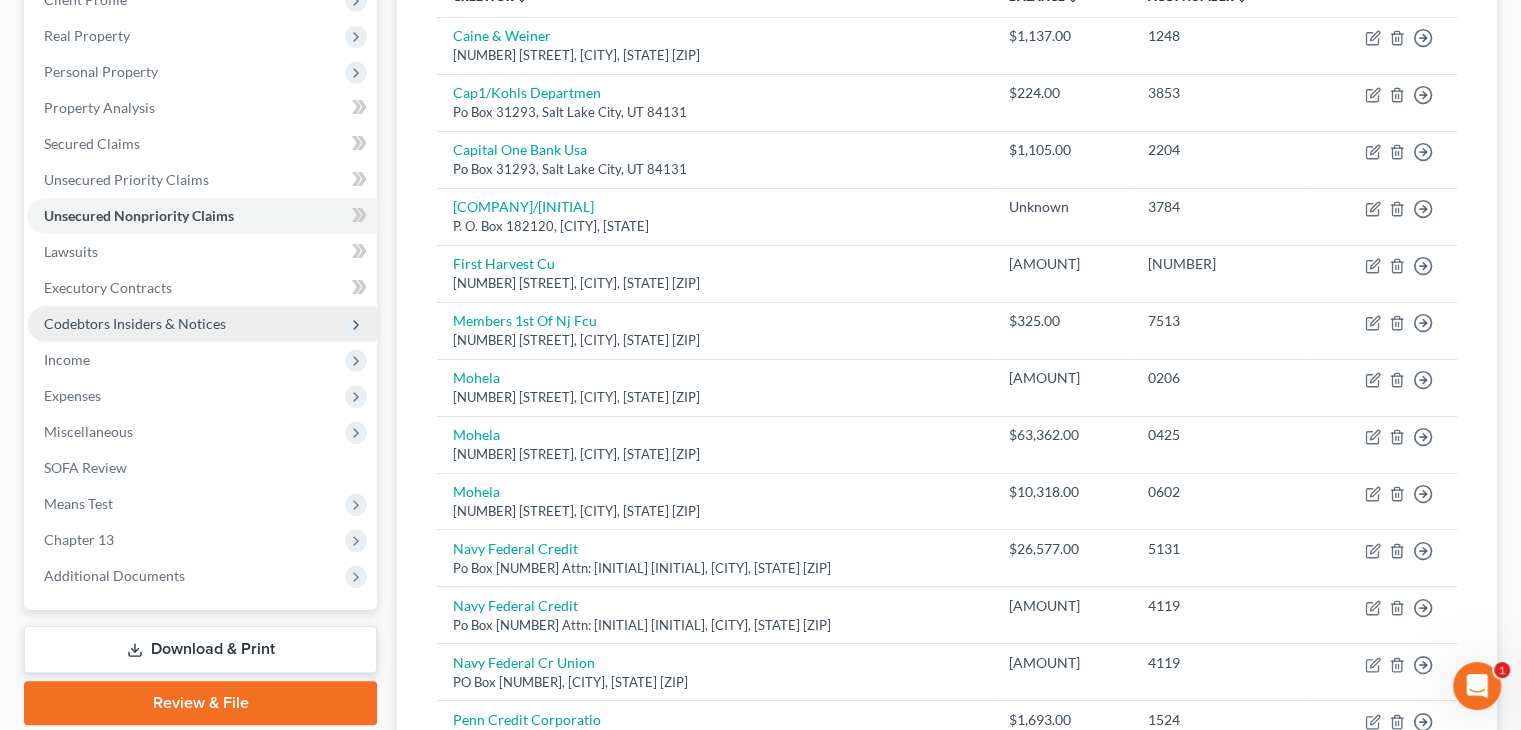 scroll, scrollTop: 200, scrollLeft: 0, axis: vertical 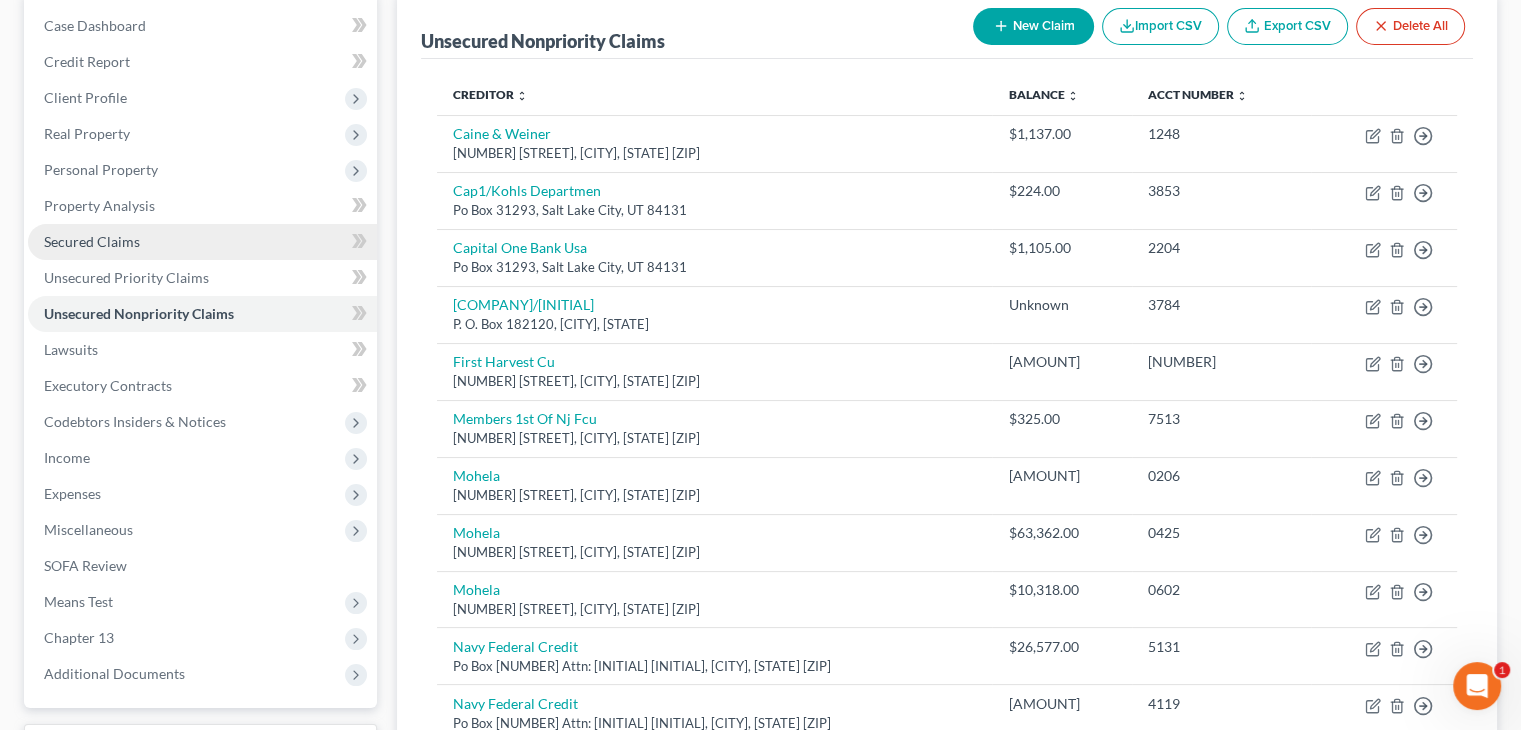 click on "Secured Claims" at bounding box center (92, 241) 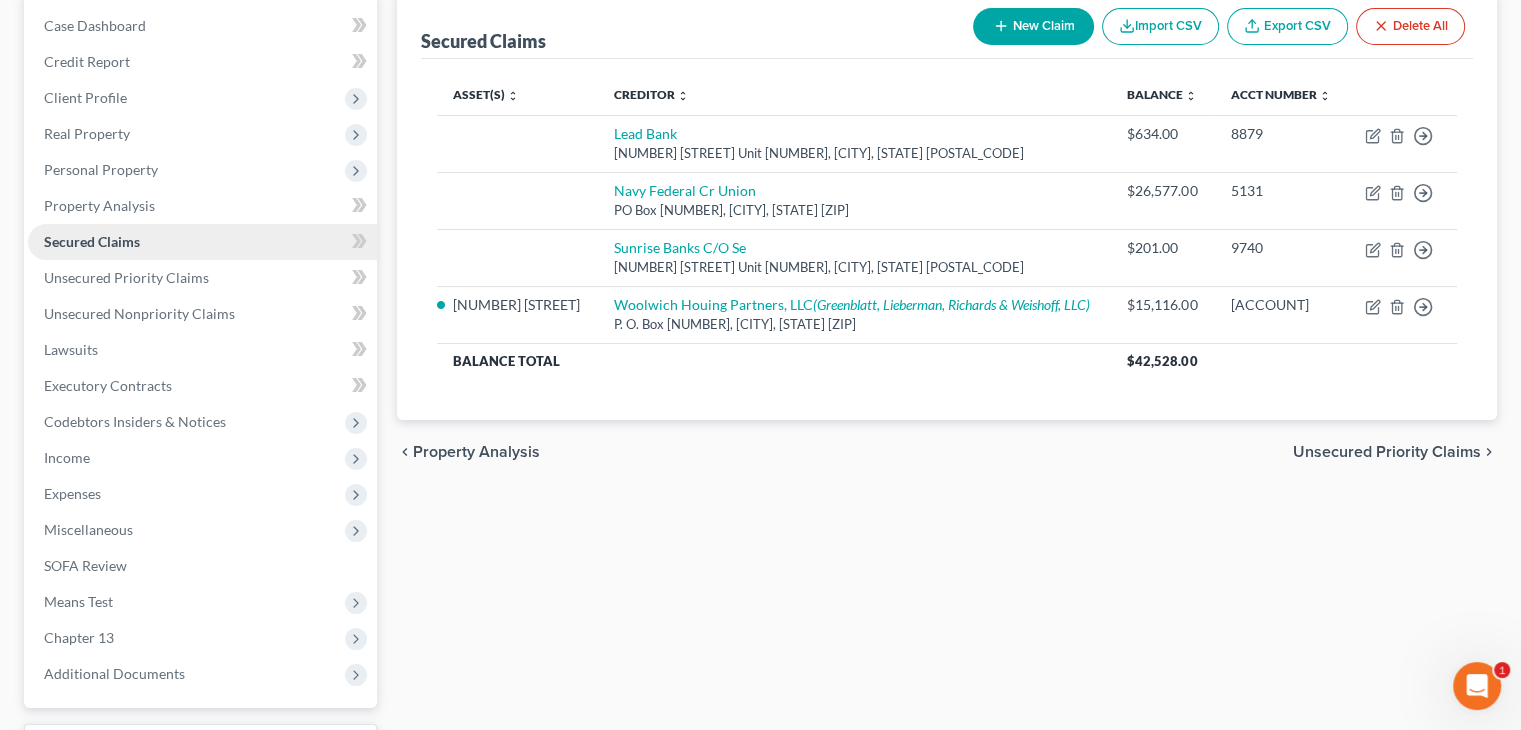 scroll, scrollTop: 0, scrollLeft: 0, axis: both 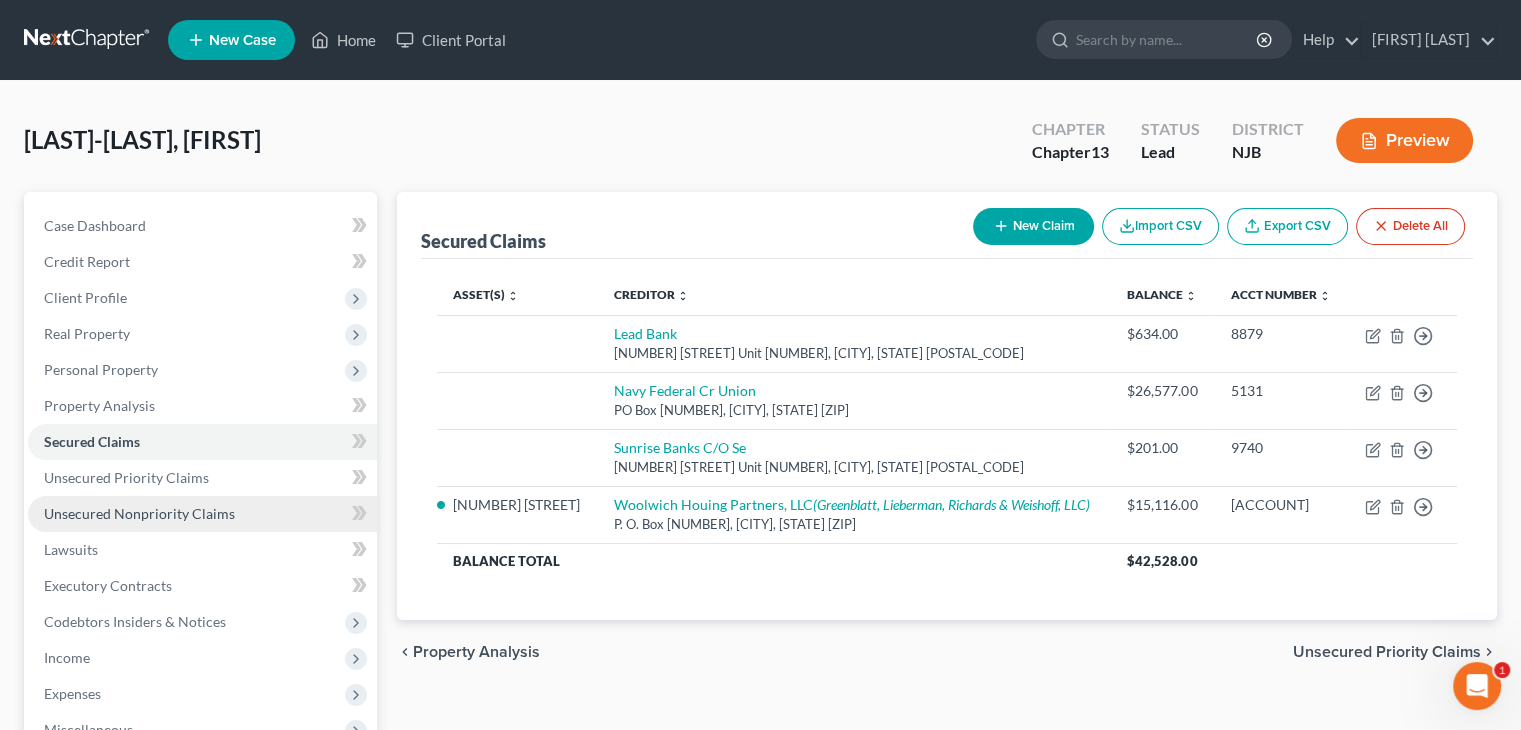 click on "Unsecured Nonpriority Claims" at bounding box center (139, 513) 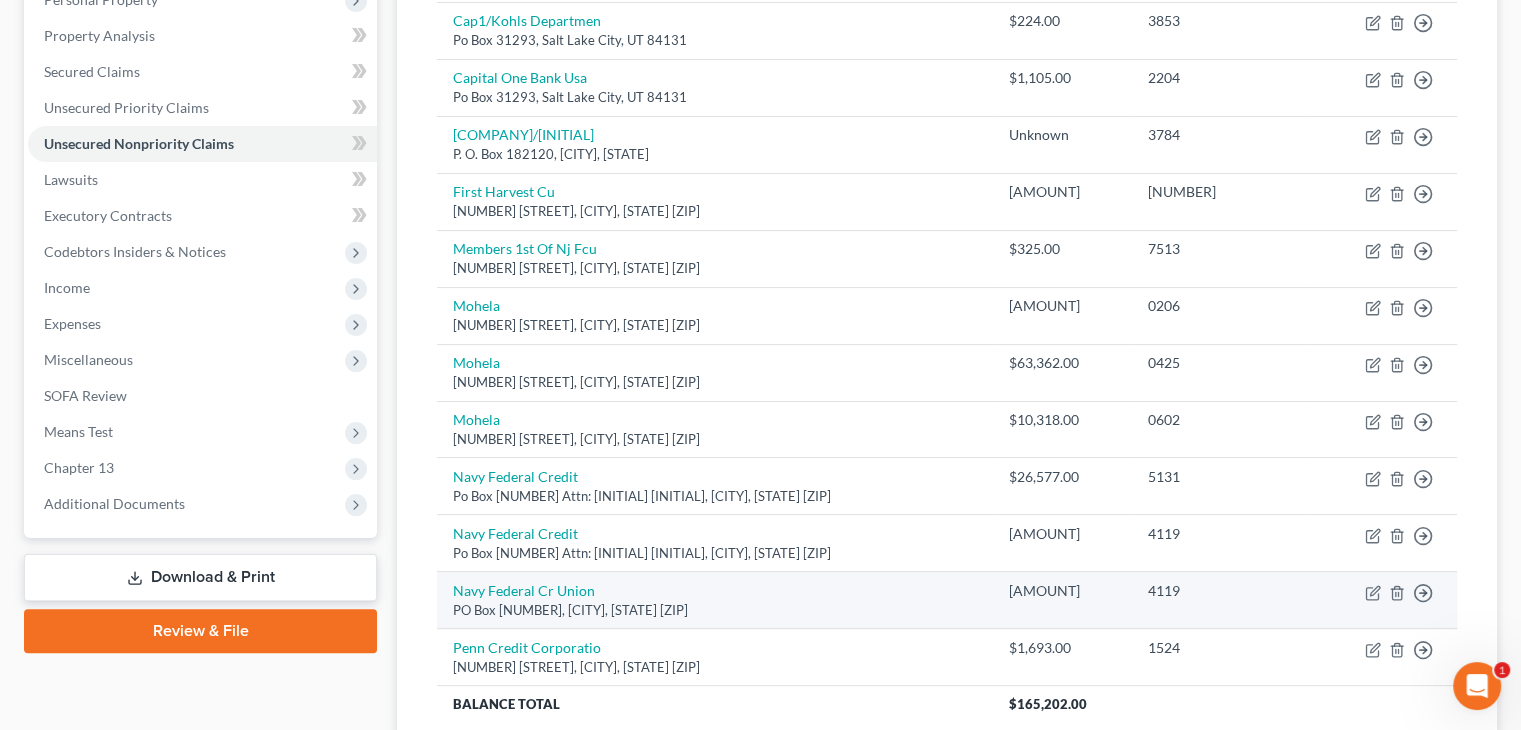 scroll, scrollTop: 400, scrollLeft: 0, axis: vertical 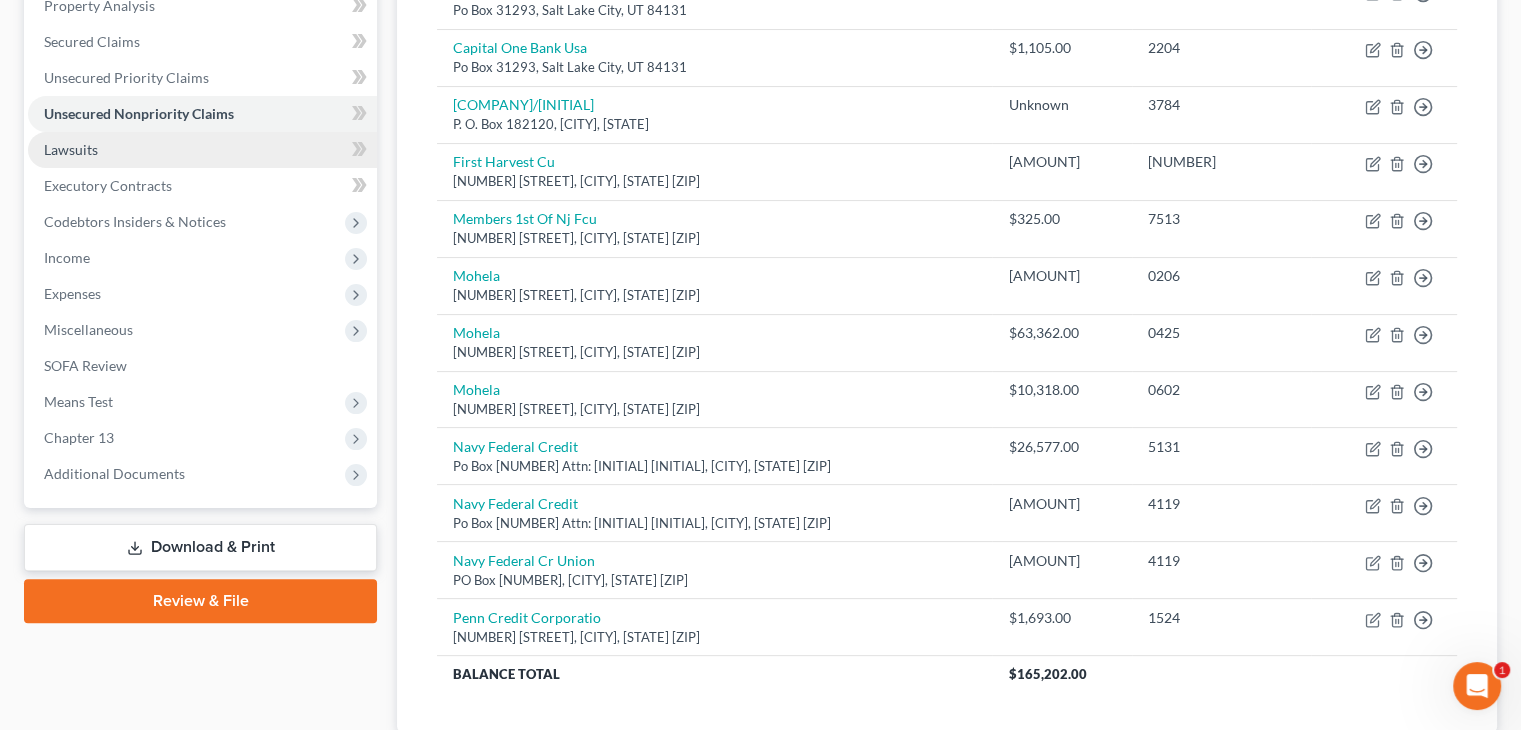 click on "Lawsuits" at bounding box center (71, 149) 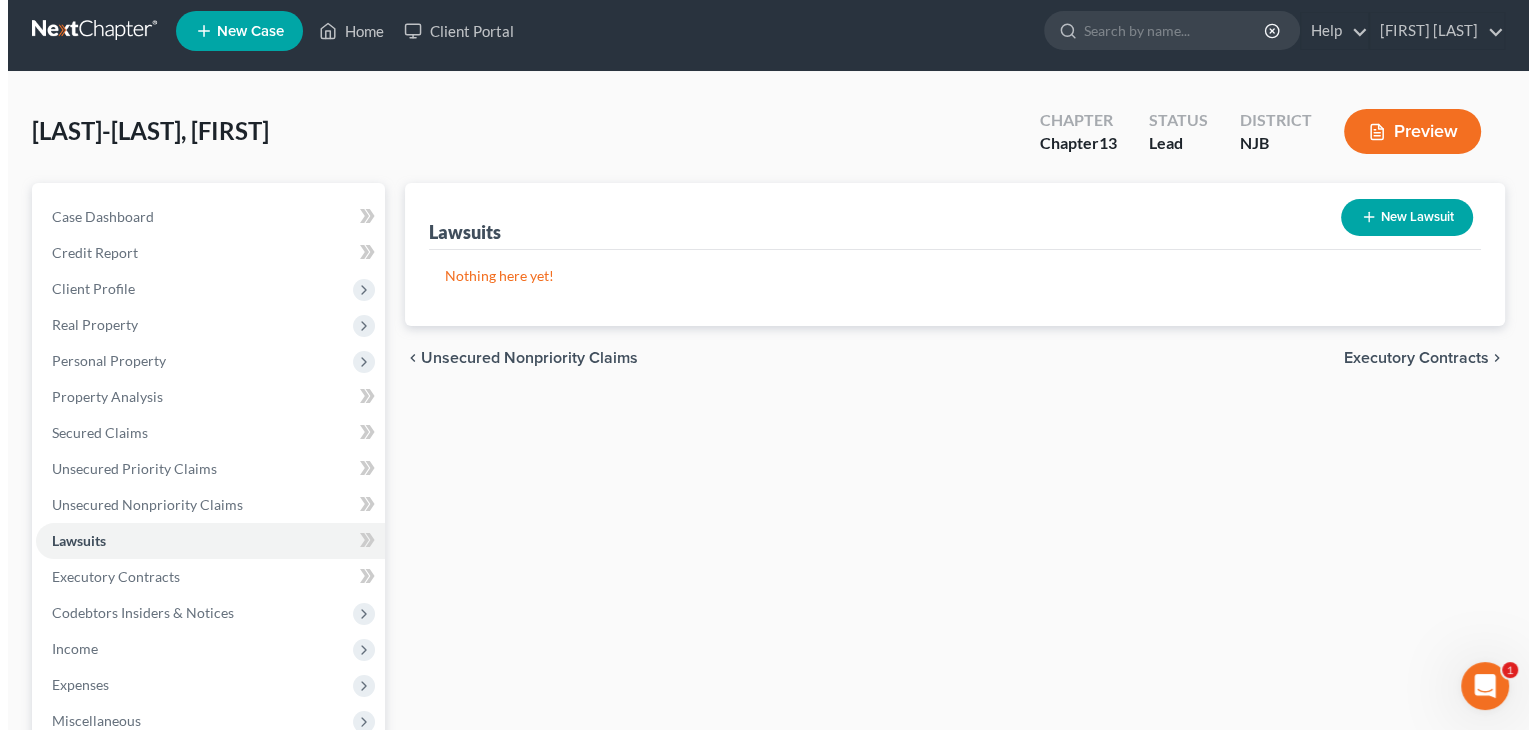 scroll, scrollTop: 0, scrollLeft: 0, axis: both 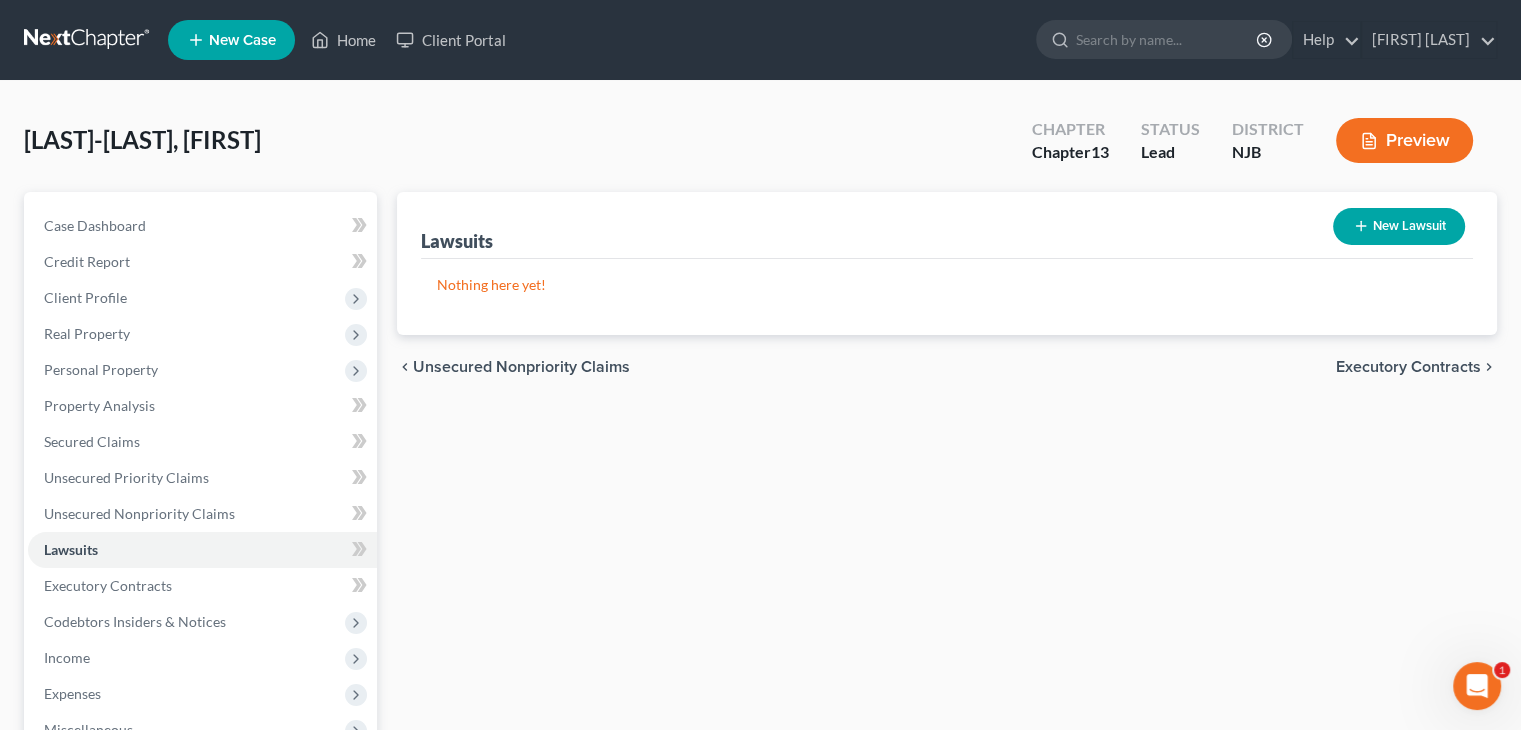 click on "New Lawsuit" at bounding box center [1399, 226] 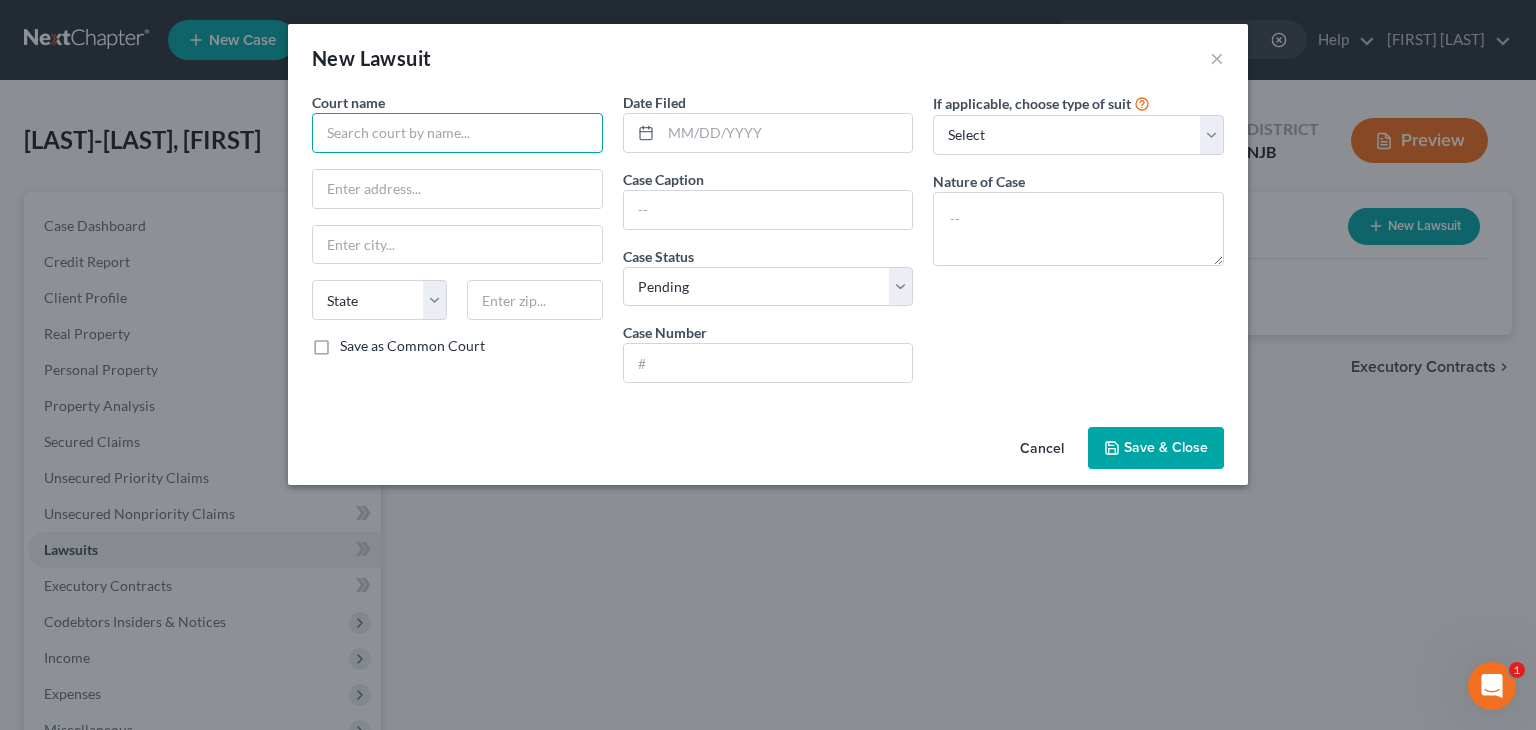 click at bounding box center [457, 133] 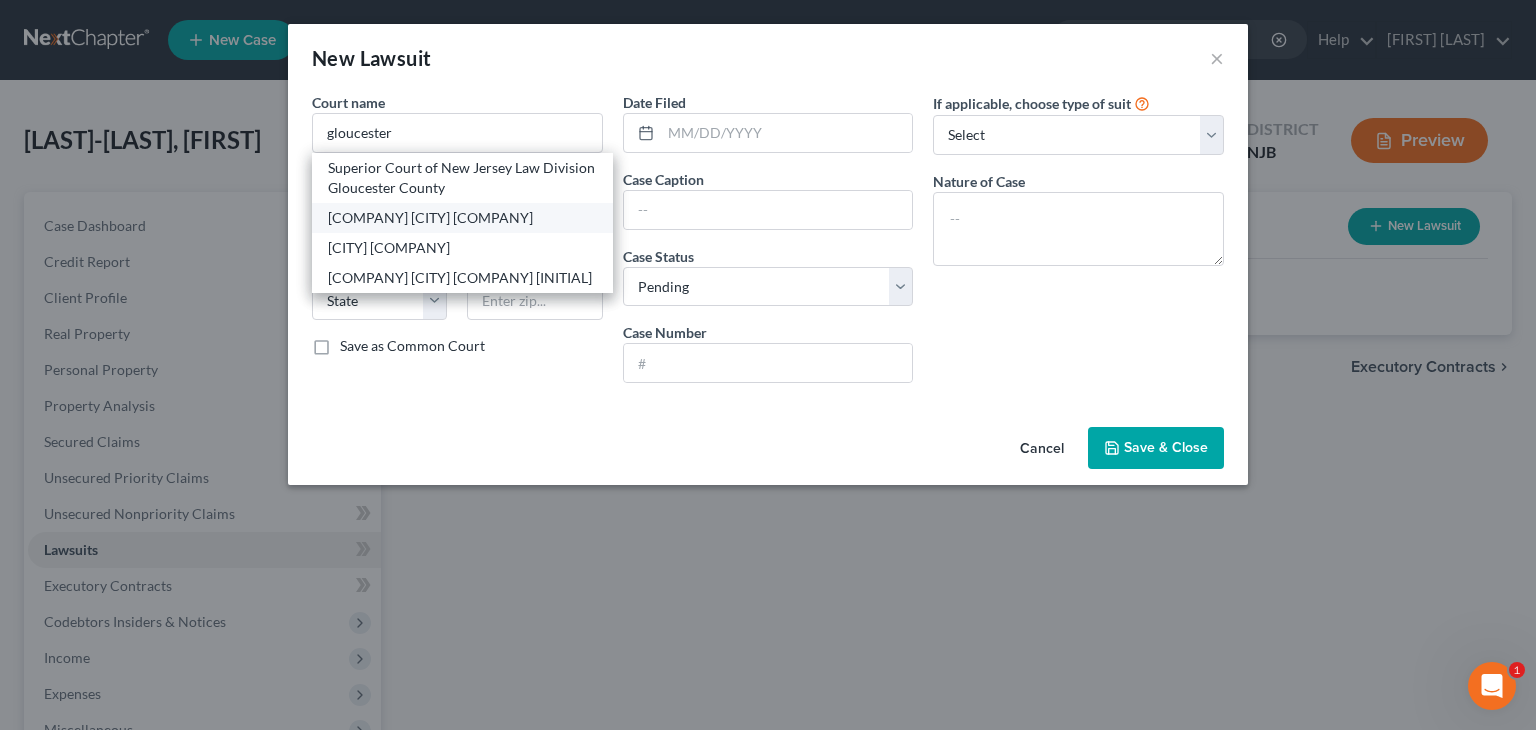 click on "[COMPANY] [CITY] [COMPANY]" at bounding box center (462, 218) 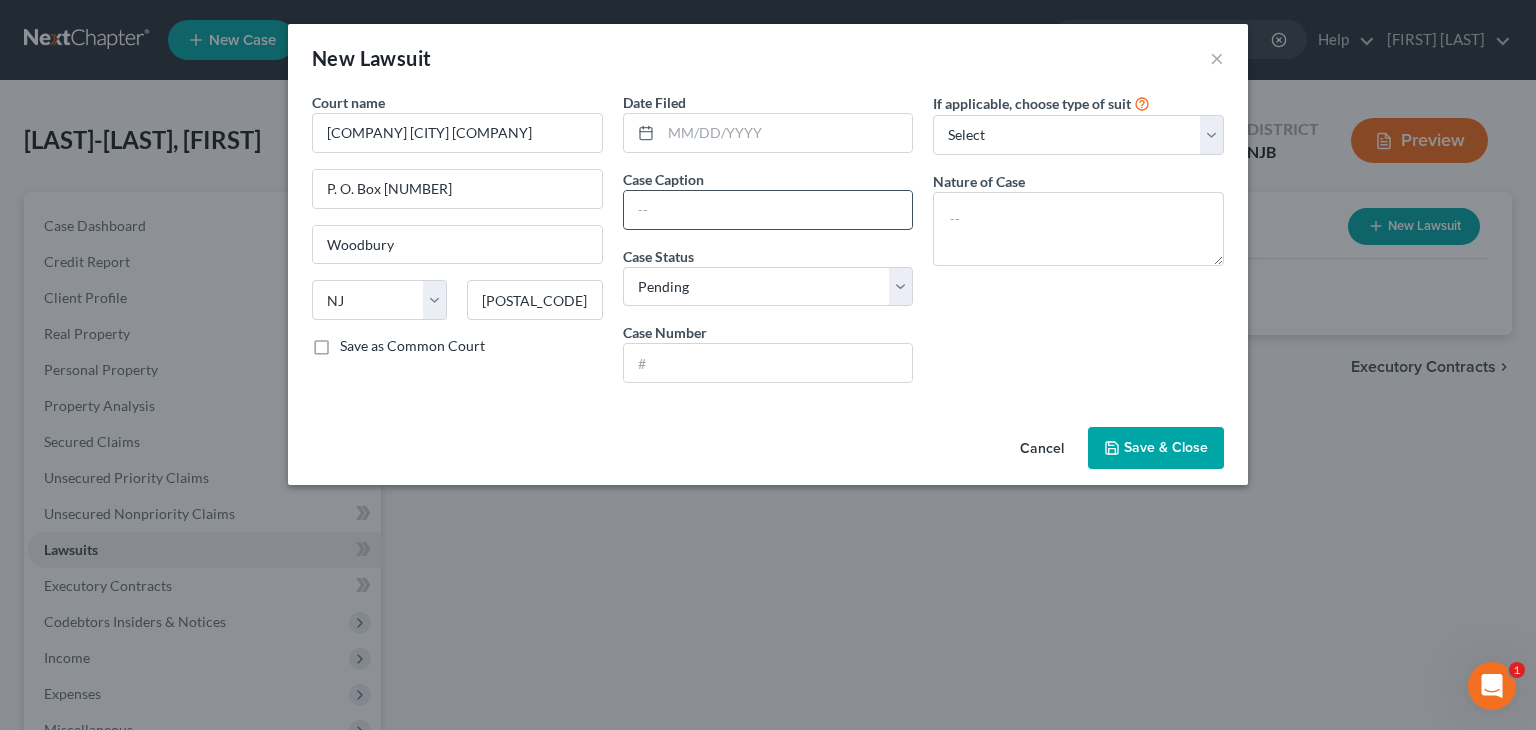 click at bounding box center [768, 210] 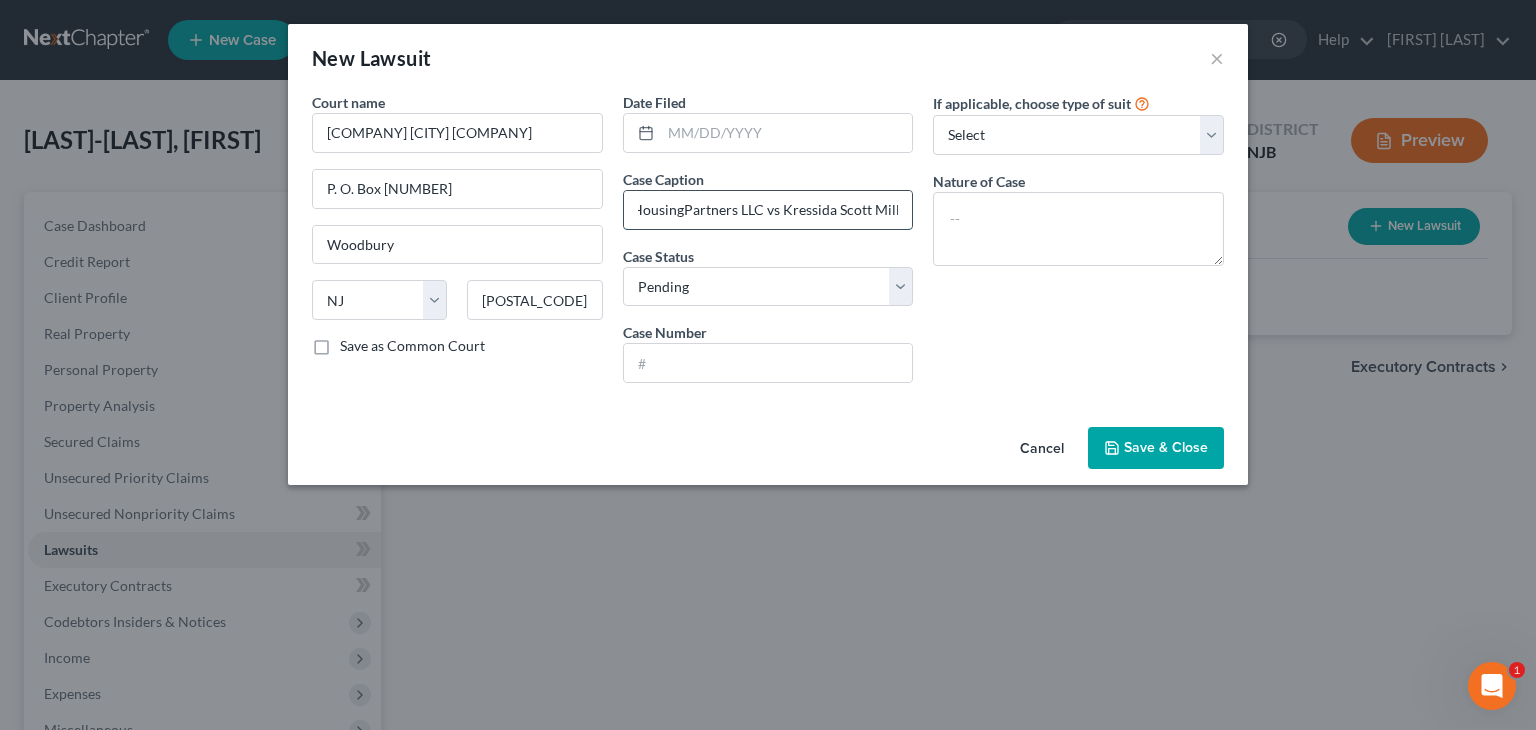scroll, scrollTop: 0, scrollLeft: 80, axis: horizontal 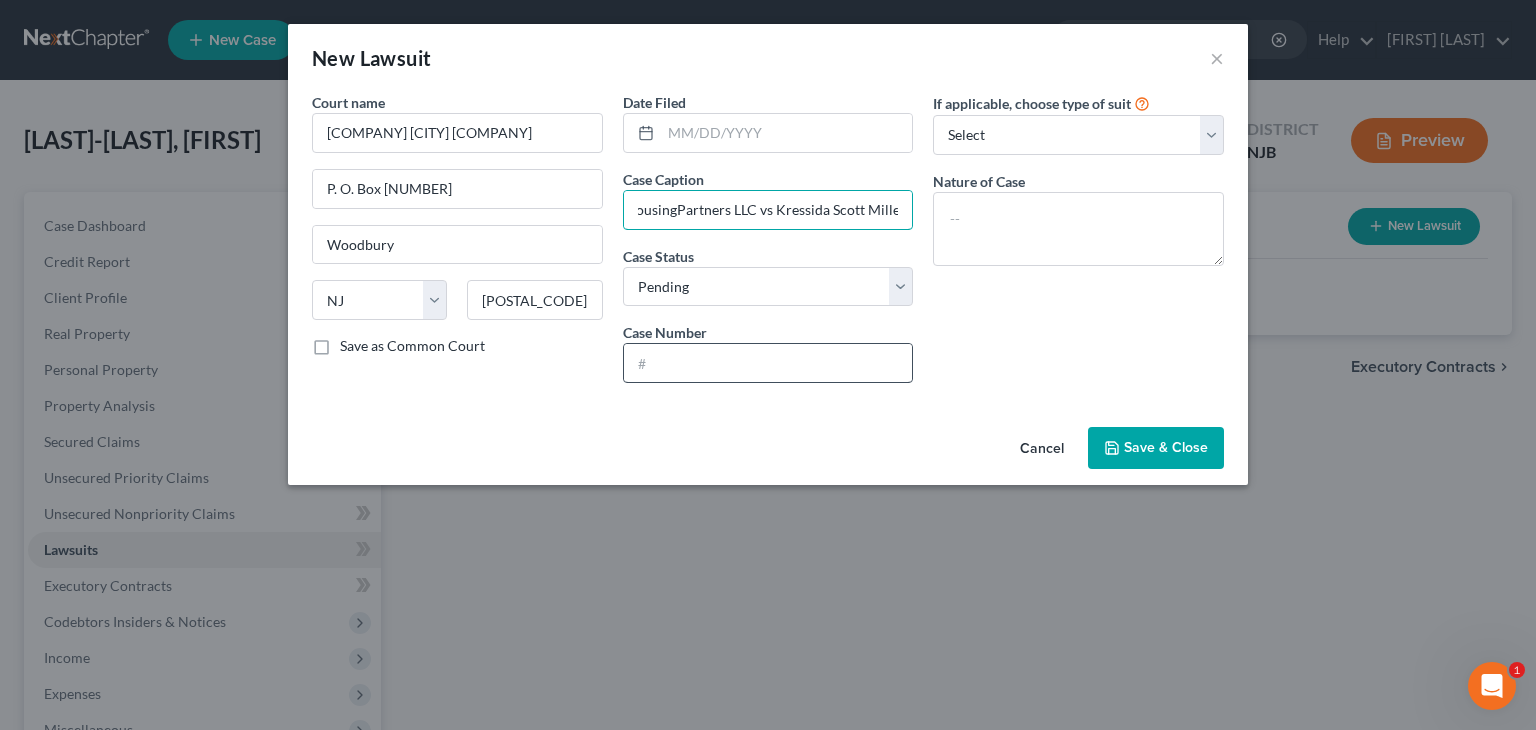 type on "Woolwich HousingPartners LLC vs Kressida Scott Miller" 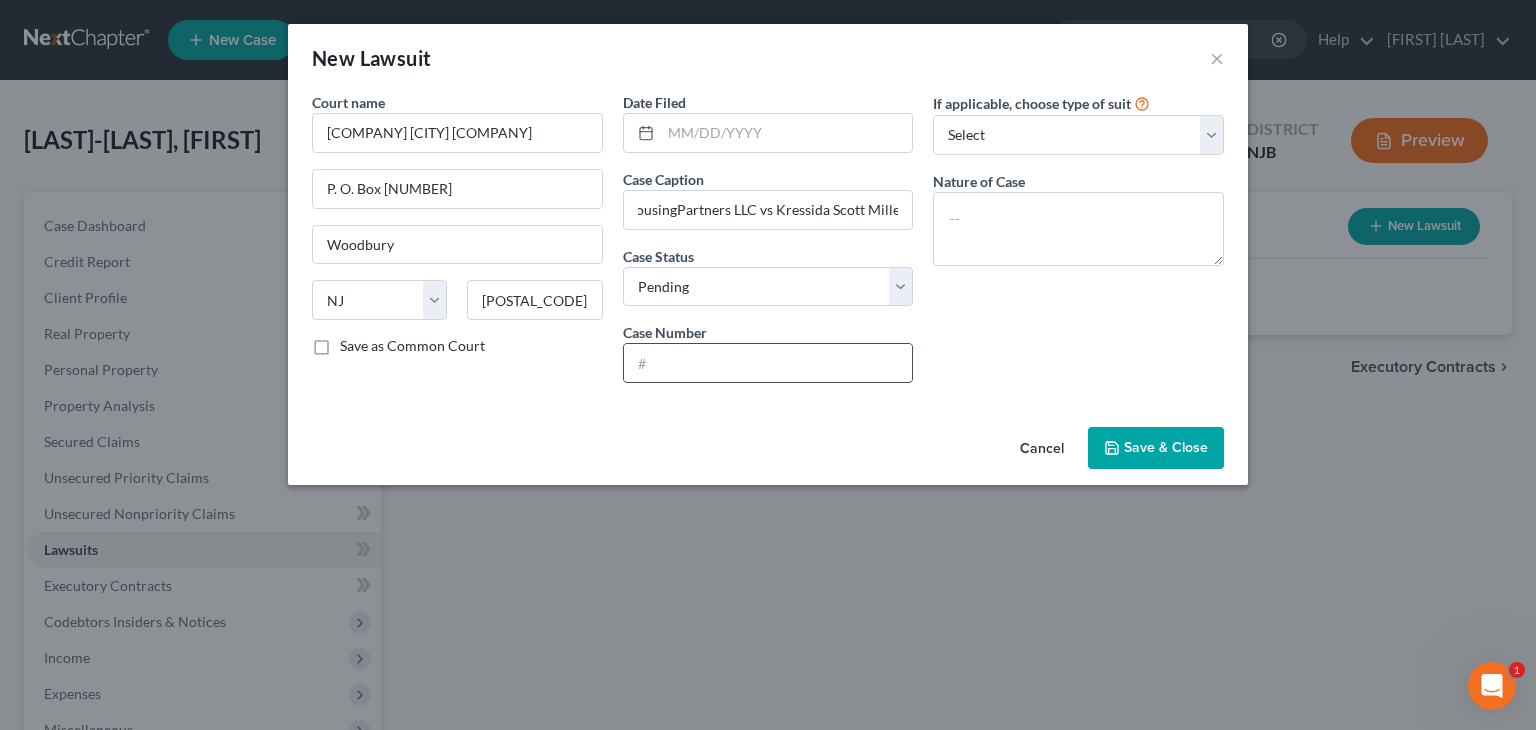 scroll, scrollTop: 0, scrollLeft: 0, axis: both 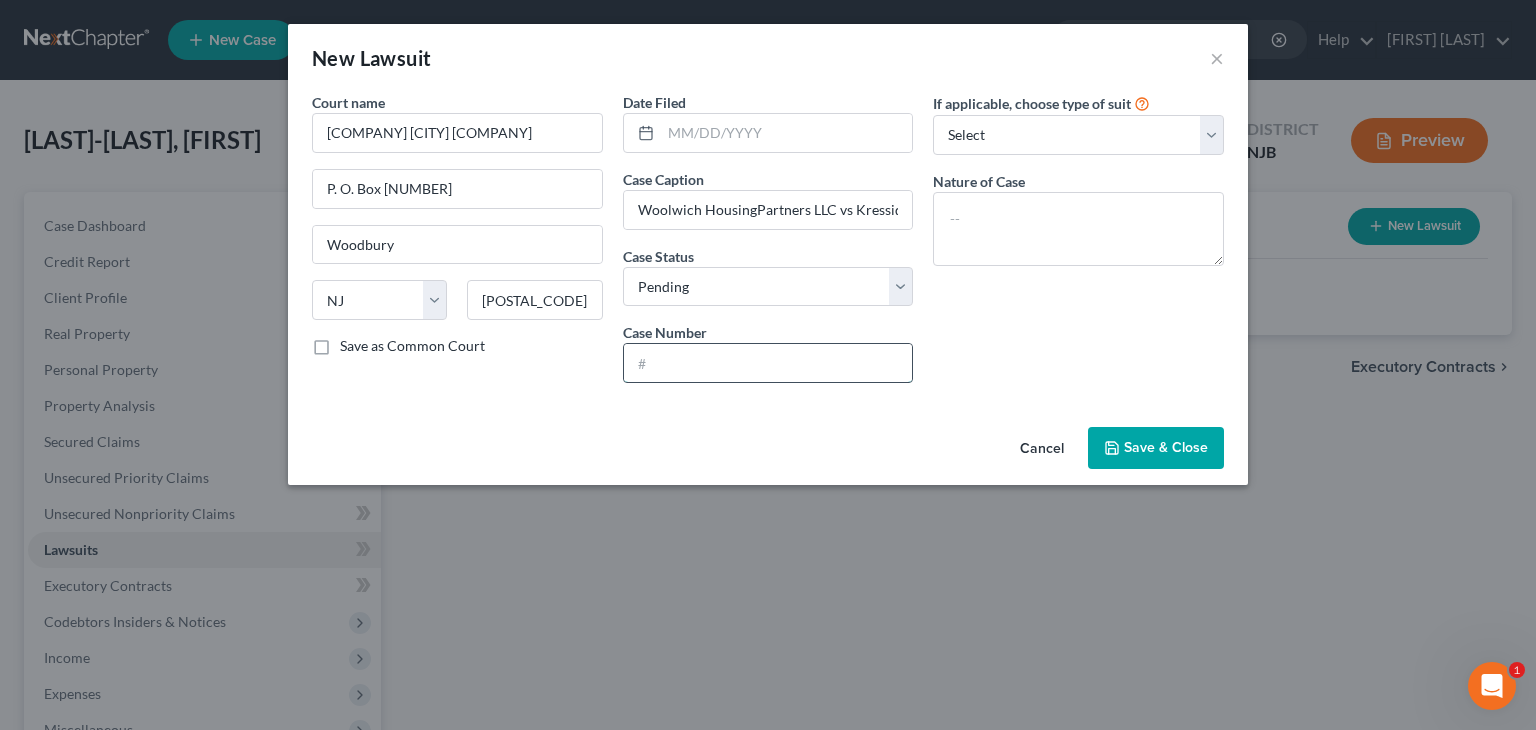 click at bounding box center (768, 363) 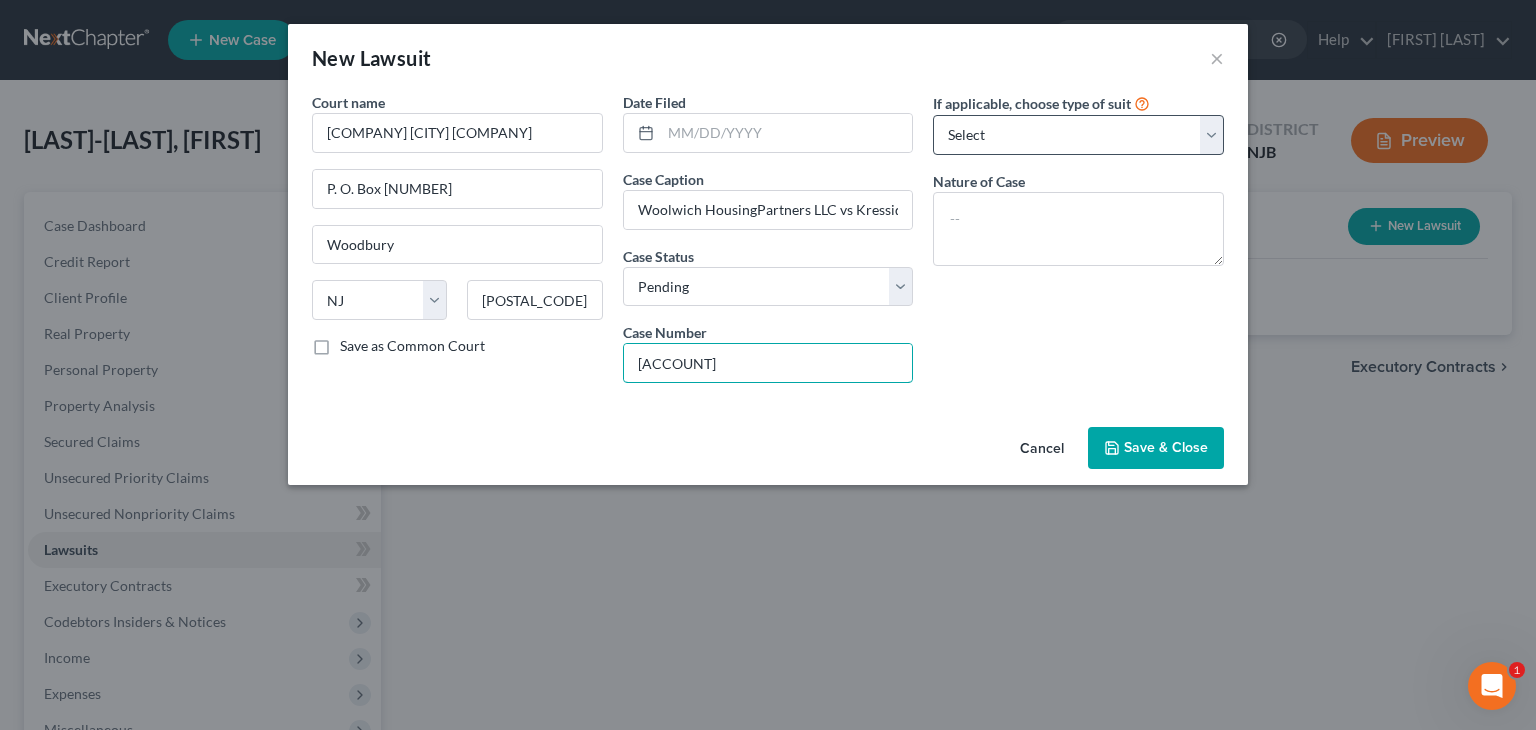 type on "[ACCOUNT]" 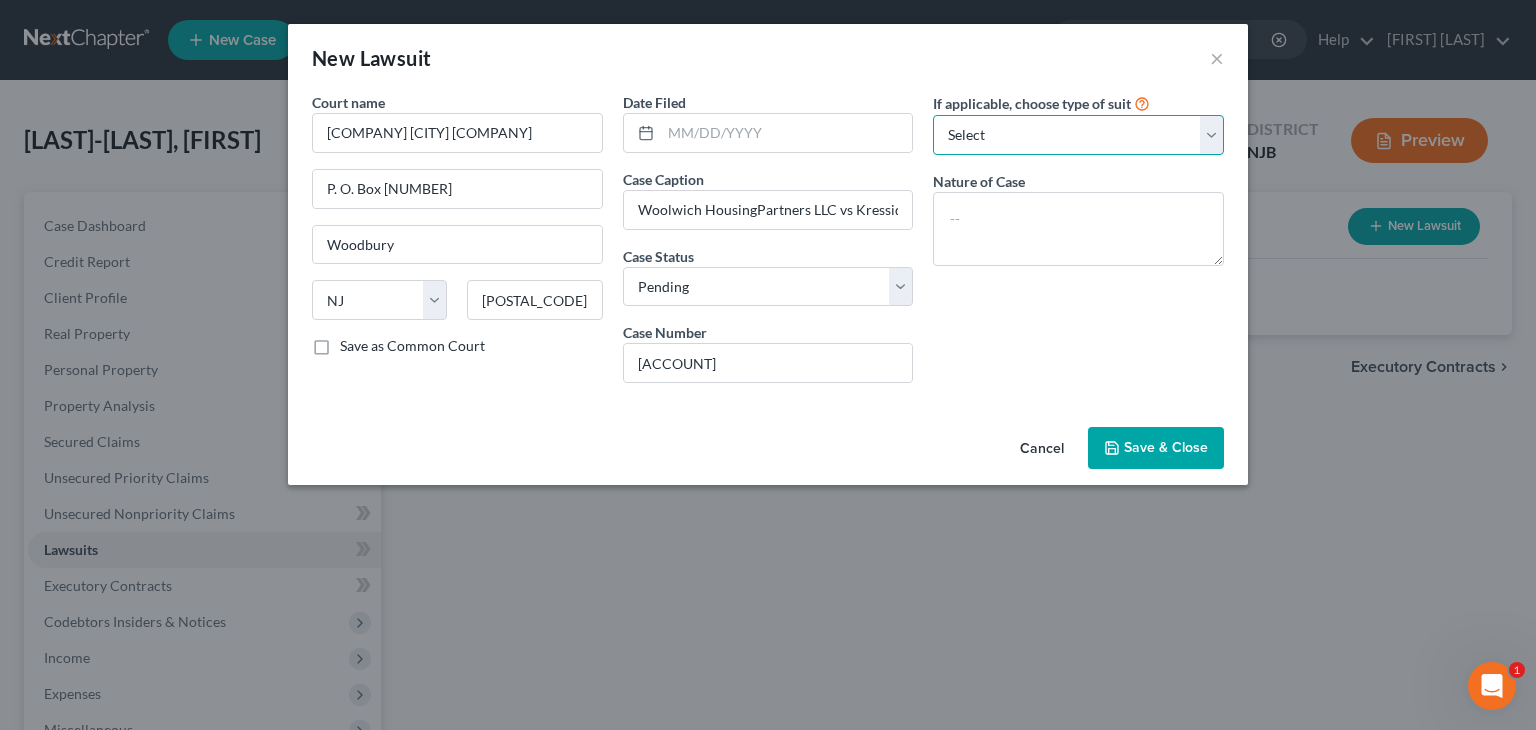 click on "Select Repossession Garnishment Foreclosure Attached, Seized, Or Levied Other" at bounding box center (1078, 135) 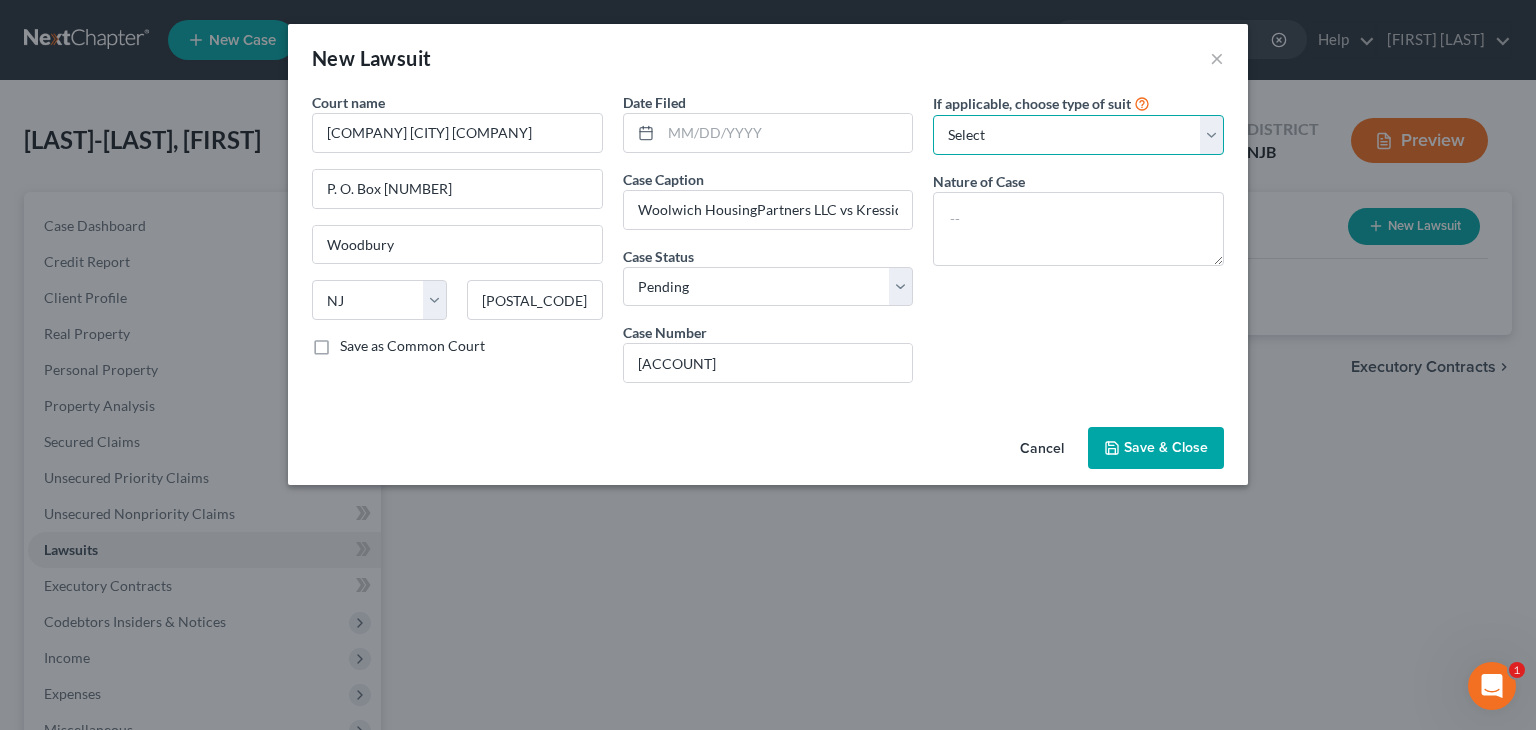 select on "4" 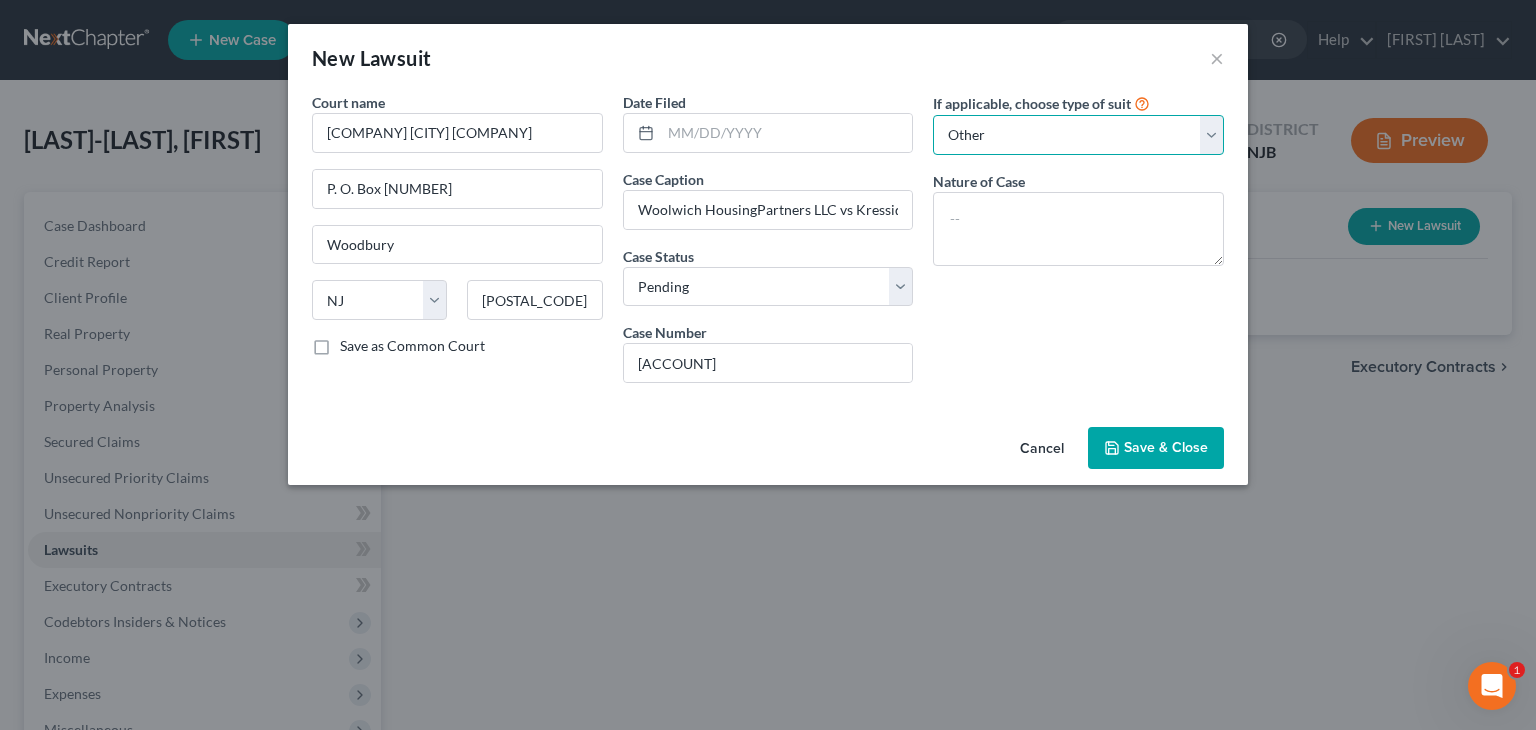 click on "Select Repossession Garnishment Foreclosure Attached, Seized, Or Levied Other" at bounding box center (1078, 135) 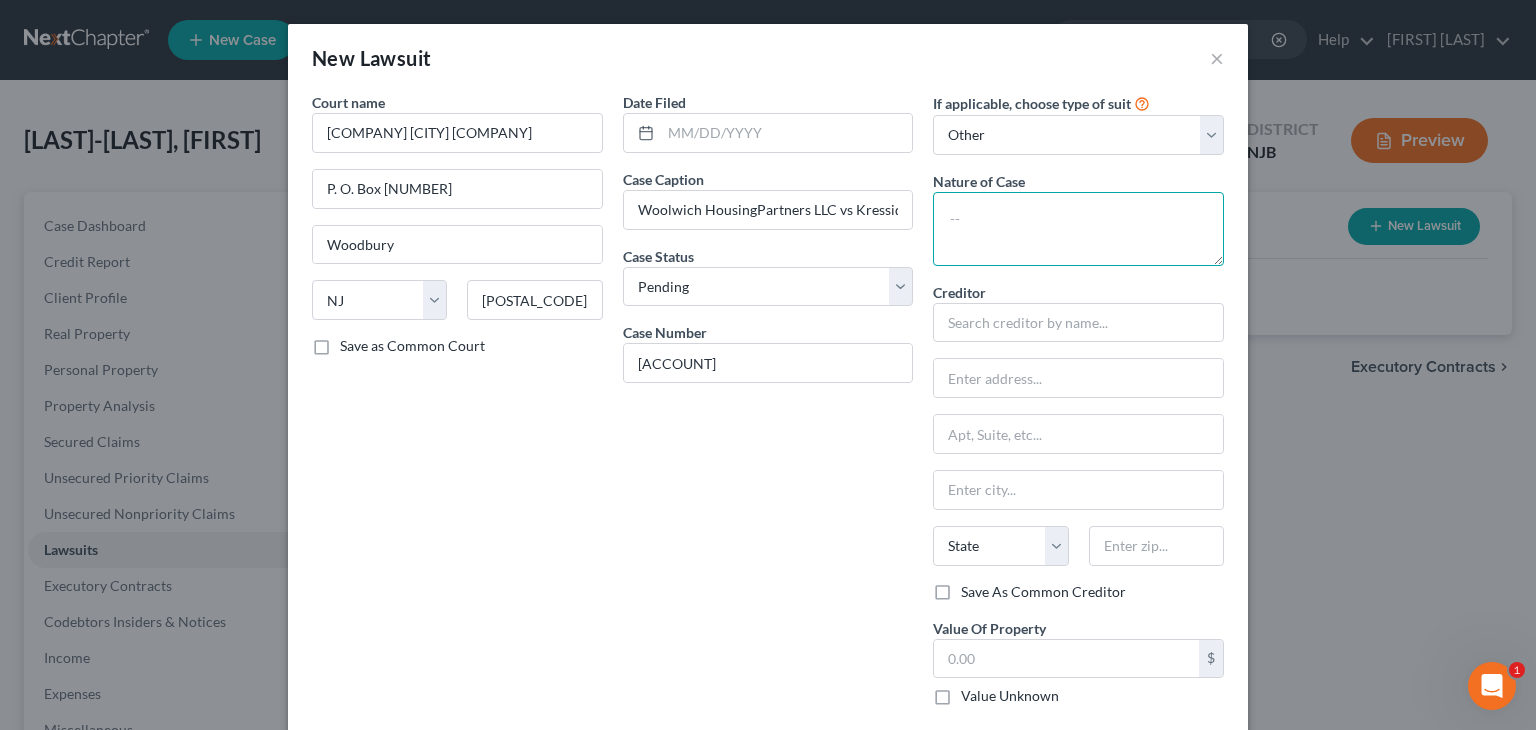 click at bounding box center (1078, 229) 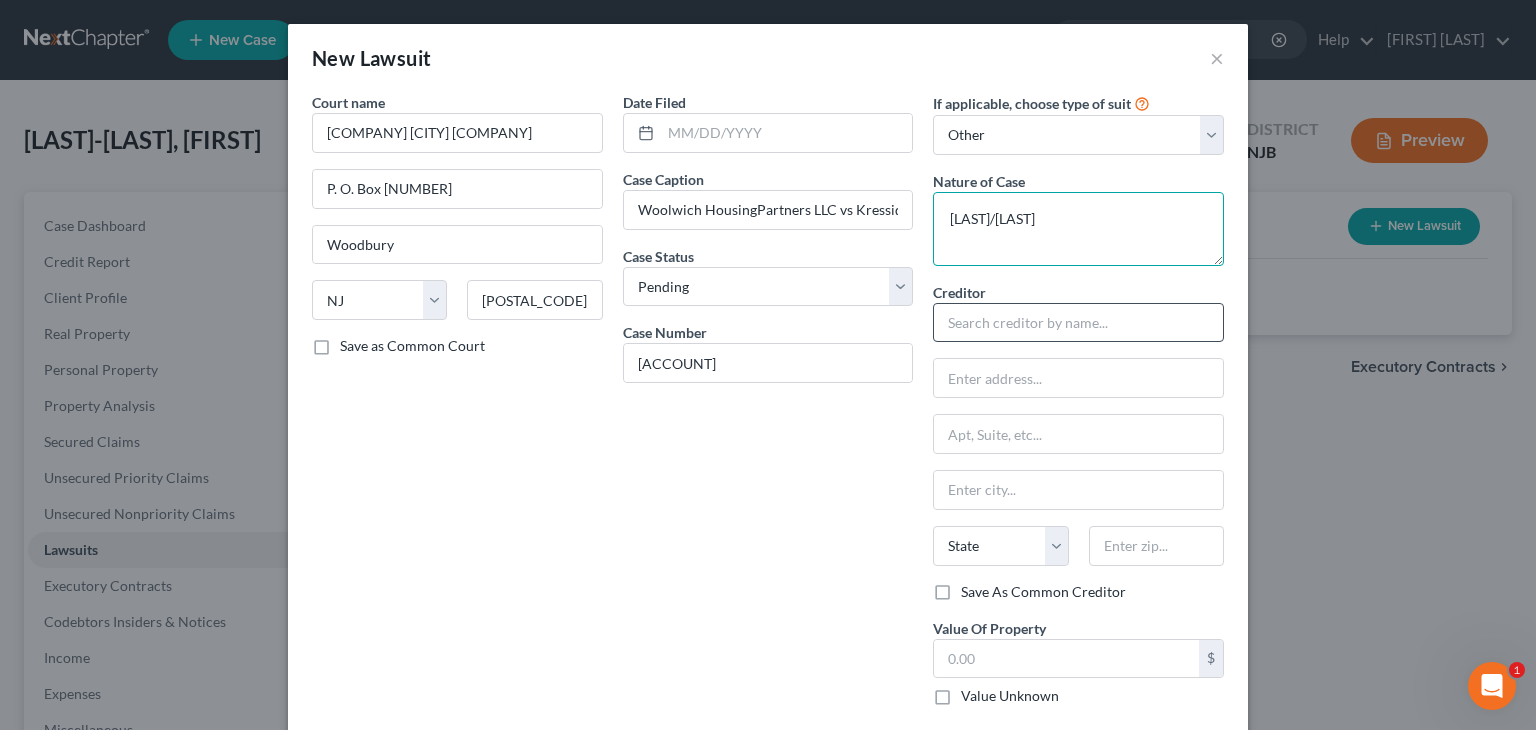 type on "[LAST]/[LAST]" 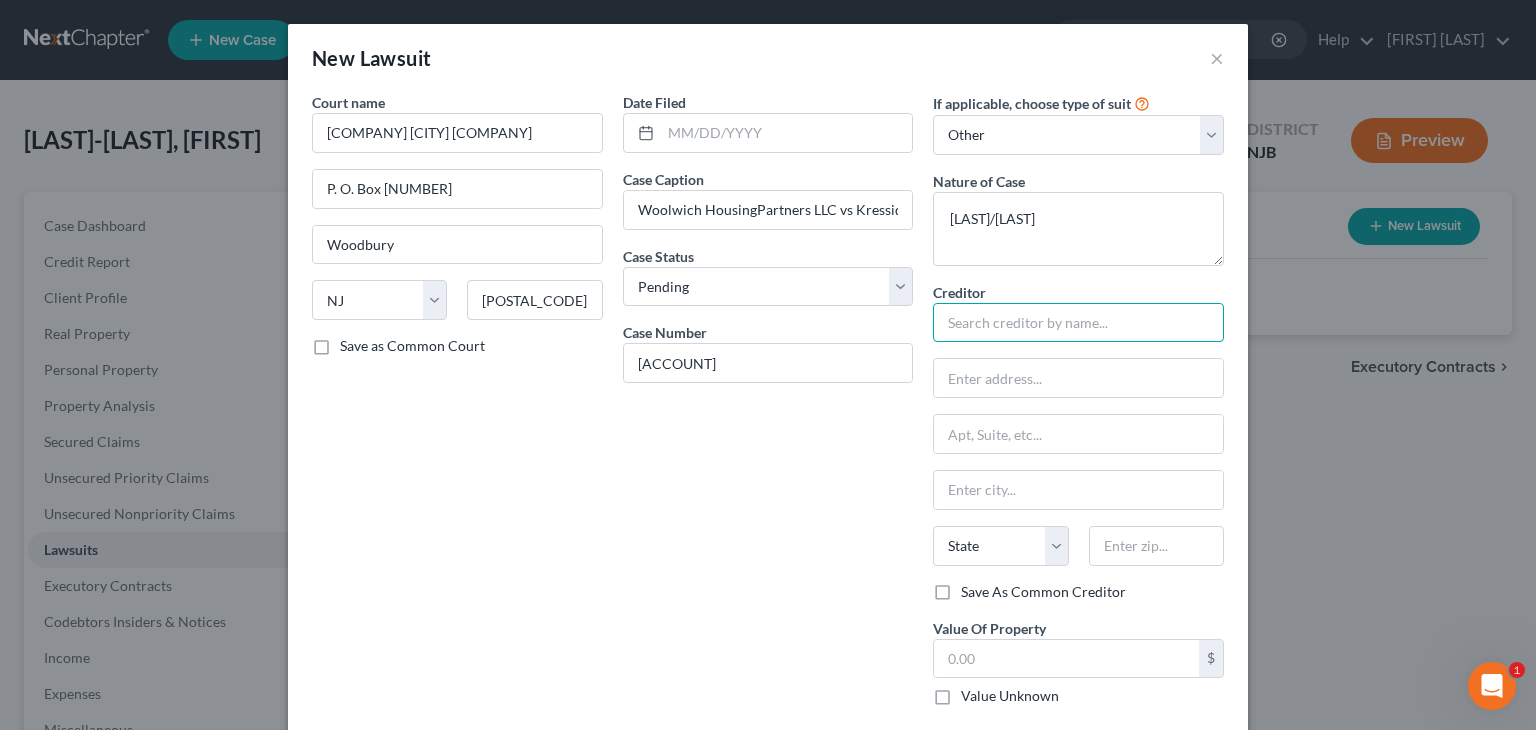 click at bounding box center (1078, 323) 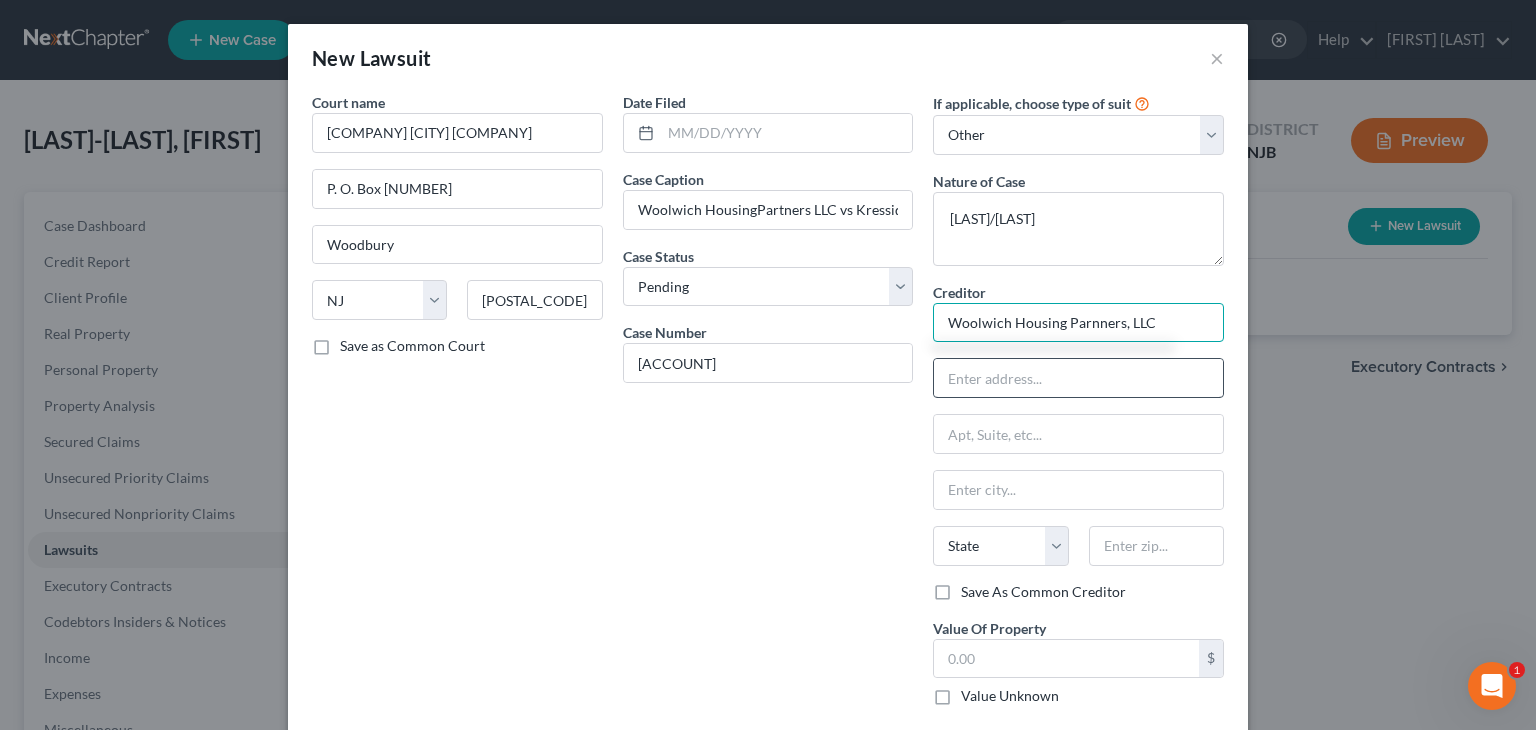 type on "Woolwich Housing Parnners, LLC" 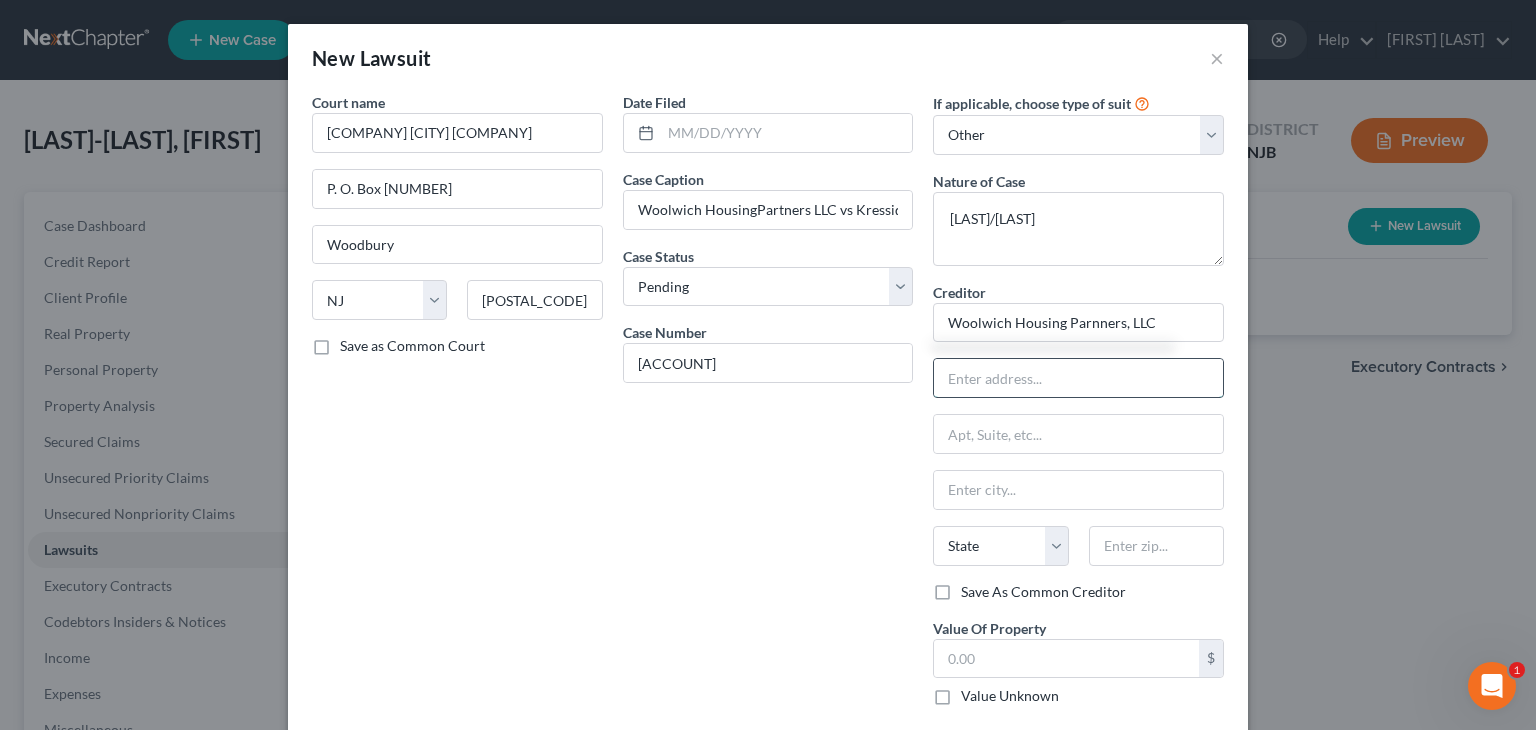 click at bounding box center [1078, 378] 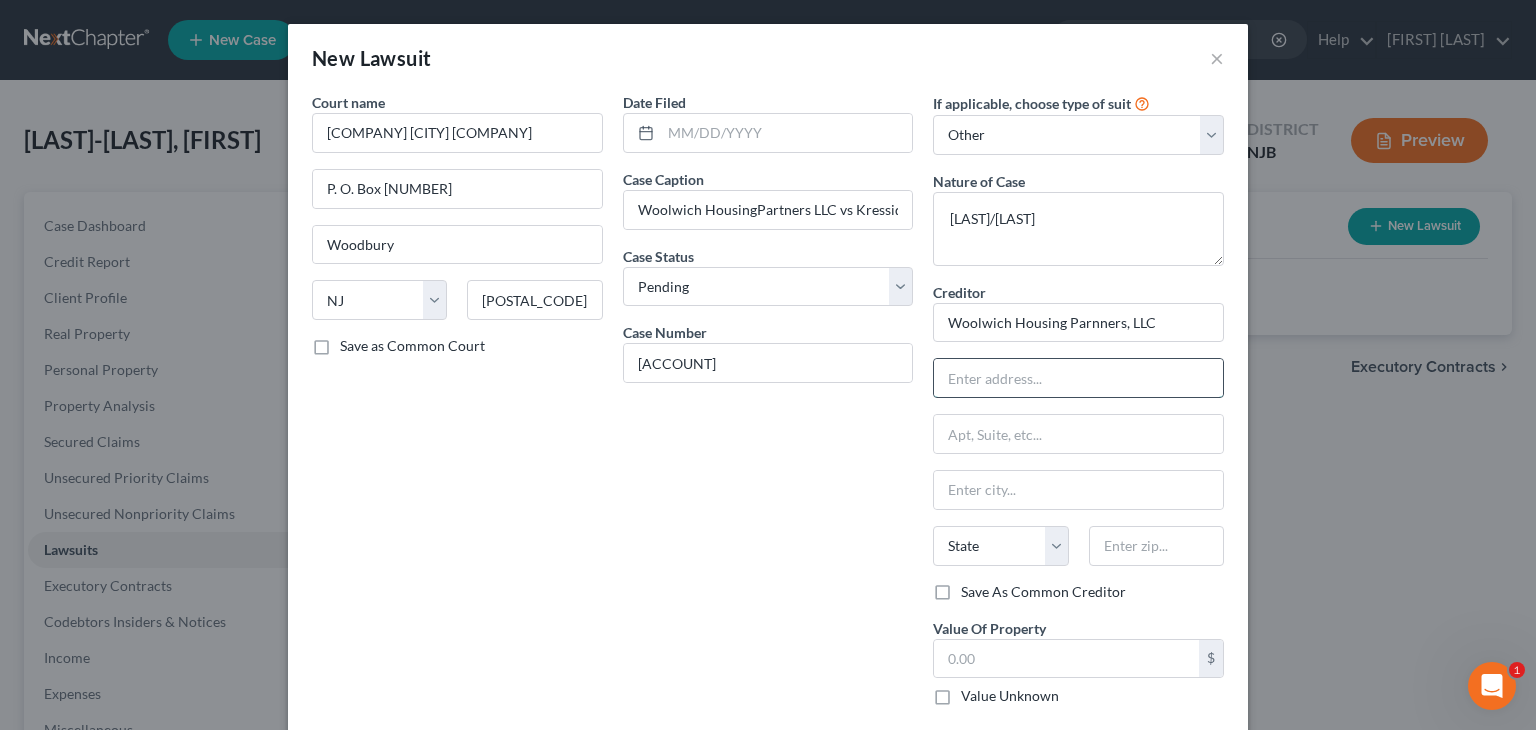 click at bounding box center (1078, 378) 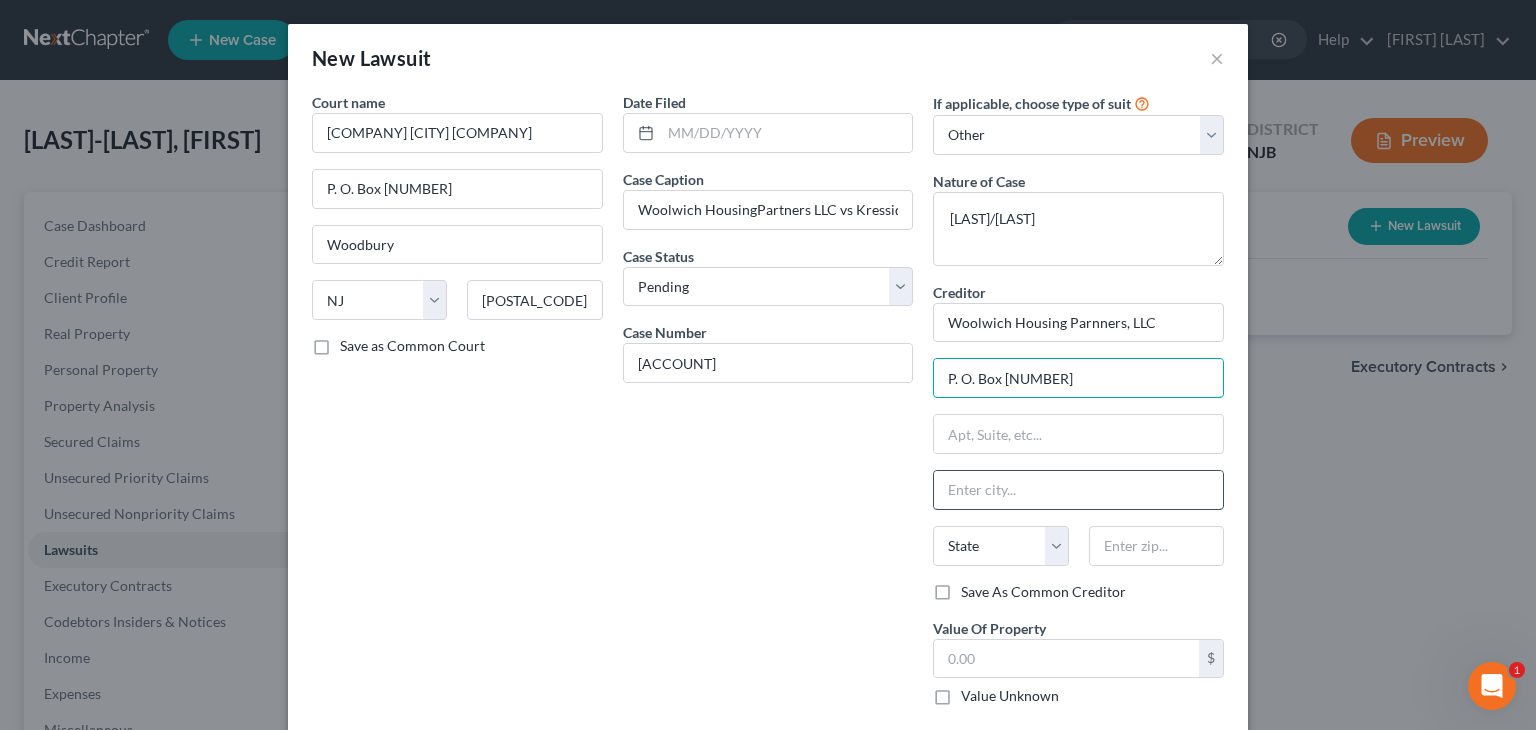 type on "P. O. Box [NUMBER]" 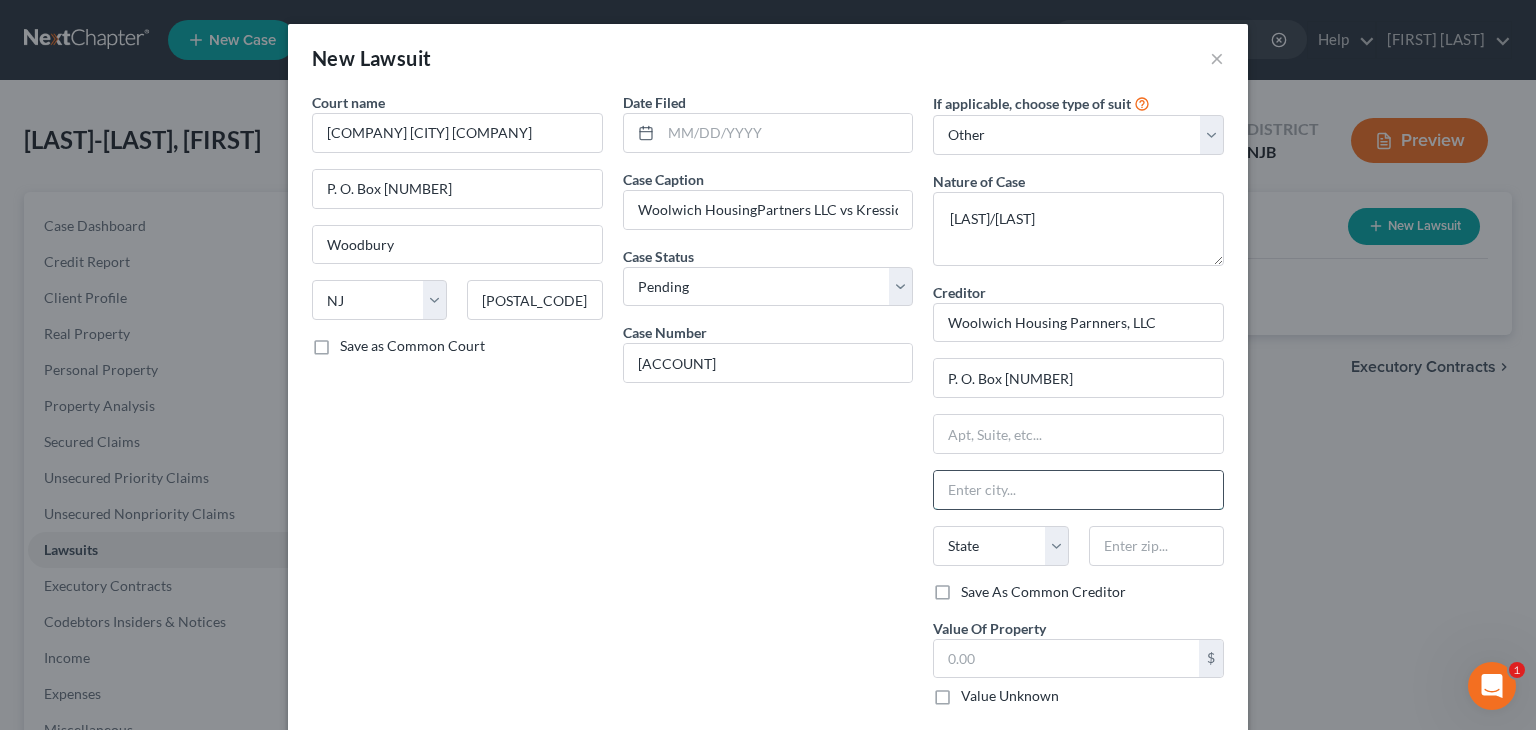 click at bounding box center [1078, 490] 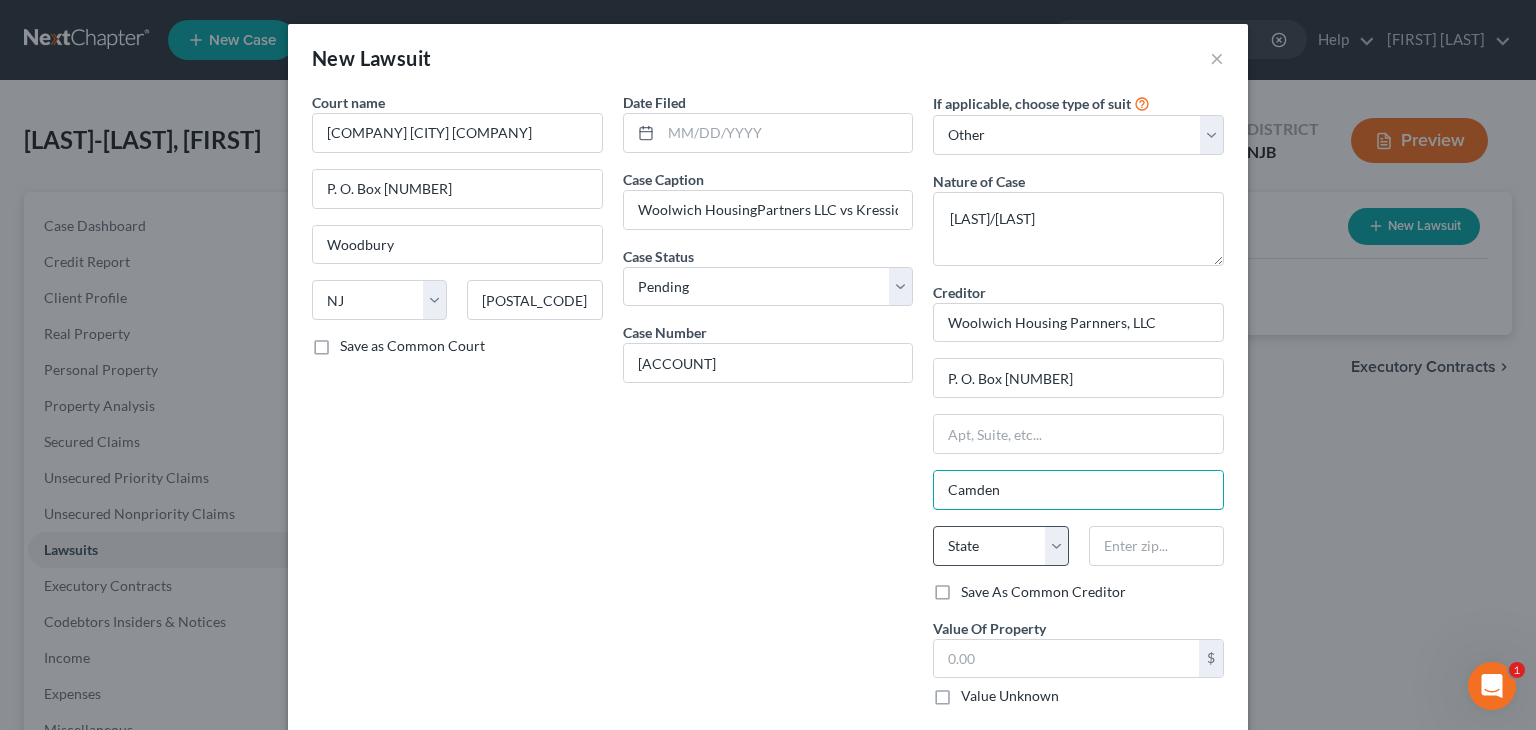 type on "Camden" 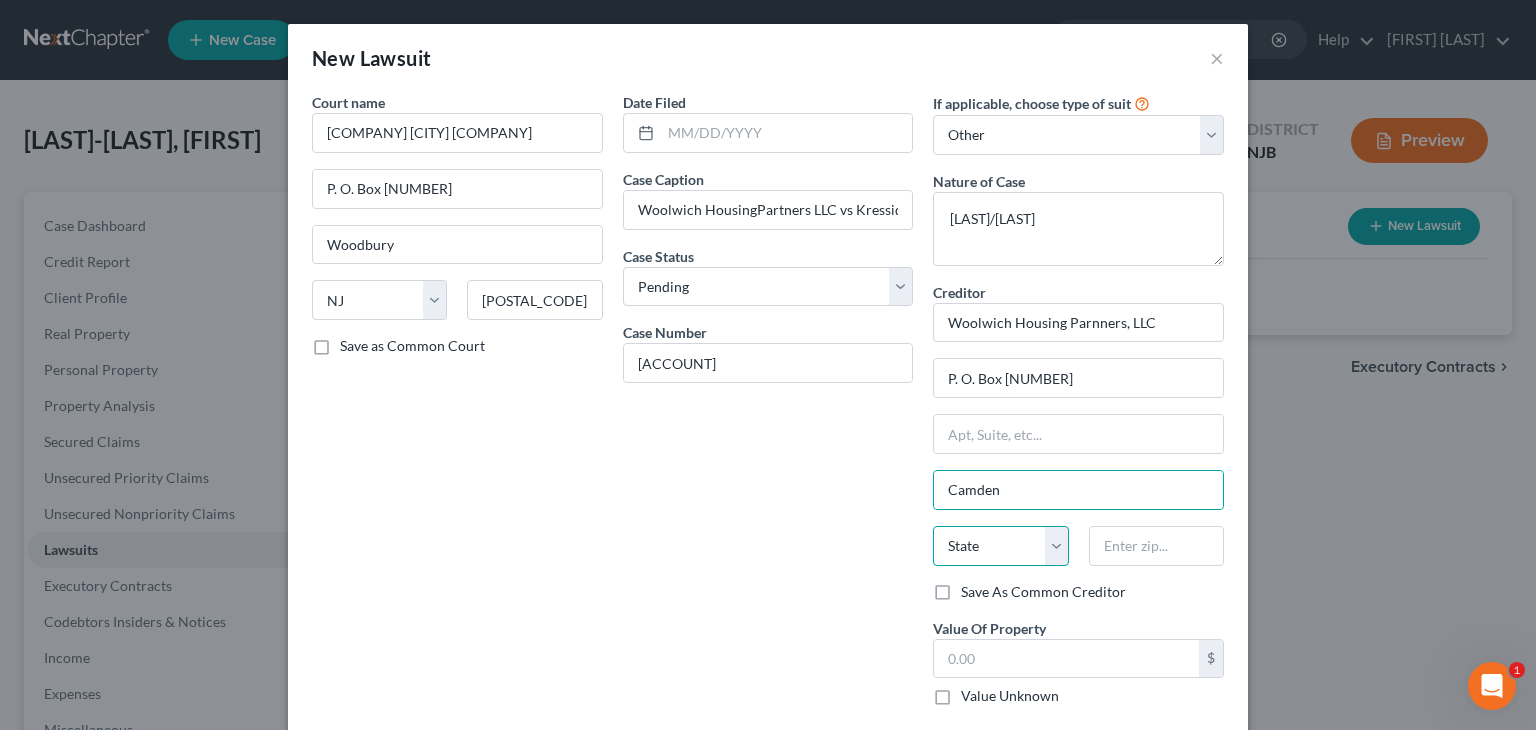 click on "State AL AK AR AZ CA CO CT DE DC FL GA GU HI ID IL IN IA KS KY LA ME MD MA MI MN MS MO MT NC ND NE NV NH NJ NM NY OH OK OR PA PR RI SC SD TN TX UT VI VA VT WA WV WI WY" at bounding box center [1000, 546] 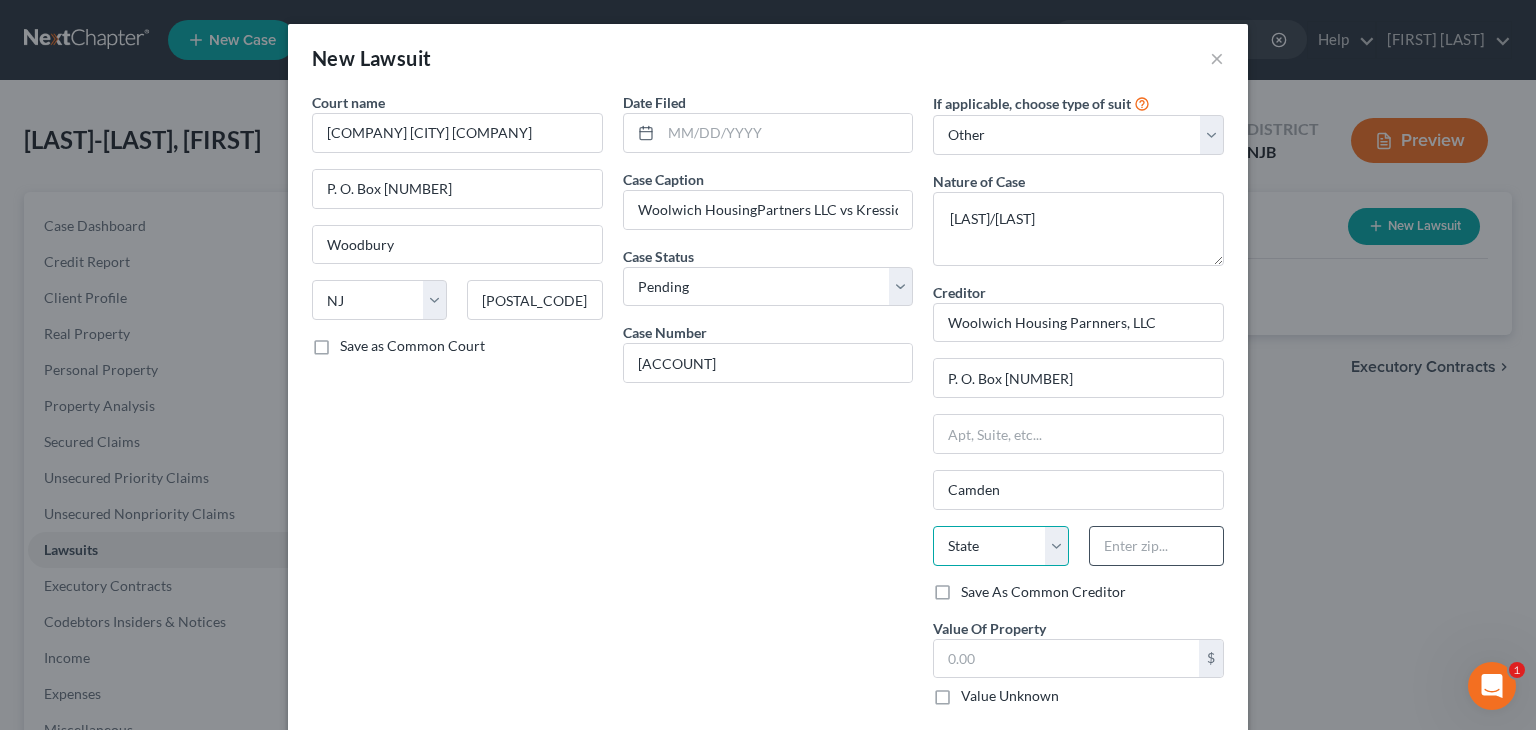 select on "33" 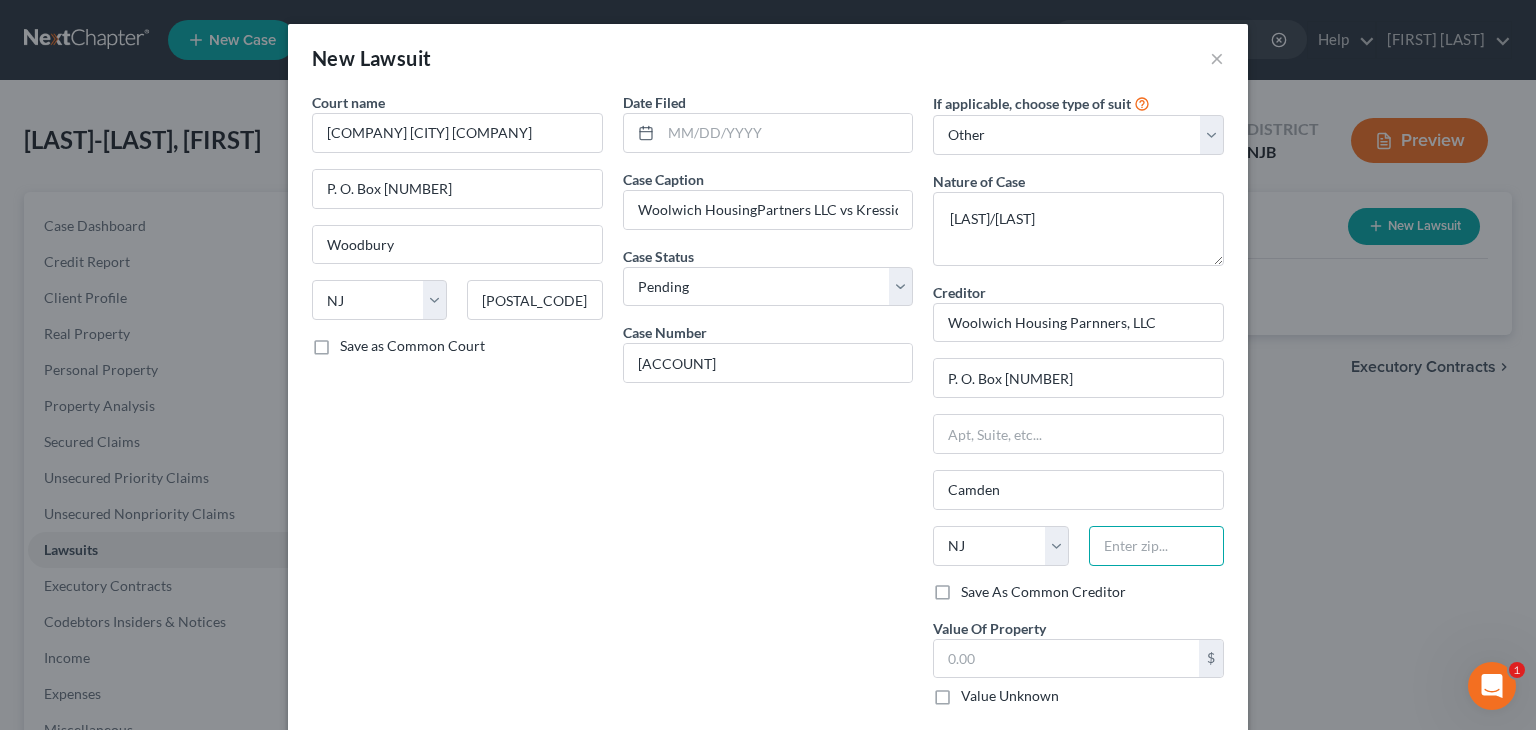 click at bounding box center (1156, 546) 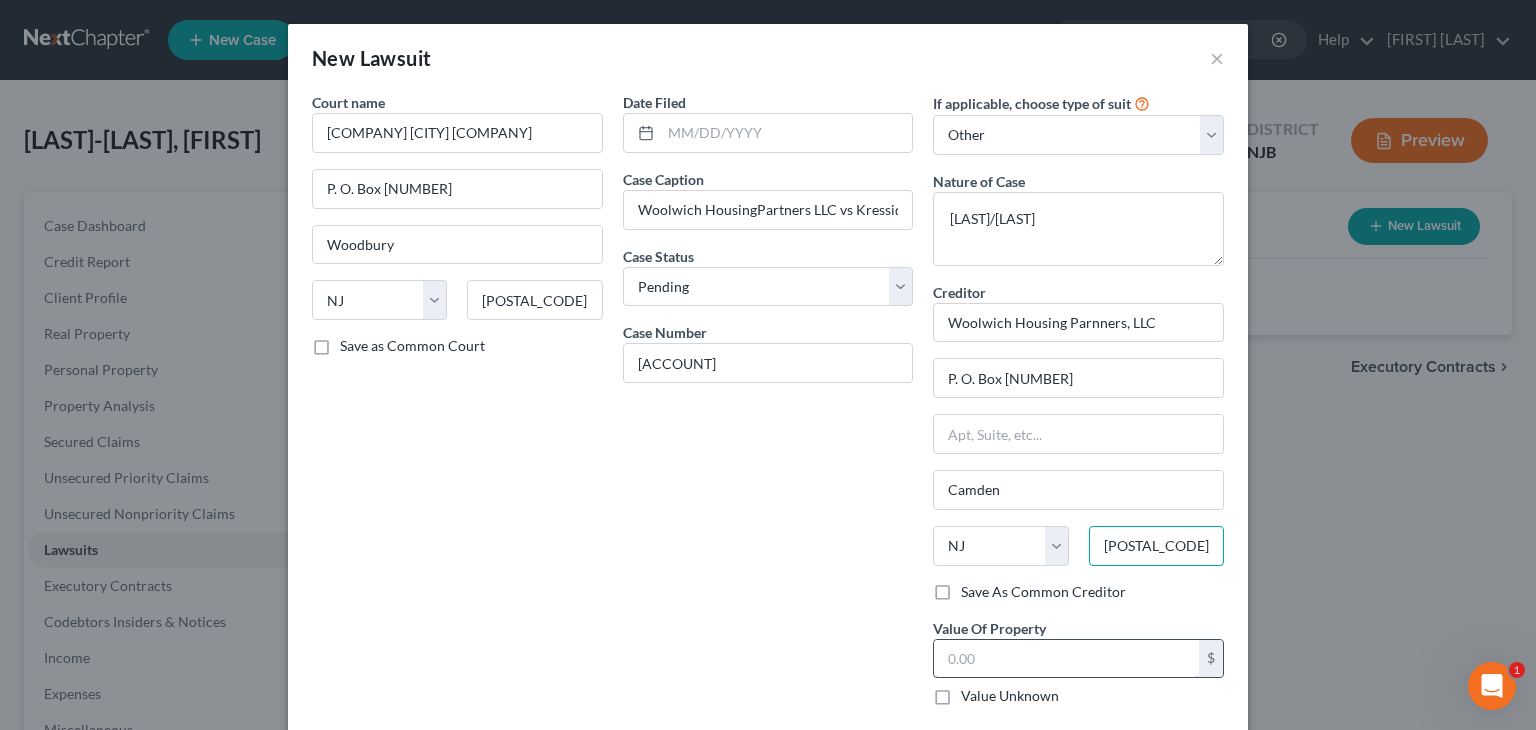 type on "[POSTAL_CODE]" 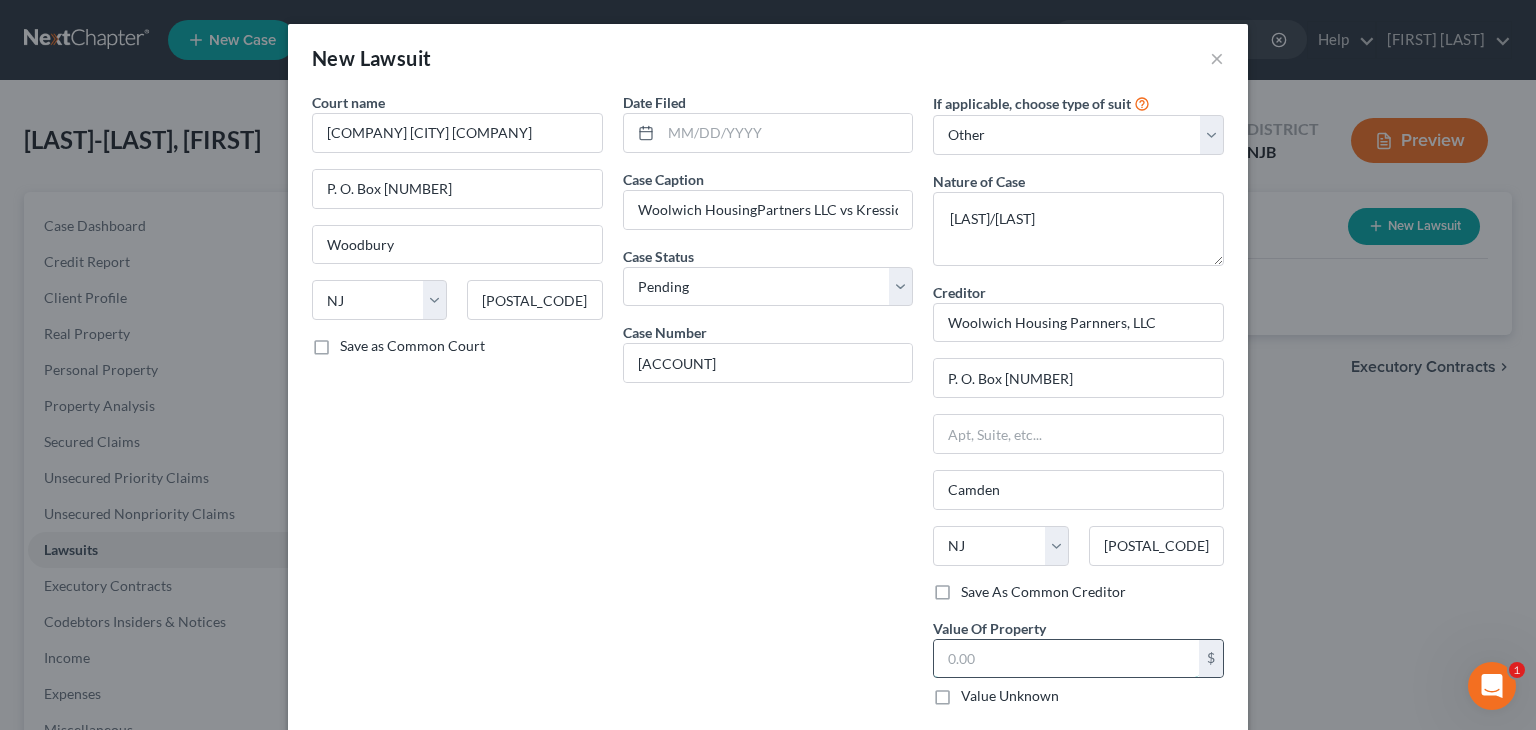 click at bounding box center [1066, 659] 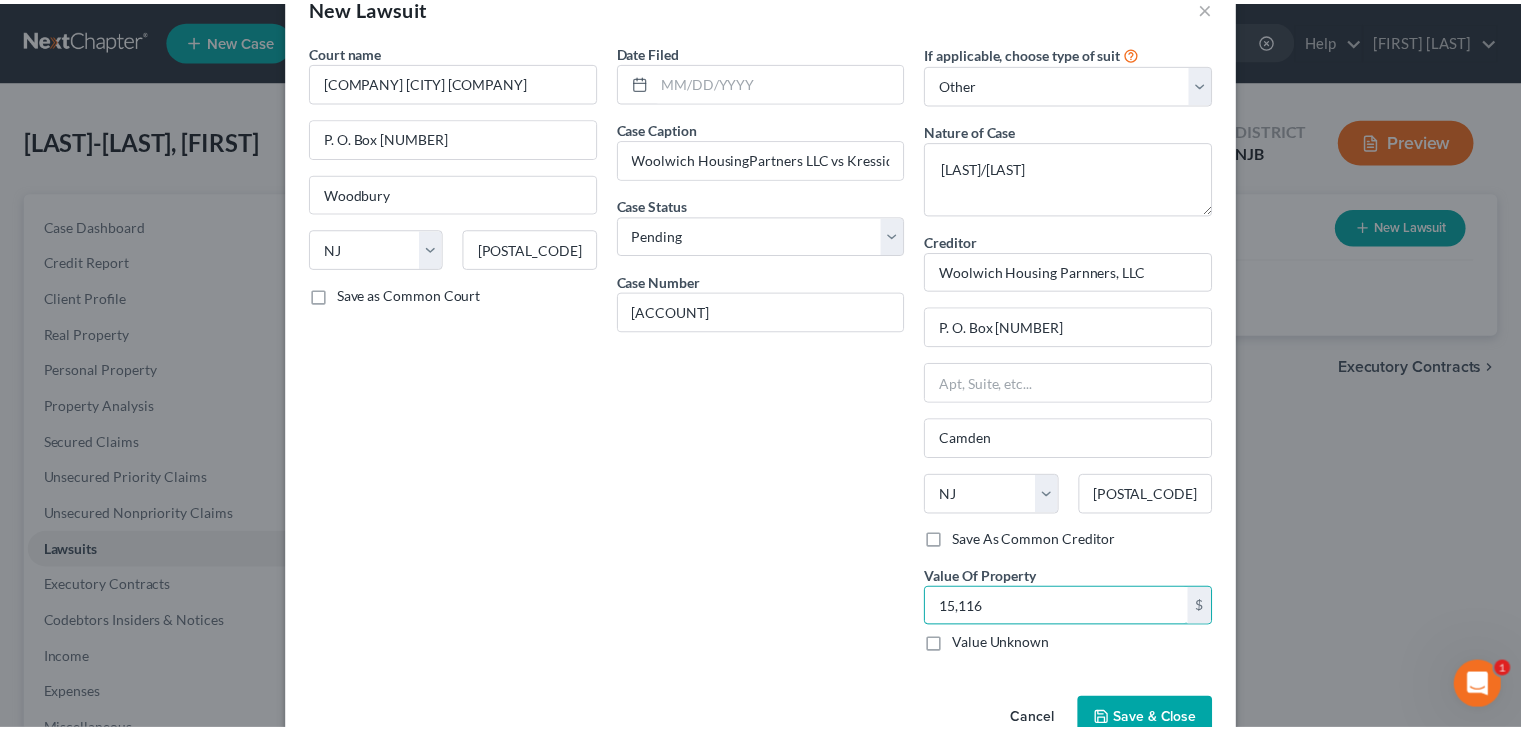 scroll, scrollTop: 100, scrollLeft: 0, axis: vertical 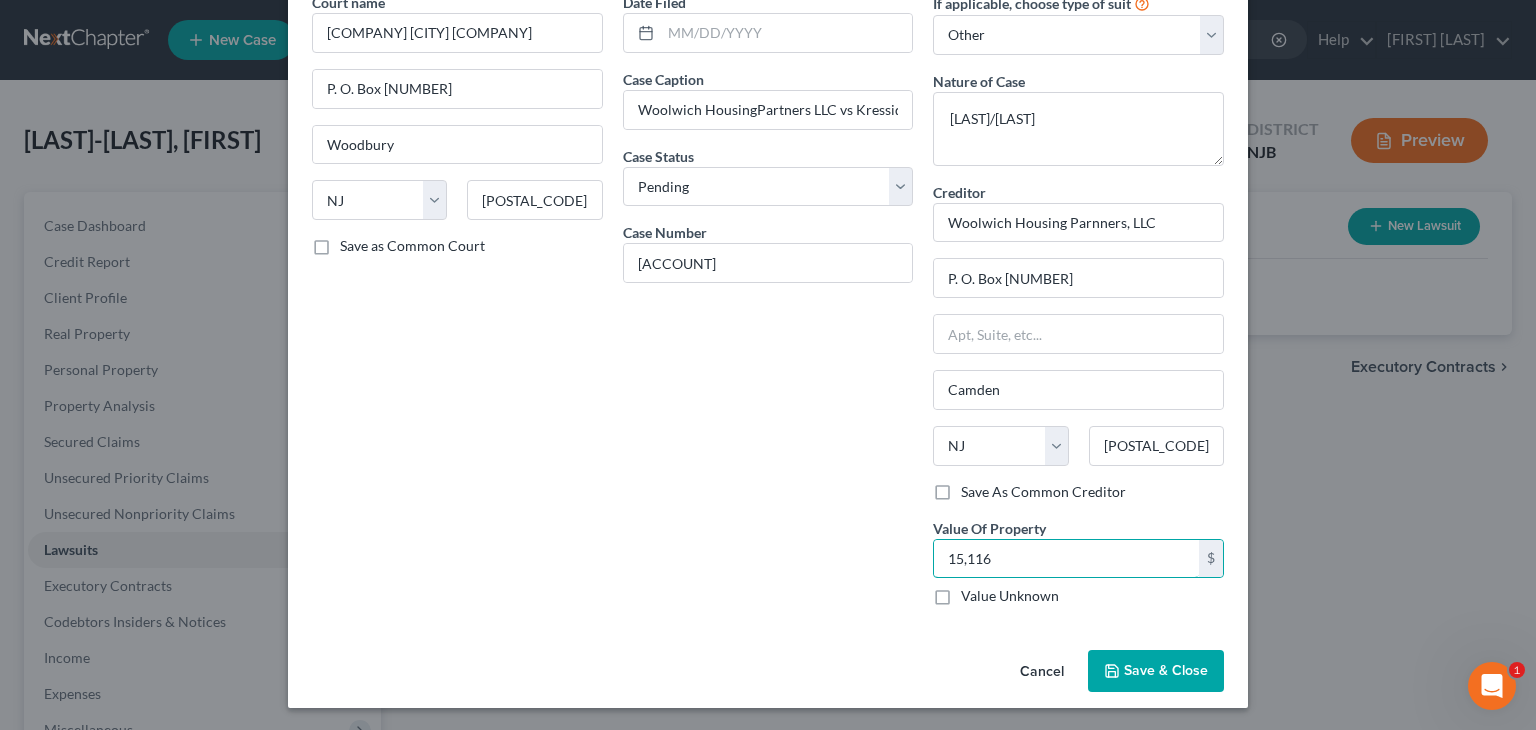 type on "15,116" 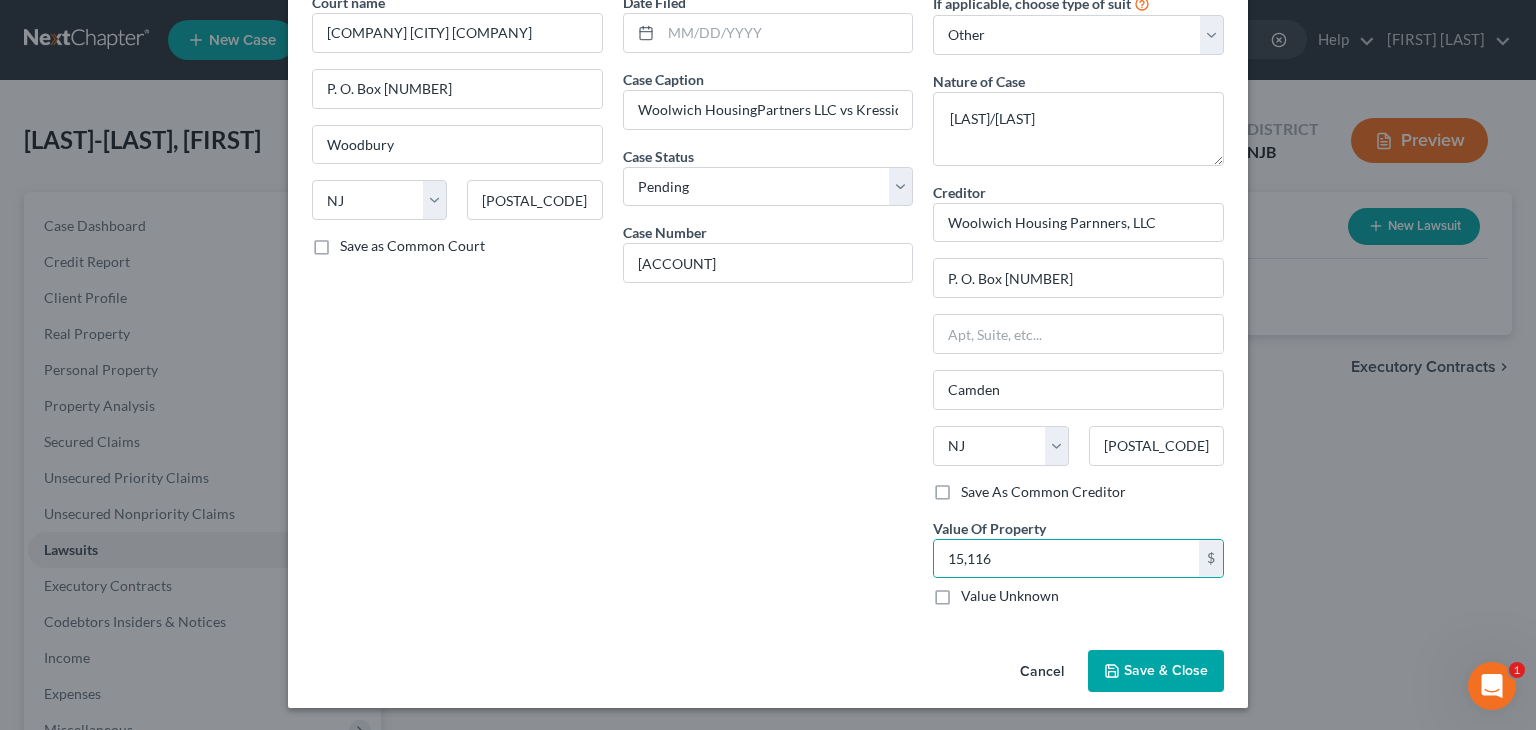 click on "Save & Close" at bounding box center (1166, 670) 